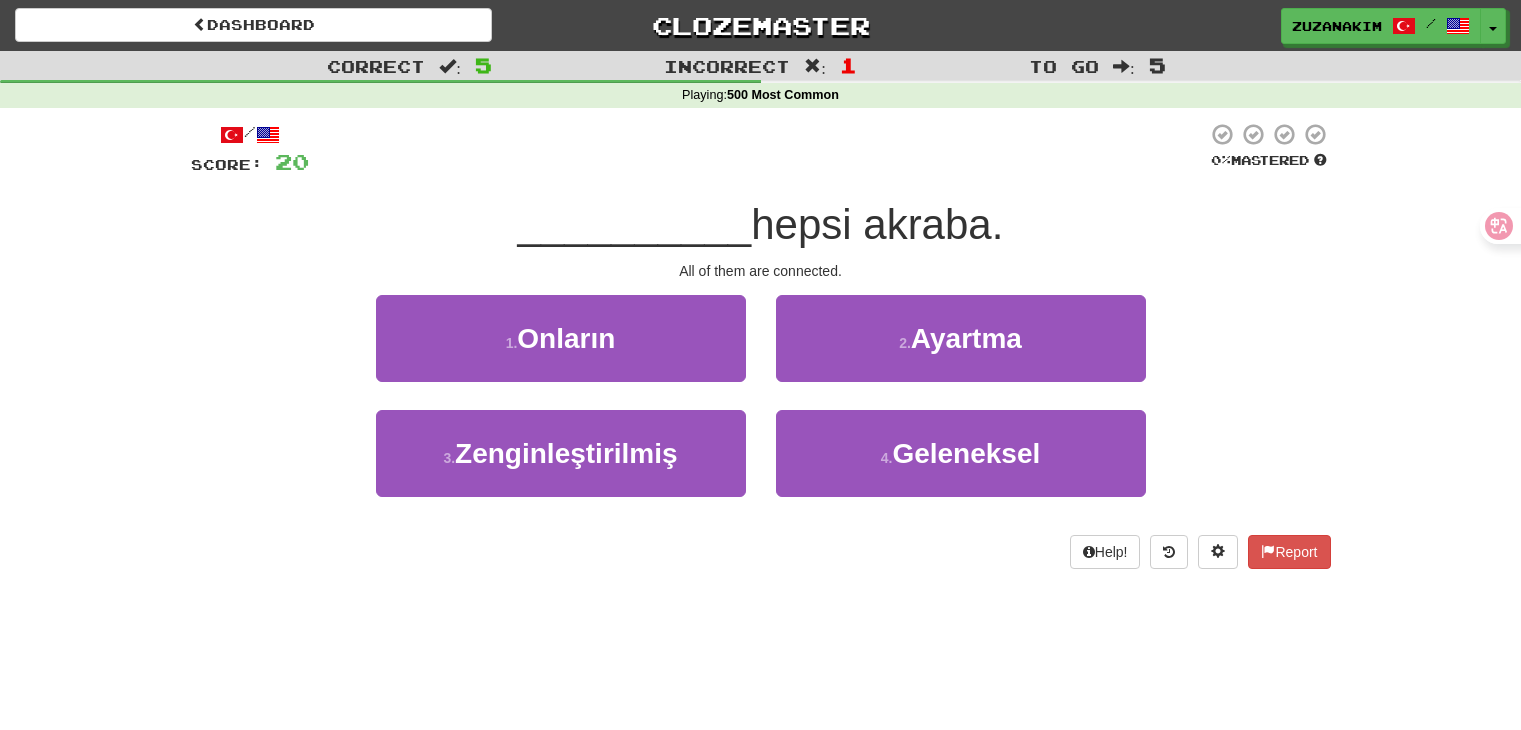 scroll, scrollTop: 0, scrollLeft: 0, axis: both 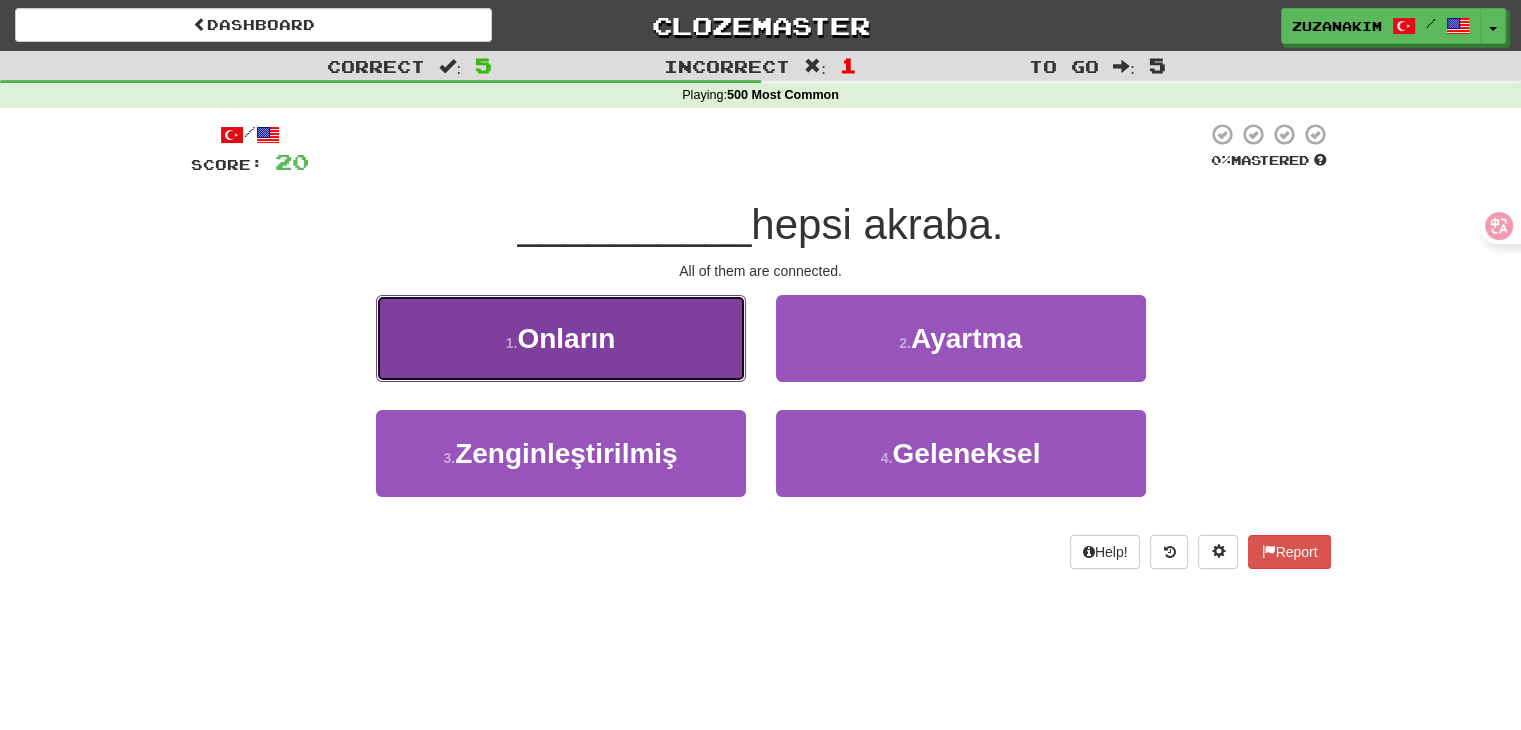click on "1 .  Onların" at bounding box center [561, 338] 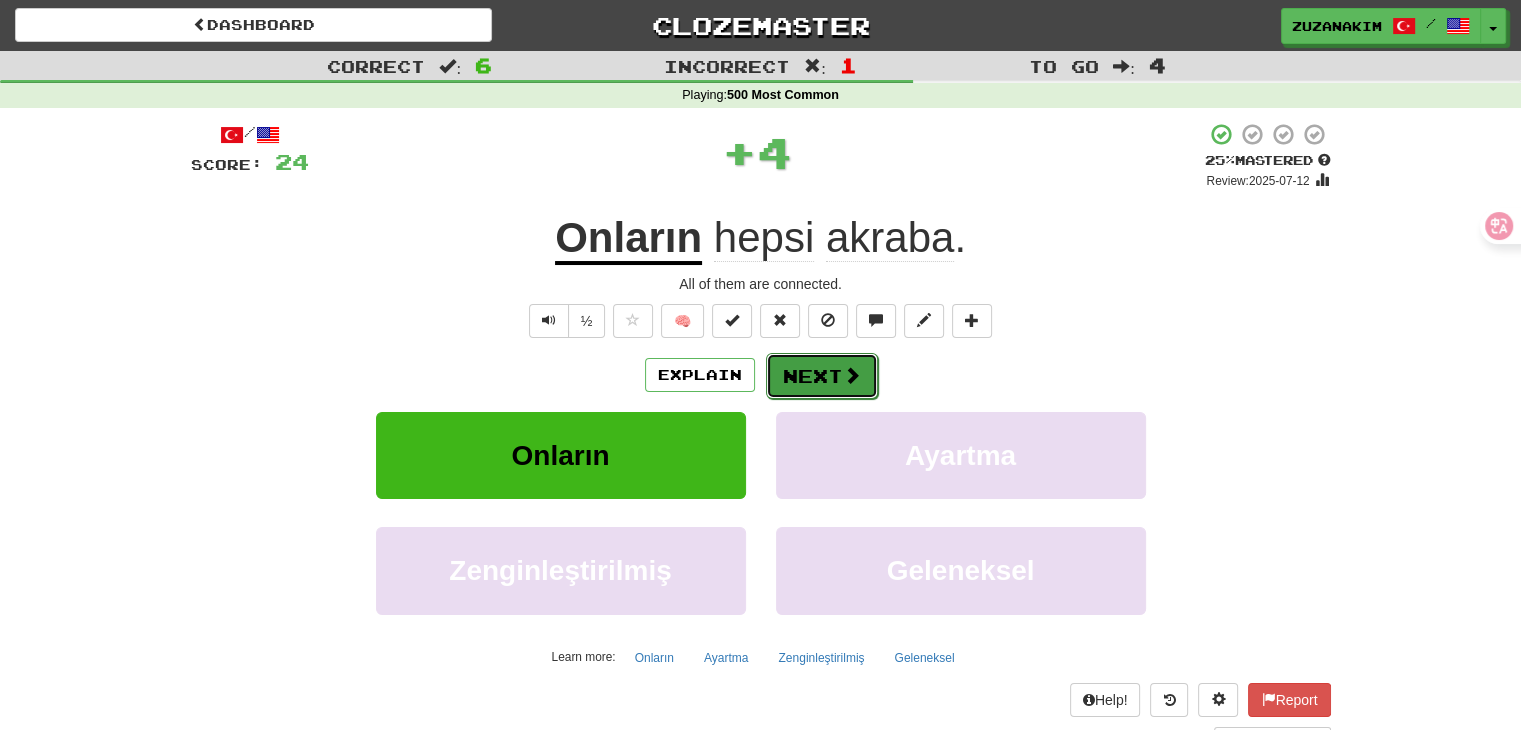click at bounding box center [852, 375] 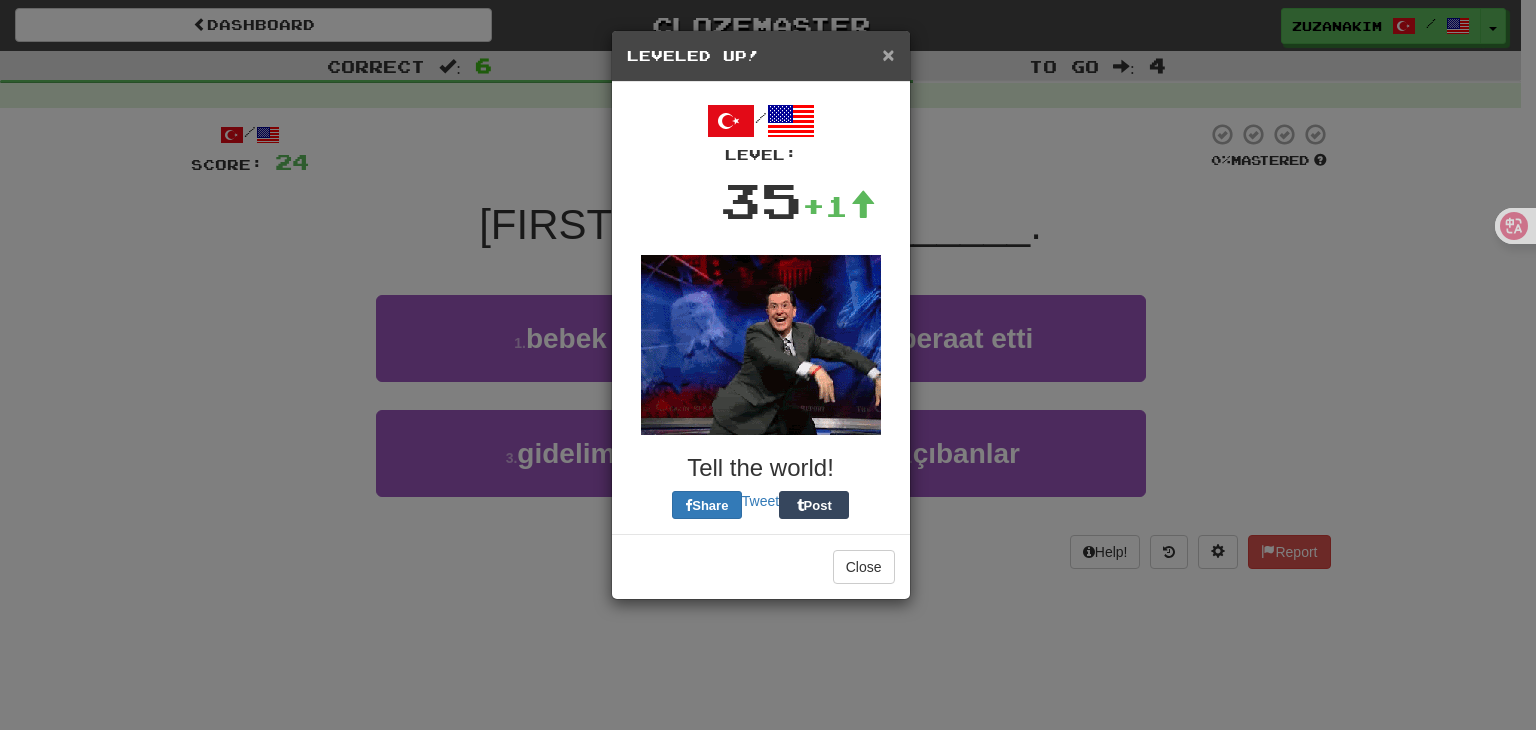 click on "×" at bounding box center (888, 54) 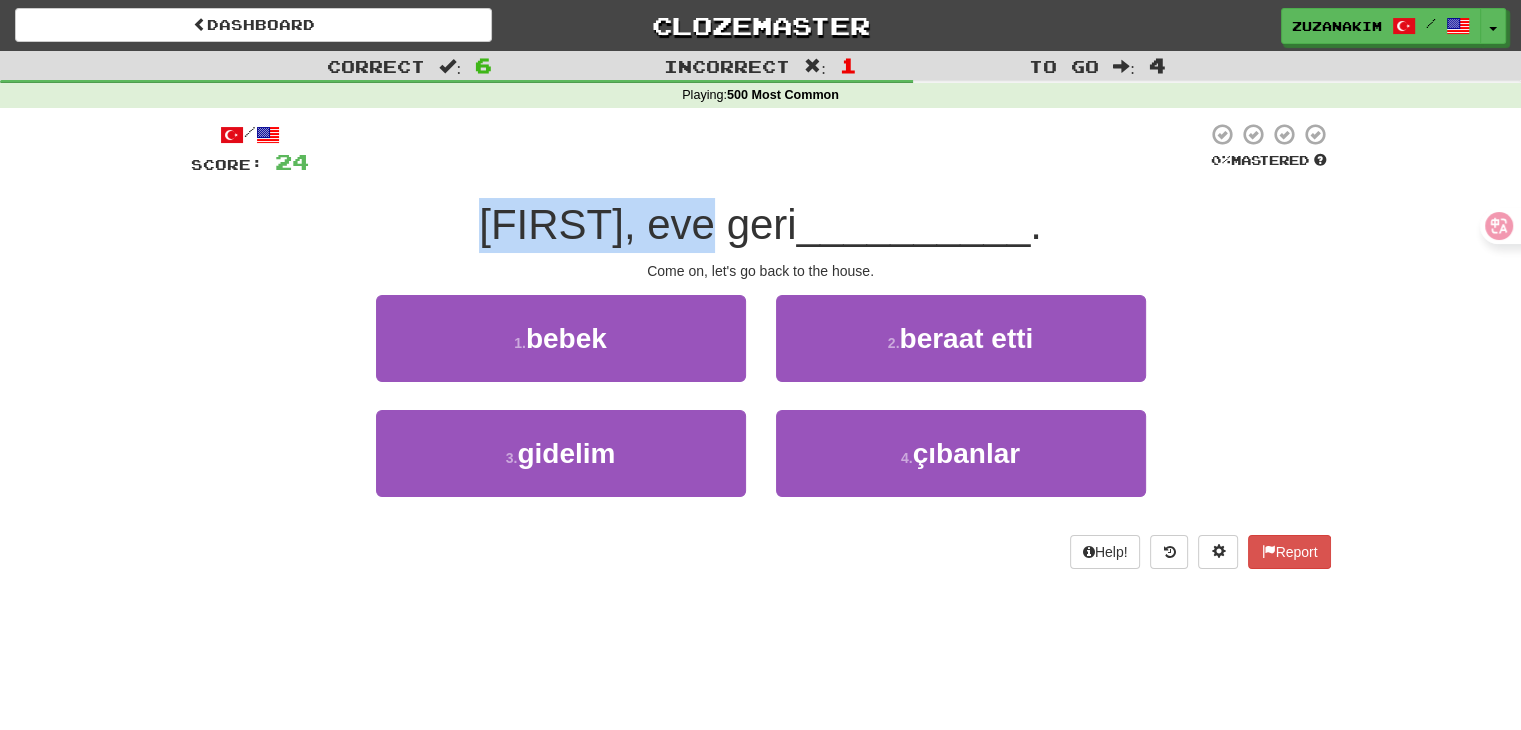 drag, startPoint x: 491, startPoint y: 238, endPoint x: 740, endPoint y: 216, distance: 249.97 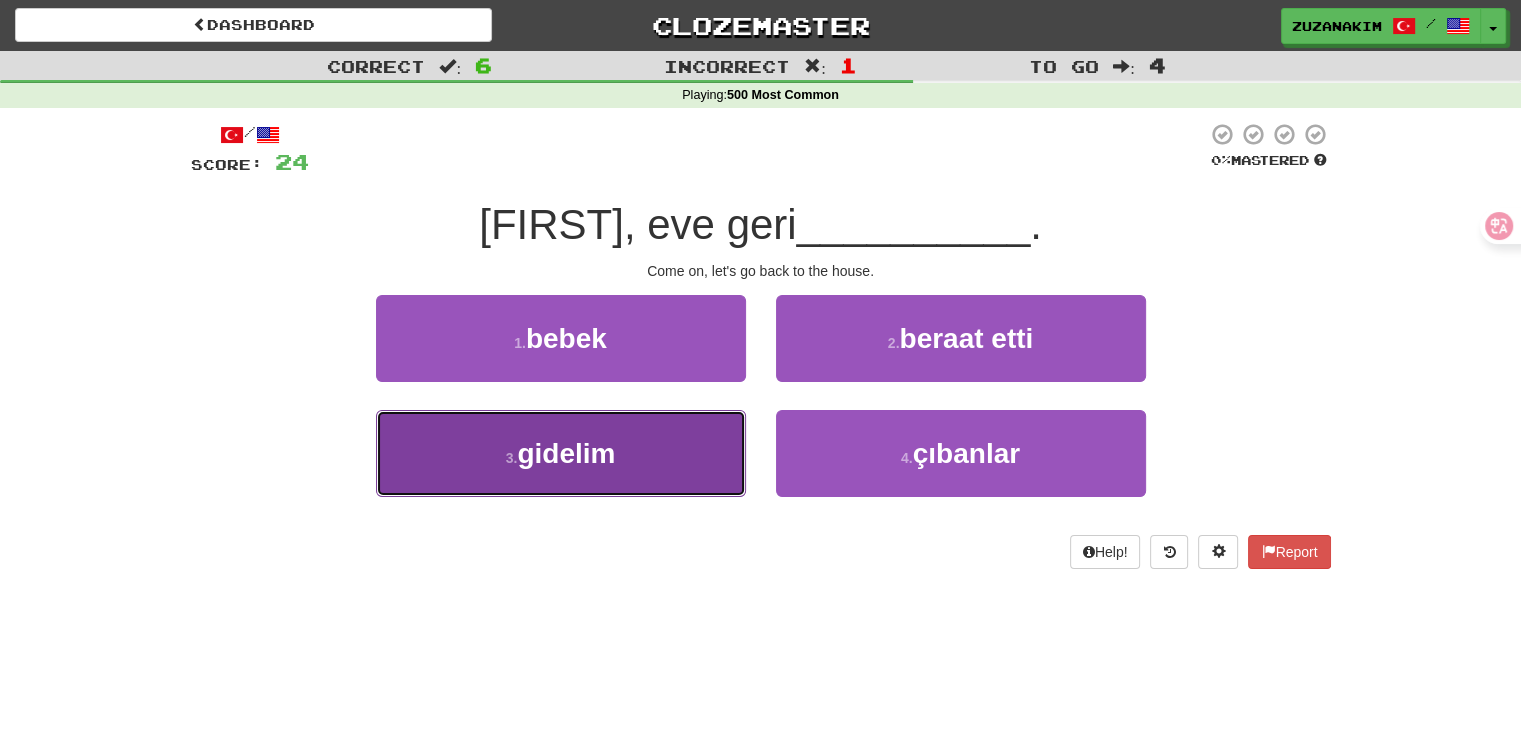 click on "3 .  gidelim" at bounding box center [561, 453] 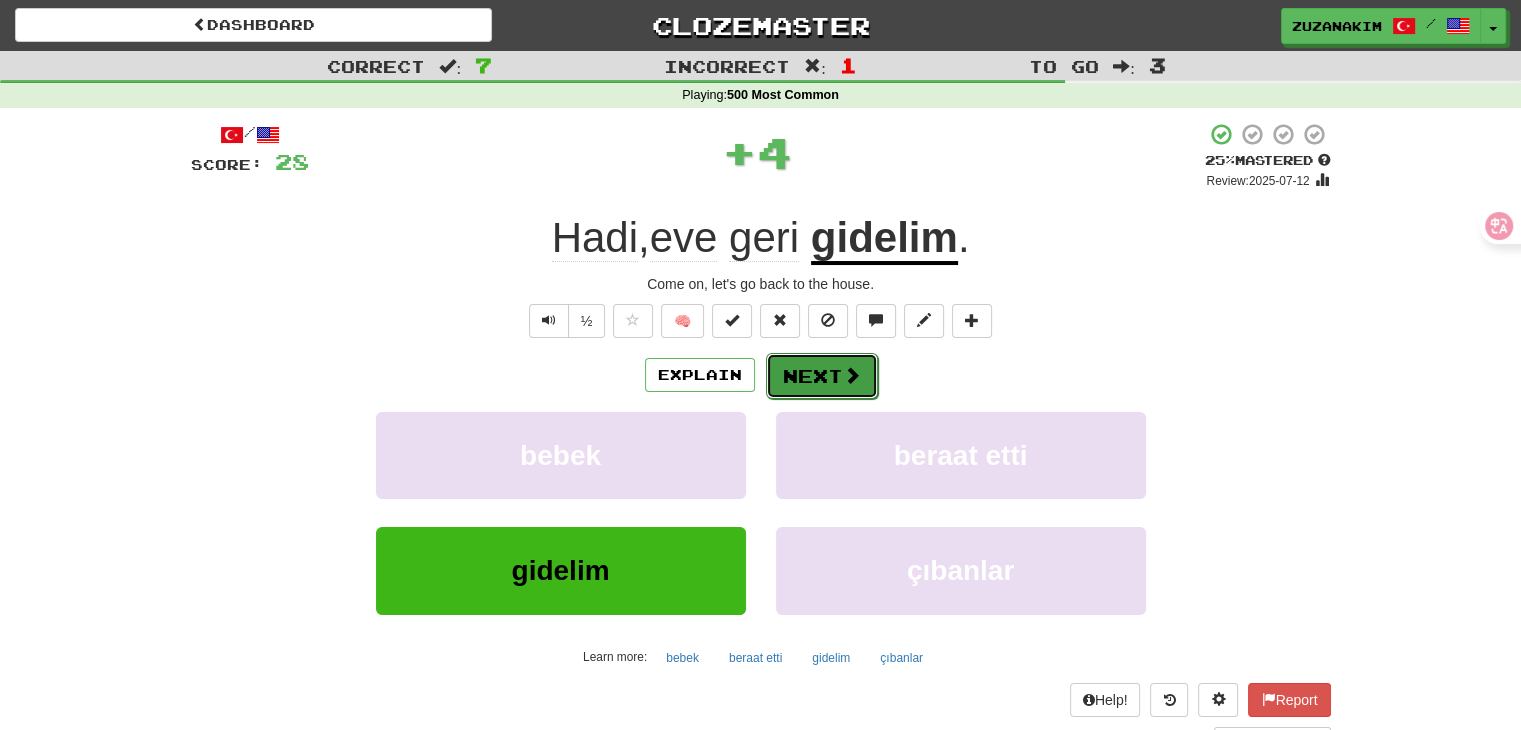 click on "Next" at bounding box center (822, 376) 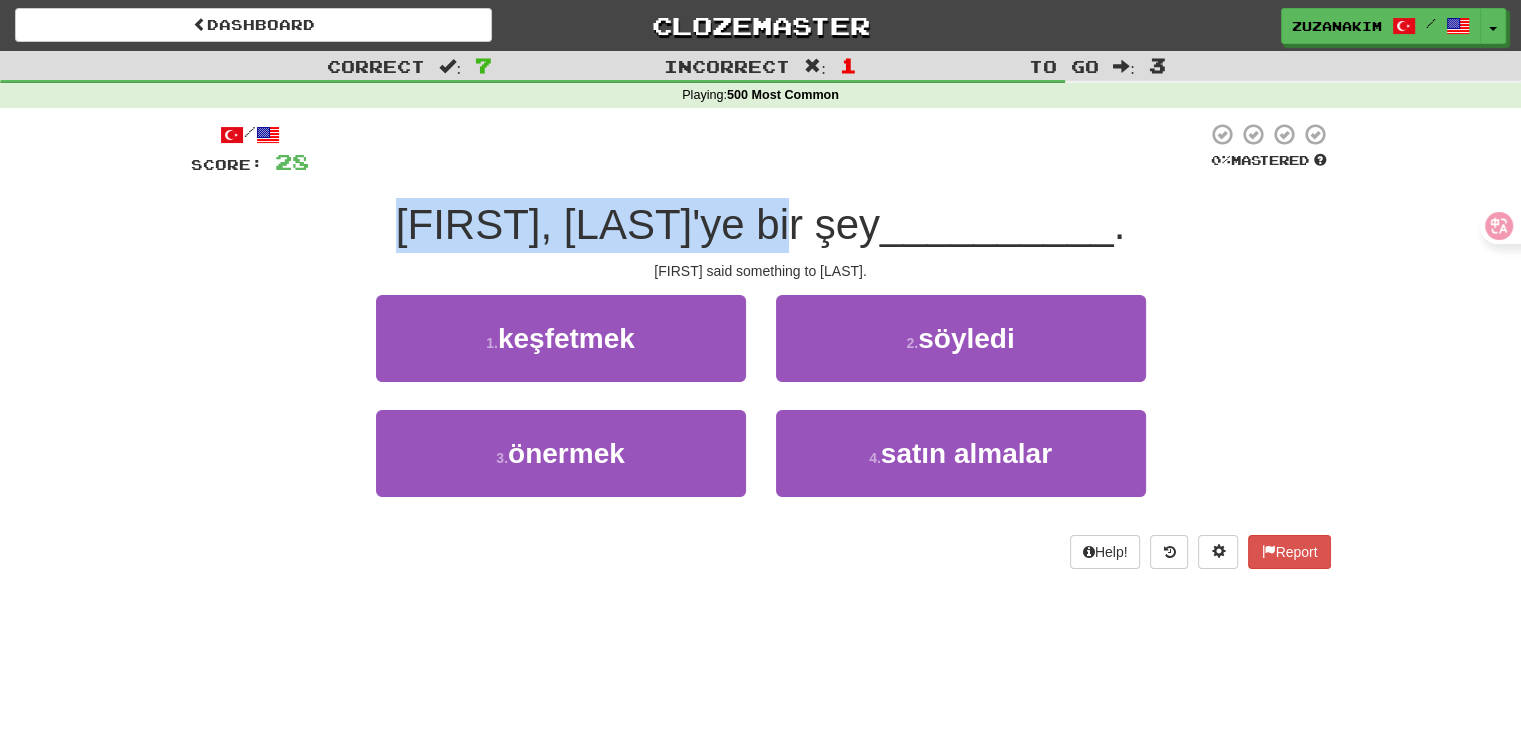 drag, startPoint x: 638, startPoint y: 240, endPoint x: 847, endPoint y: 240, distance: 209 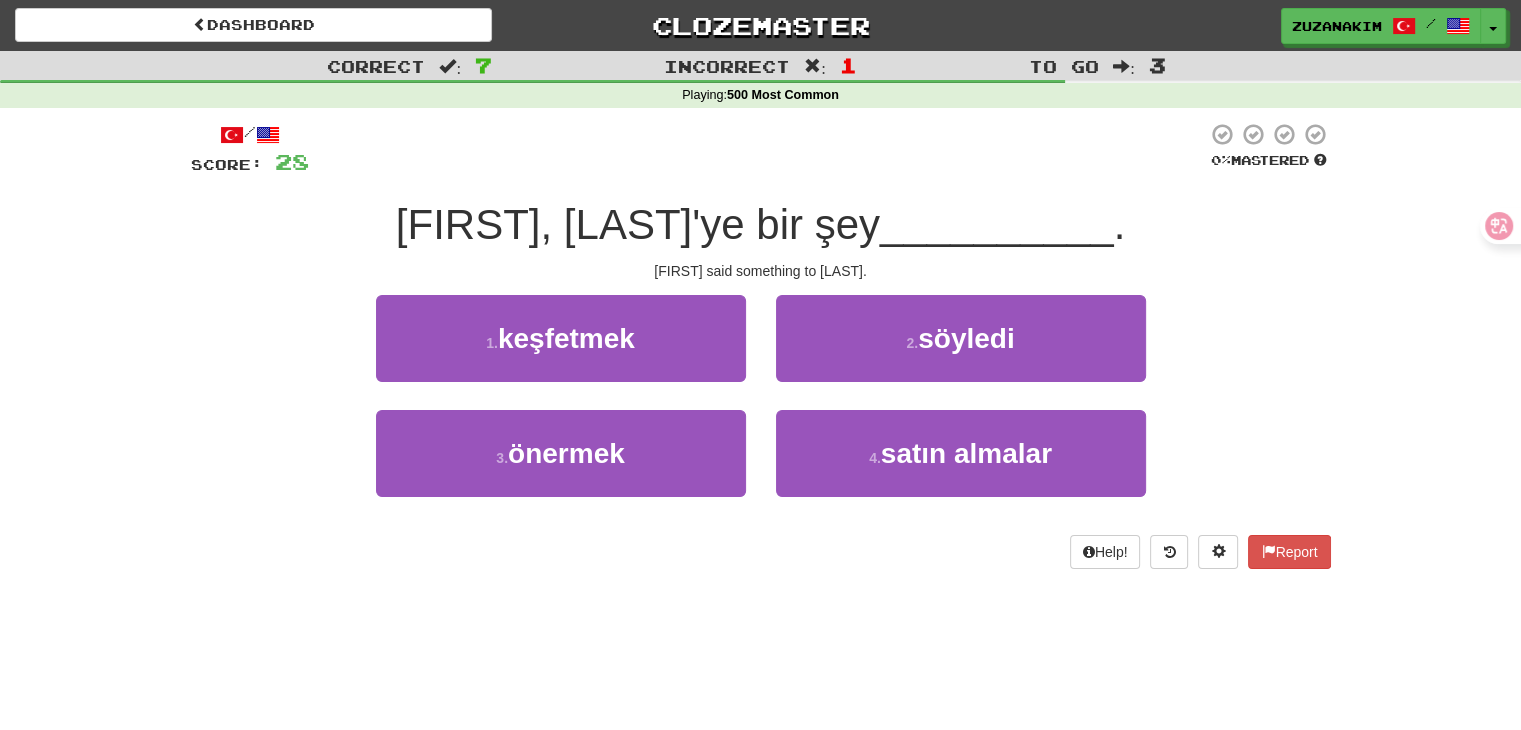 click on "Tom said something to Mary." at bounding box center (761, 271) 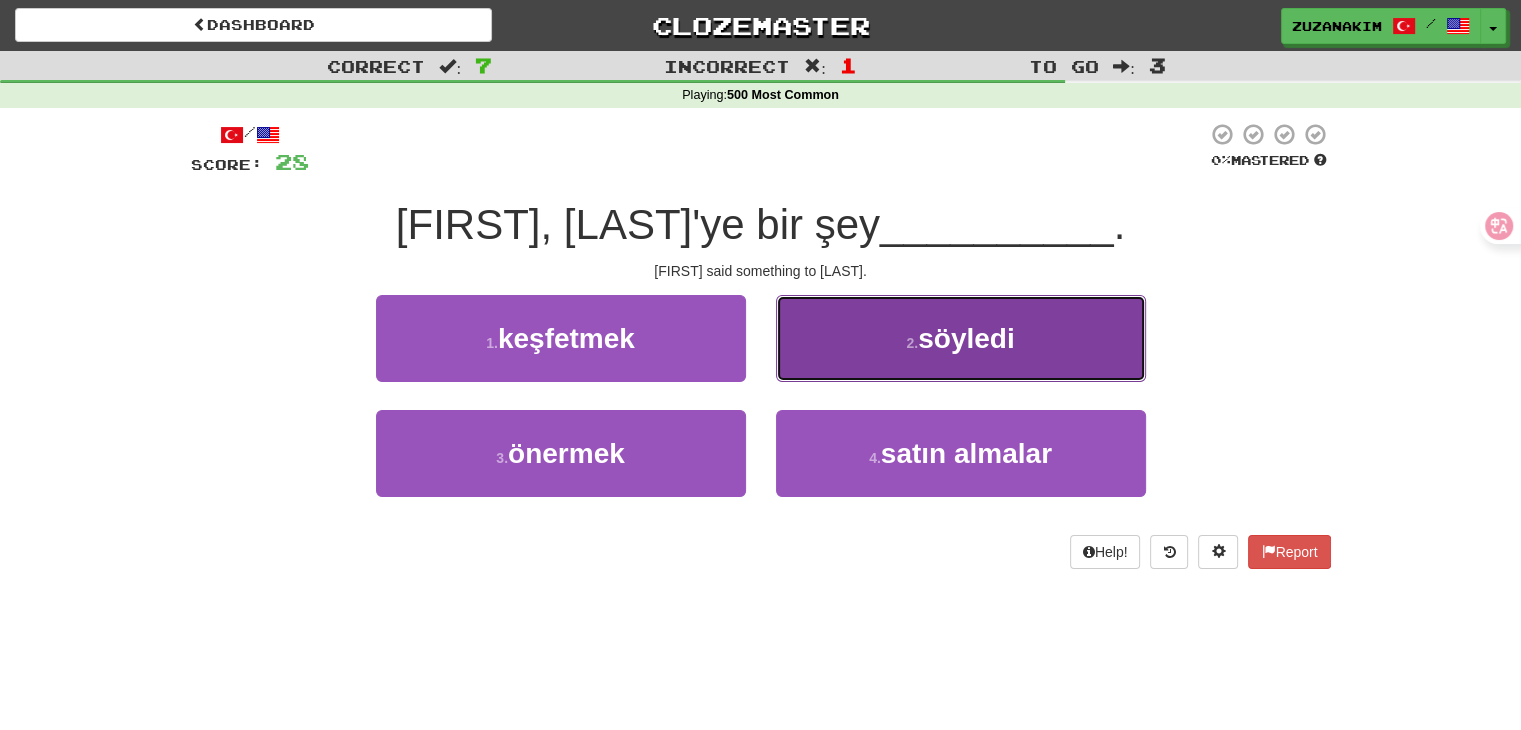 click on "2 .  söyledi" at bounding box center [961, 338] 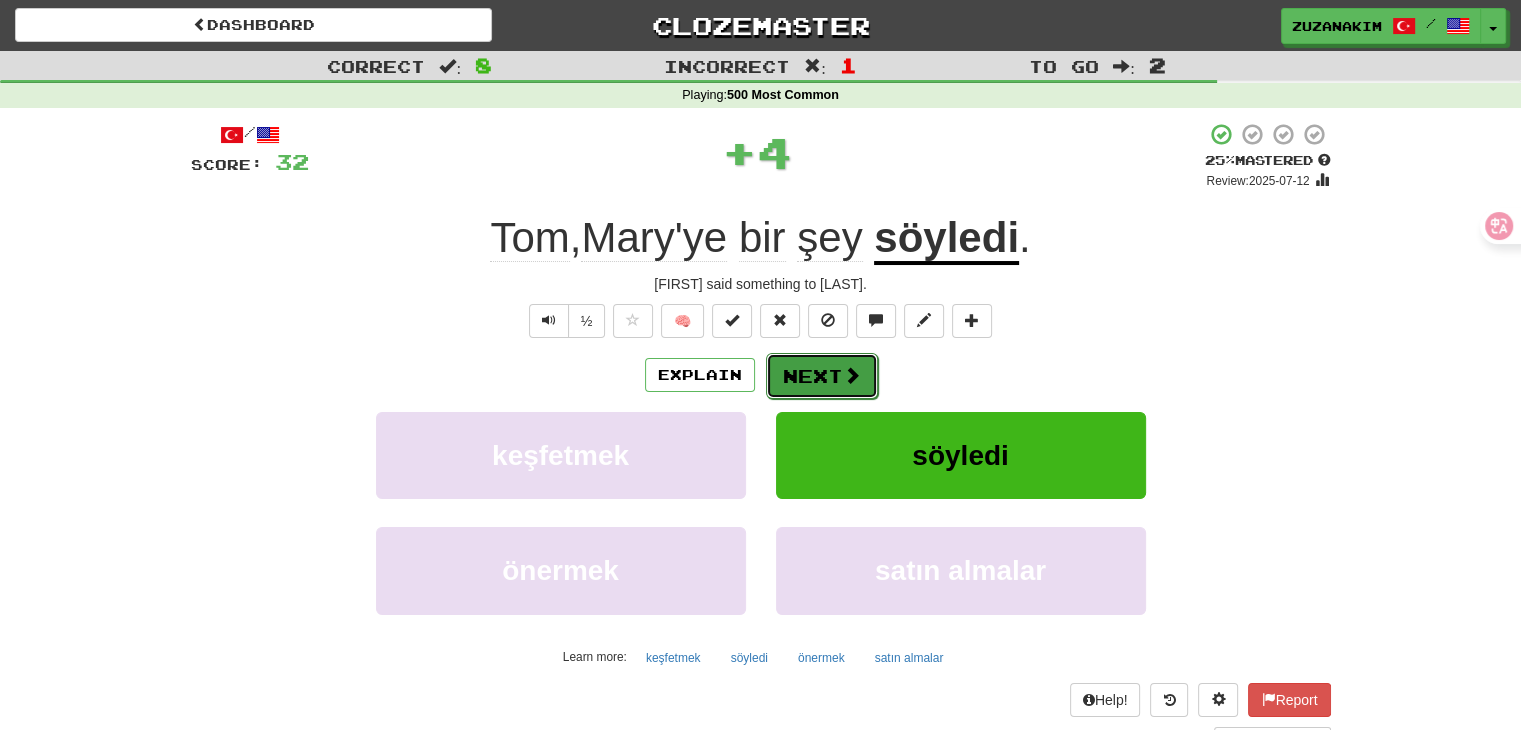 click on "Next" at bounding box center [822, 376] 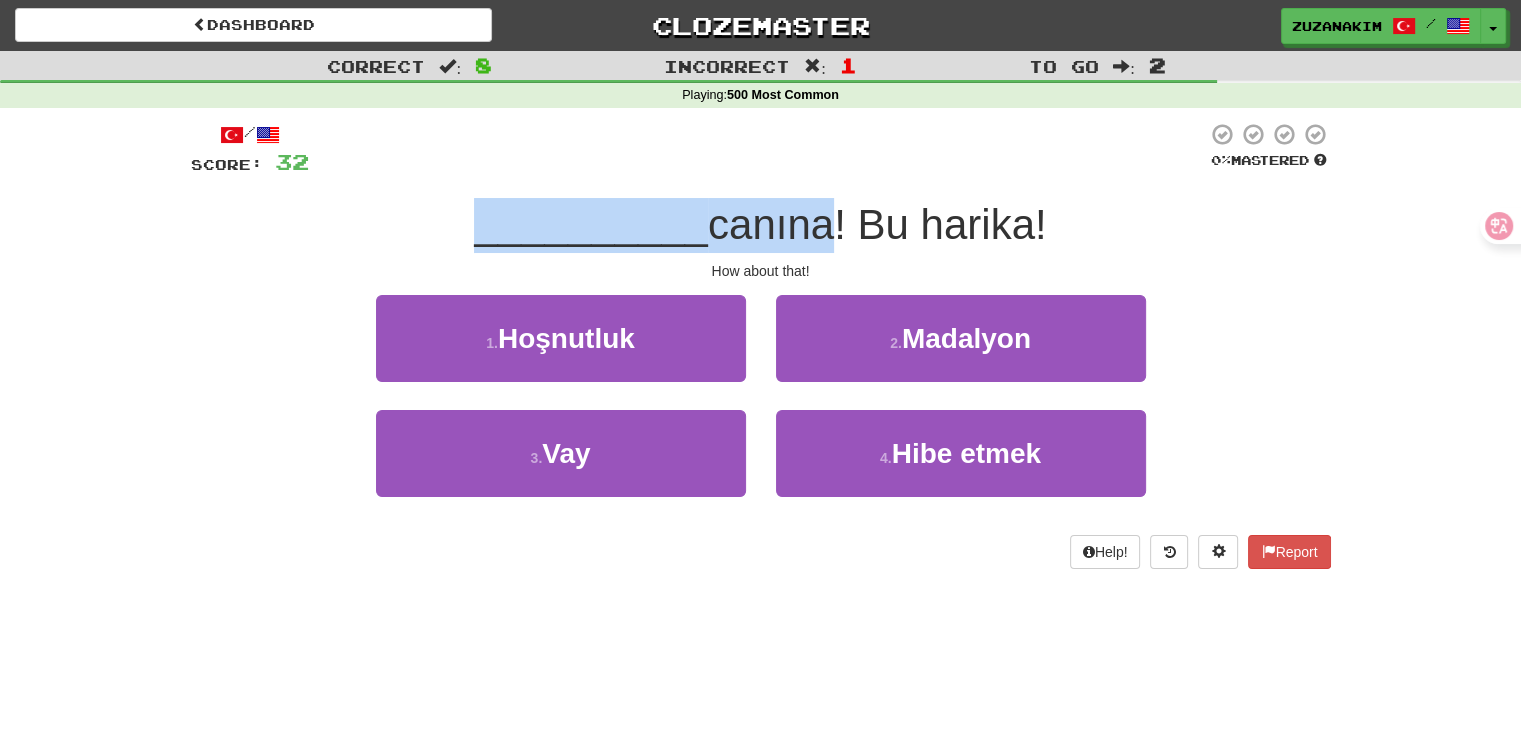 drag, startPoint x: 452, startPoint y: 225, endPoint x: 813, endPoint y: 225, distance: 361 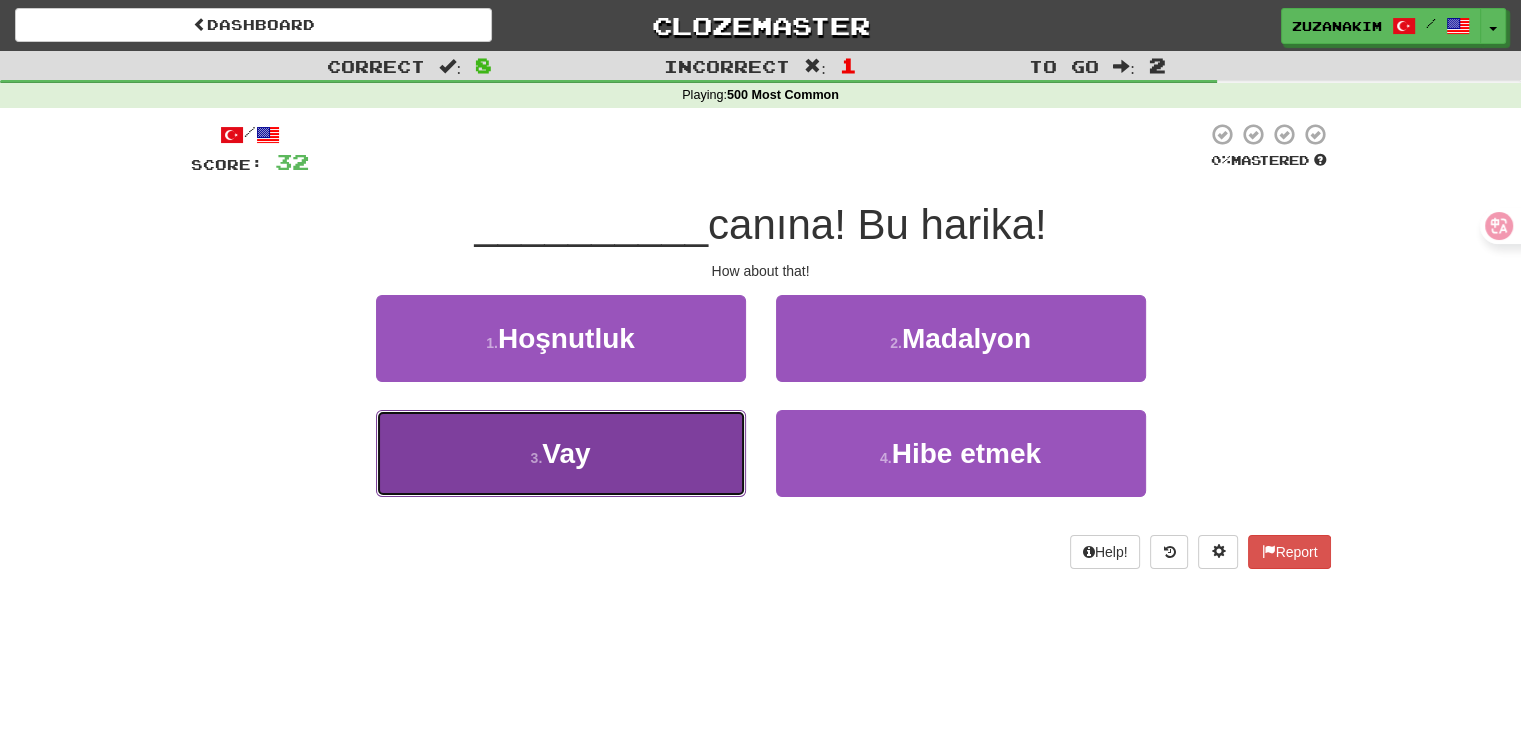 click on "3 .  Vay" at bounding box center [561, 453] 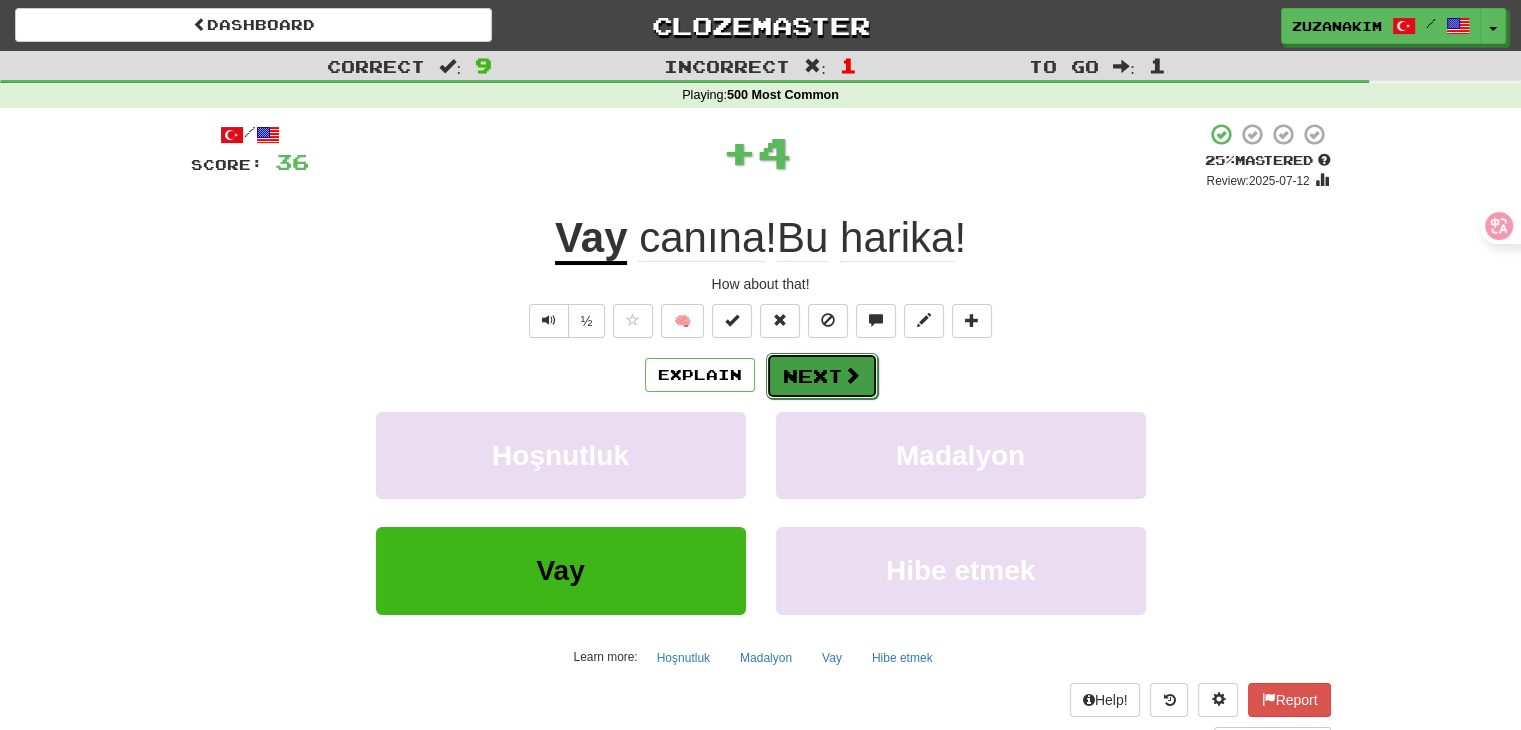 click on "Next" at bounding box center [822, 376] 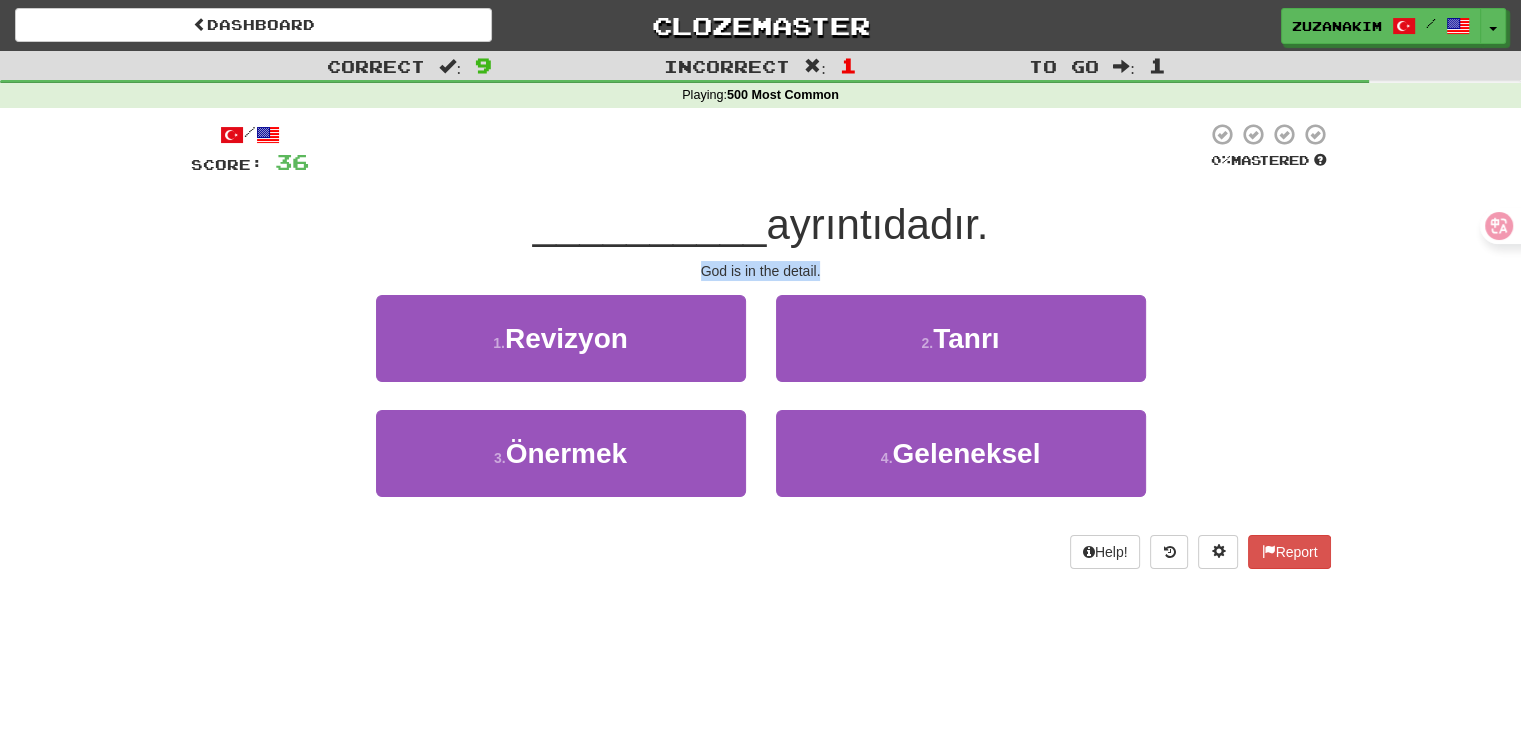 drag, startPoint x: 708, startPoint y: 268, endPoint x: 857, endPoint y: 268, distance: 149 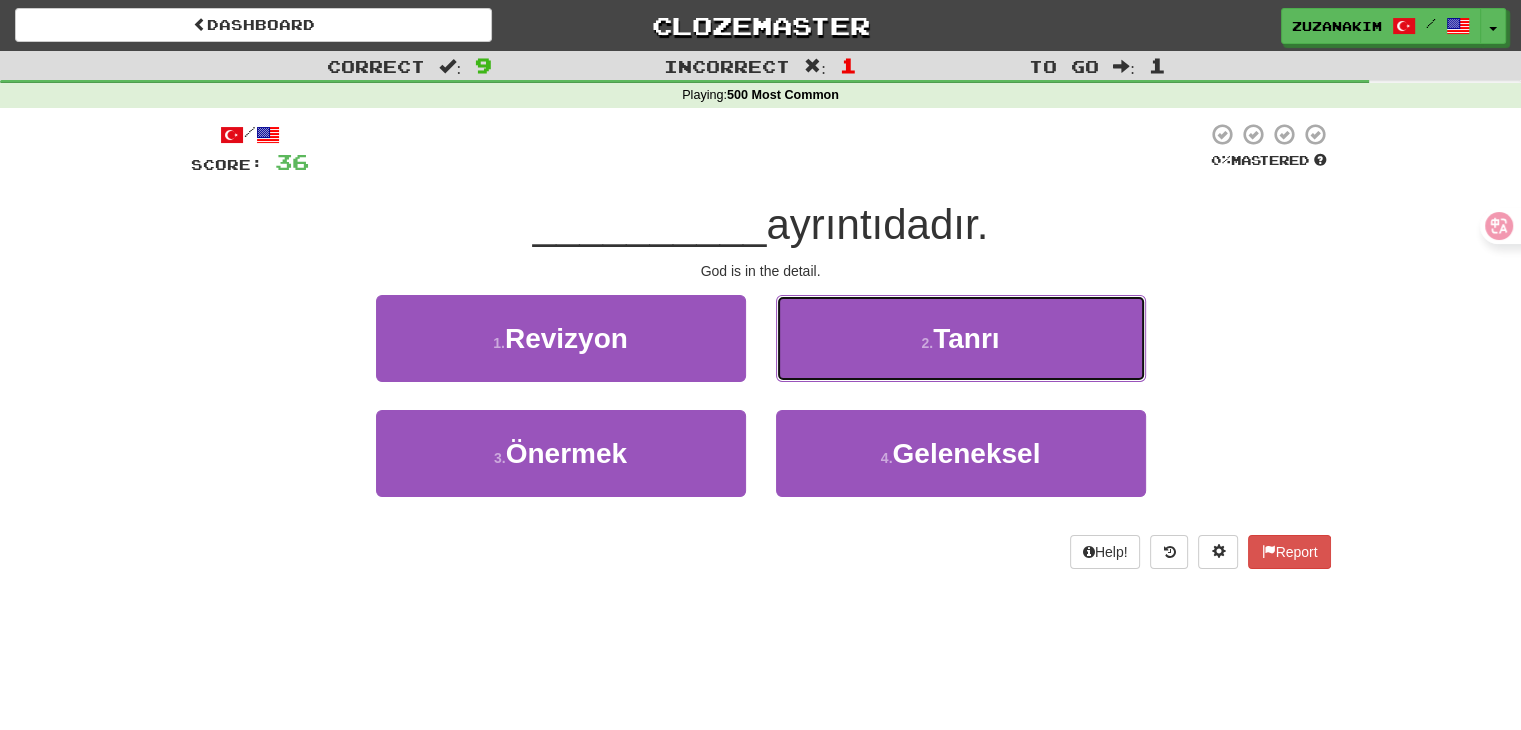 click on "2 .  Tanrı" at bounding box center (961, 338) 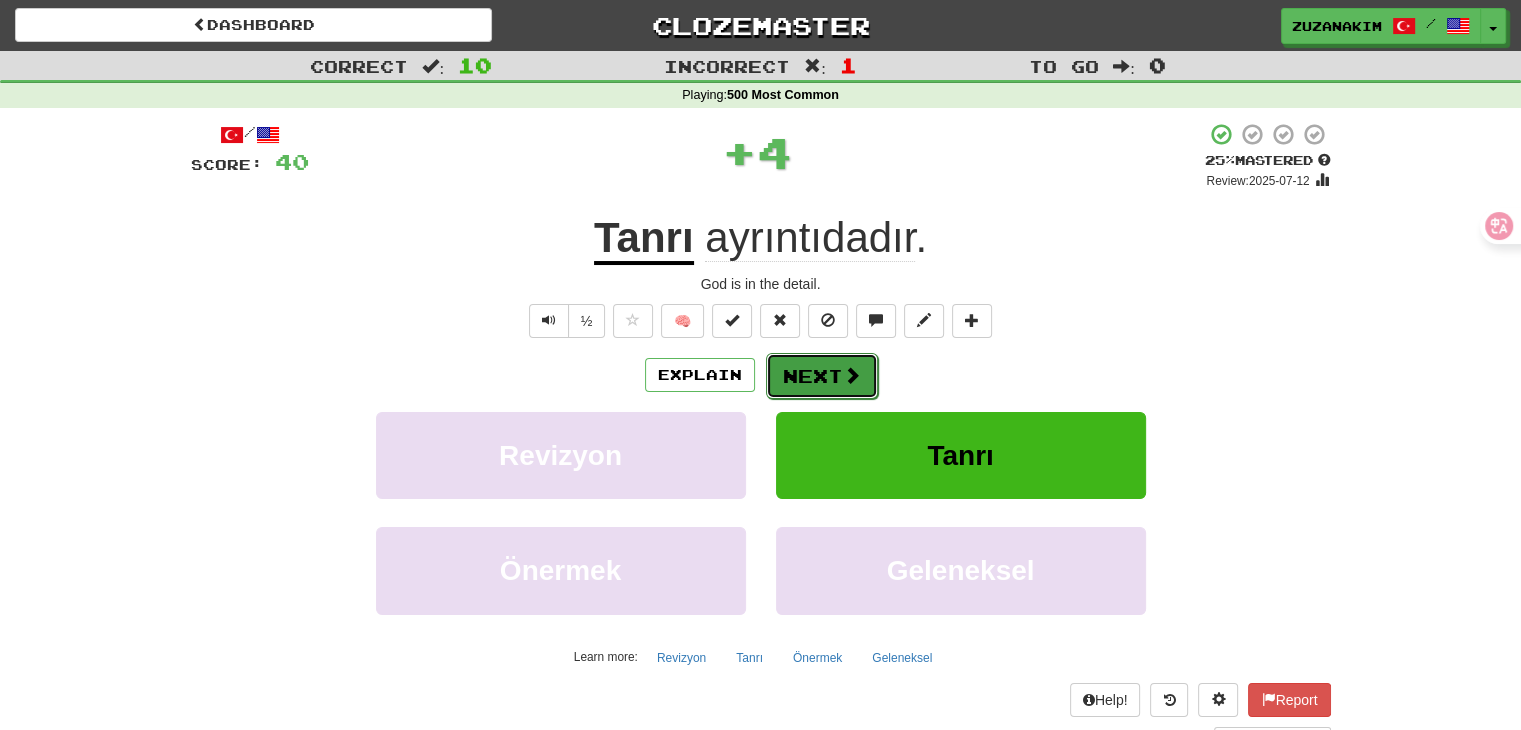 click on "Next" at bounding box center (822, 376) 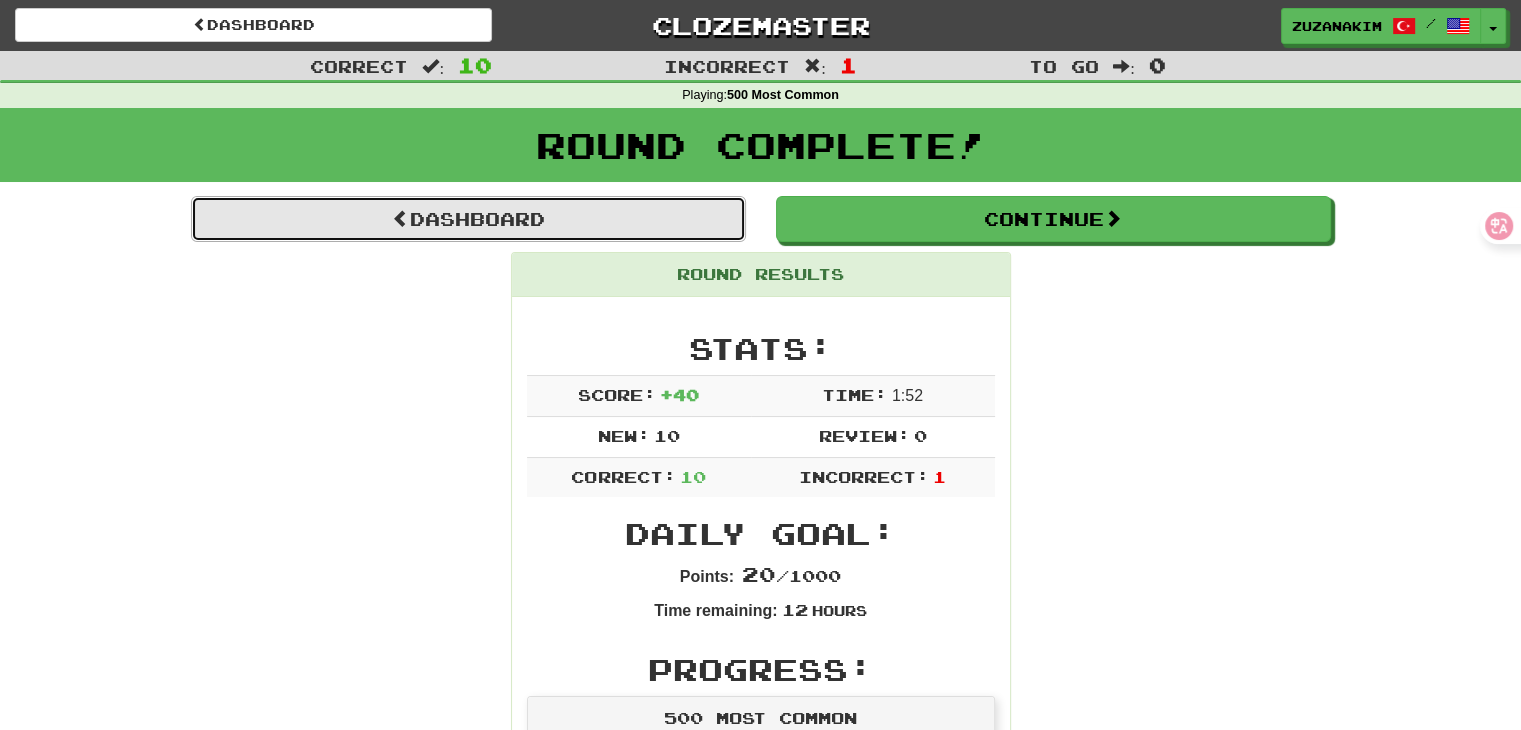 click on "Dashboard" at bounding box center [468, 219] 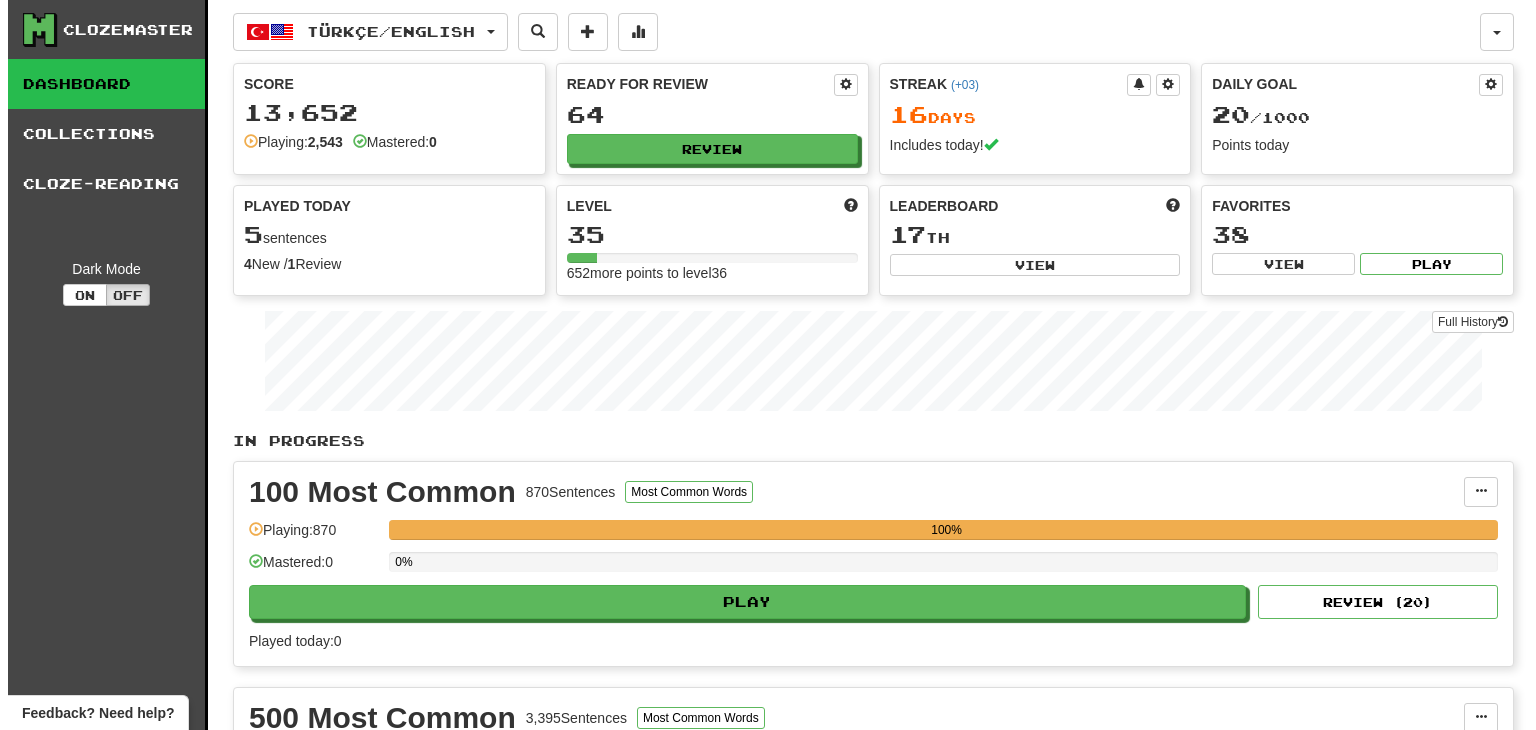 scroll, scrollTop: 0, scrollLeft: 0, axis: both 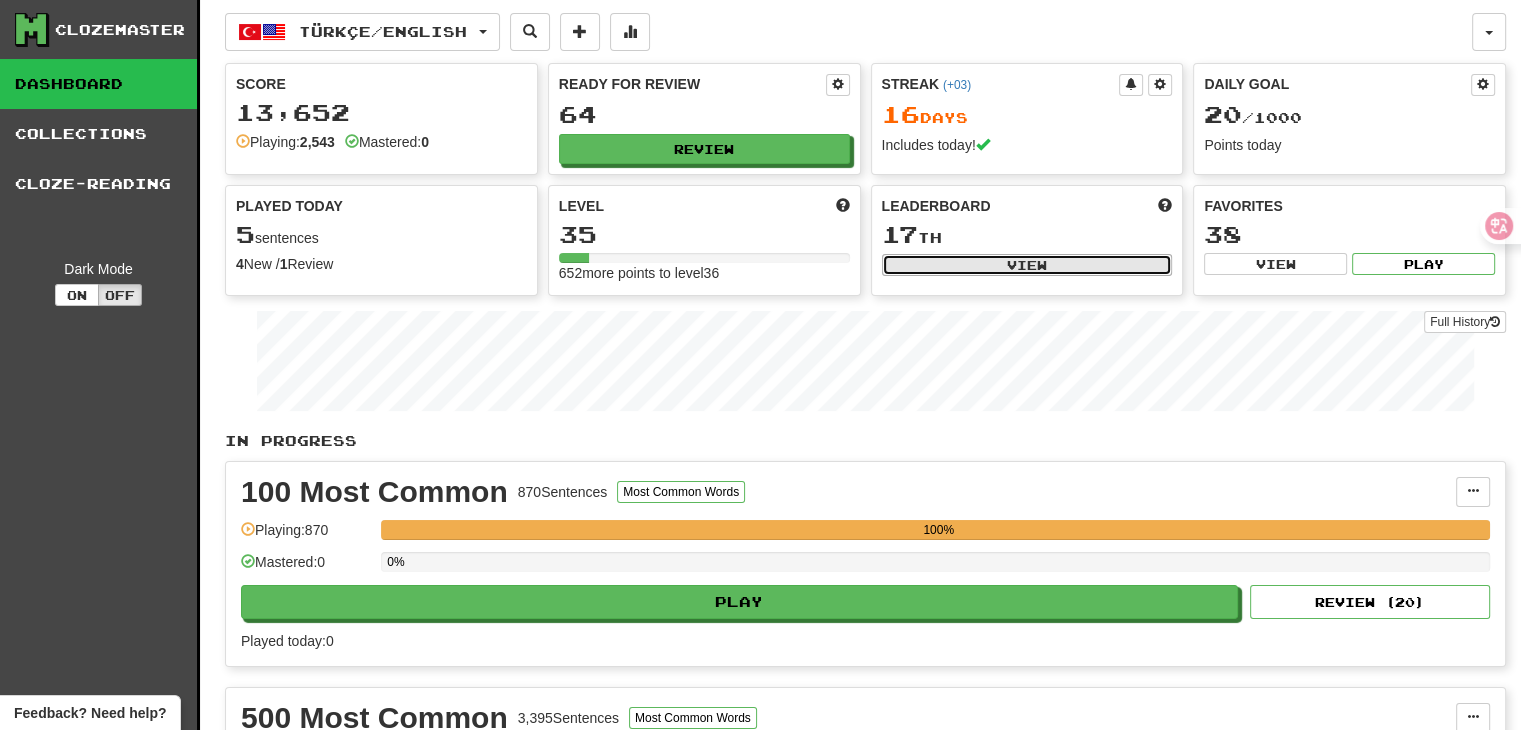click on "View" at bounding box center [1027, 265] 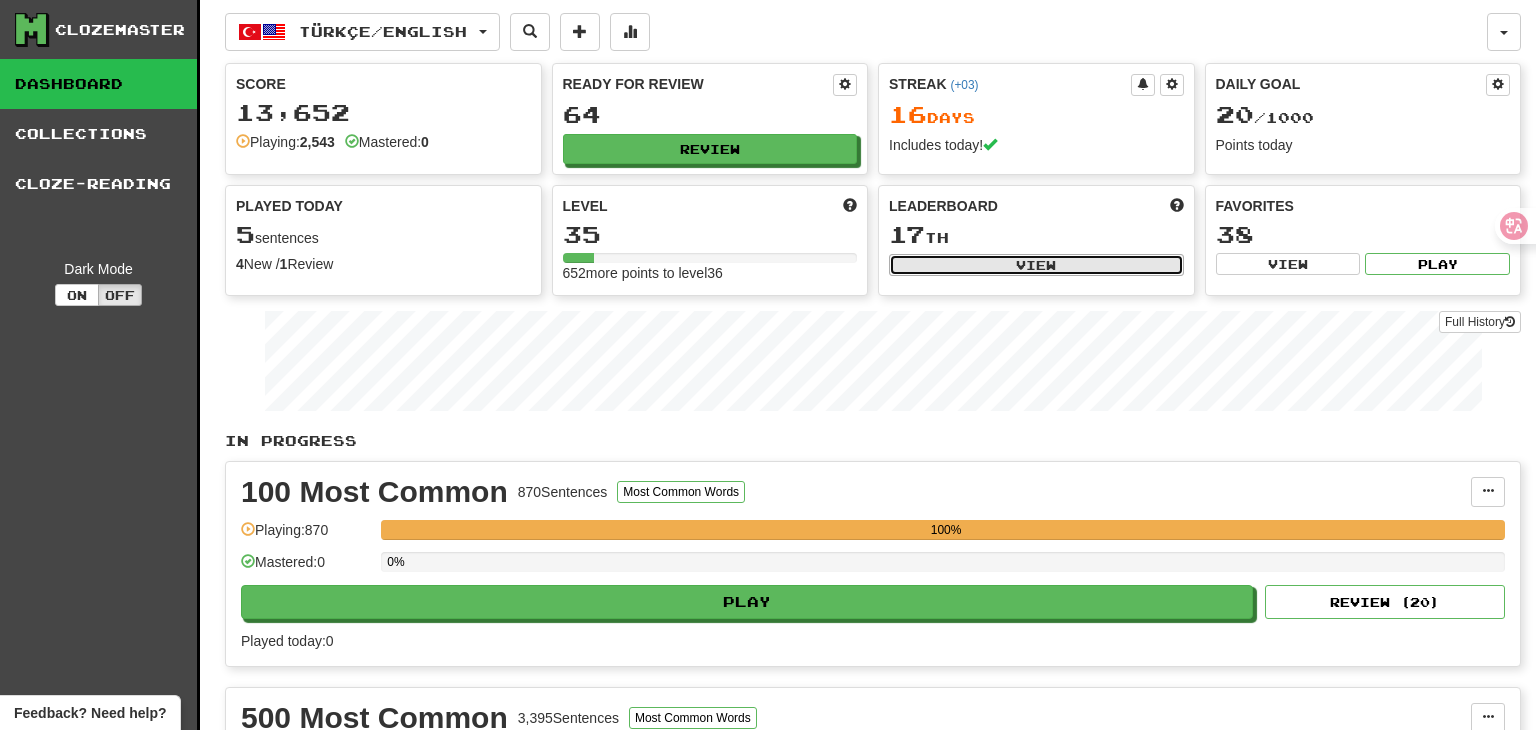 select on "**********" 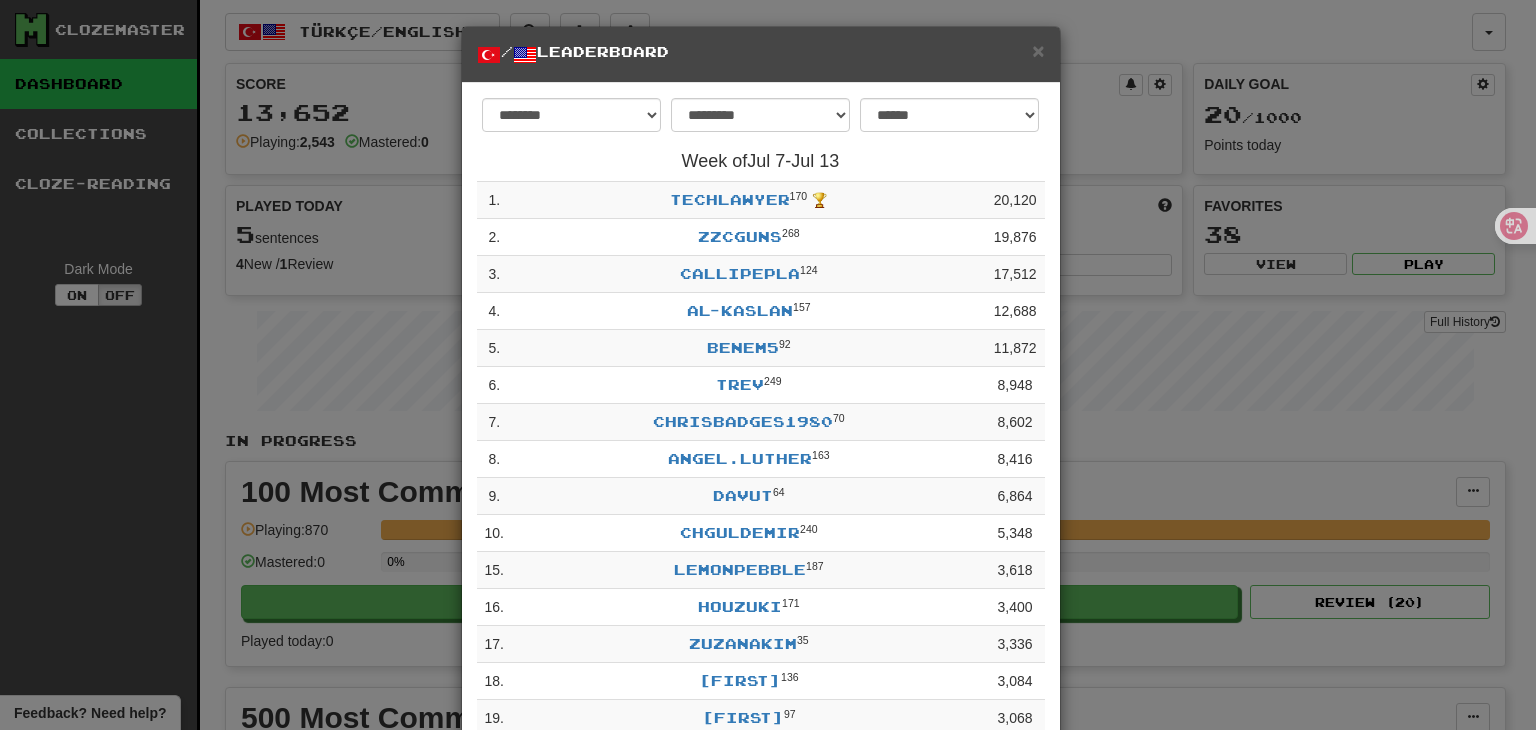 scroll, scrollTop: 0, scrollLeft: 0, axis: both 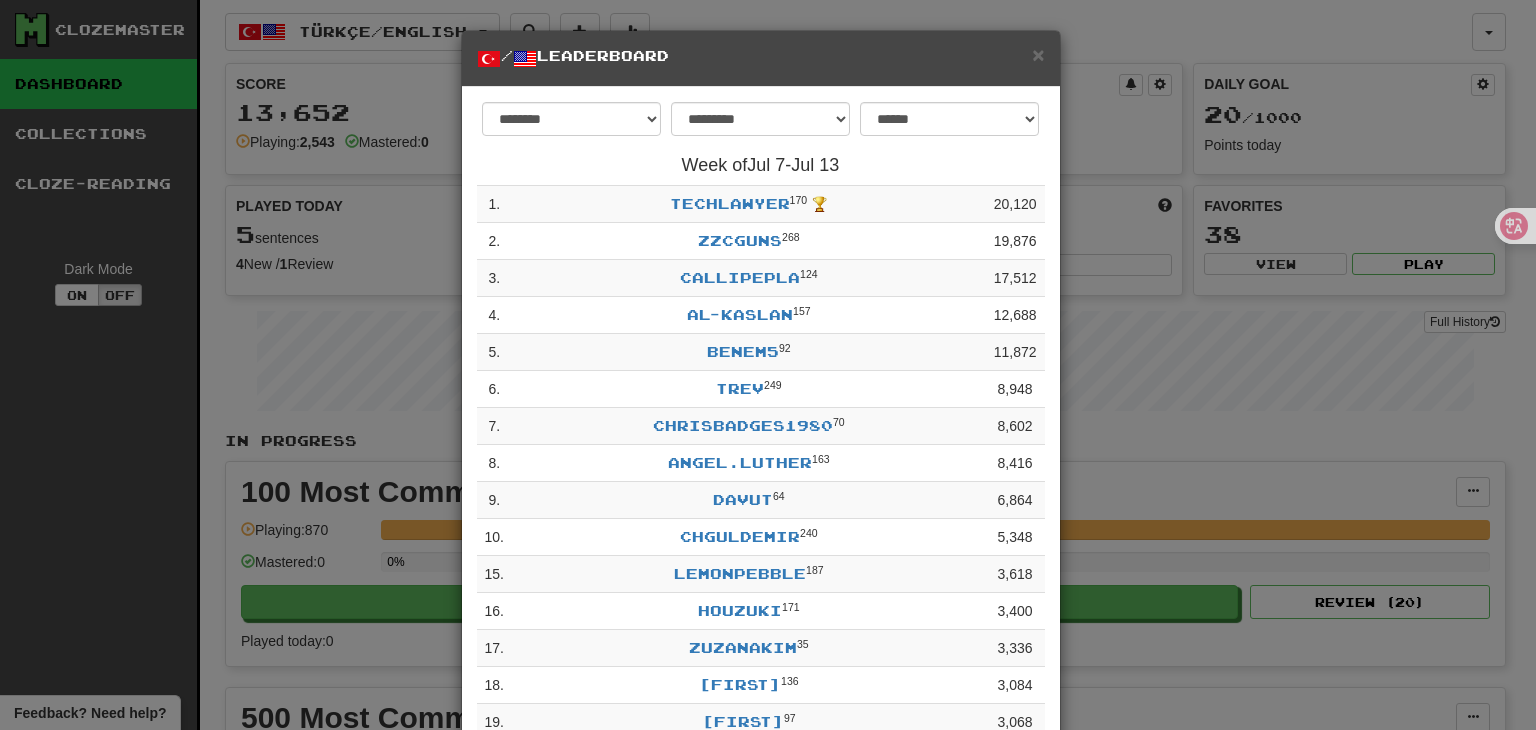click on "×  /   Leaderboard" at bounding box center [761, 59] 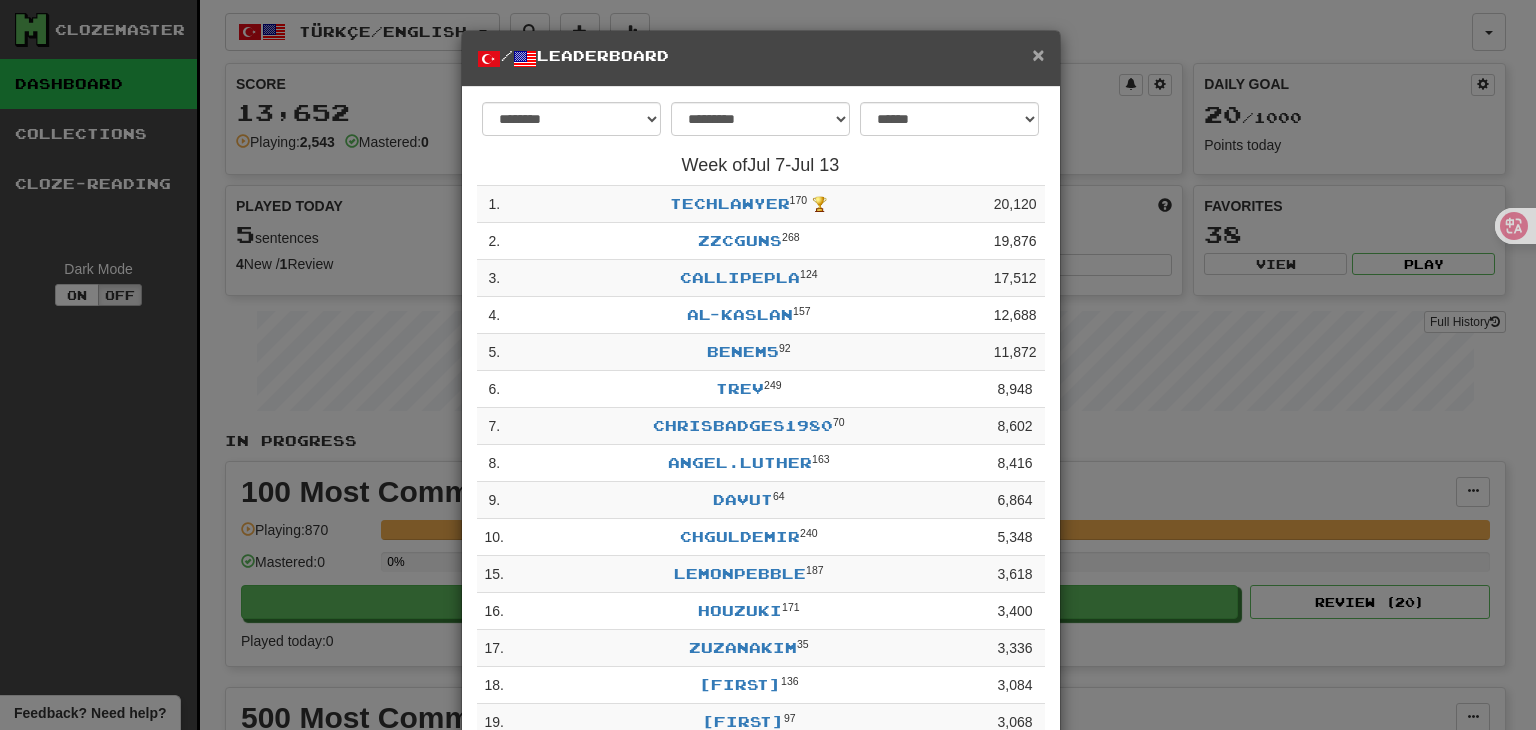 click on "×" at bounding box center [1038, 54] 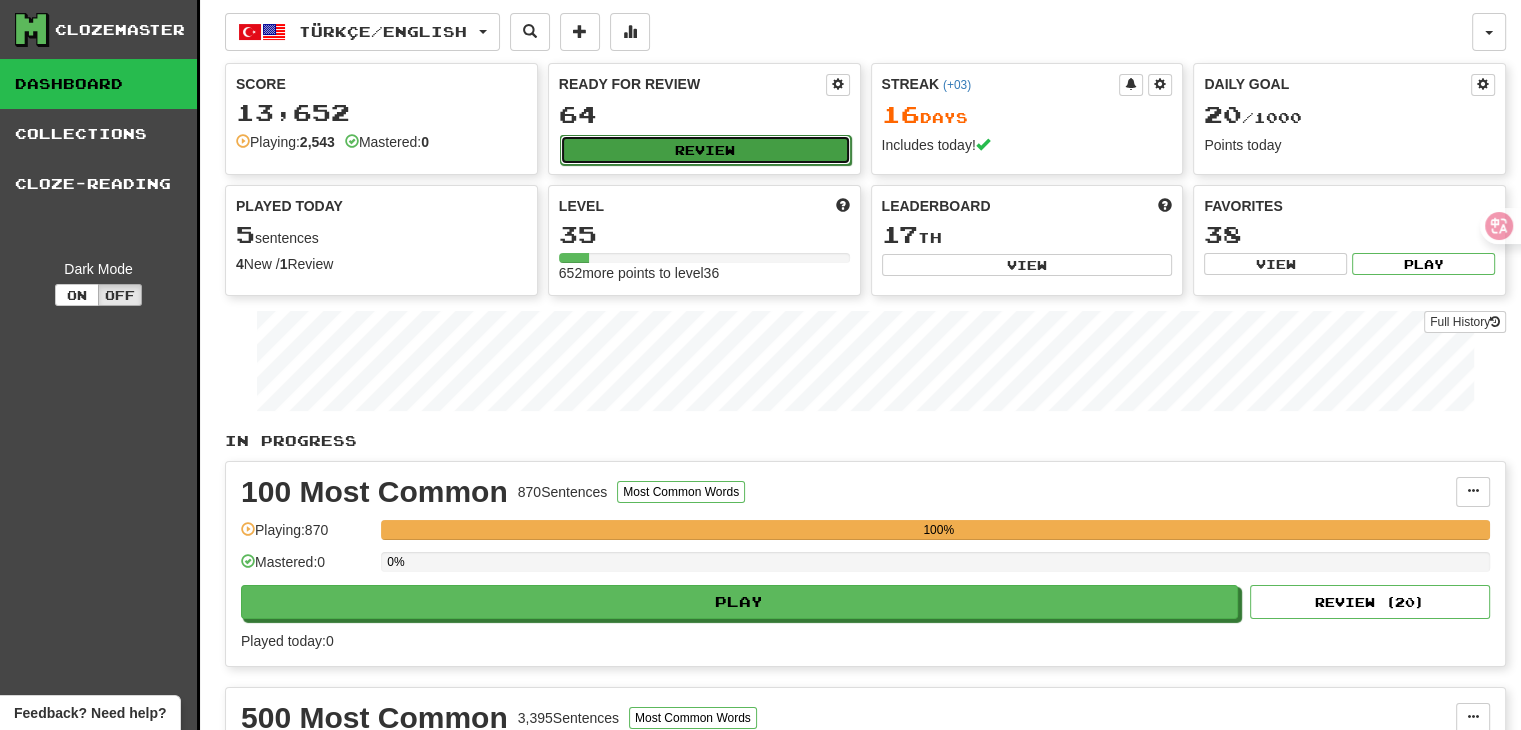 click on "Review" at bounding box center (705, 150) 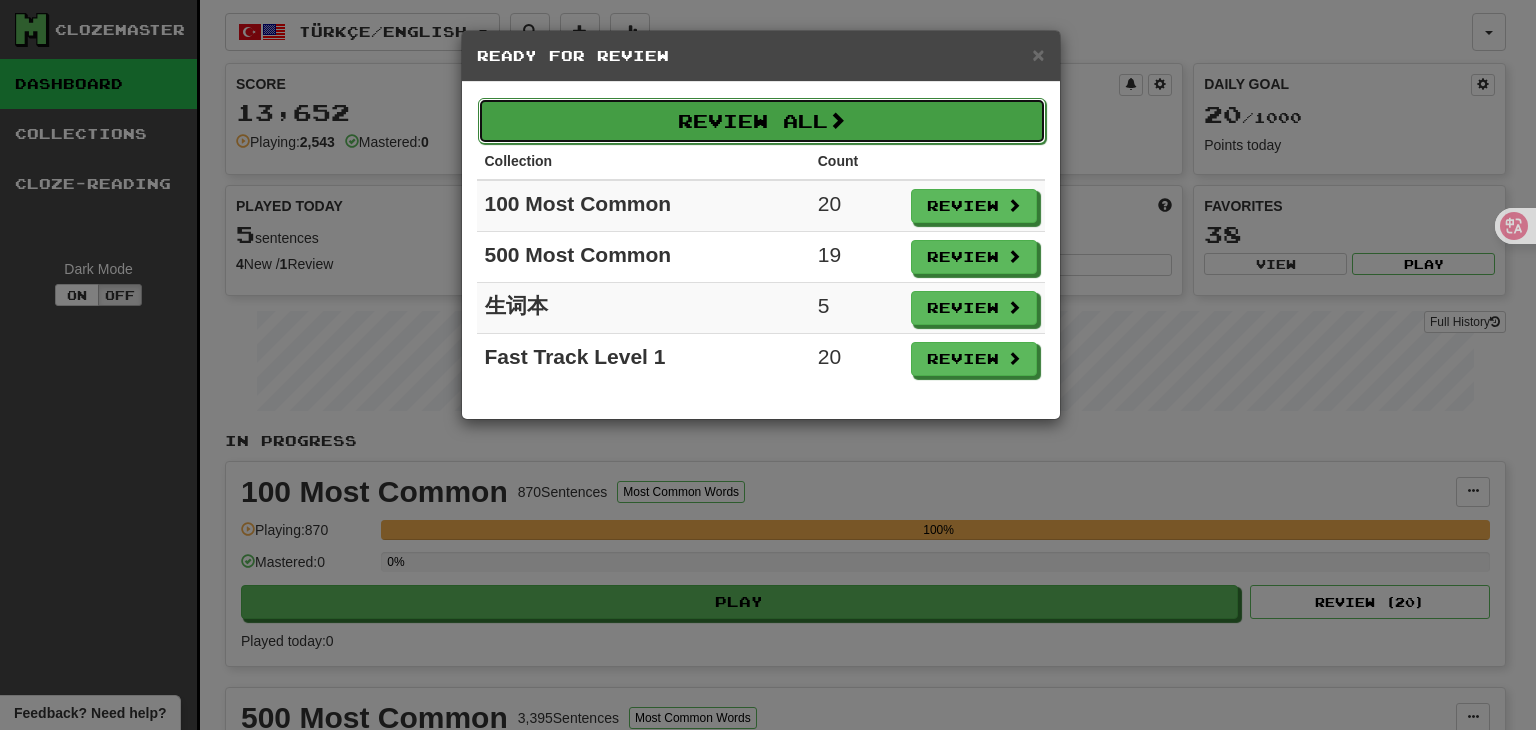 click on "Review All" at bounding box center [762, 121] 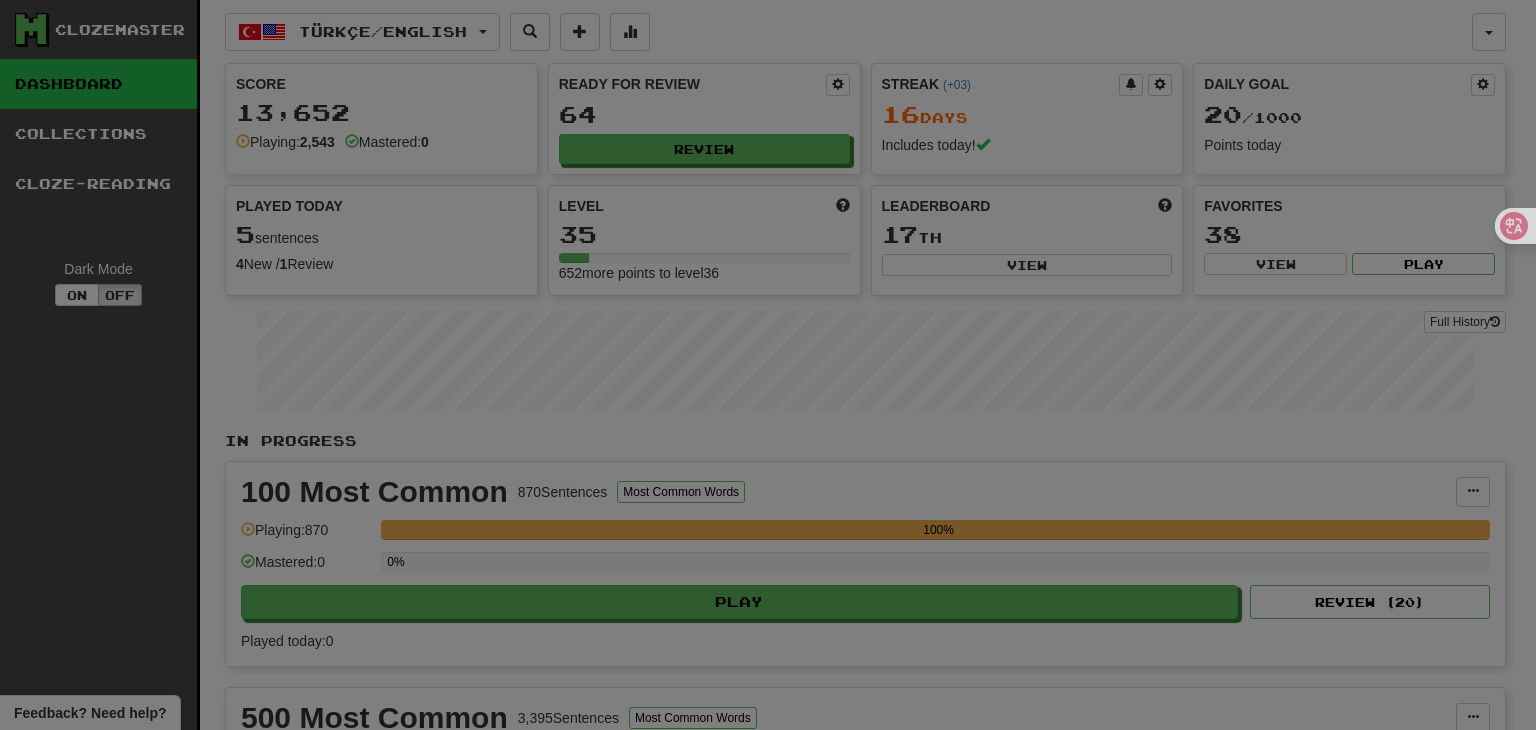 select on "**" 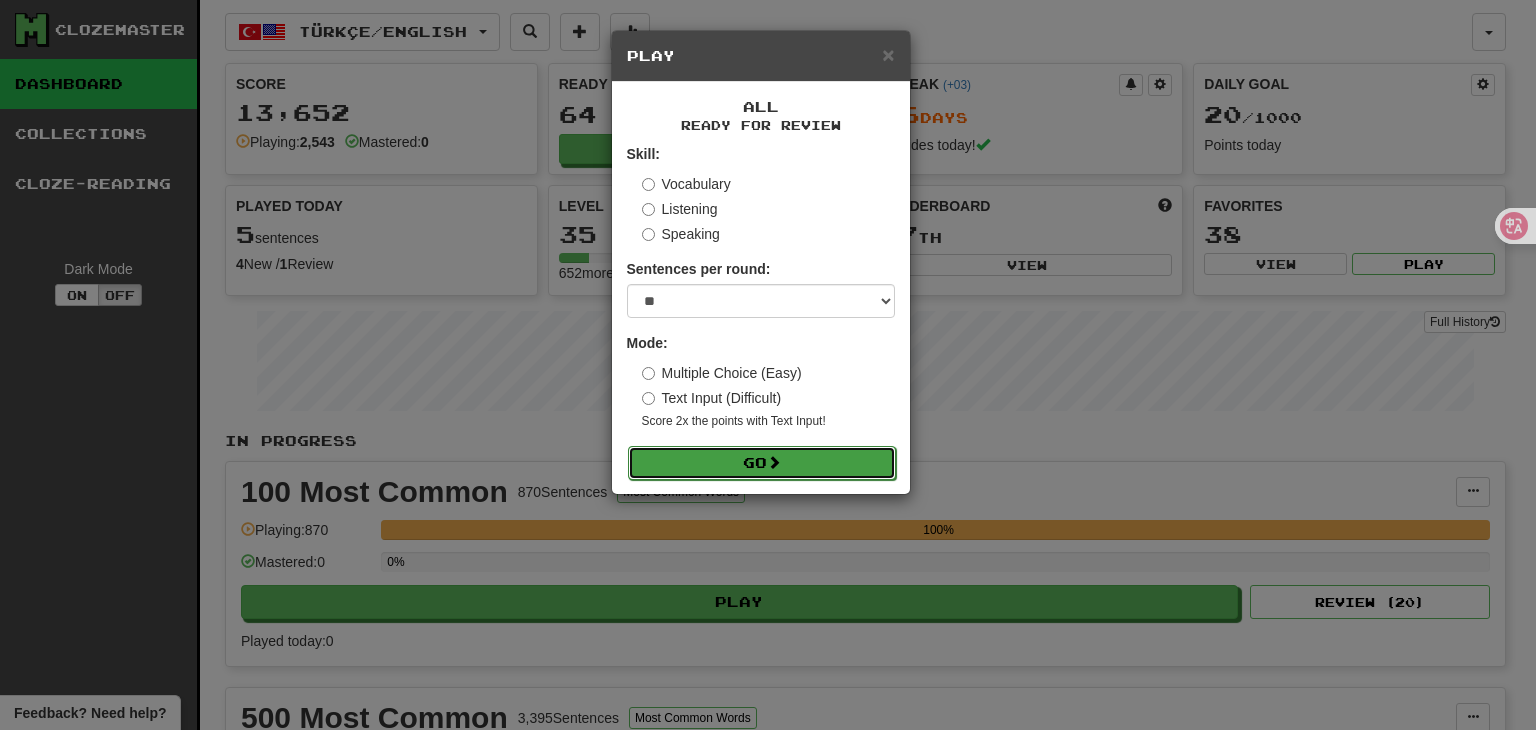click on "Go" at bounding box center (762, 463) 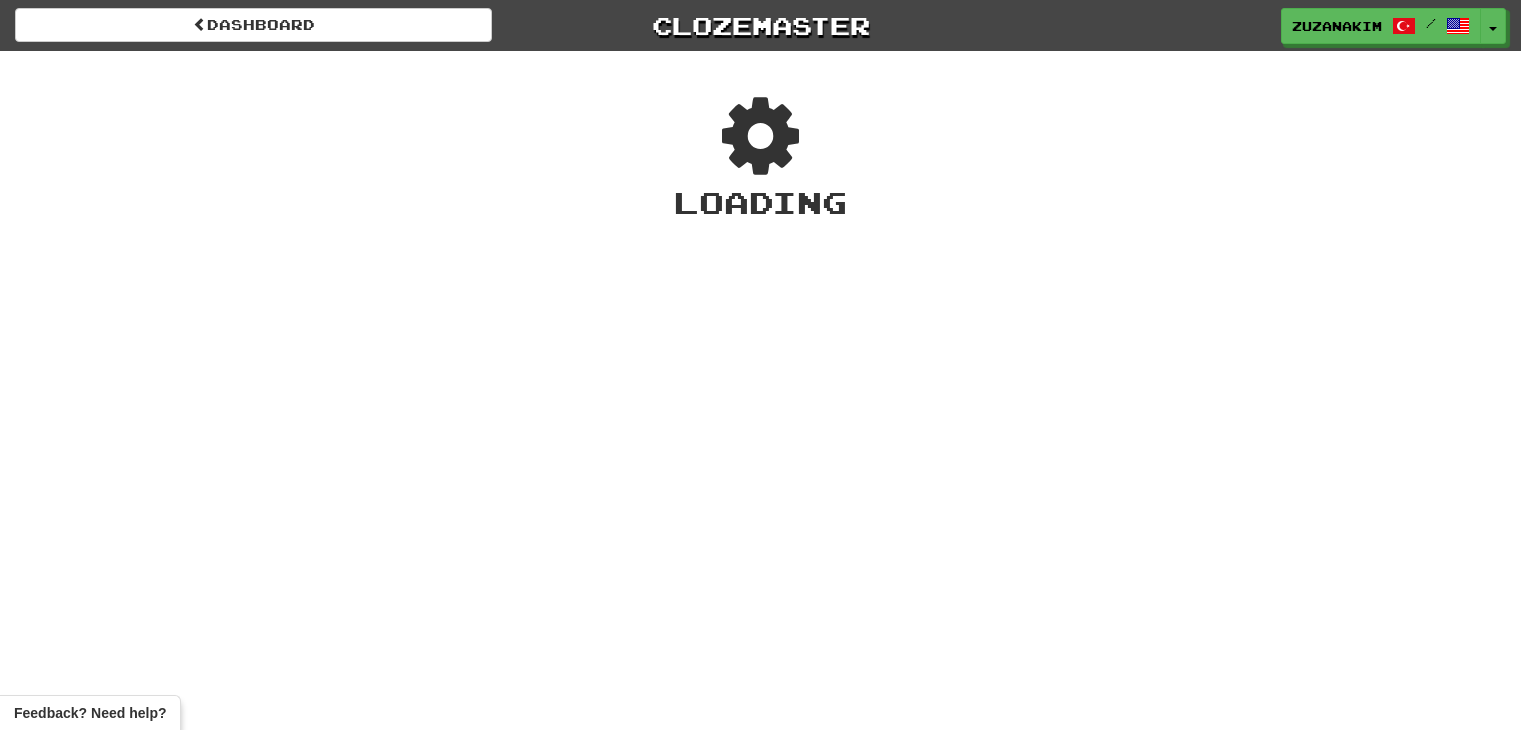scroll, scrollTop: 0, scrollLeft: 0, axis: both 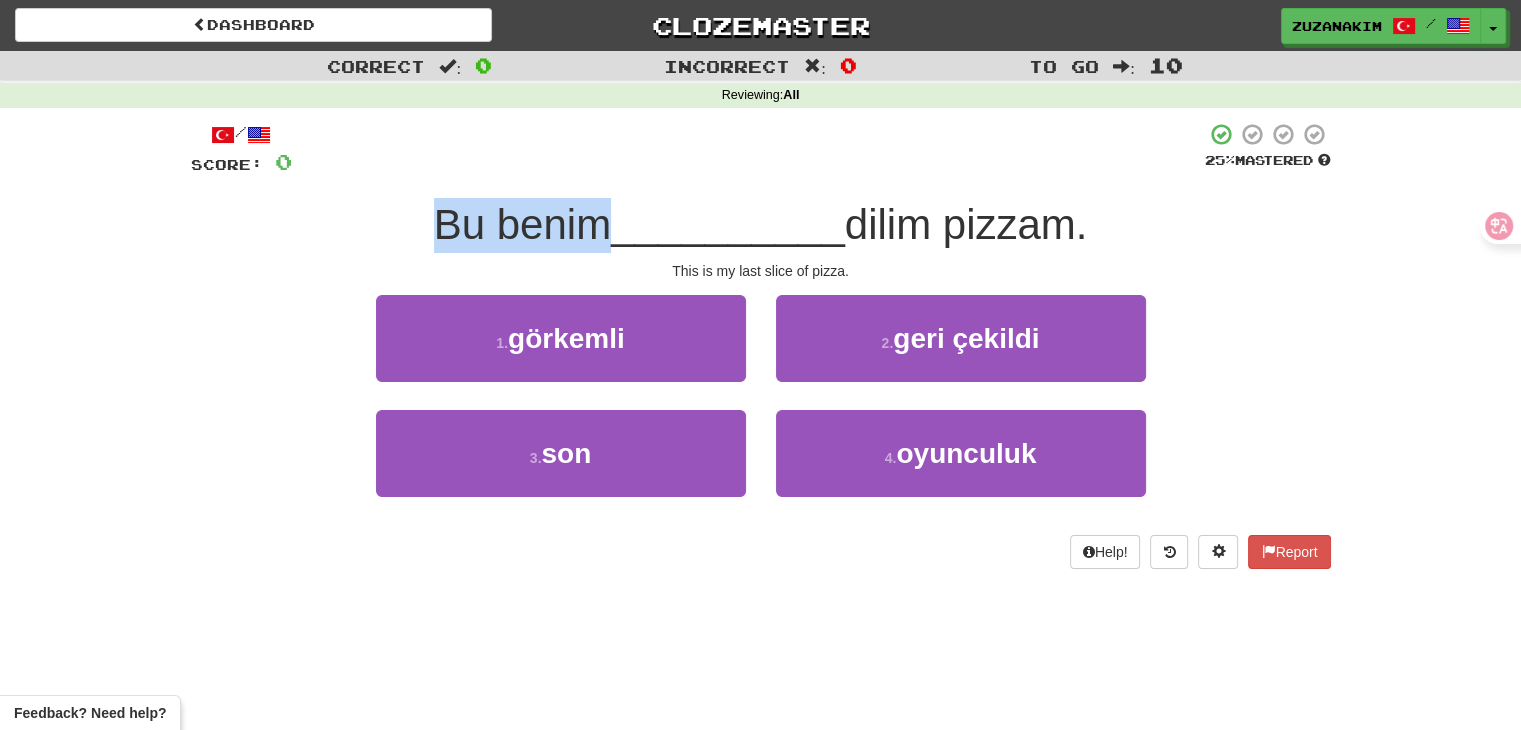 drag, startPoint x: 431, startPoint y: 243, endPoint x: 583, endPoint y: 242, distance: 152.0033 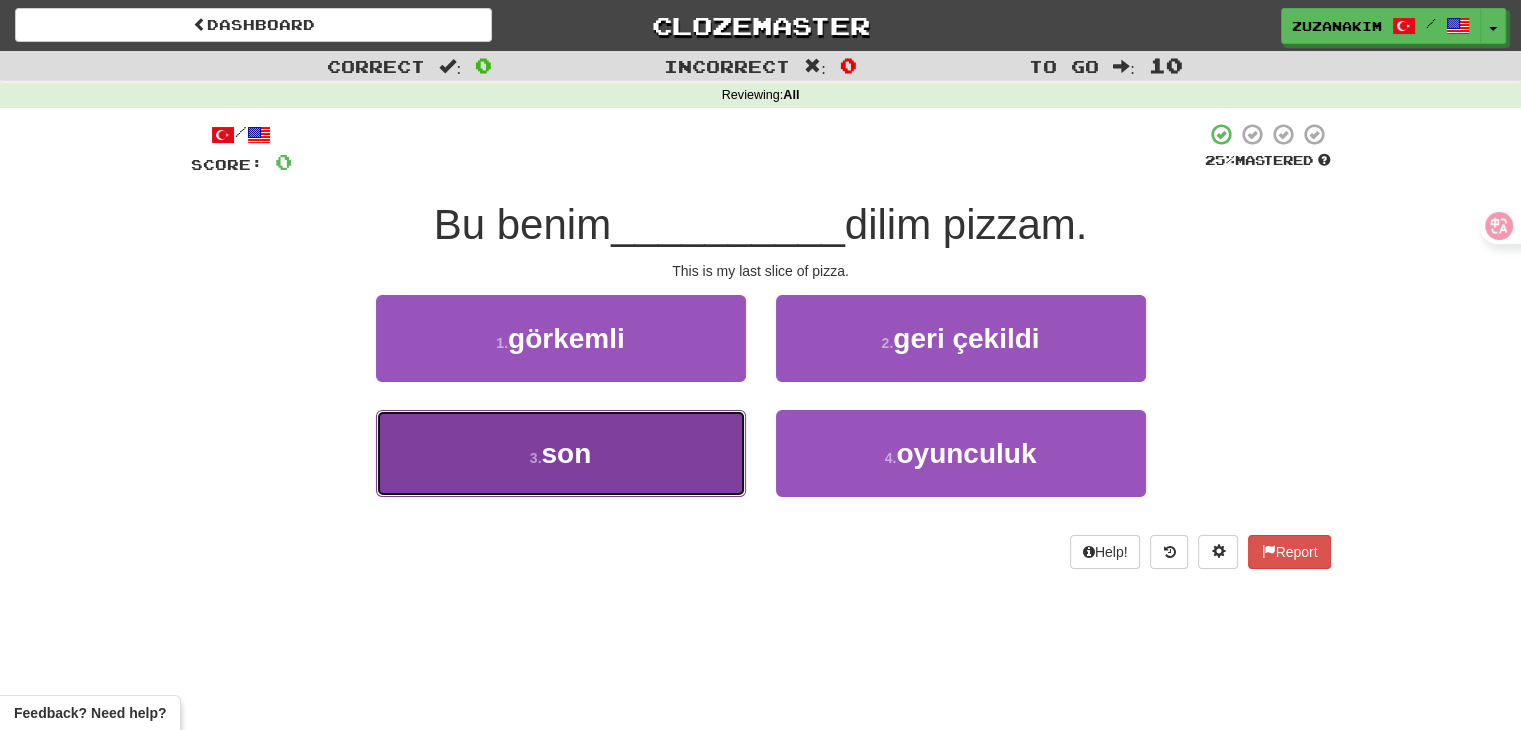 click on "son" at bounding box center (566, 453) 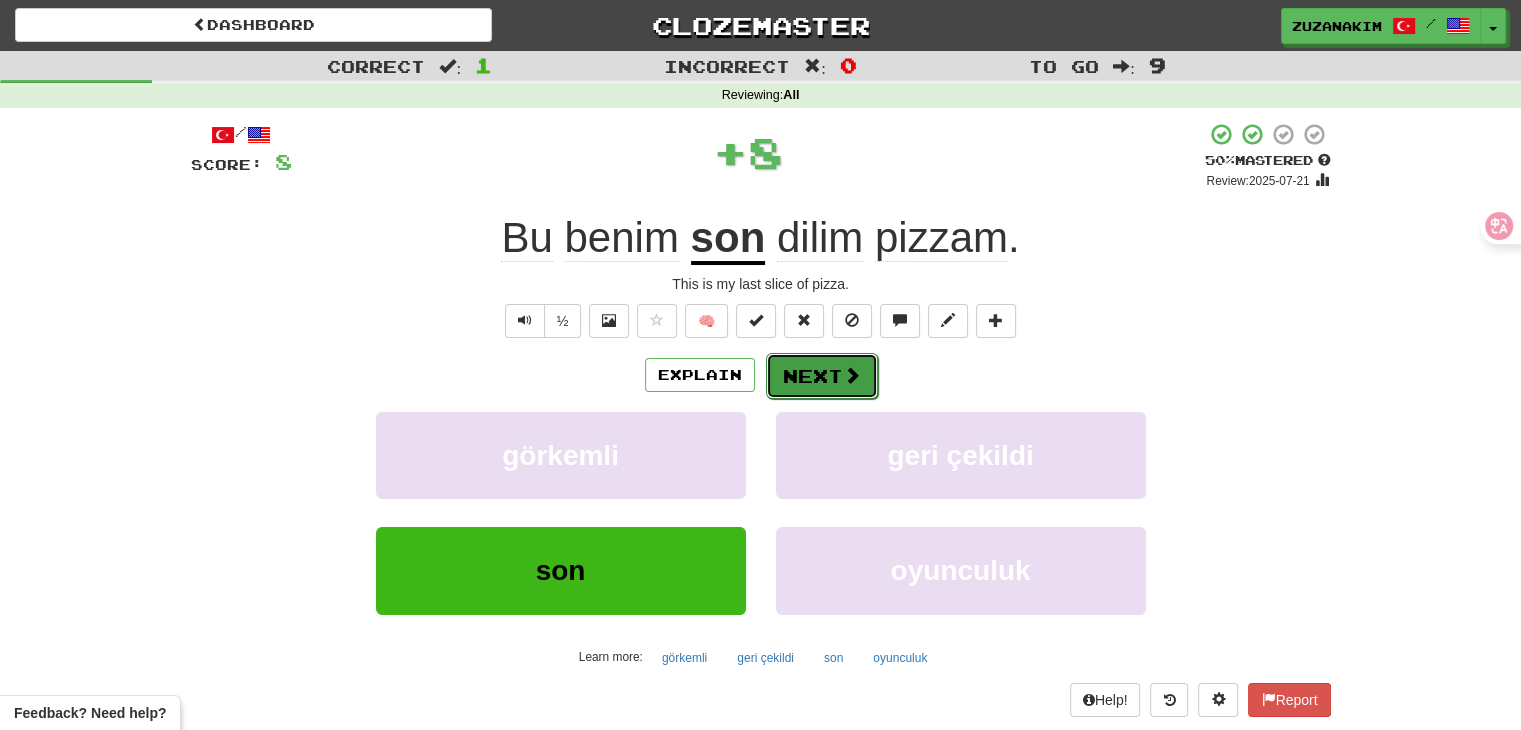 click on "Next" at bounding box center (822, 376) 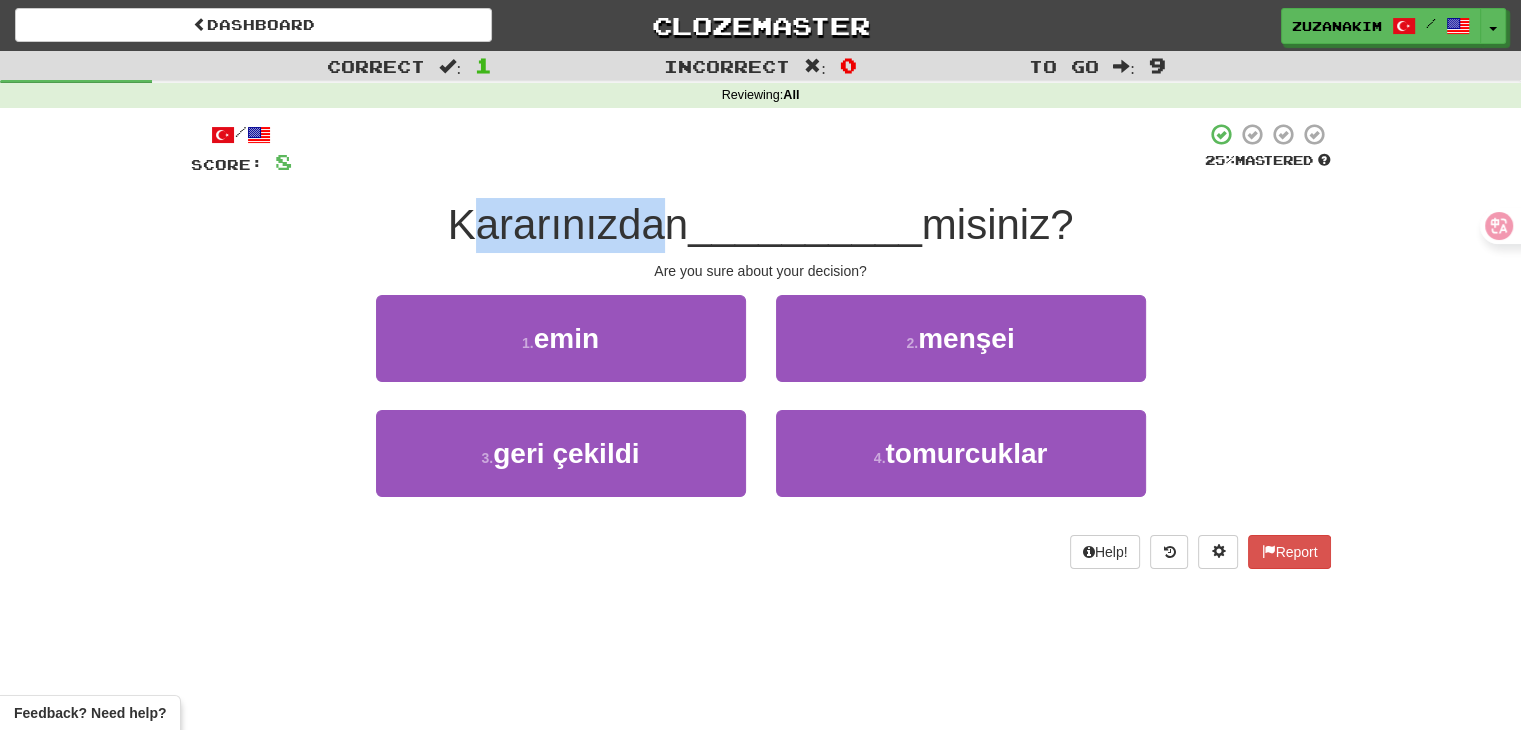 drag, startPoint x: 460, startPoint y: 228, endPoint x: 656, endPoint y: 228, distance: 196 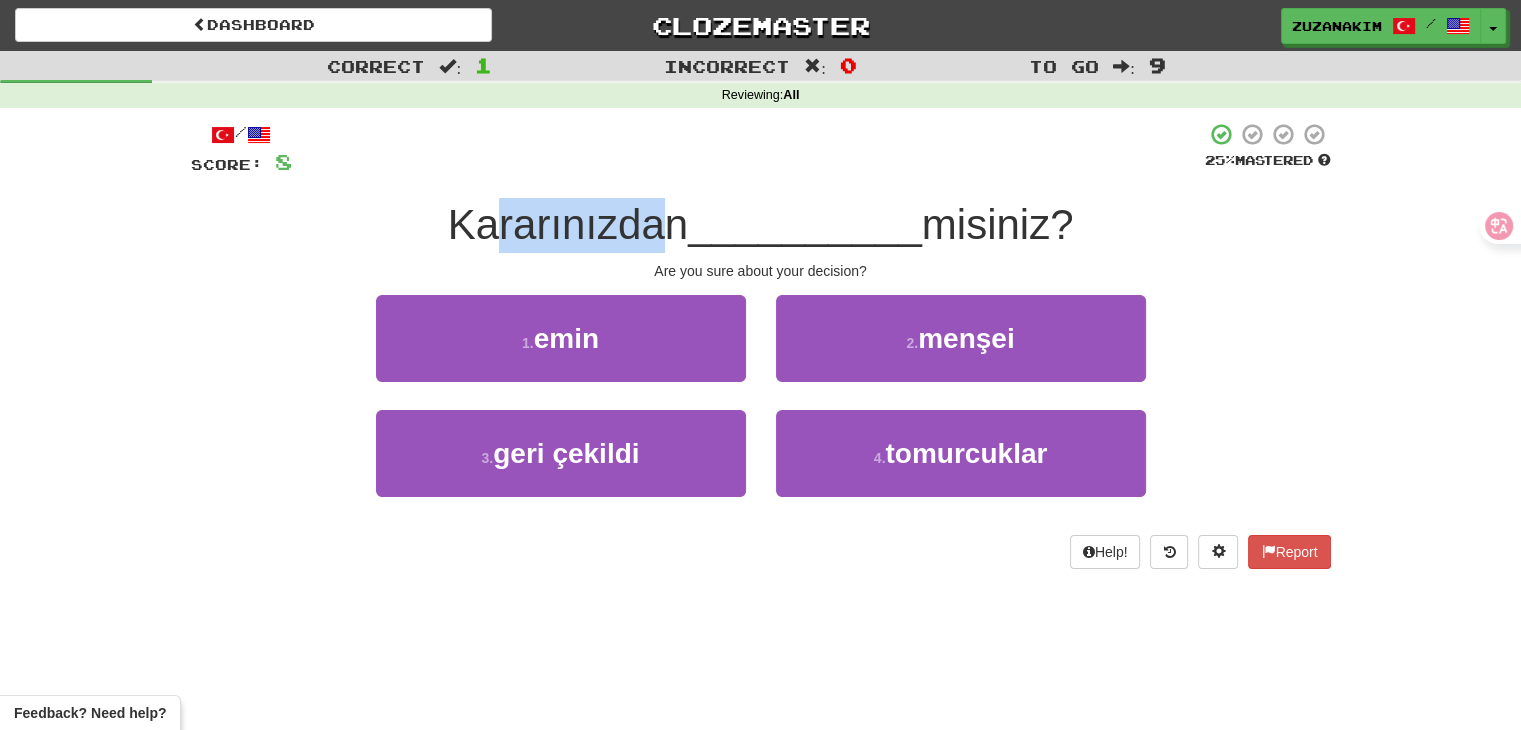 drag, startPoint x: 488, startPoint y: 213, endPoint x: 654, endPoint y: 216, distance: 166.0271 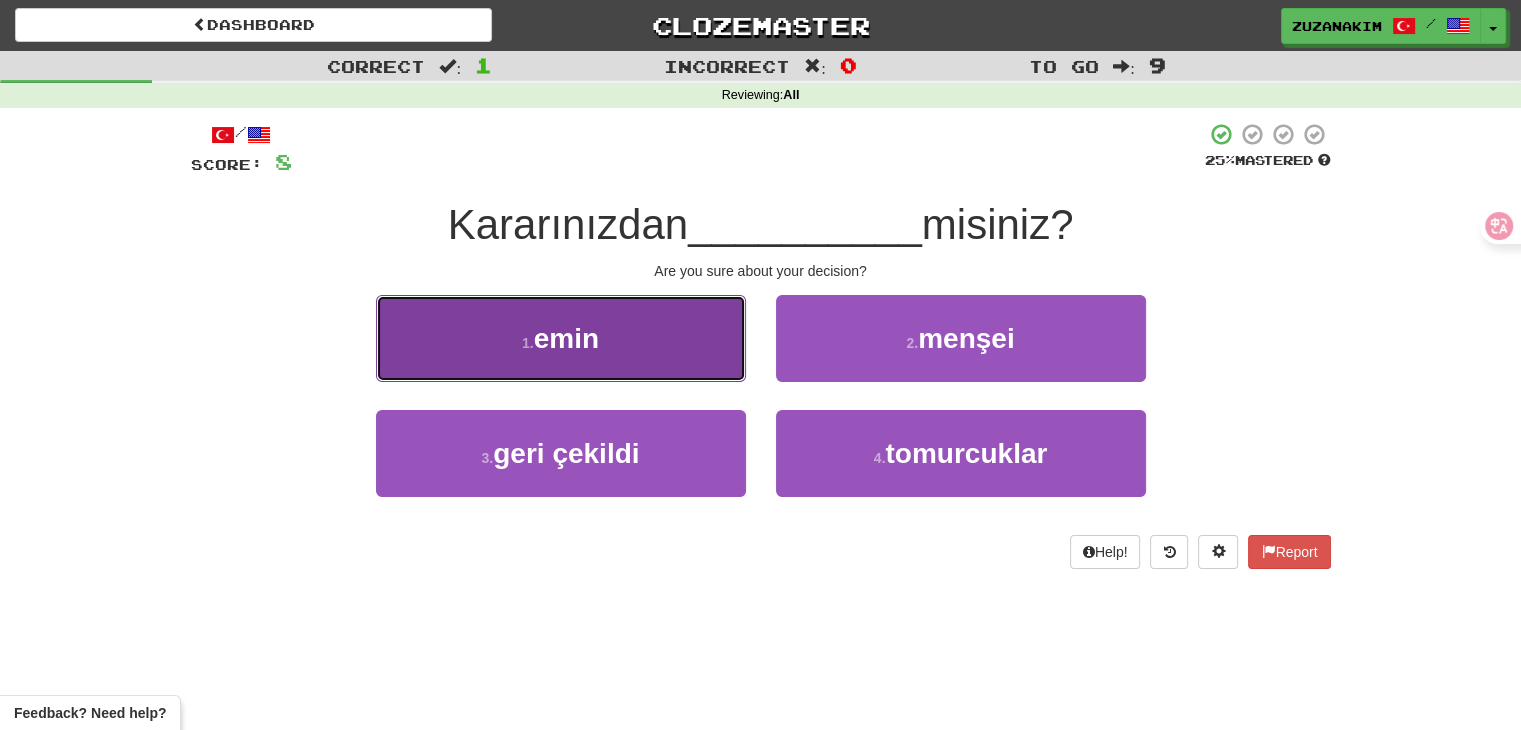 click on "1 .  emin" at bounding box center (561, 338) 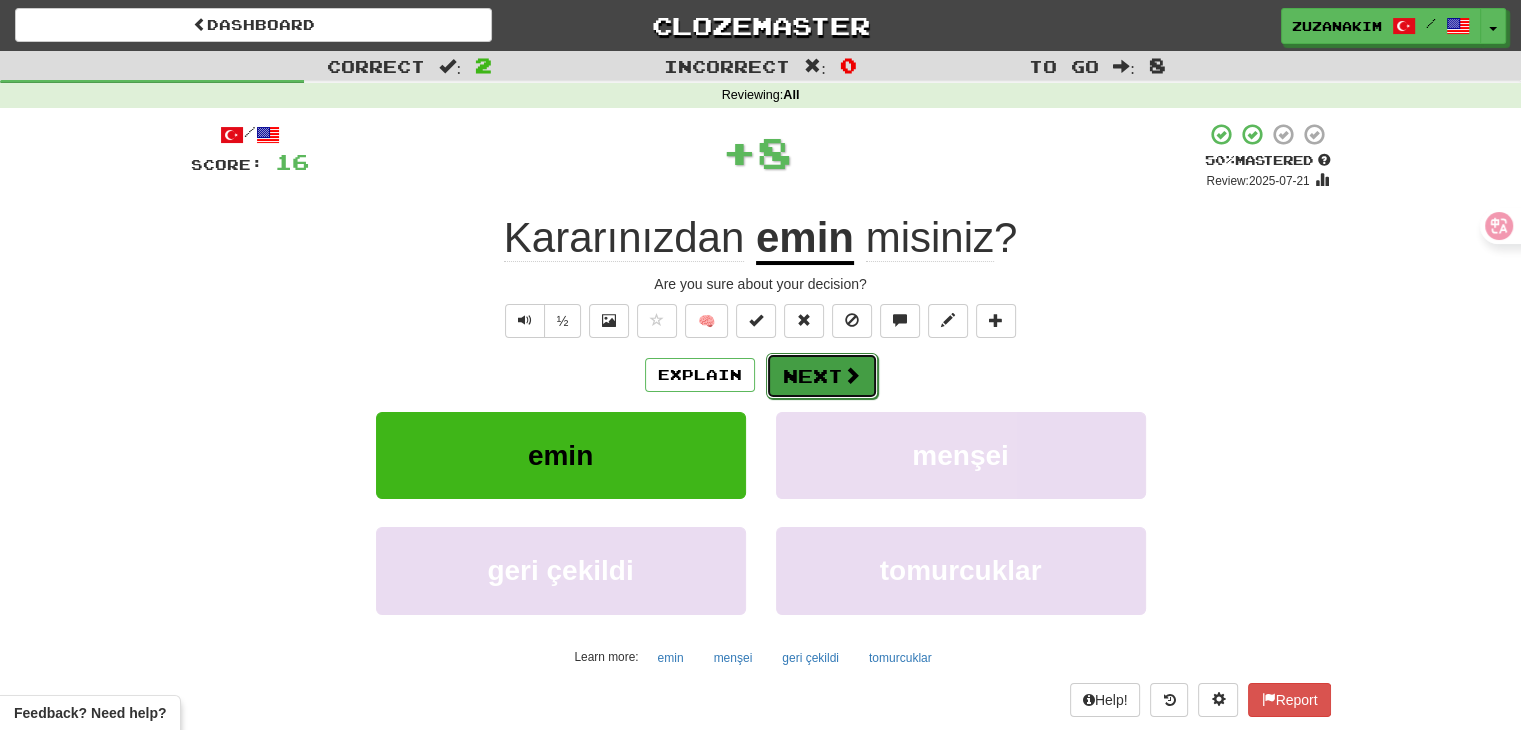 click on "Next" at bounding box center [822, 376] 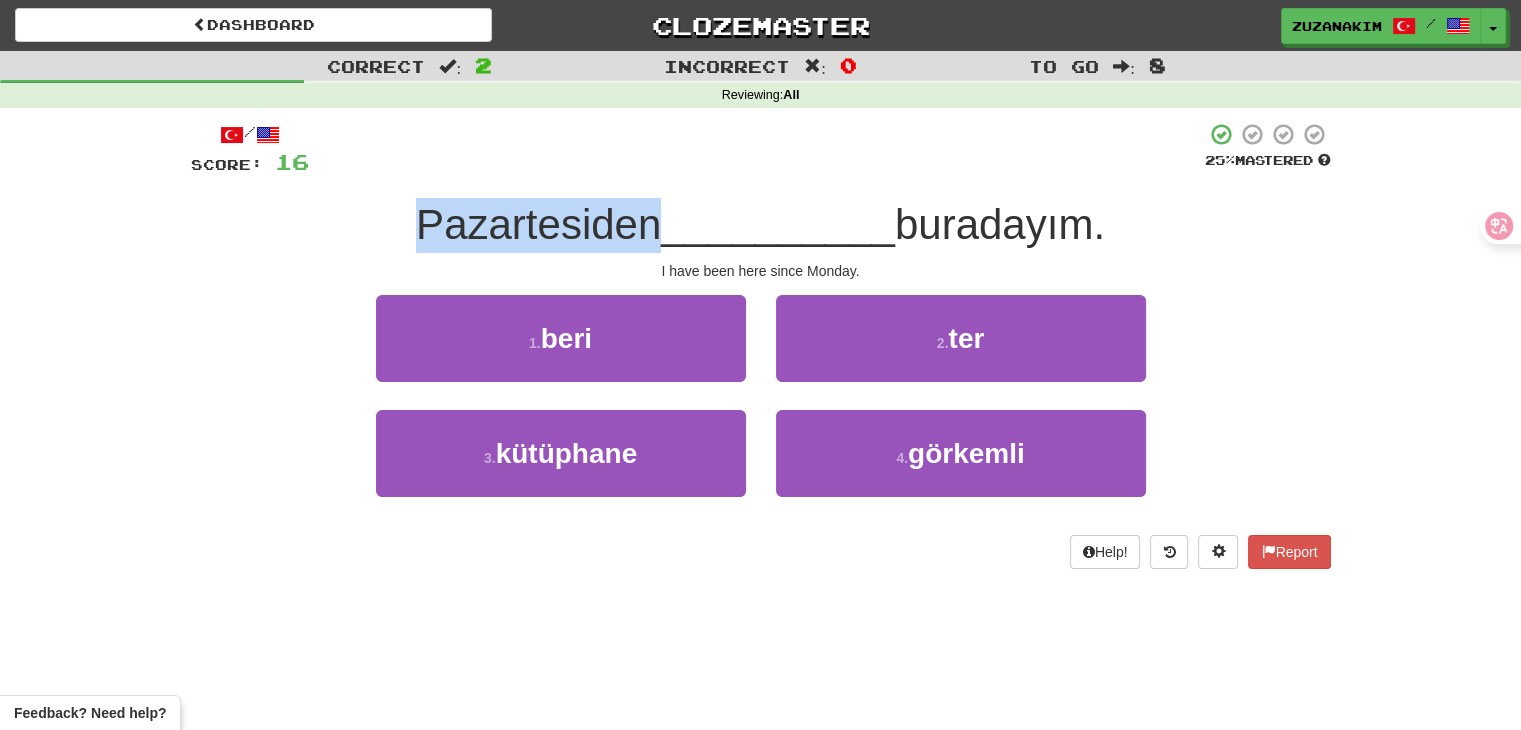 drag, startPoint x: 415, startPoint y: 238, endPoint x: 654, endPoint y: 237, distance: 239.00209 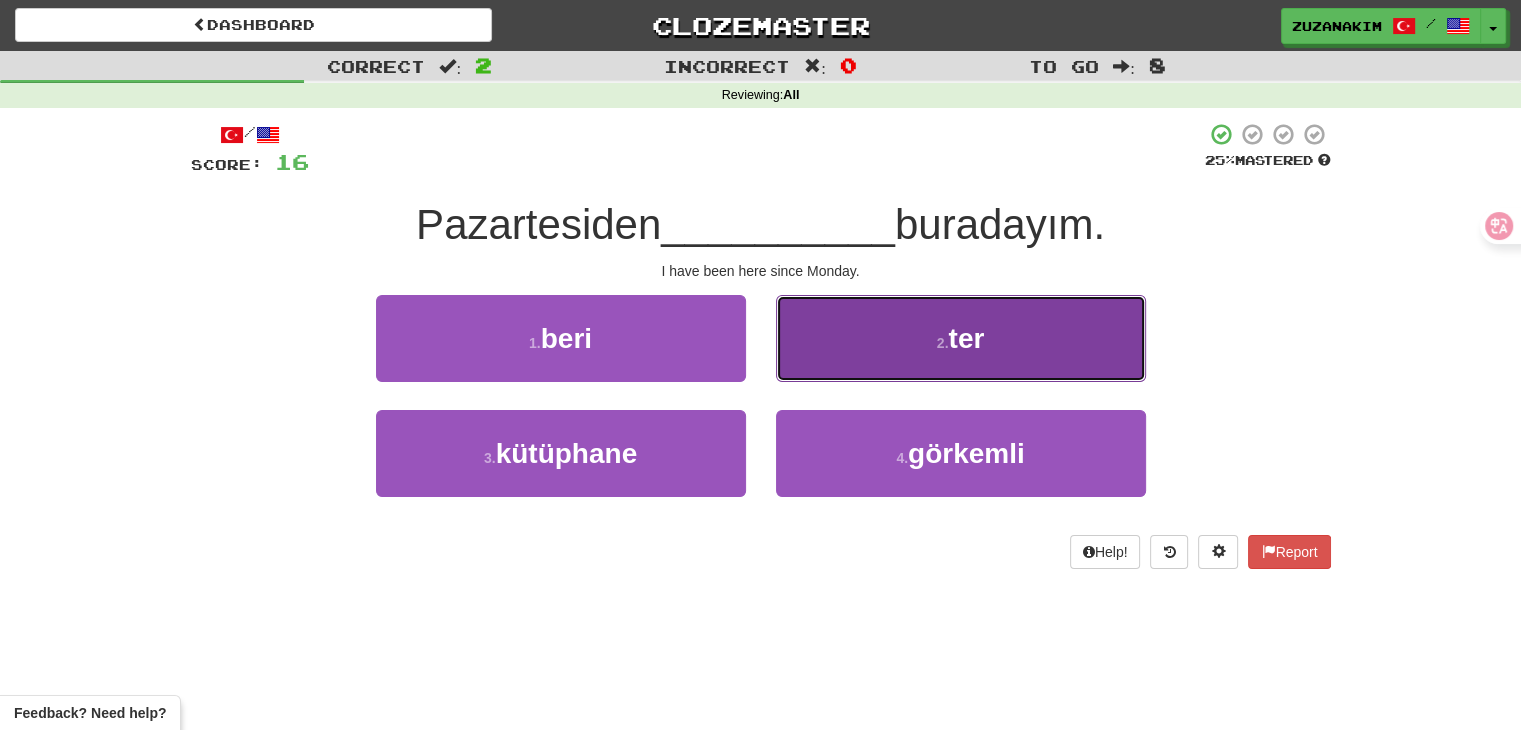 click on "2 .  ter" at bounding box center [961, 338] 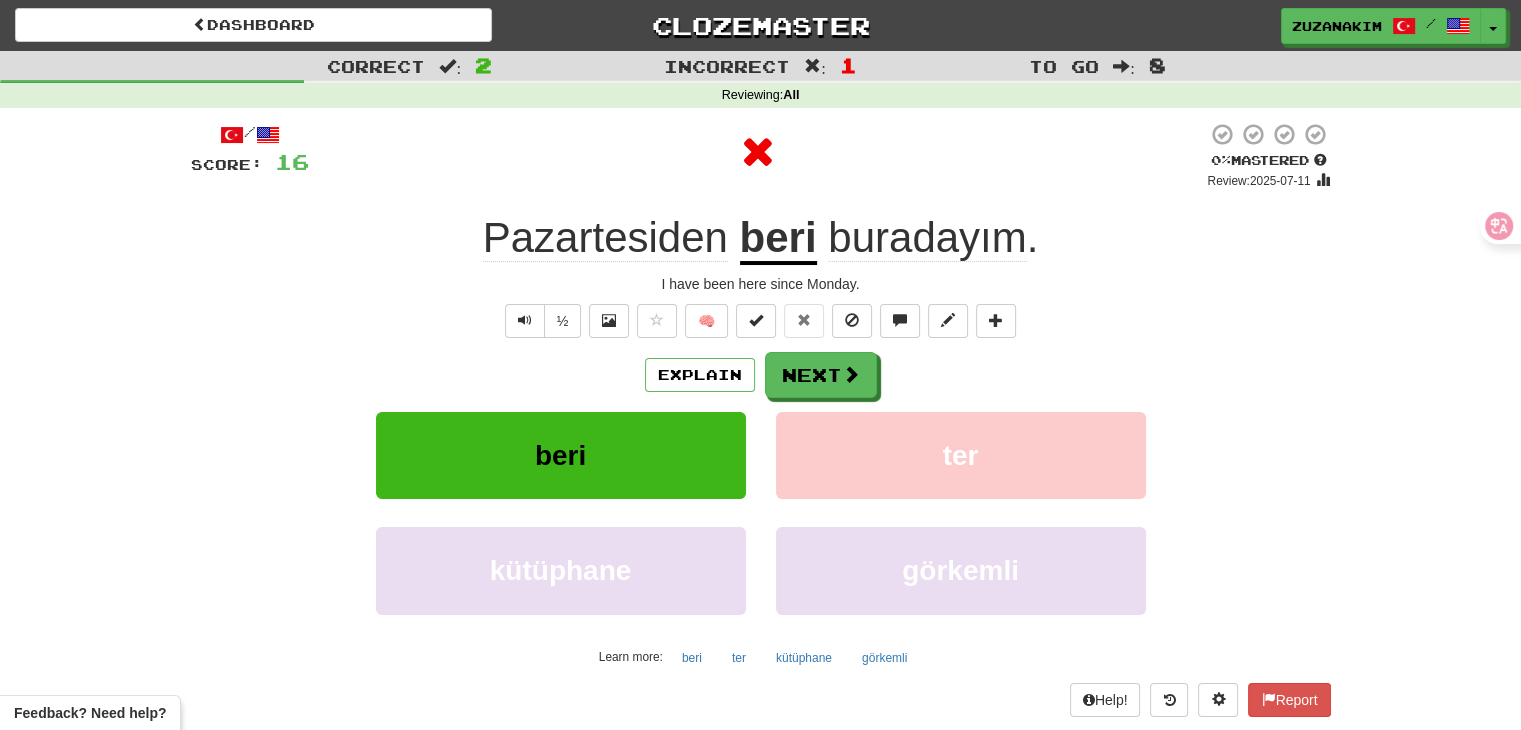 click on "beri" at bounding box center [778, 239] 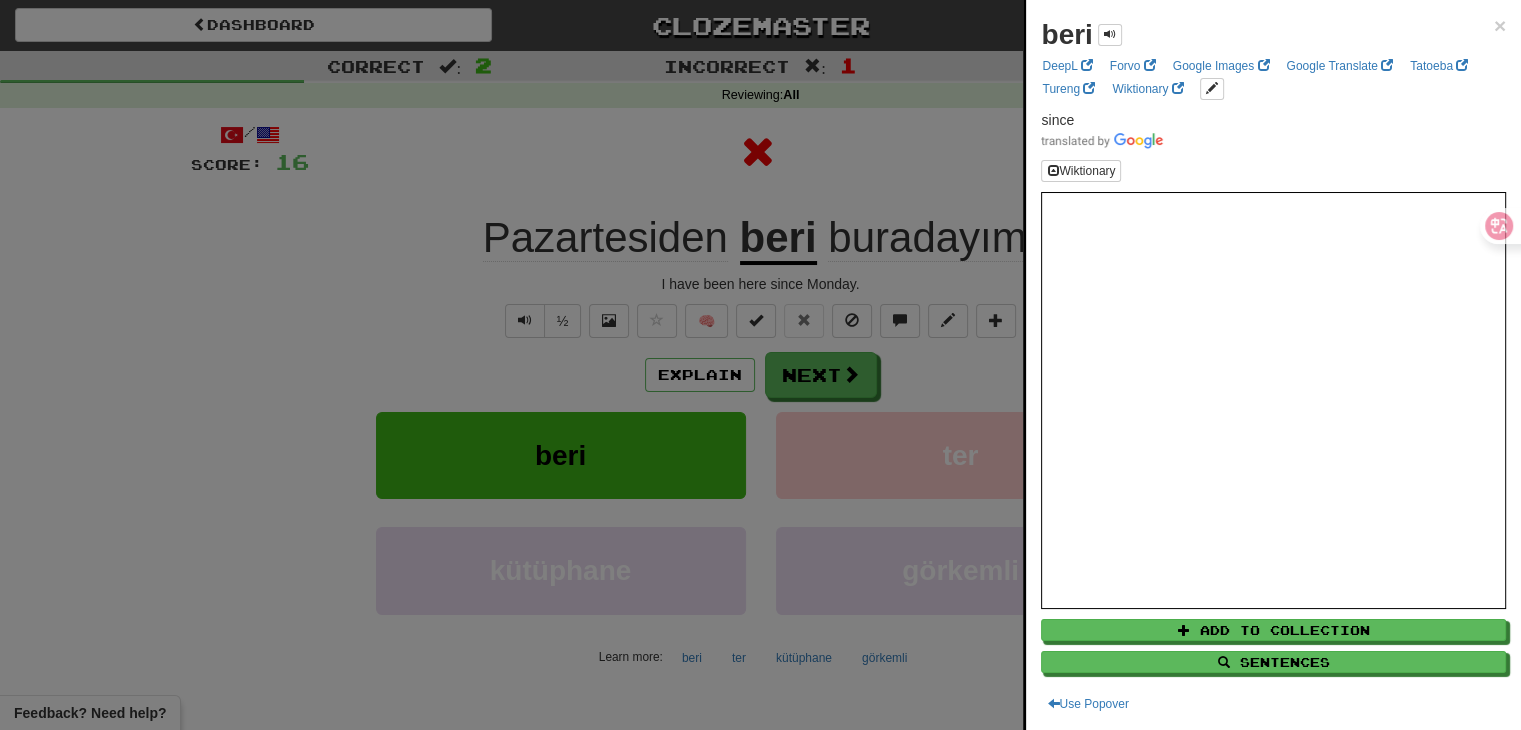 click at bounding box center (760, 365) 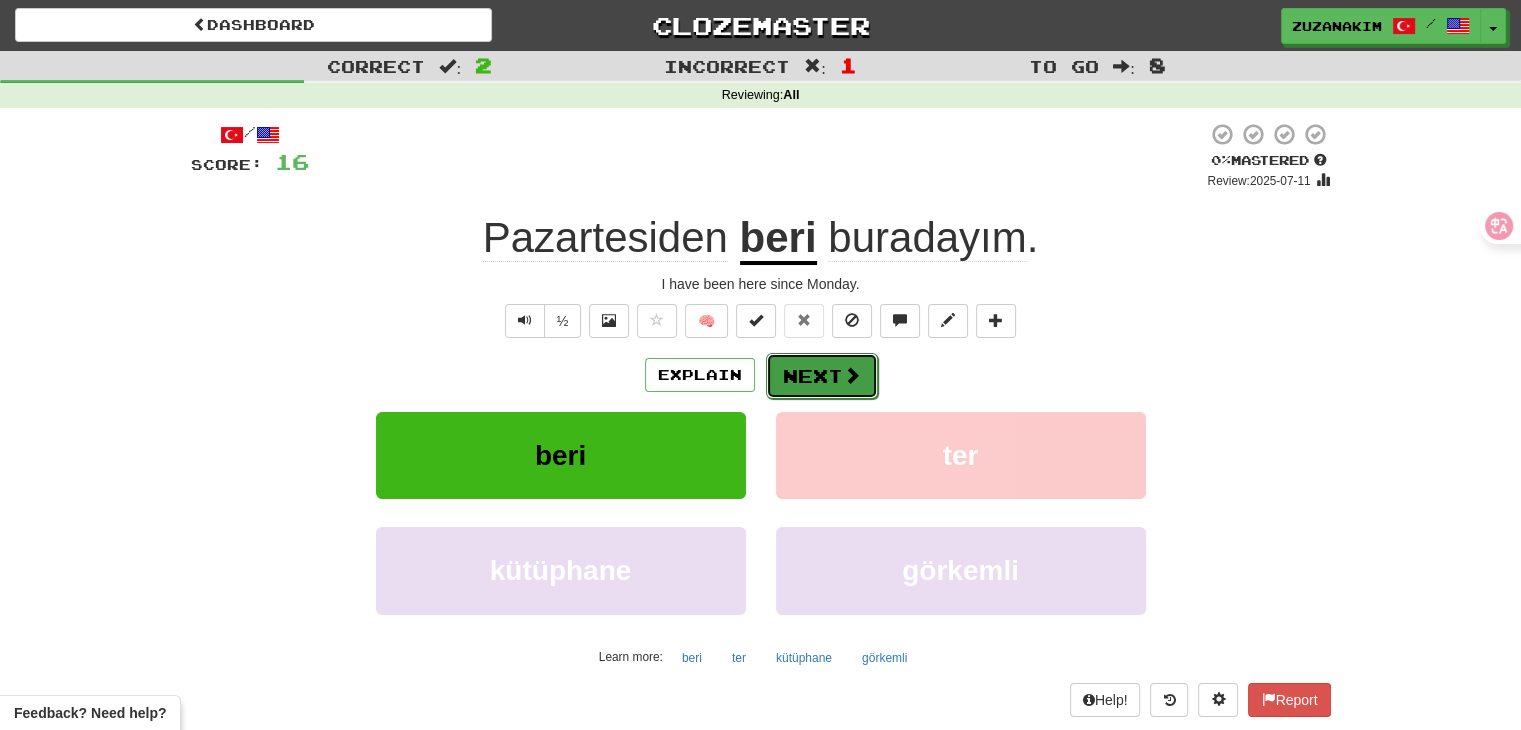 click on "Next" at bounding box center (822, 376) 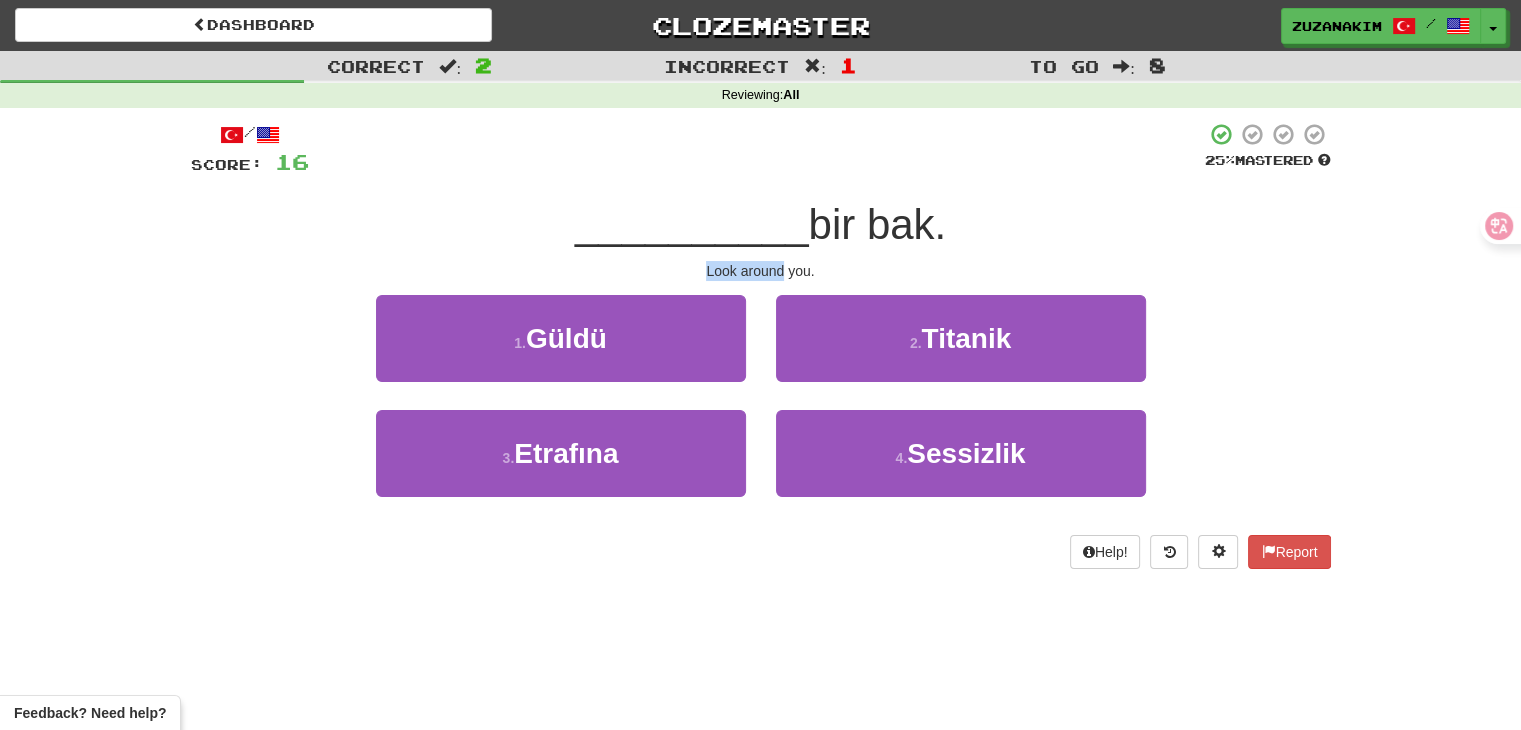 drag, startPoint x: 656, startPoint y: 262, endPoint x: 787, endPoint y: 263, distance: 131.00381 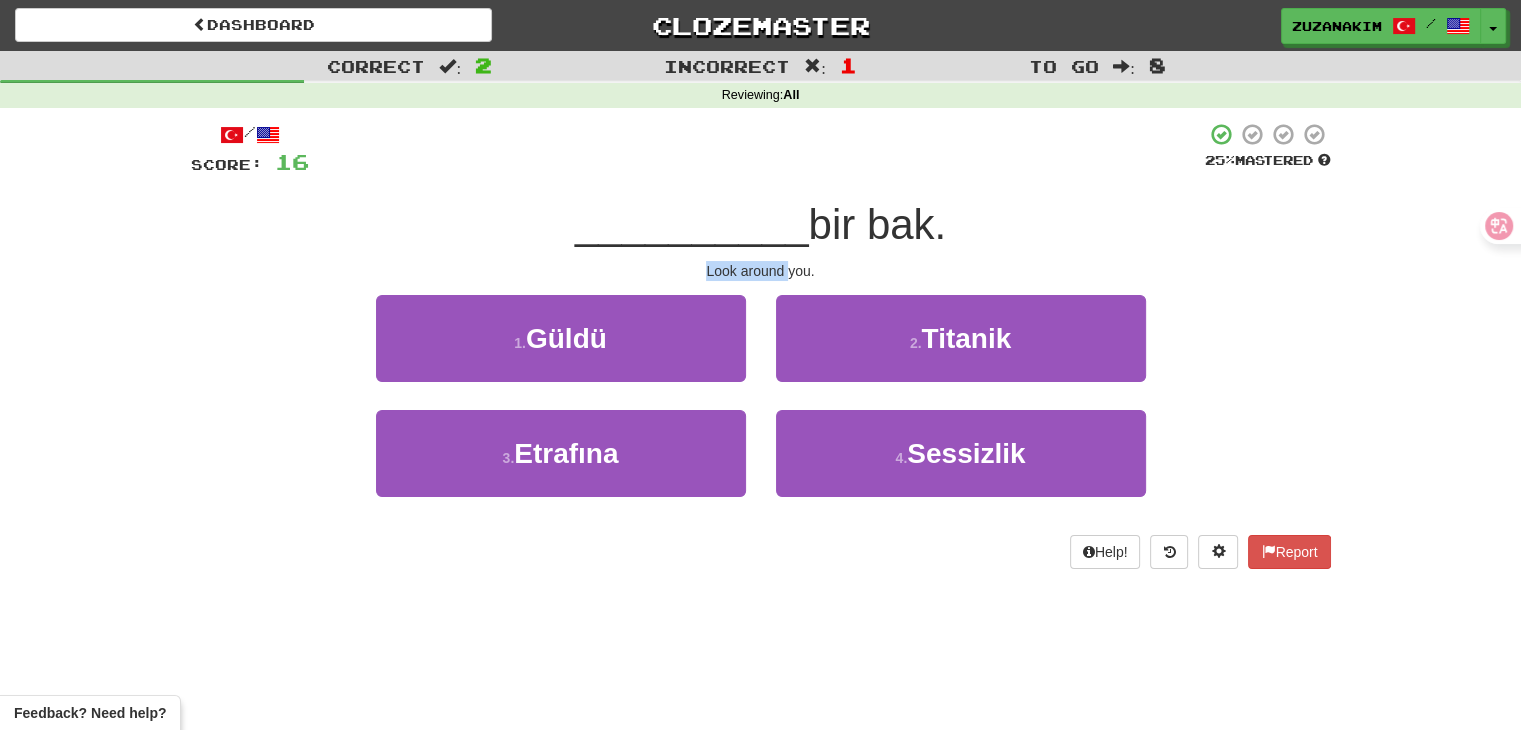 click on "Look around you." at bounding box center (761, 271) 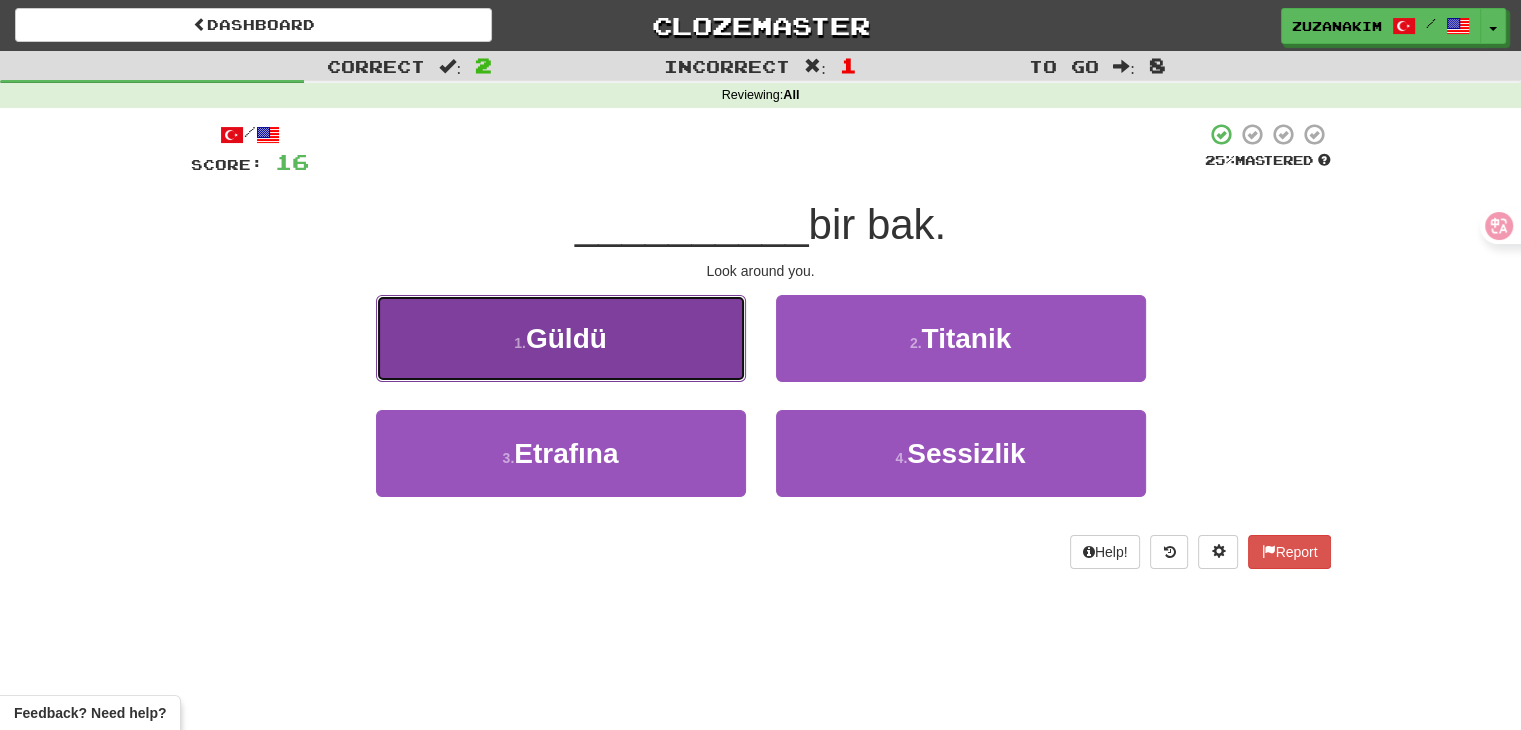 click on "1 .  Güldü" at bounding box center [561, 338] 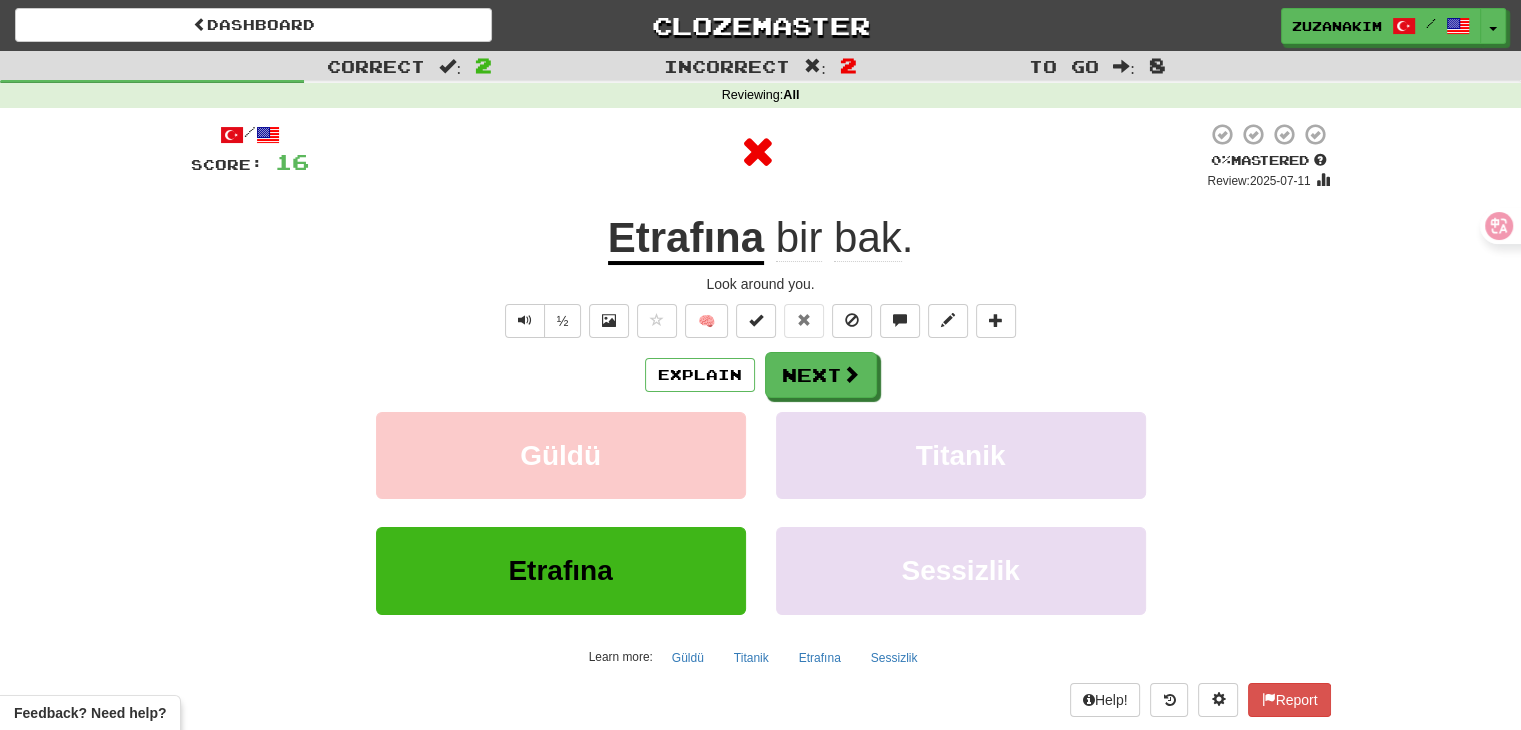 click on "Etrafına" at bounding box center (686, 239) 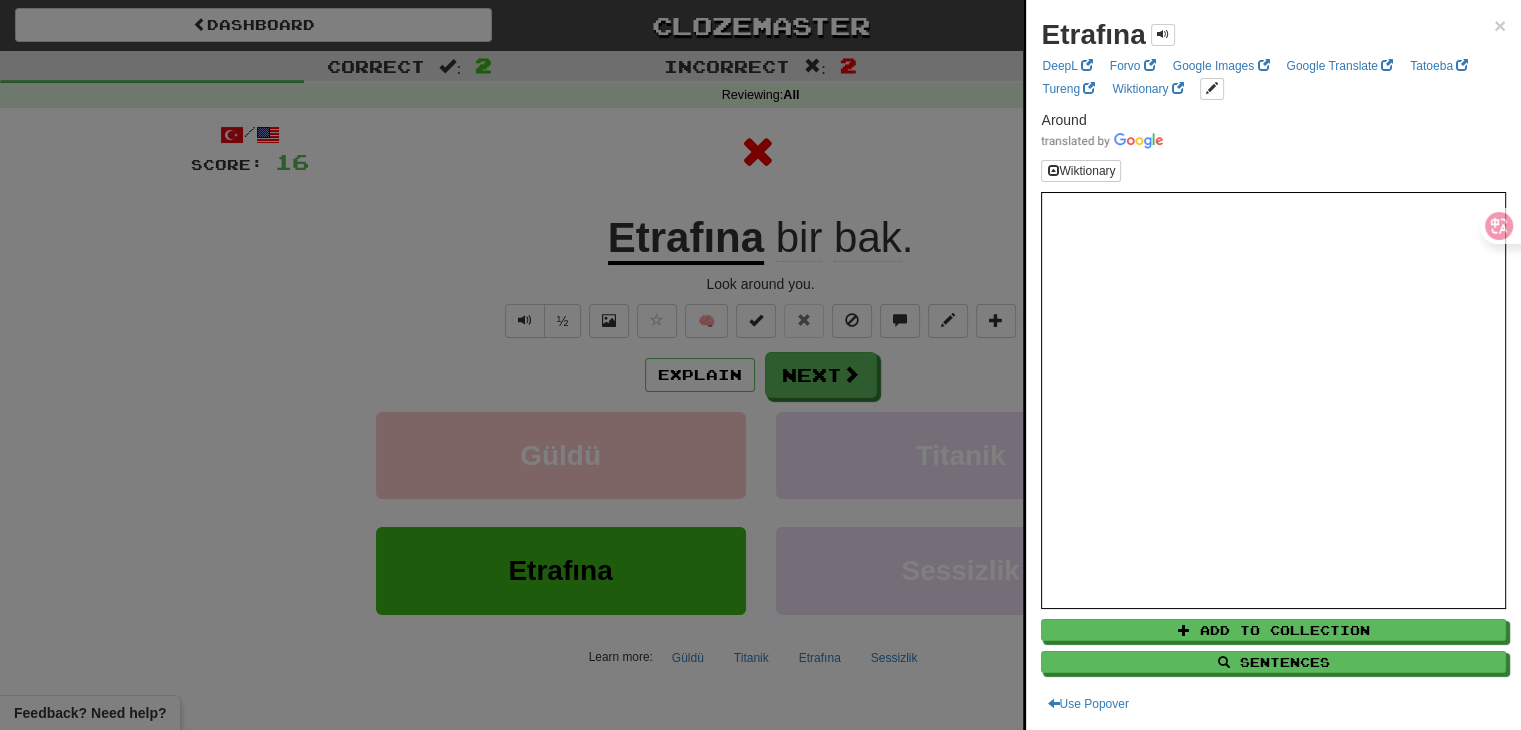 click at bounding box center [760, 365] 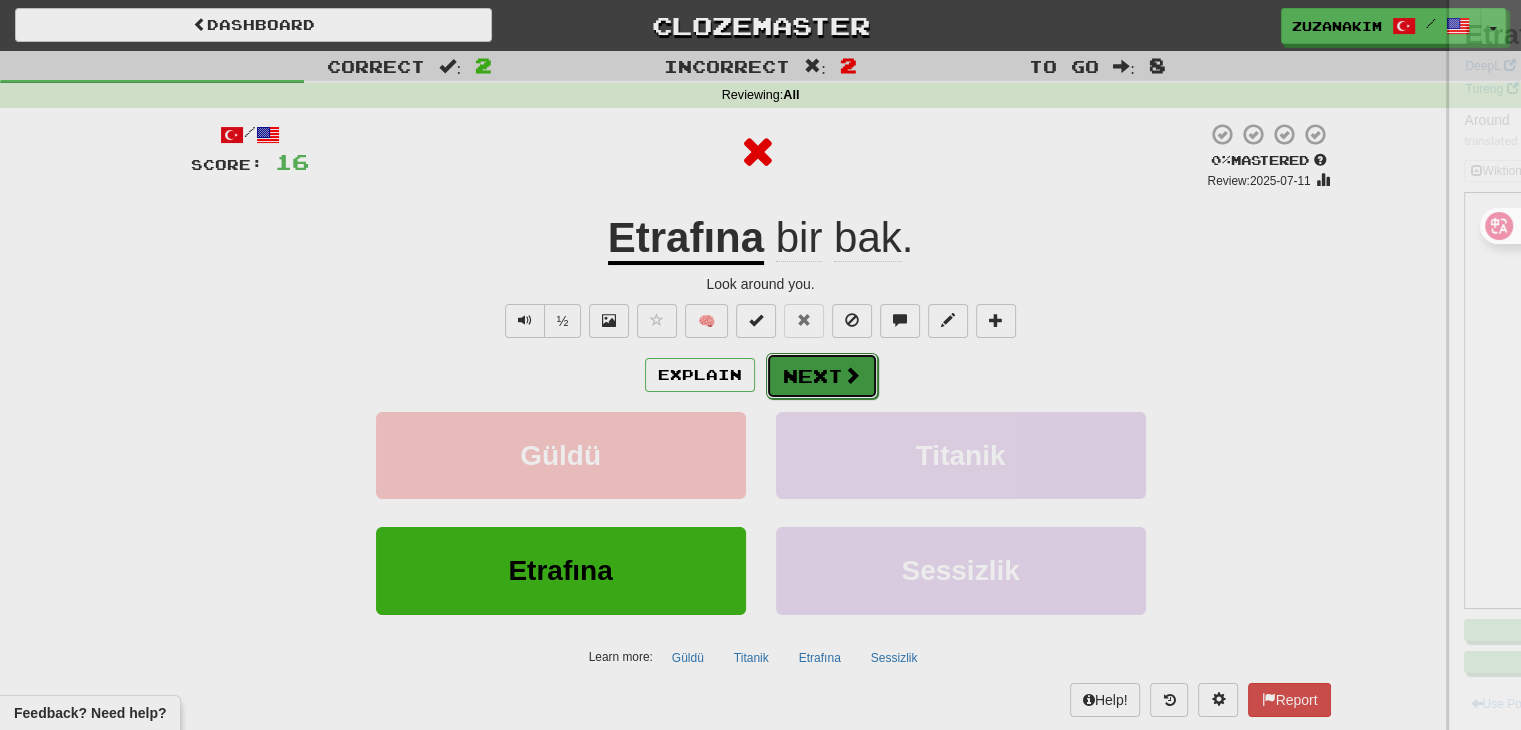 click on "Next" at bounding box center (822, 376) 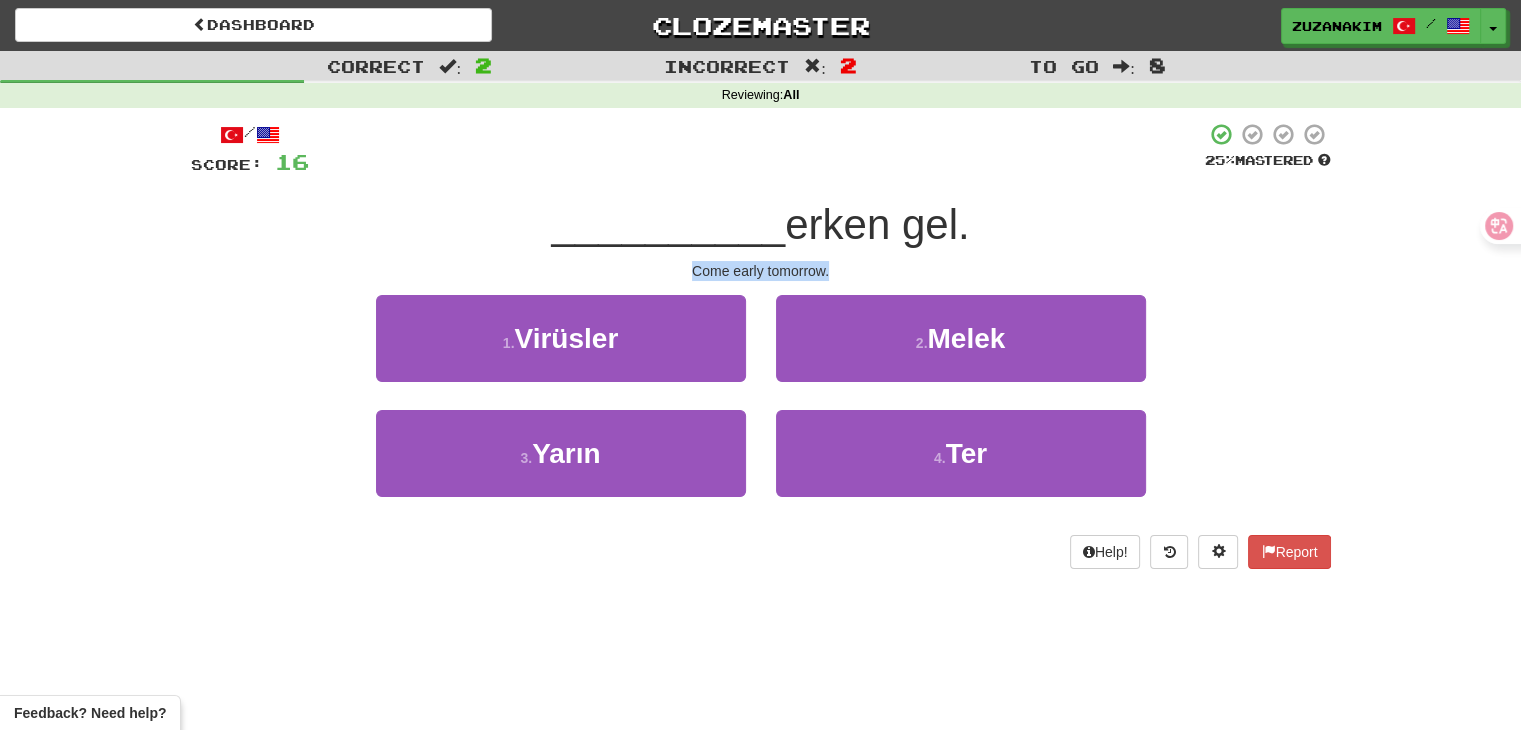drag, startPoint x: 678, startPoint y: 263, endPoint x: 848, endPoint y: 264, distance: 170.00294 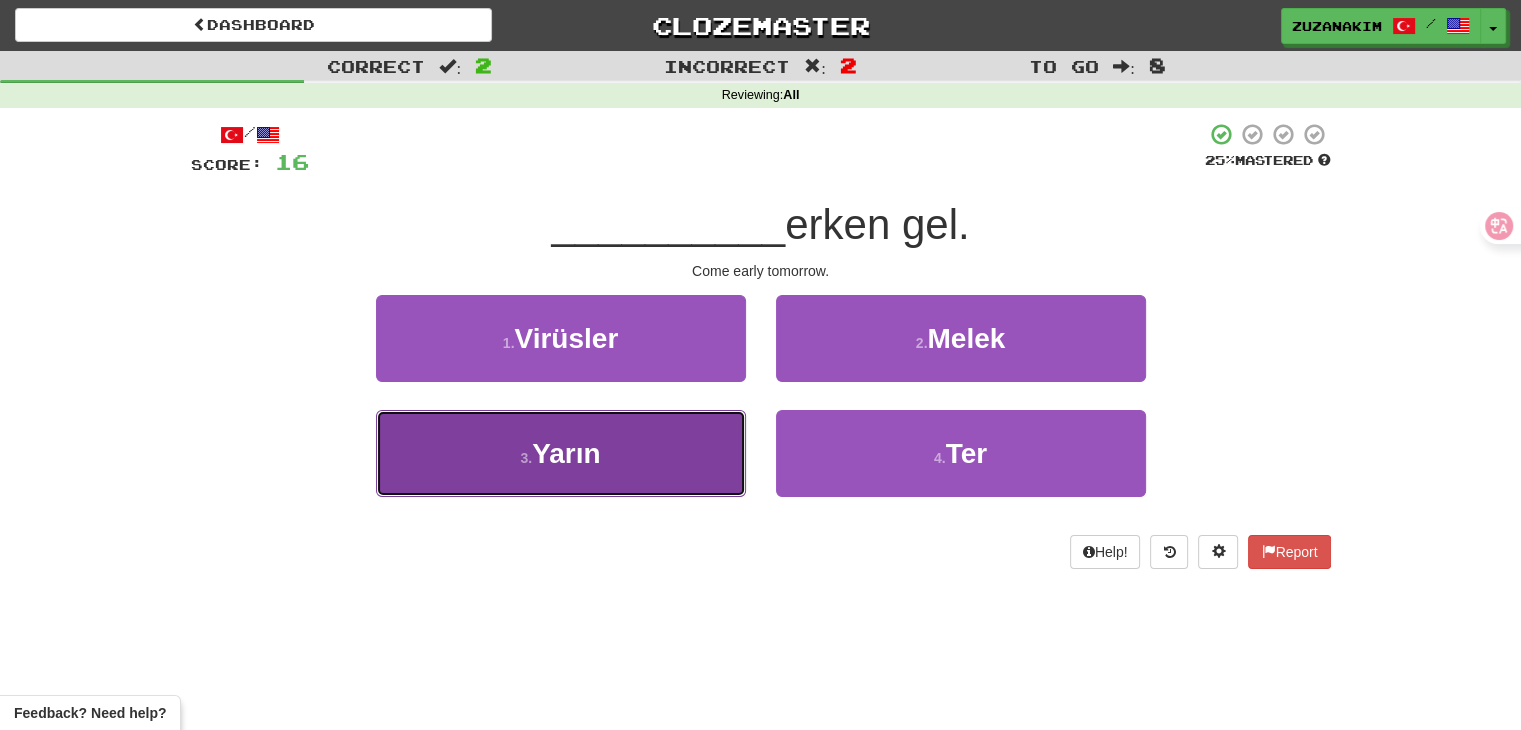 click on "3 .  Yarın" at bounding box center [561, 453] 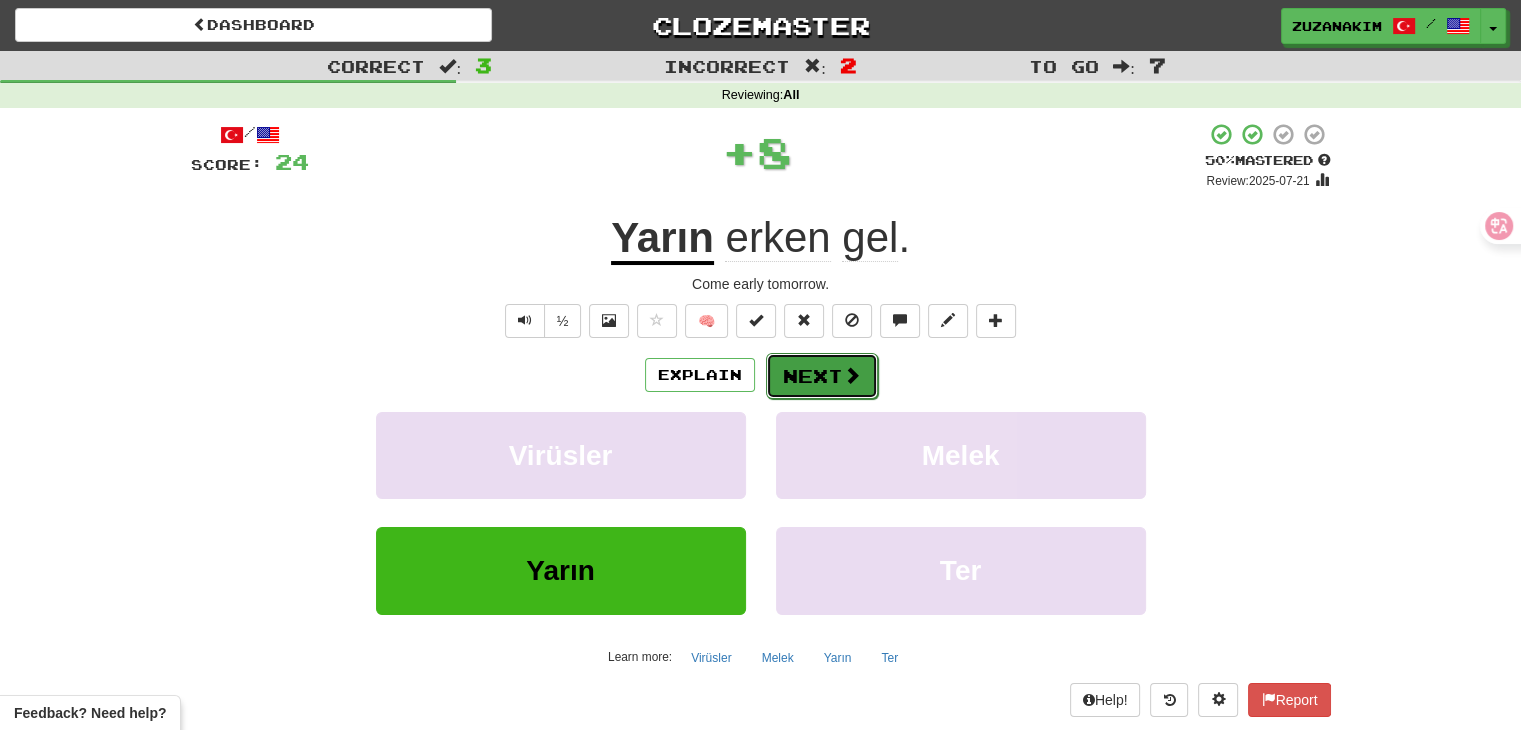click on "Next" at bounding box center [822, 376] 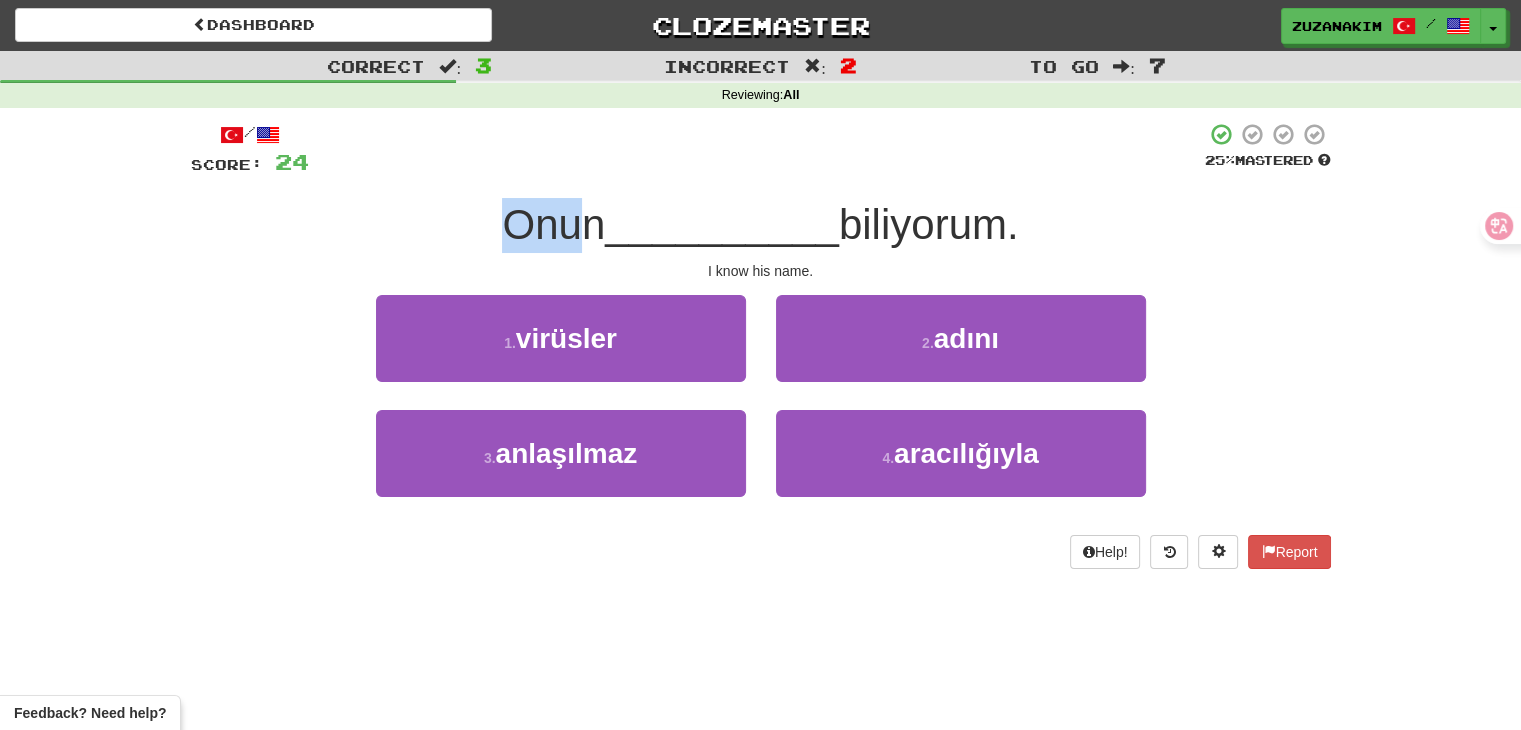 drag, startPoint x: 496, startPoint y: 219, endPoint x: 580, endPoint y: 221, distance: 84.0238 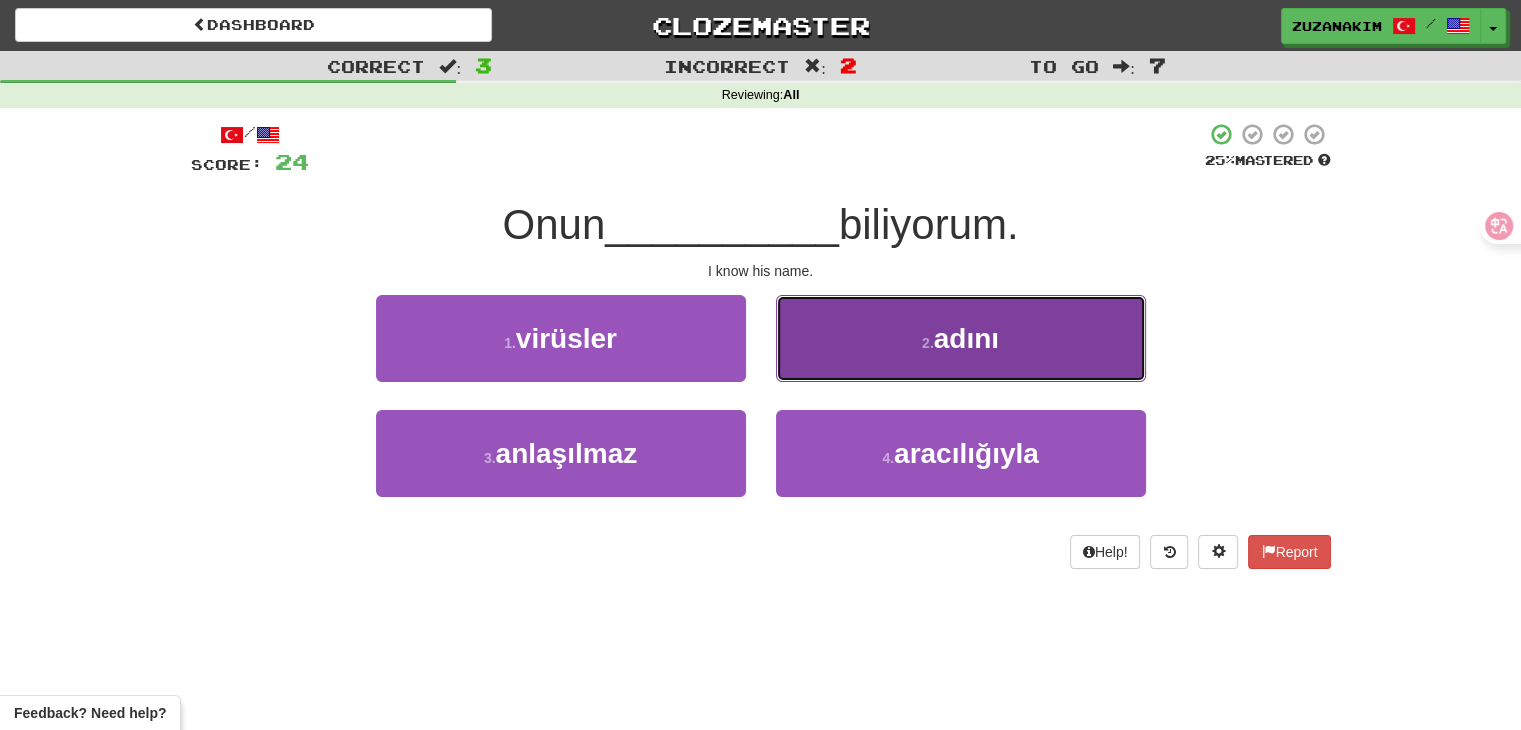 click on "2 .  adını" at bounding box center [961, 338] 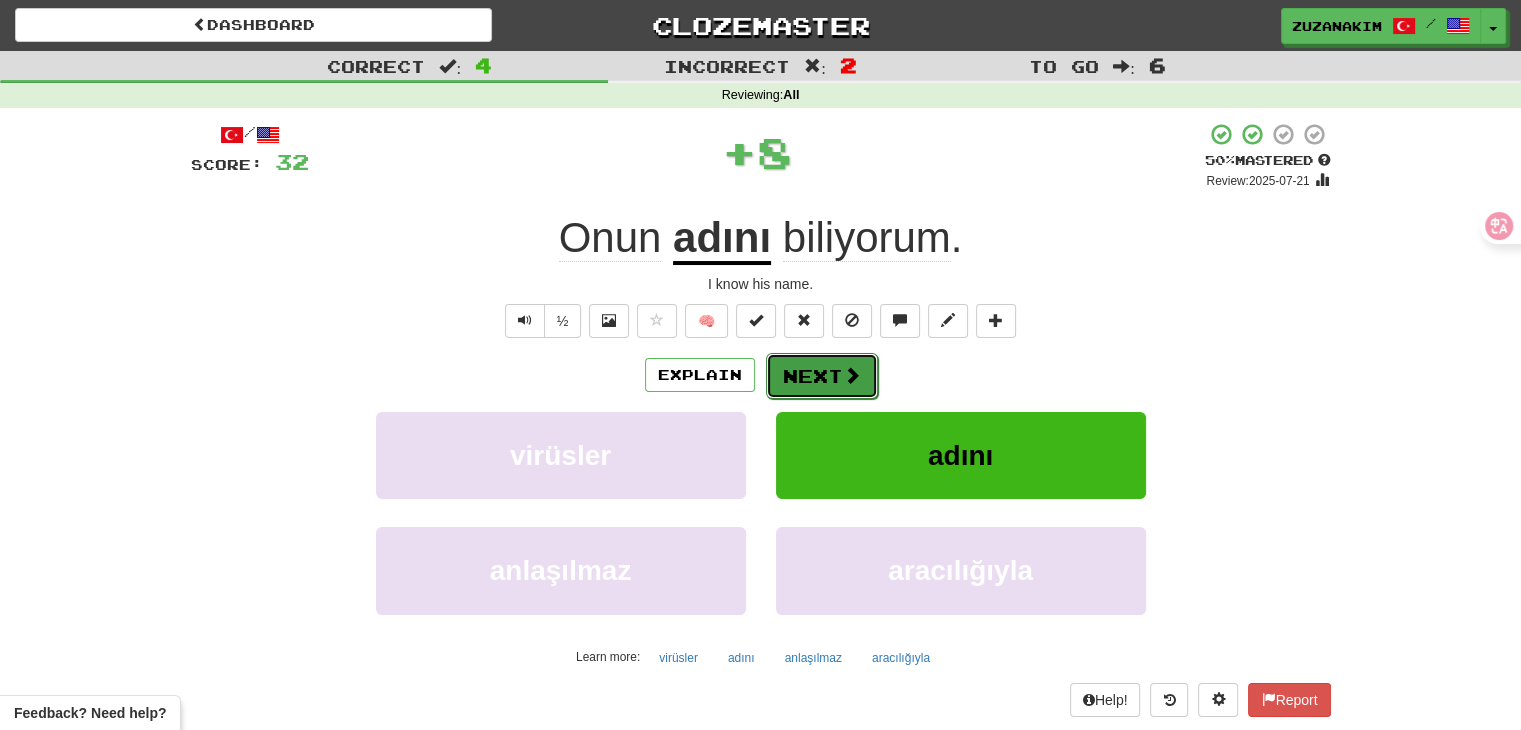 click on "Next" at bounding box center [822, 376] 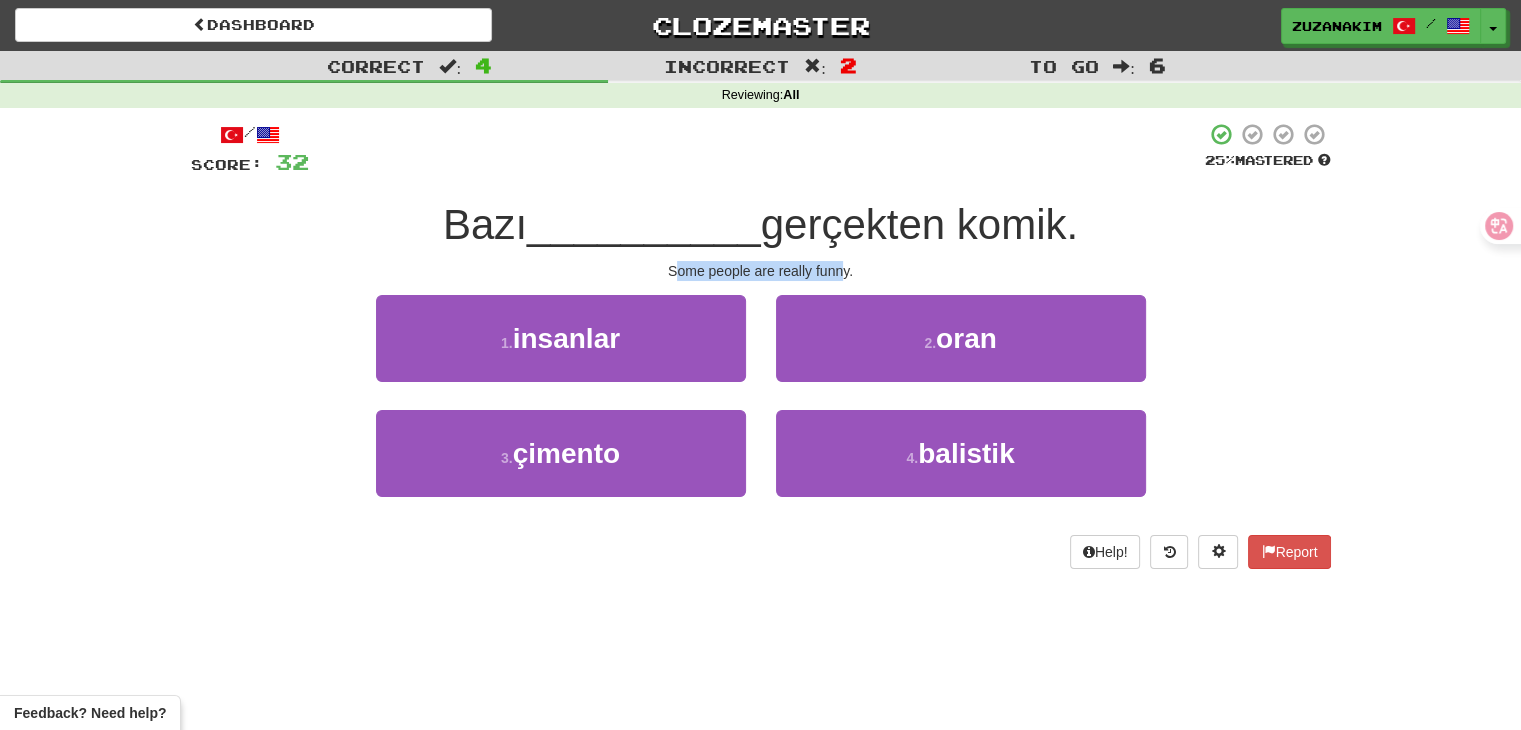 drag, startPoint x: 675, startPoint y: 267, endPoint x: 843, endPoint y: 267, distance: 168 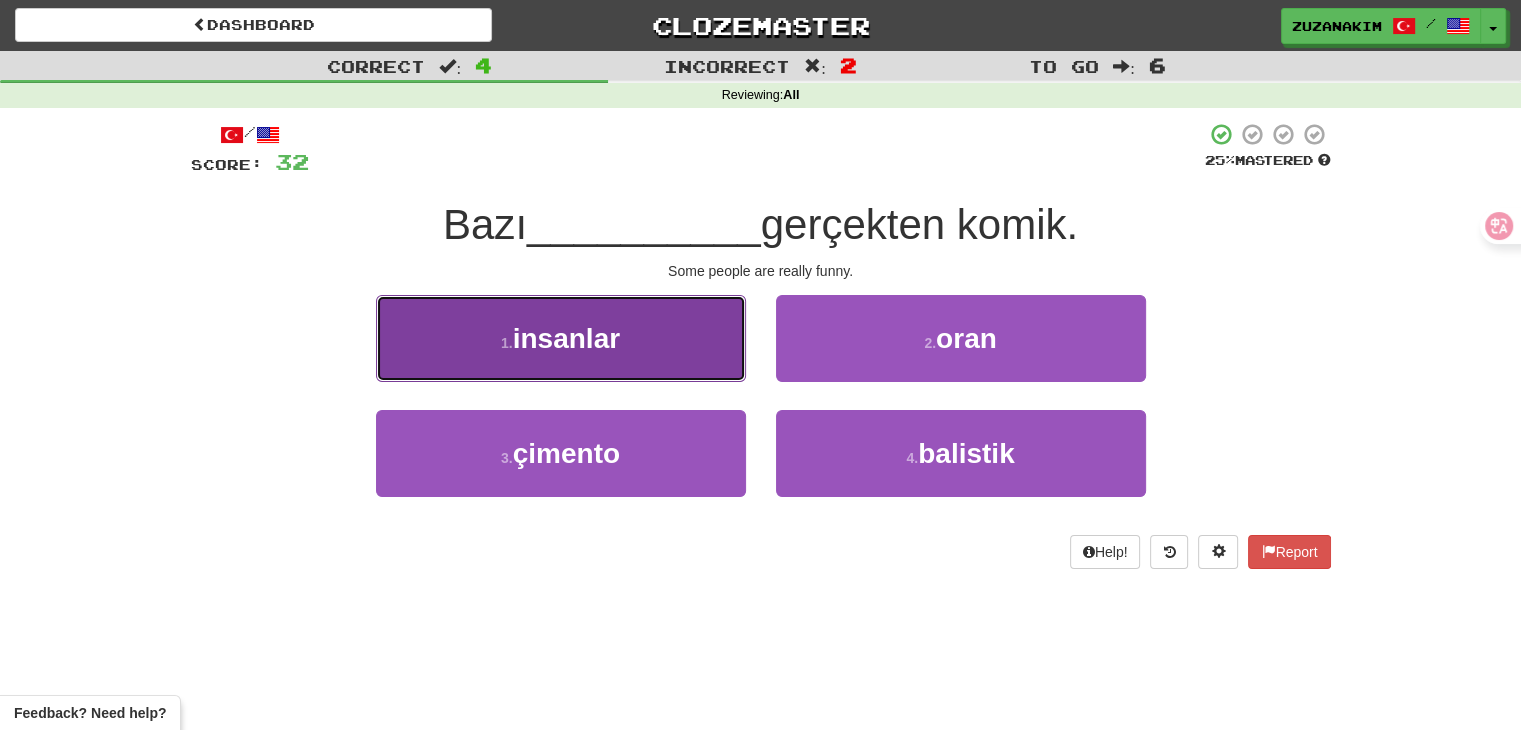 click on "1 .  insanlar" at bounding box center [561, 338] 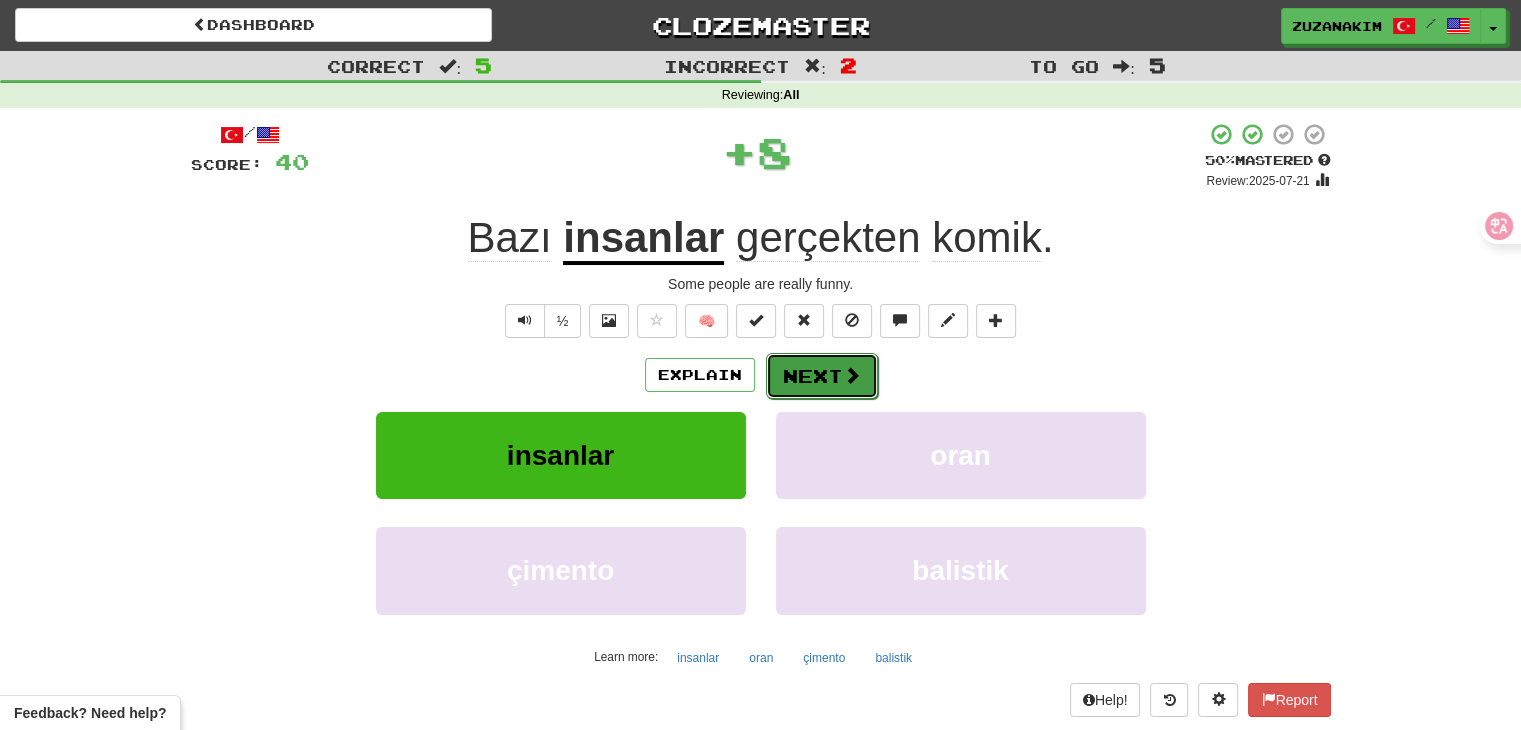 click on "Next" at bounding box center [822, 376] 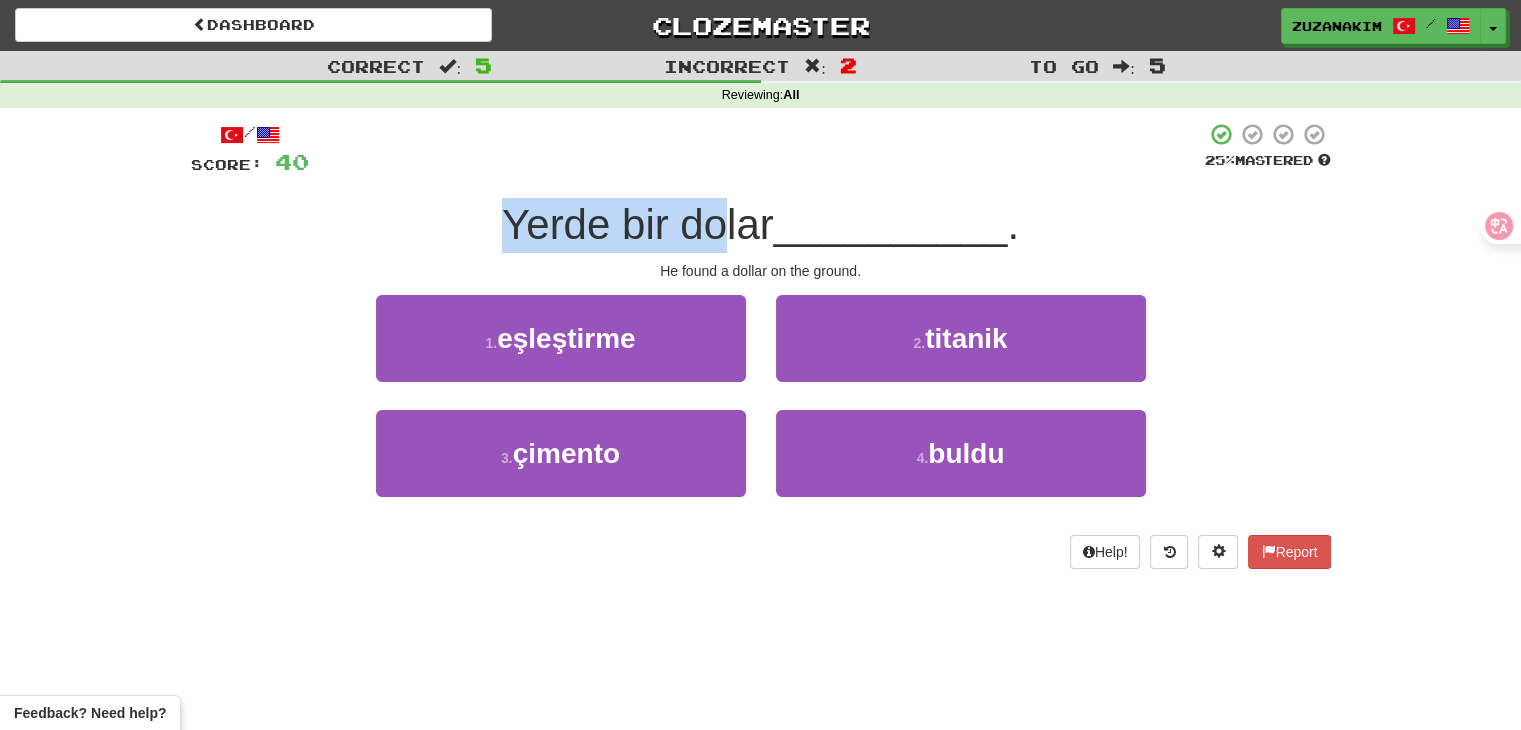 drag, startPoint x: 504, startPoint y: 230, endPoint x: 716, endPoint y: 235, distance: 212.05896 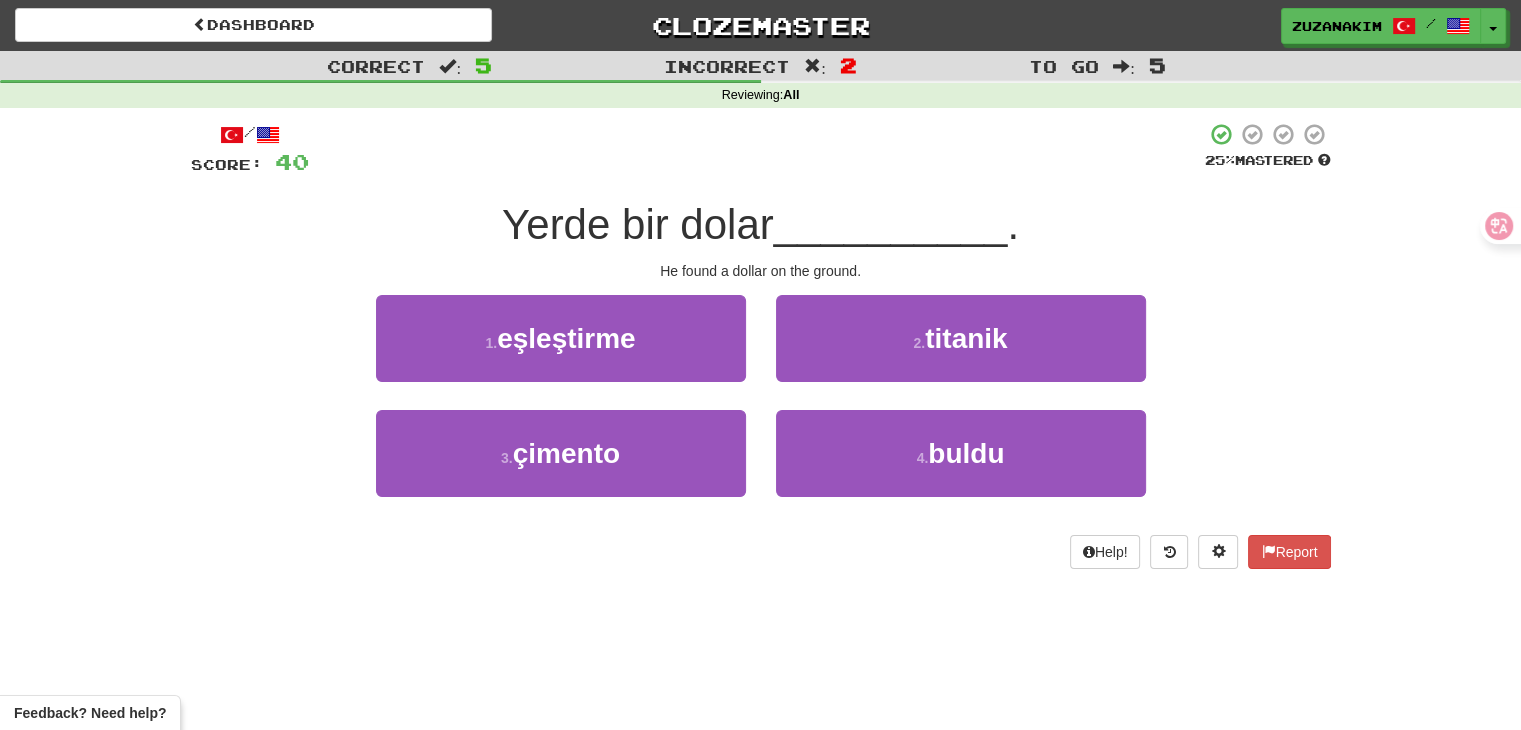 click on "Yerde bir dolar" at bounding box center [638, 224] 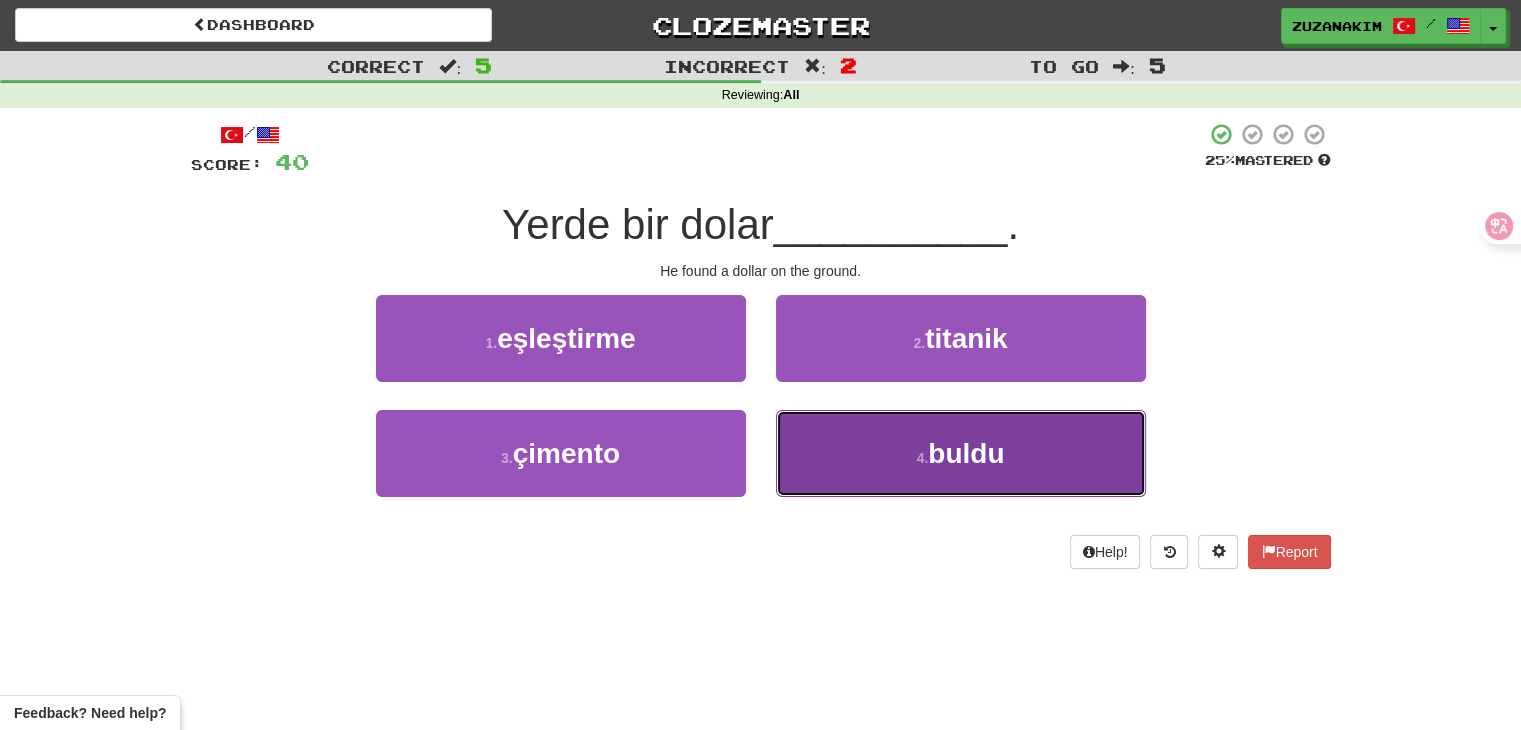 click on "4 .  buldu" at bounding box center [961, 453] 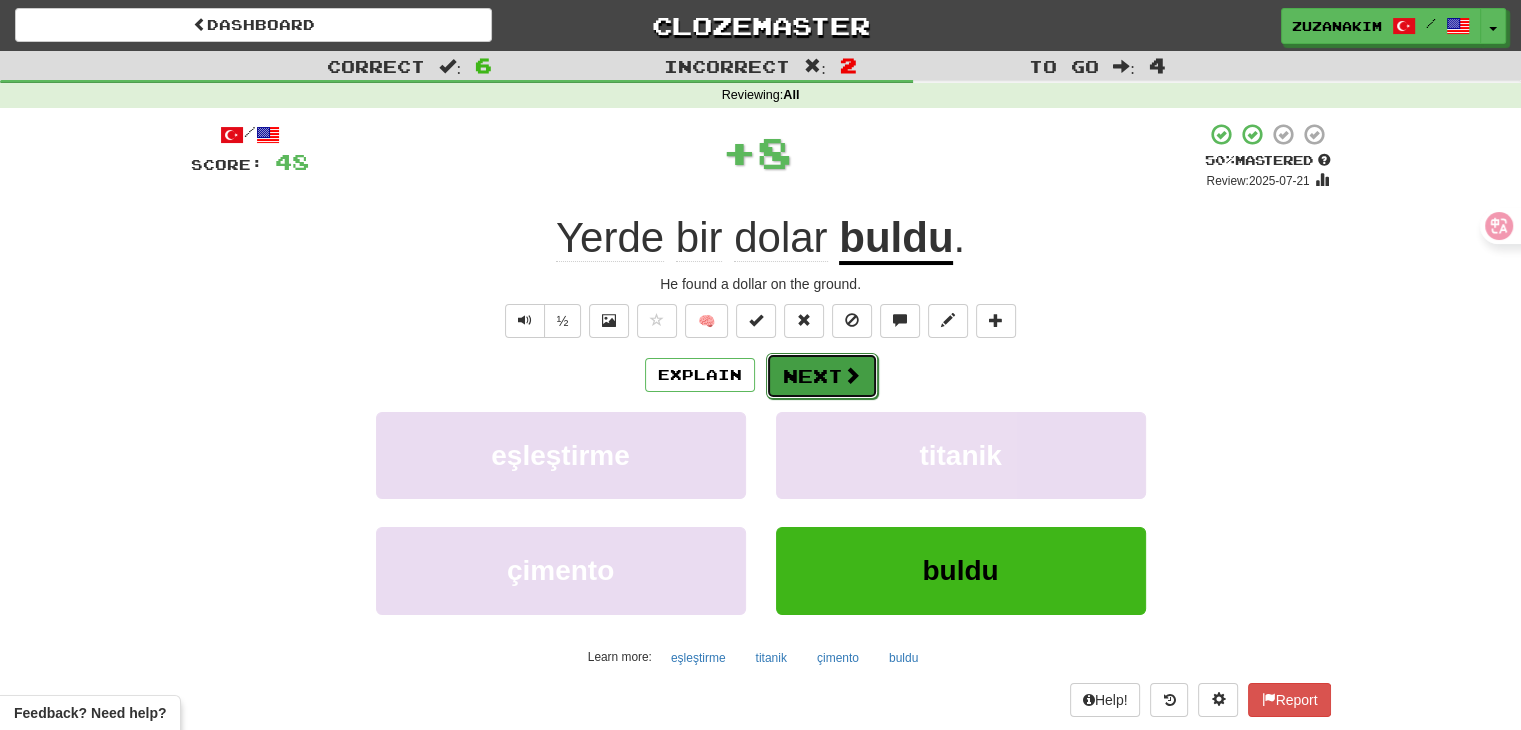 click on "Next" at bounding box center [822, 376] 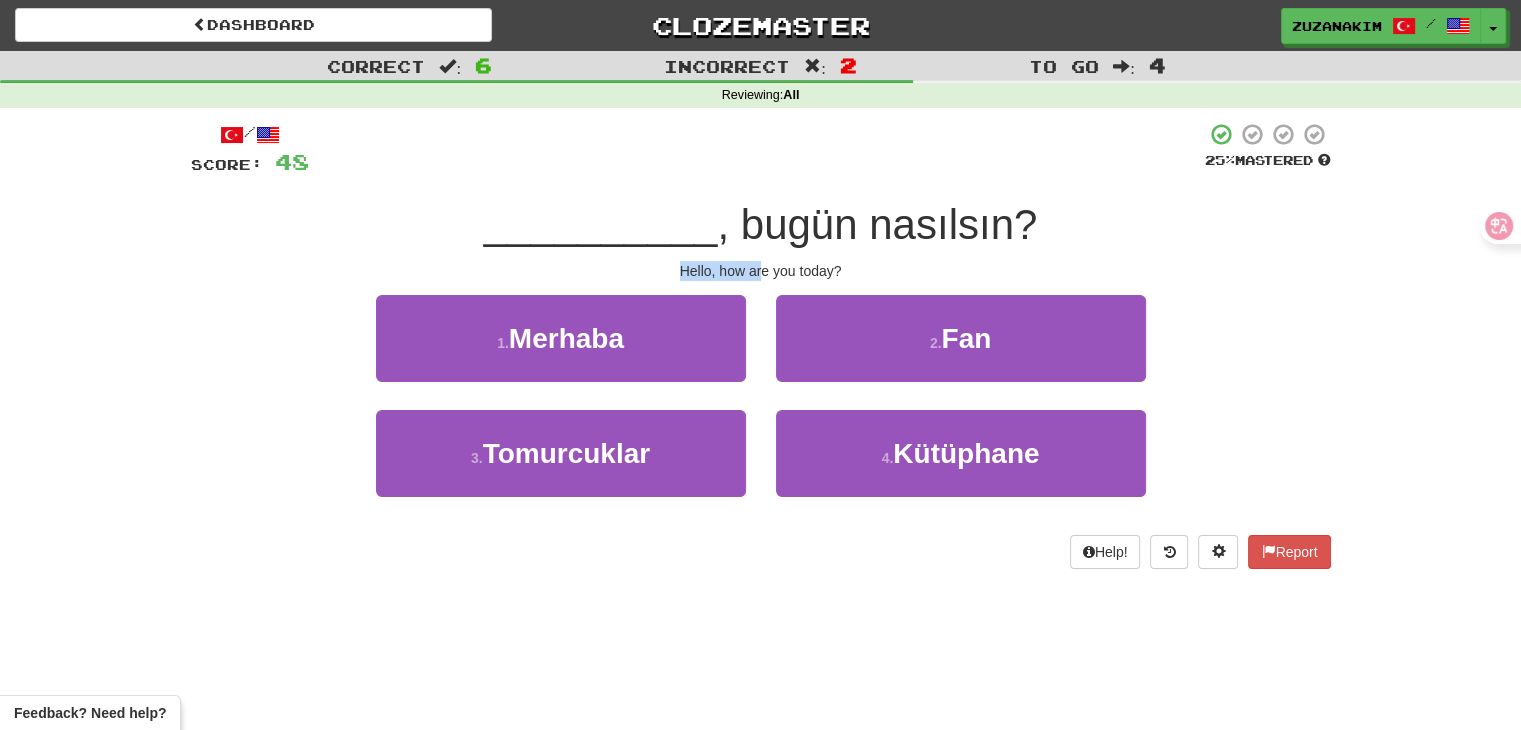drag, startPoint x: 658, startPoint y: 264, endPoint x: 763, endPoint y: 263, distance: 105.00476 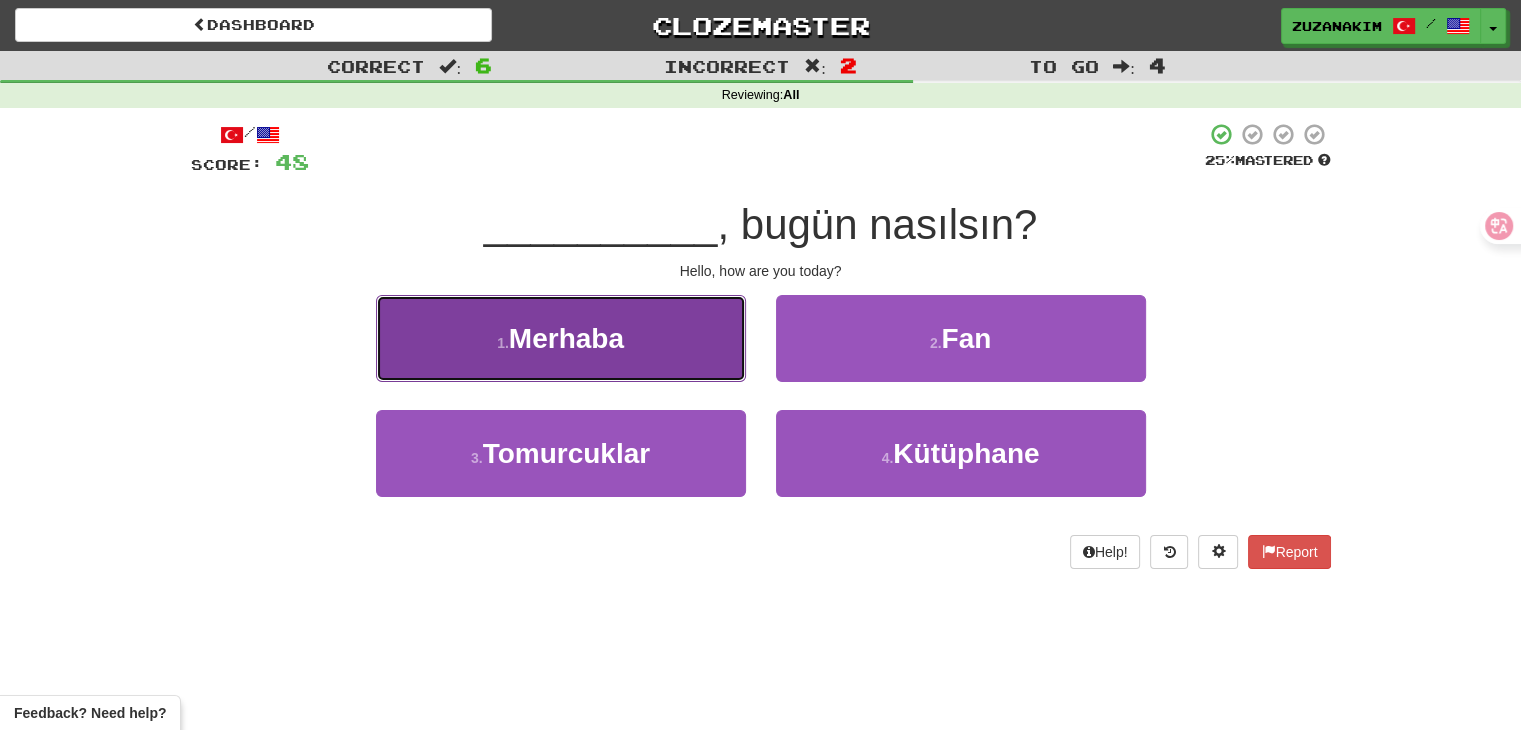 click on "1 .  Merhaba" at bounding box center [561, 338] 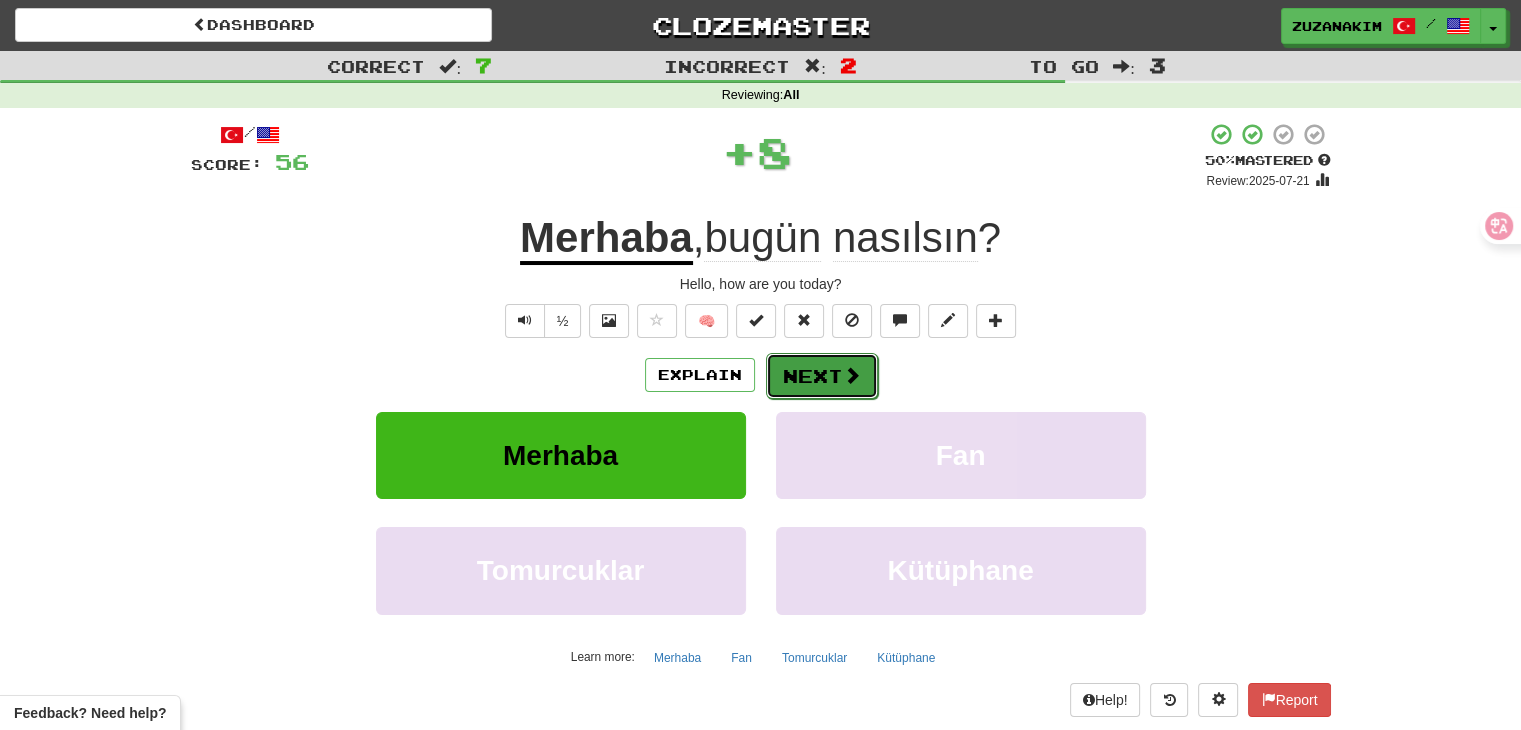 click on "Next" at bounding box center [822, 376] 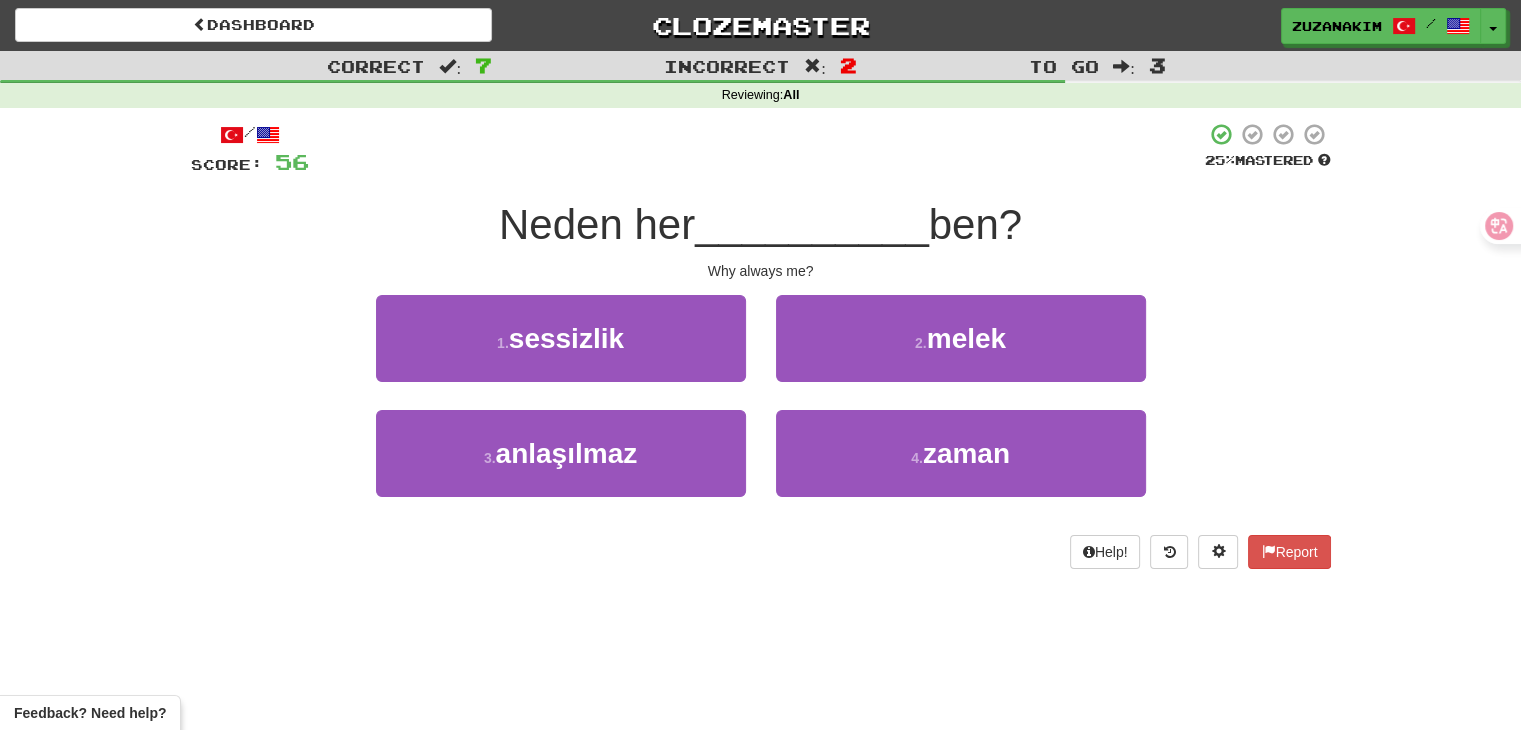 drag, startPoint x: 484, startPoint y: 220, endPoint x: 704, endPoint y: 221, distance: 220.00227 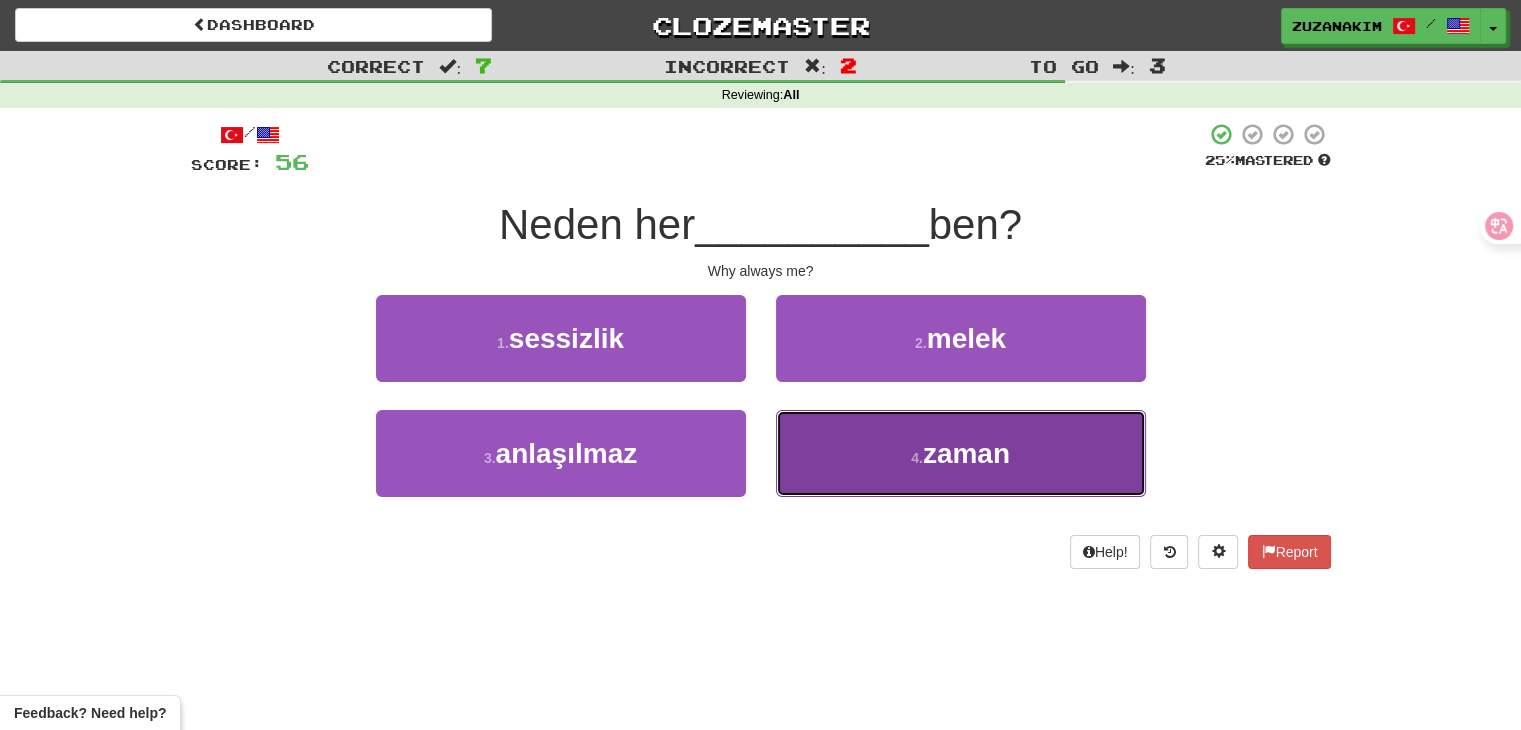 click on "4 .  zaman" at bounding box center (961, 453) 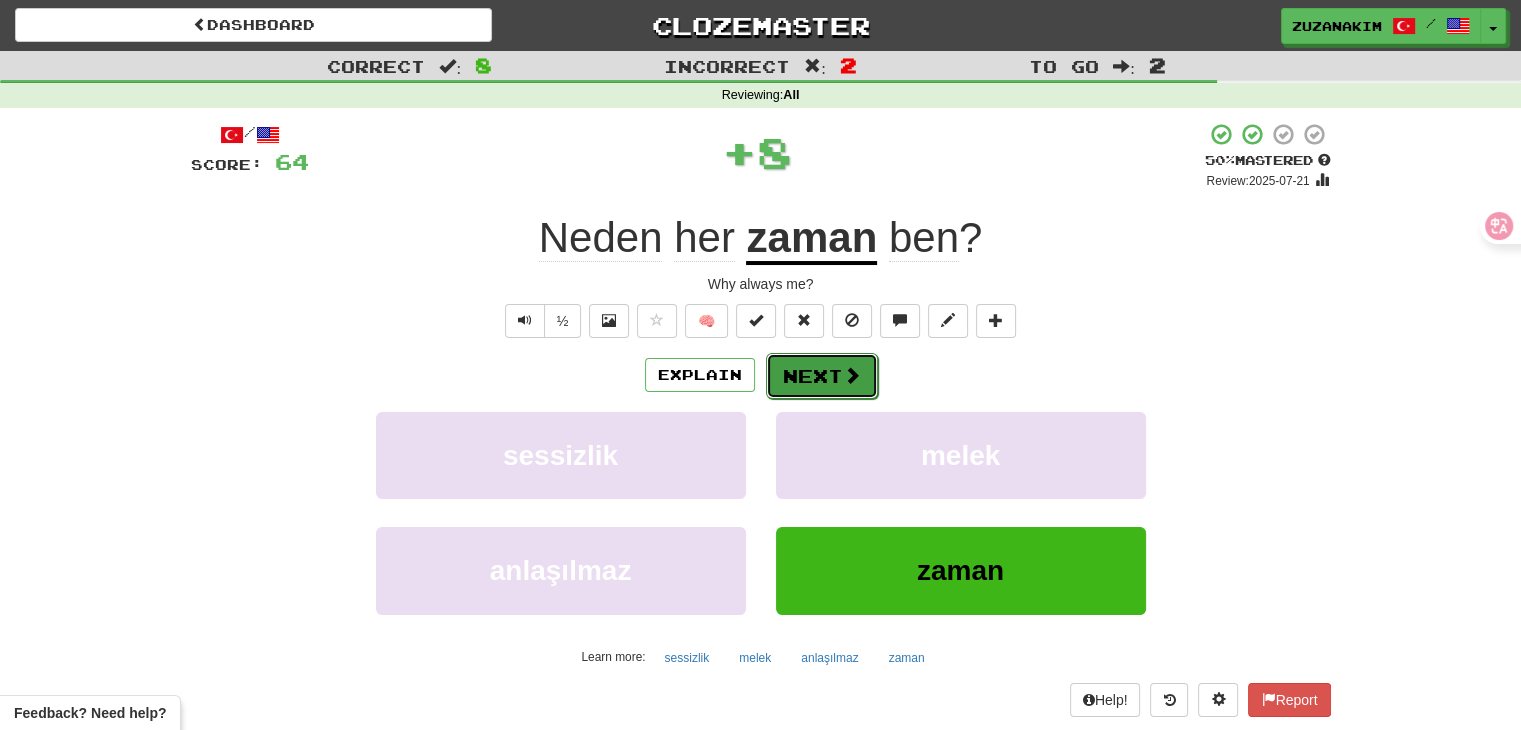 click on "Next" at bounding box center (822, 376) 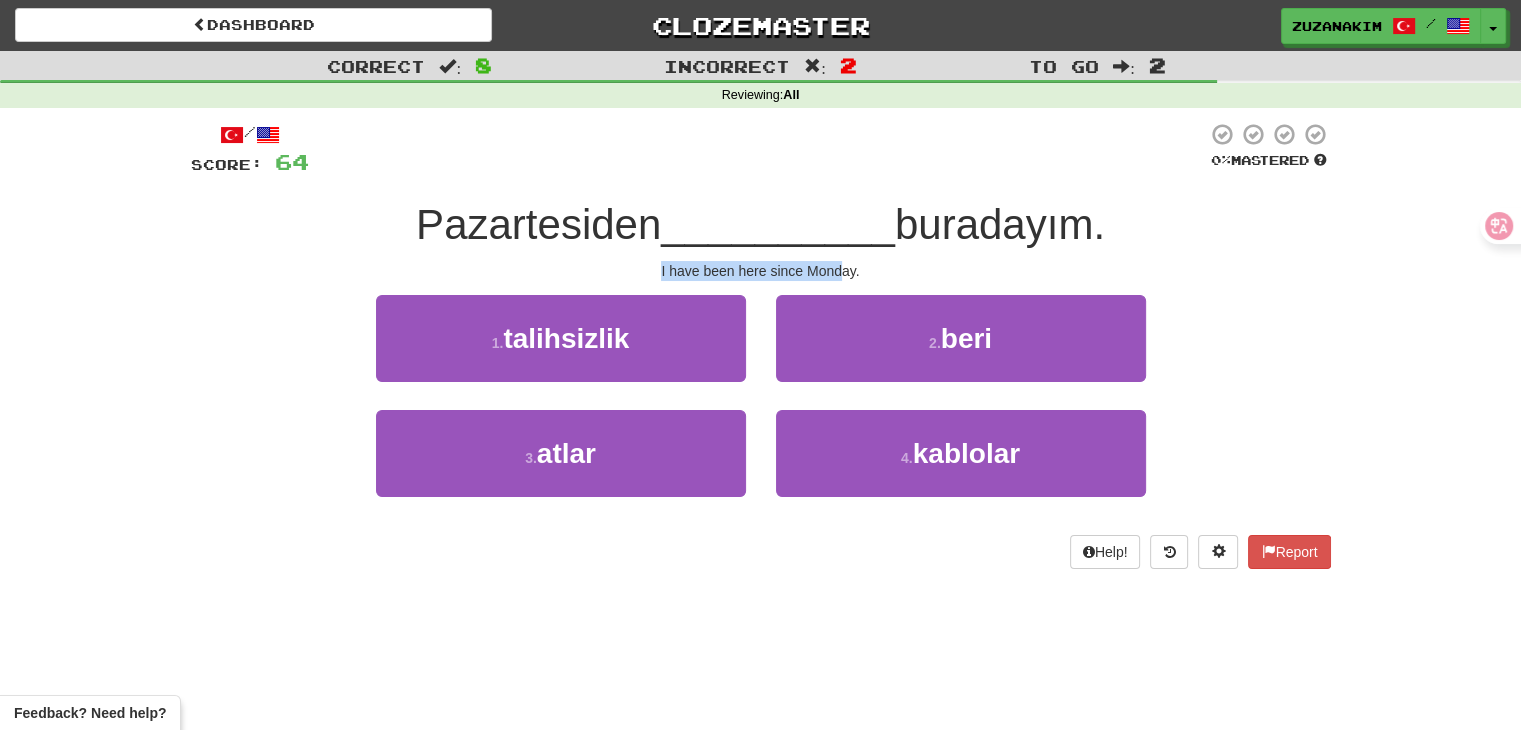 drag, startPoint x: 636, startPoint y: 272, endPoint x: 842, endPoint y: 273, distance: 206.00243 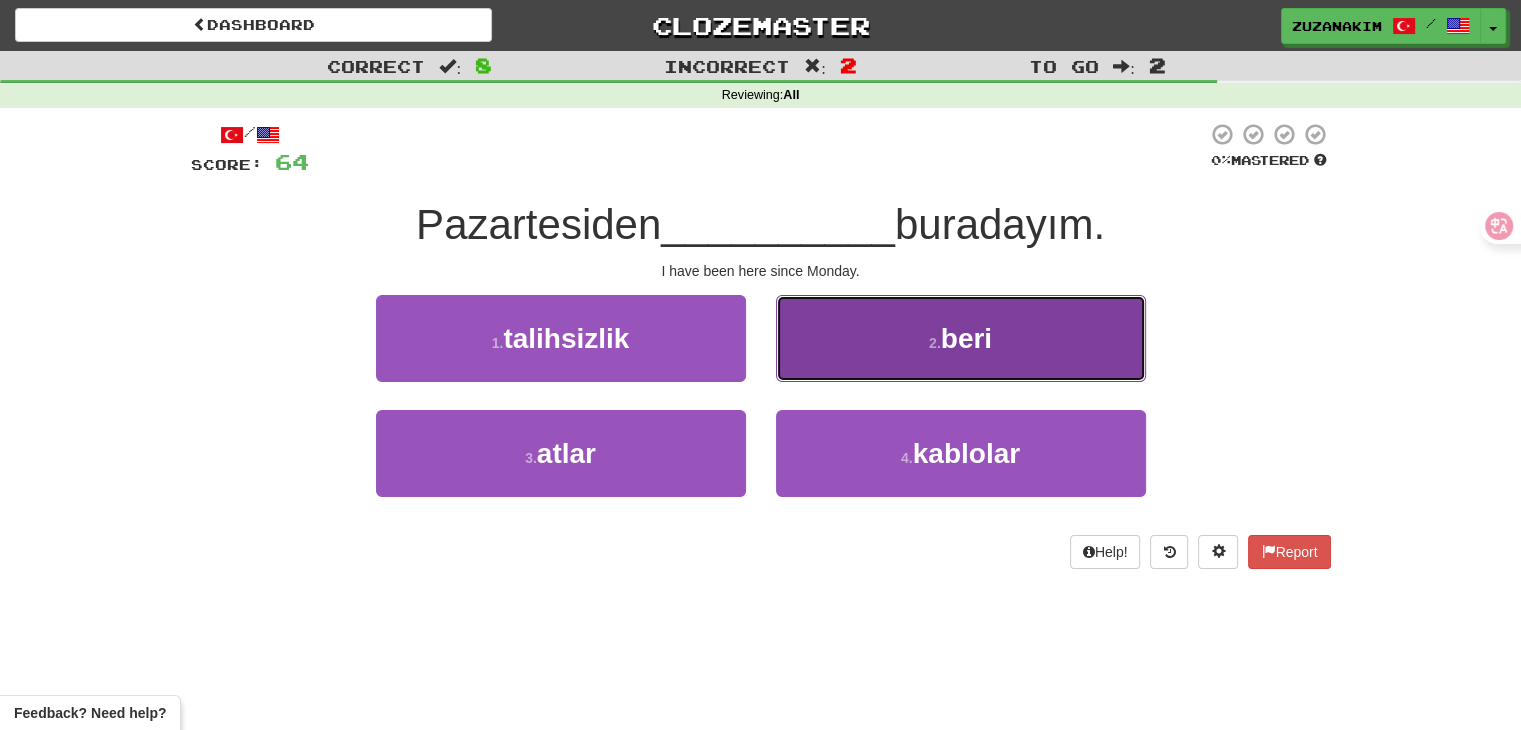 click on "2 .  beri" at bounding box center [961, 338] 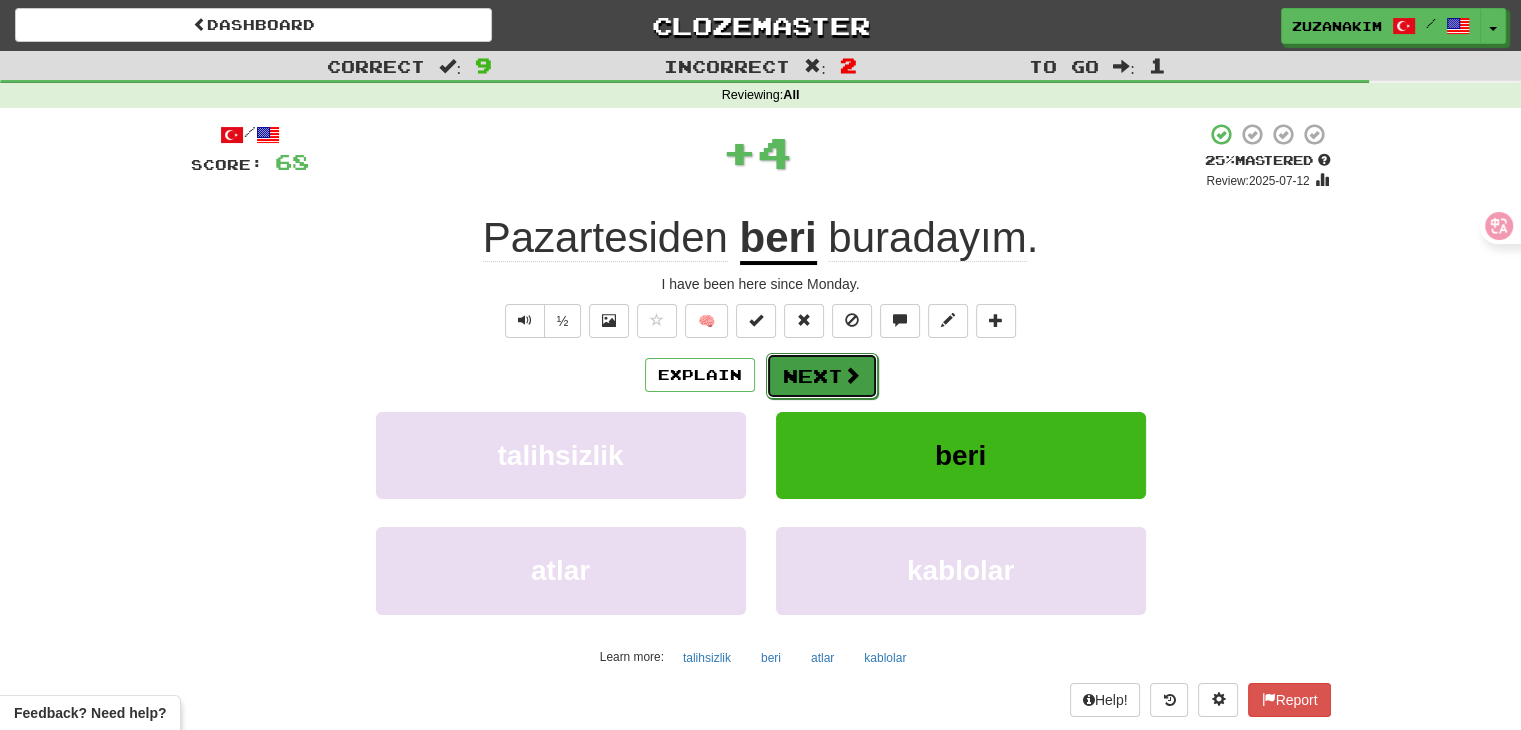 click at bounding box center [852, 375] 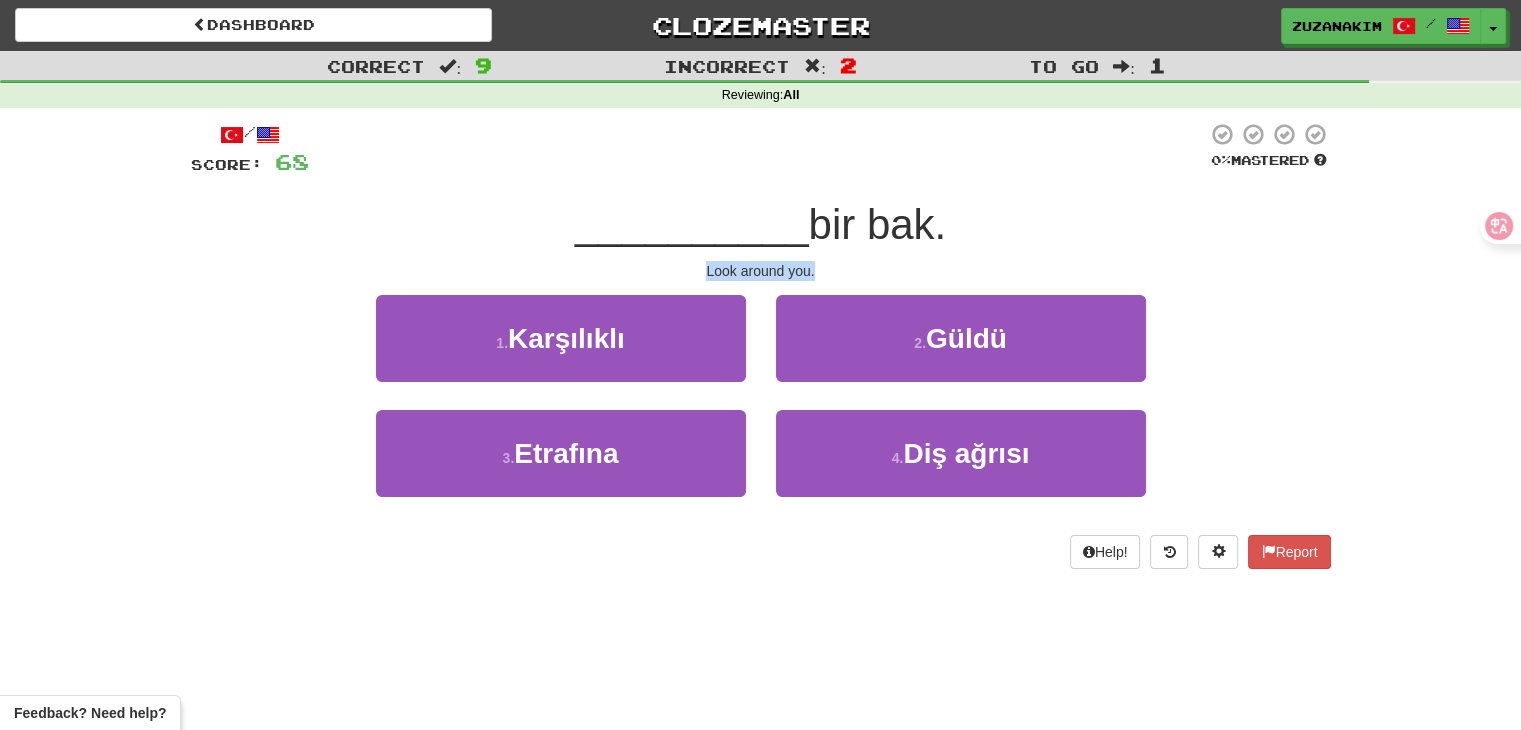 drag, startPoint x: 687, startPoint y: 276, endPoint x: 865, endPoint y: 276, distance: 178 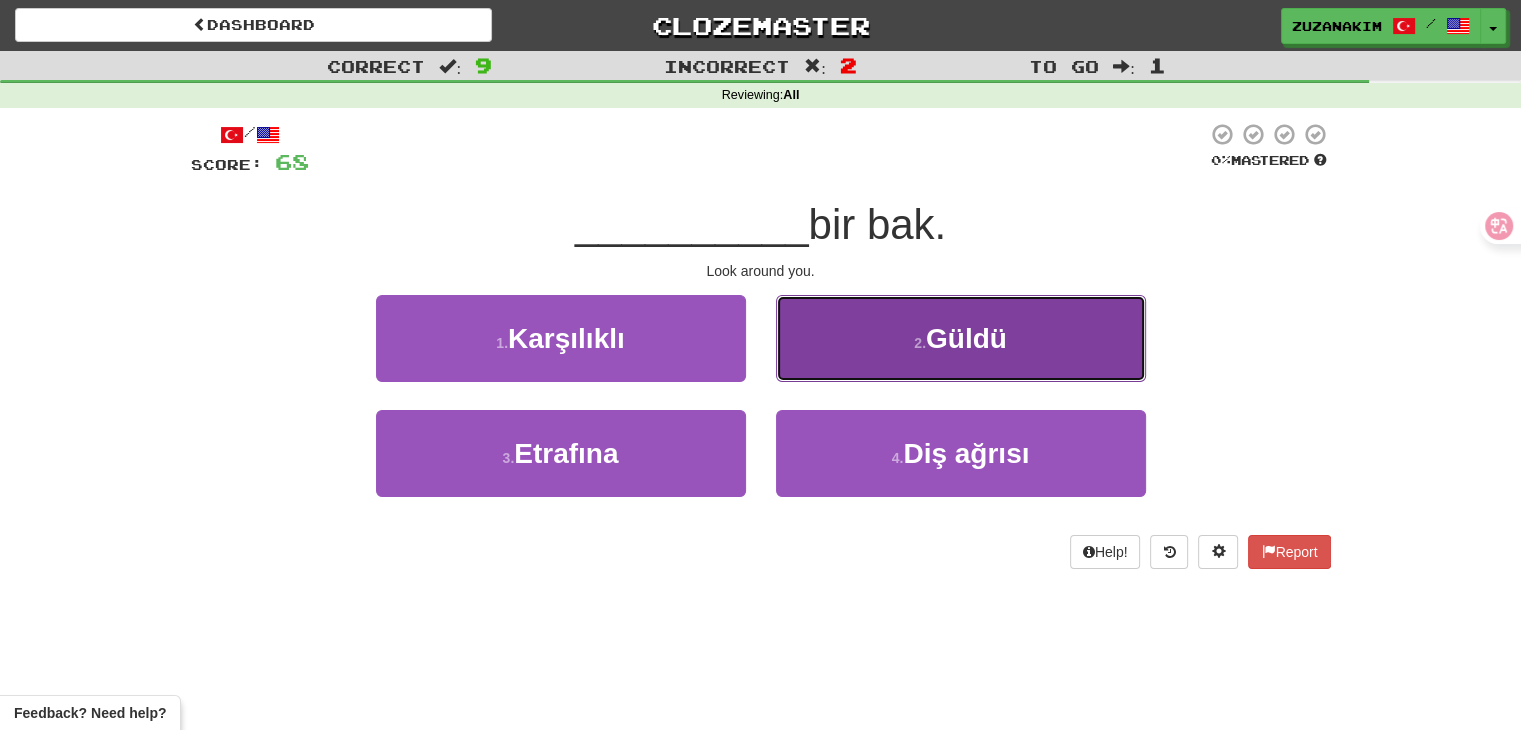 click on "2 .  Güldü" at bounding box center (961, 338) 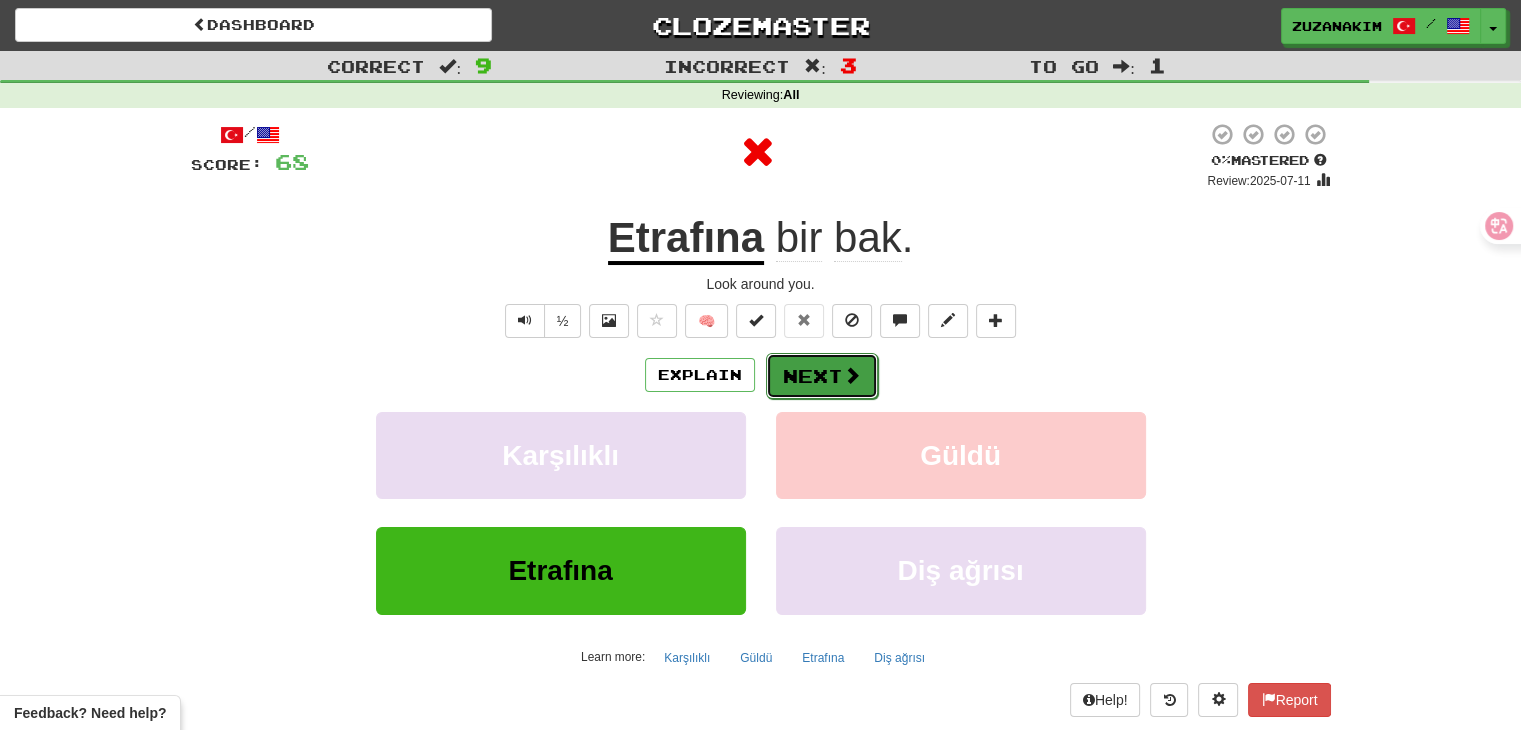 click on "Next" at bounding box center (822, 376) 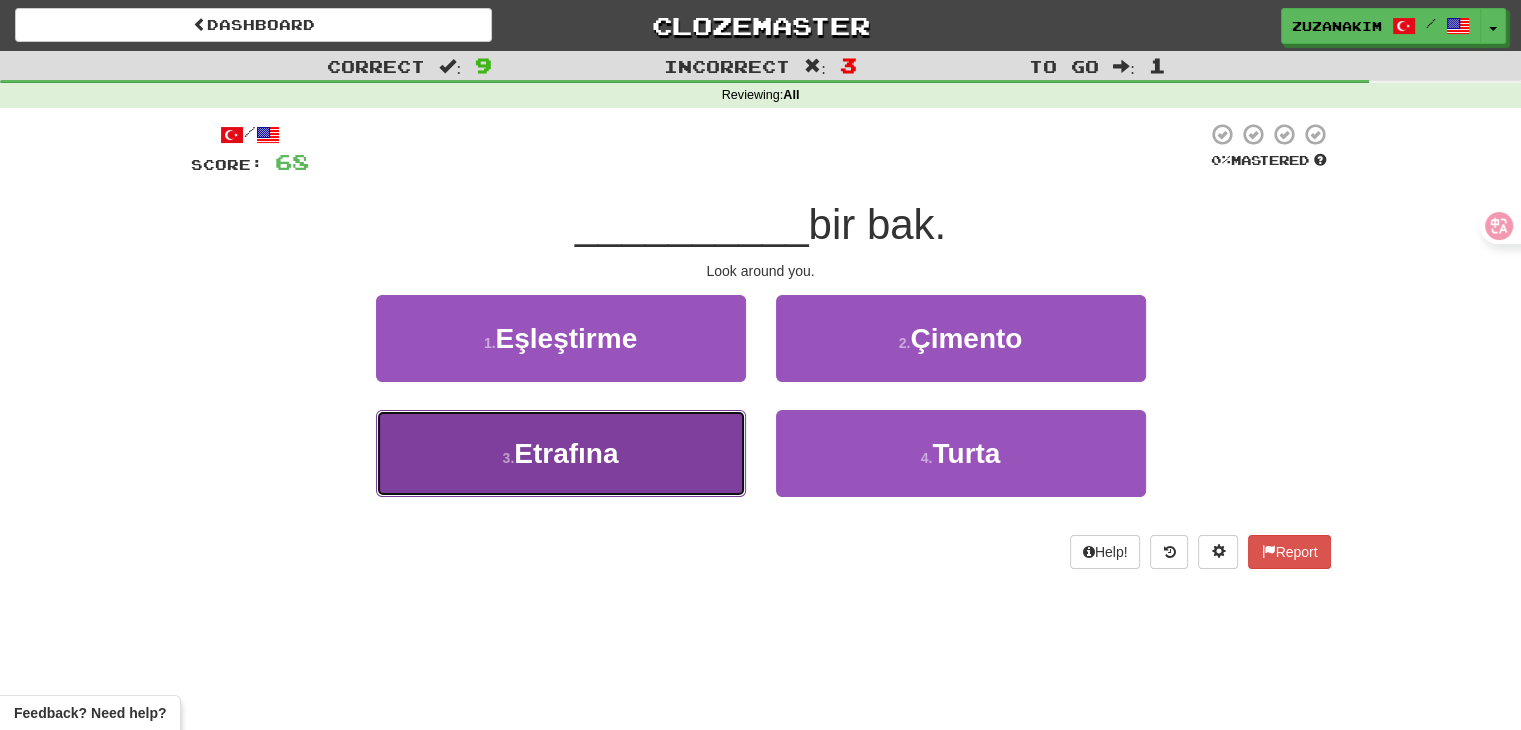 click on "3 .  Etrafına" at bounding box center (561, 453) 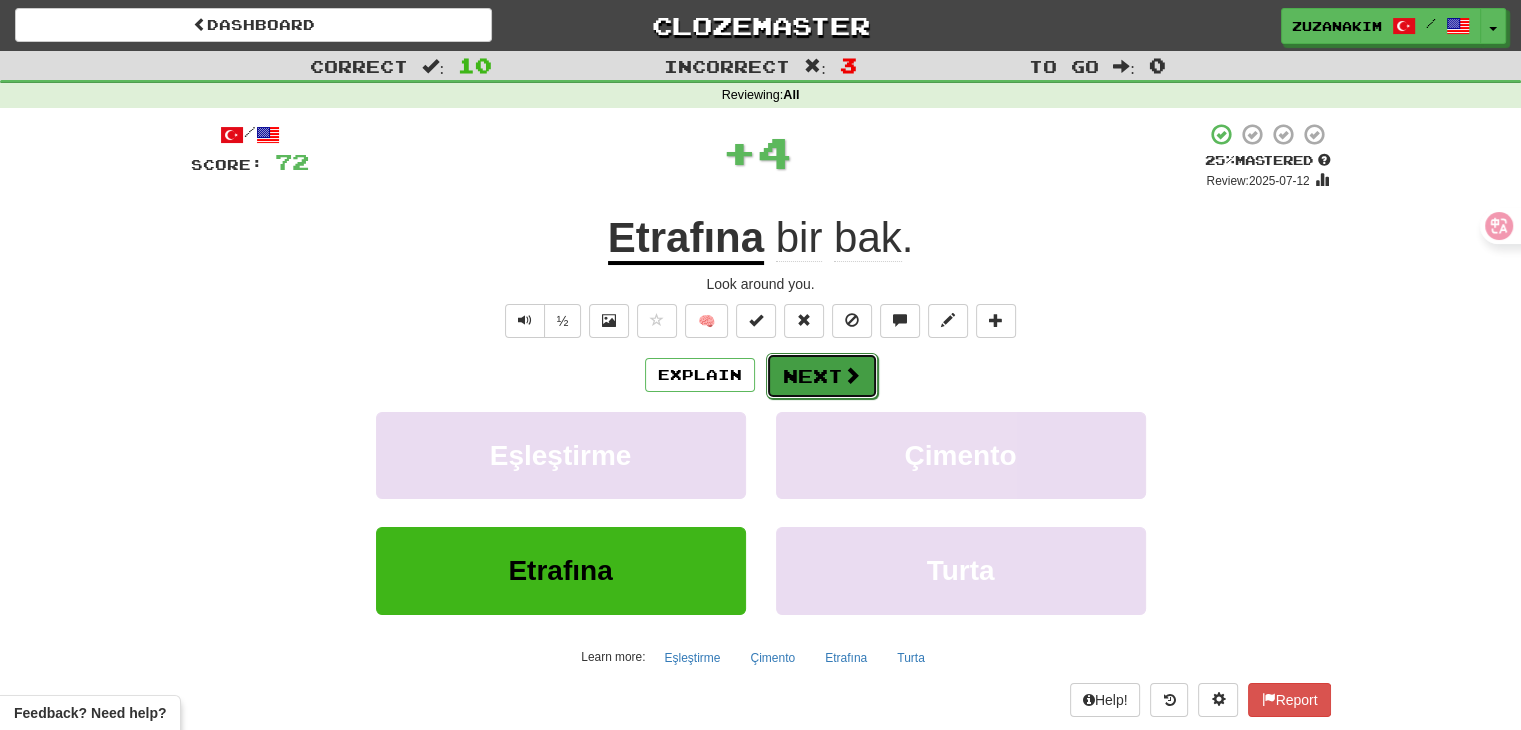 click on "Next" at bounding box center [822, 376] 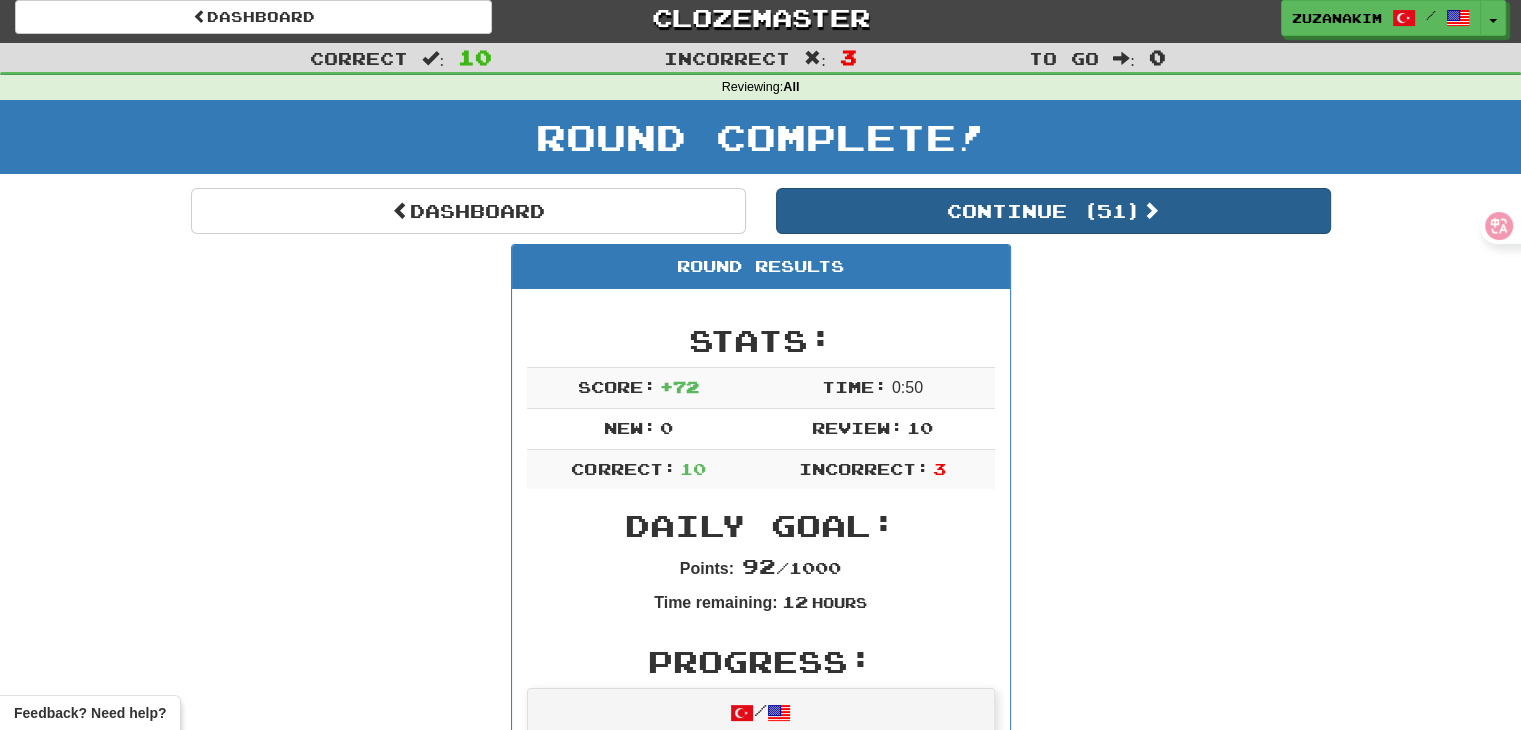 scroll, scrollTop: 0, scrollLeft: 0, axis: both 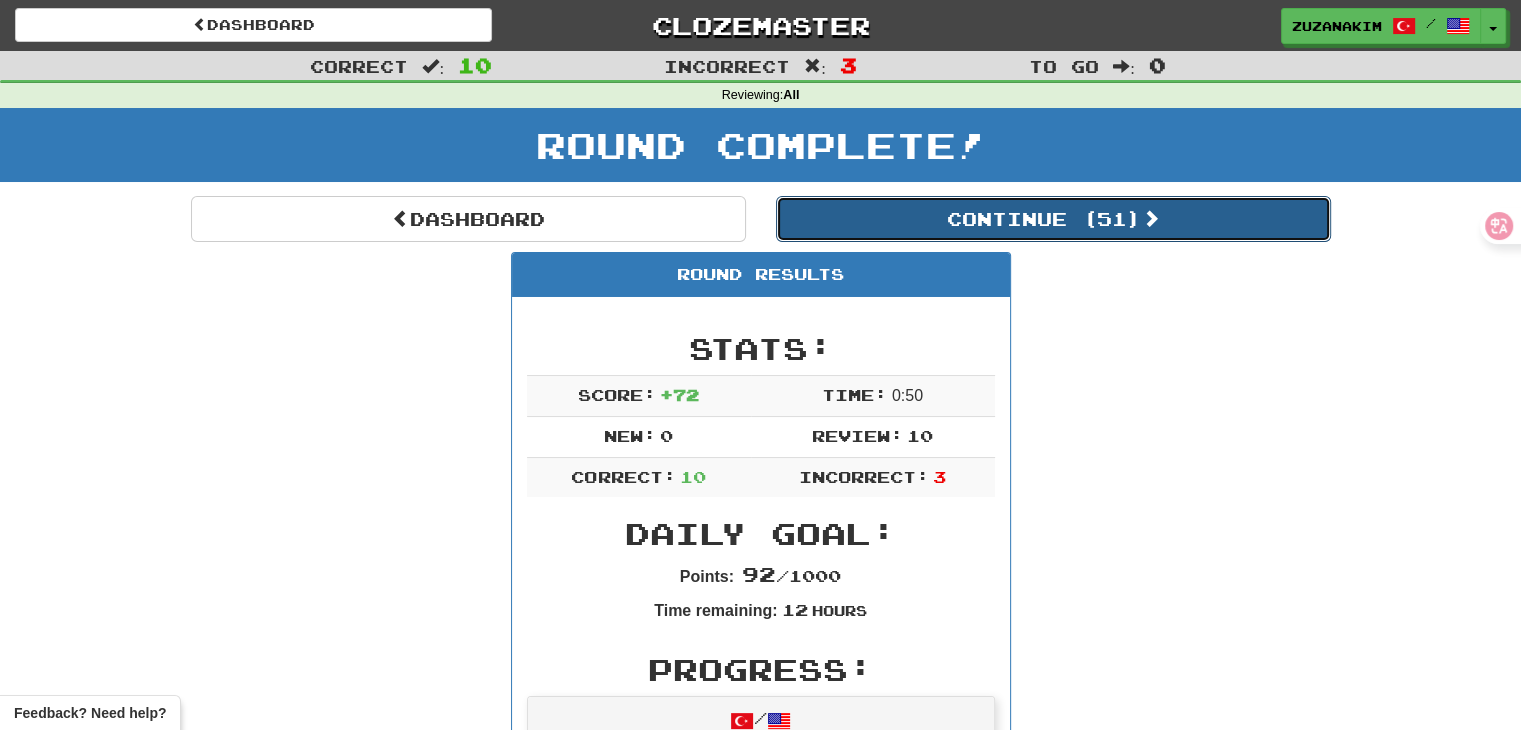 click on "Continue ( 51 )" at bounding box center [1053, 219] 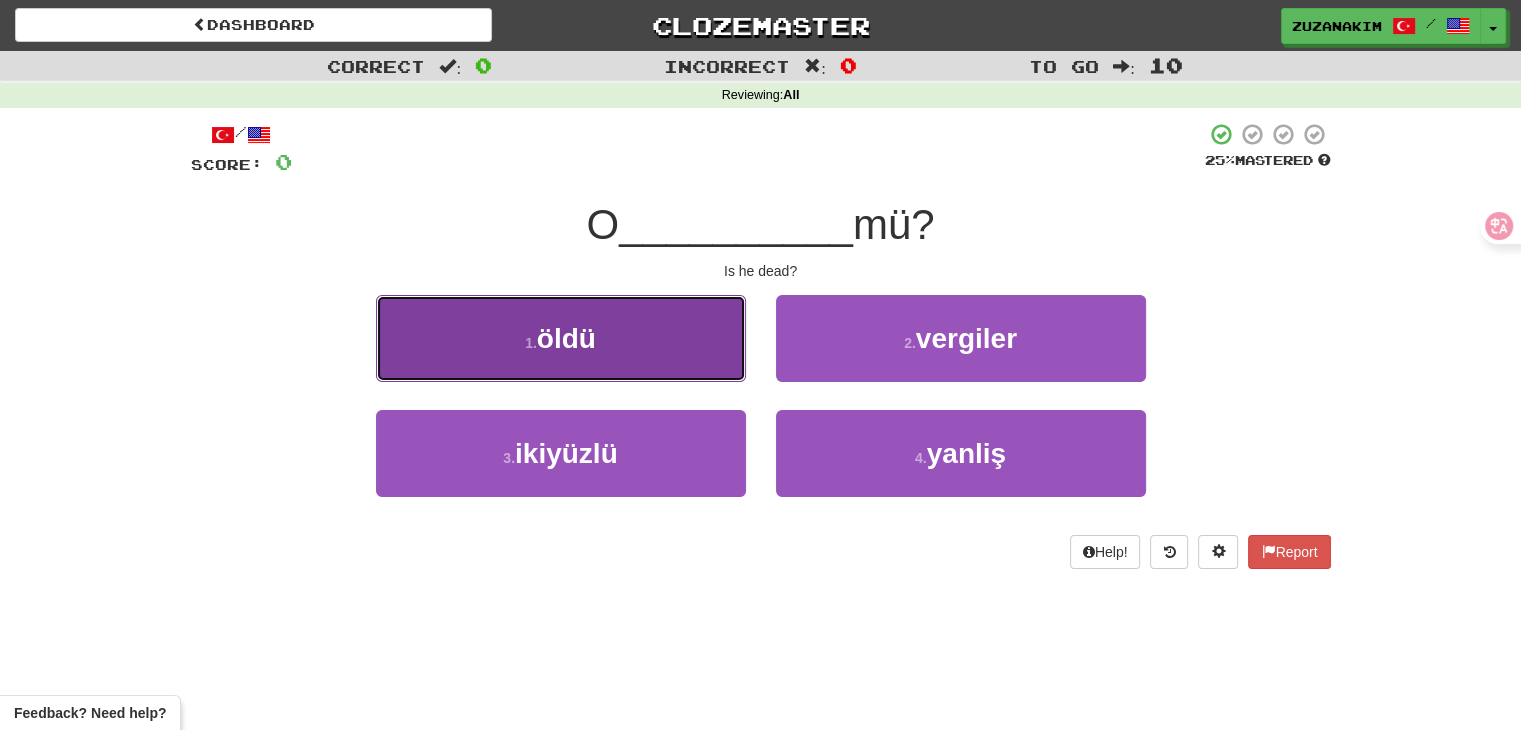 click on "1 .  öldü" at bounding box center [561, 338] 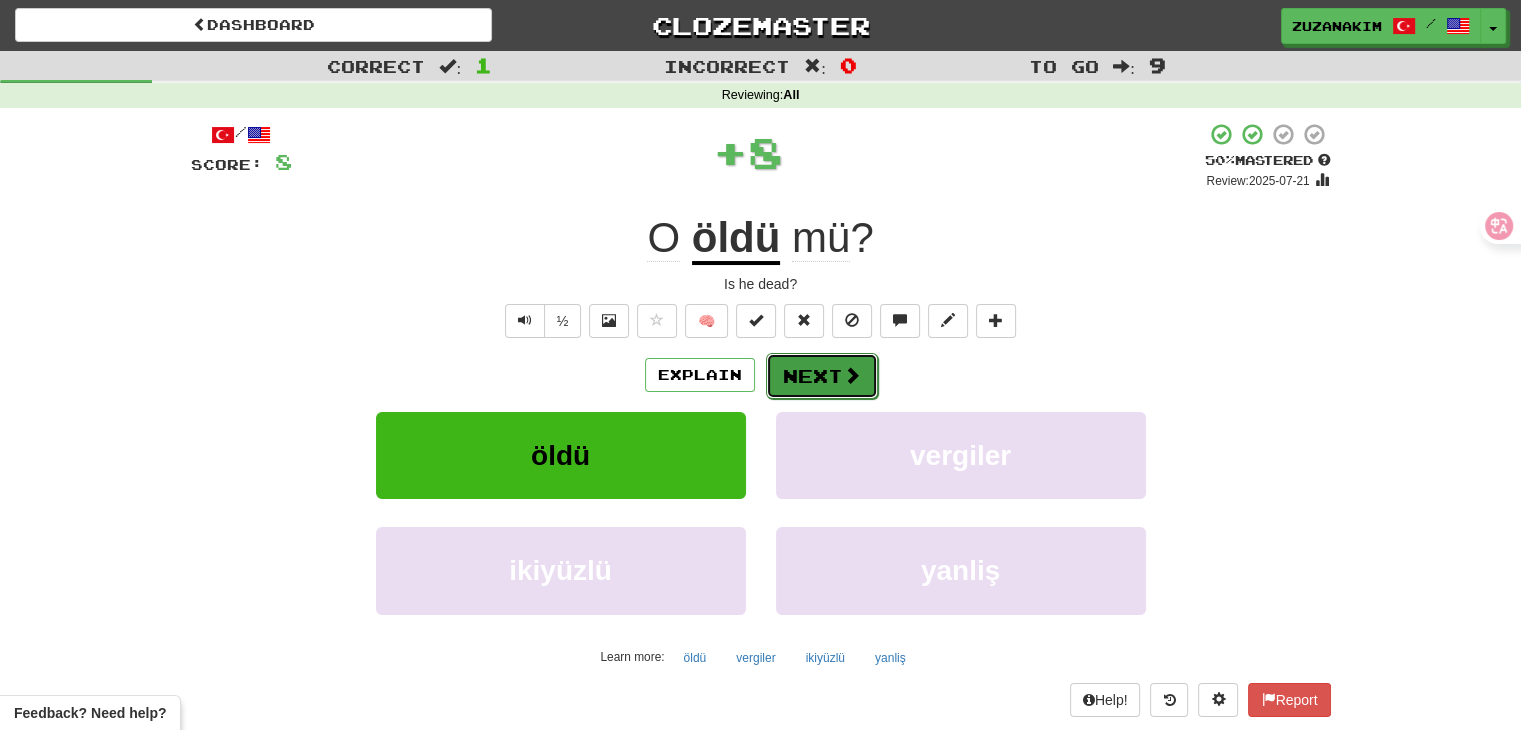 click at bounding box center (852, 375) 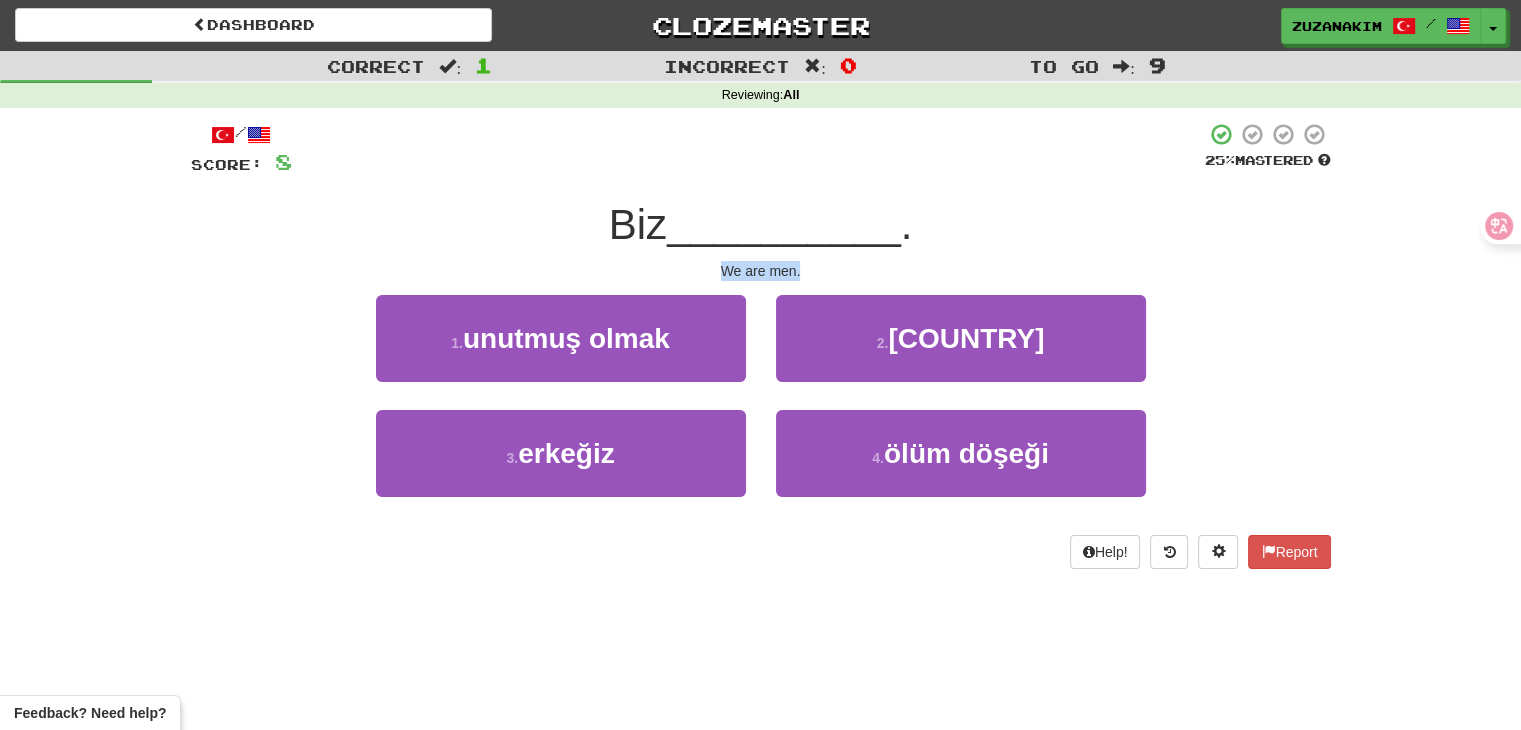 drag, startPoint x: 720, startPoint y: 269, endPoint x: 841, endPoint y: 269, distance: 121 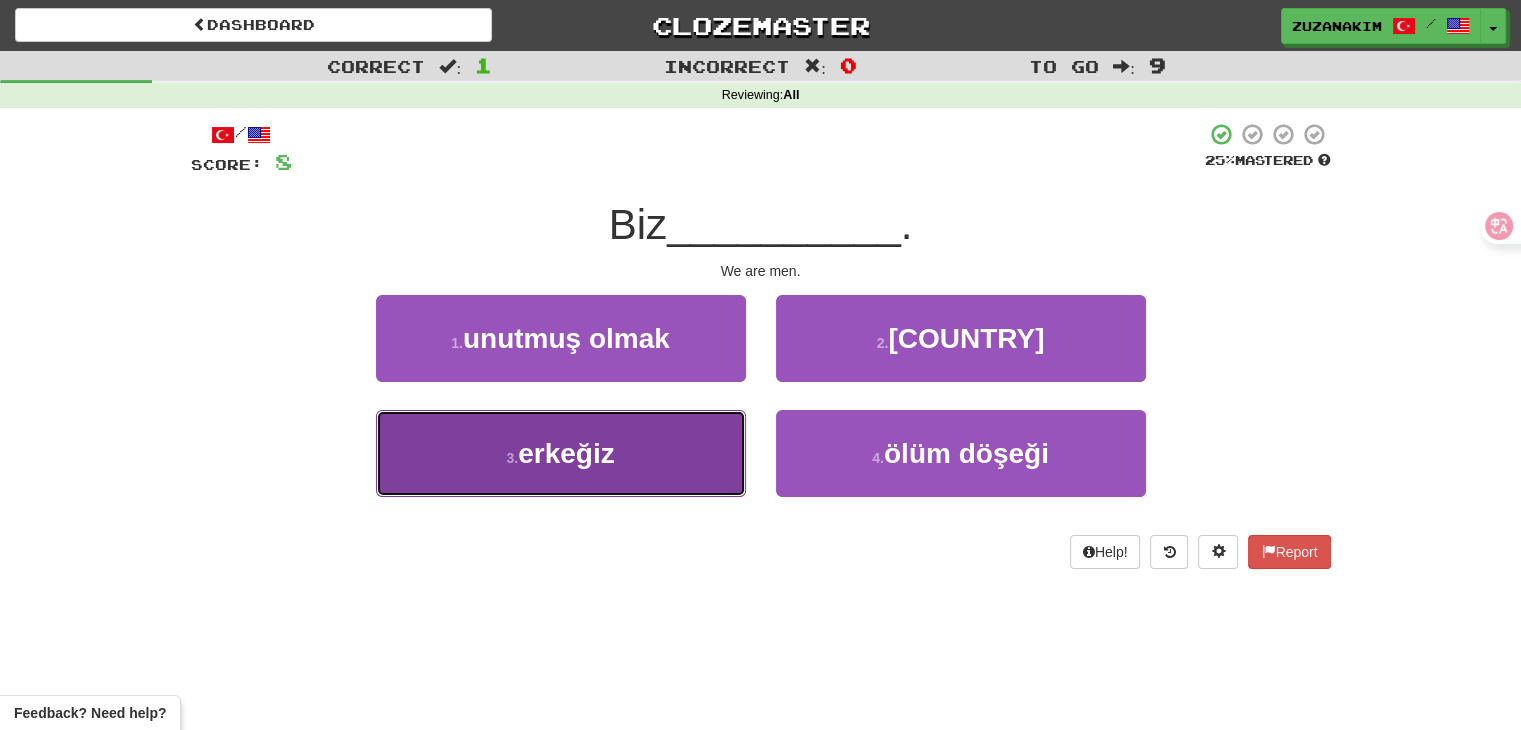 click on "3 .  erkeğiz" at bounding box center (561, 453) 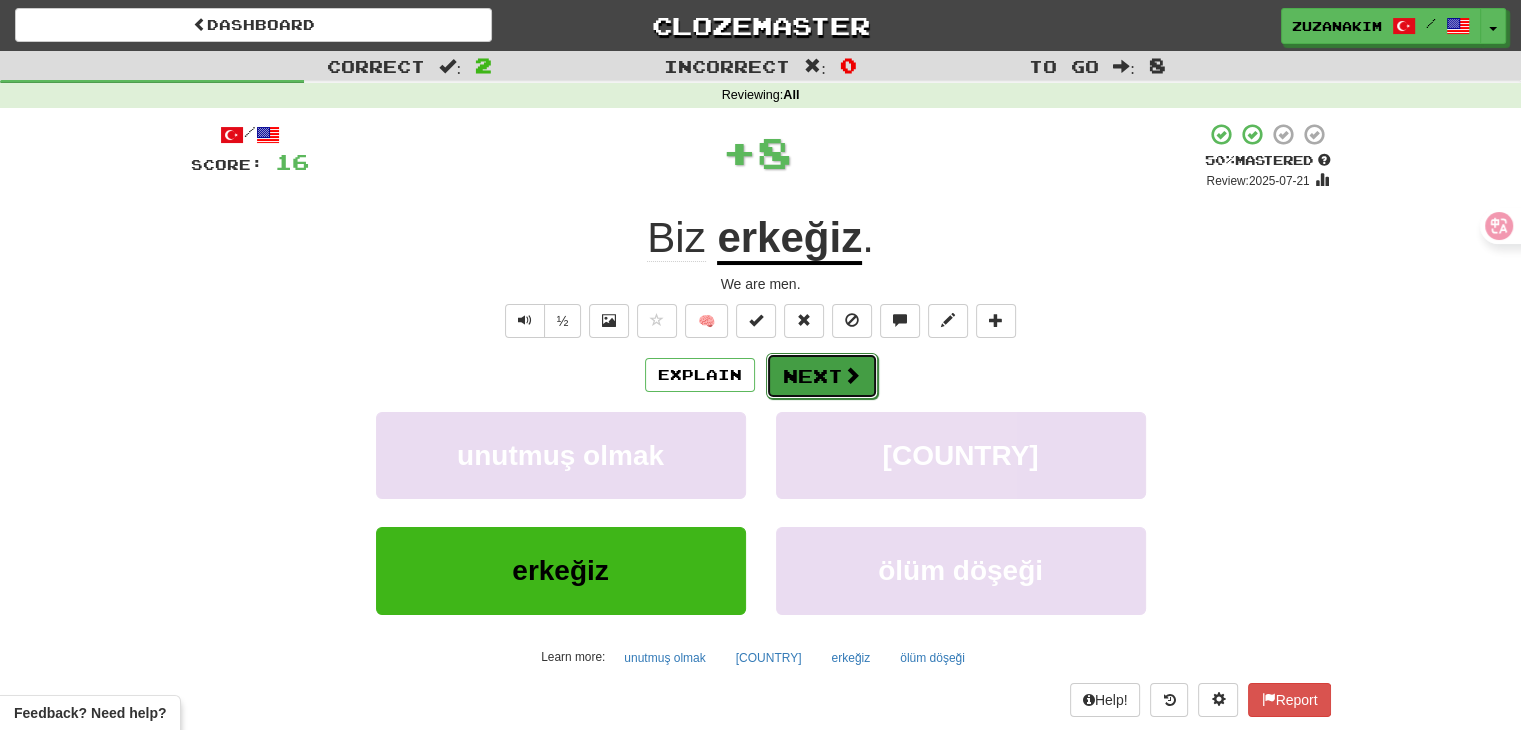 click on "Next" at bounding box center (822, 376) 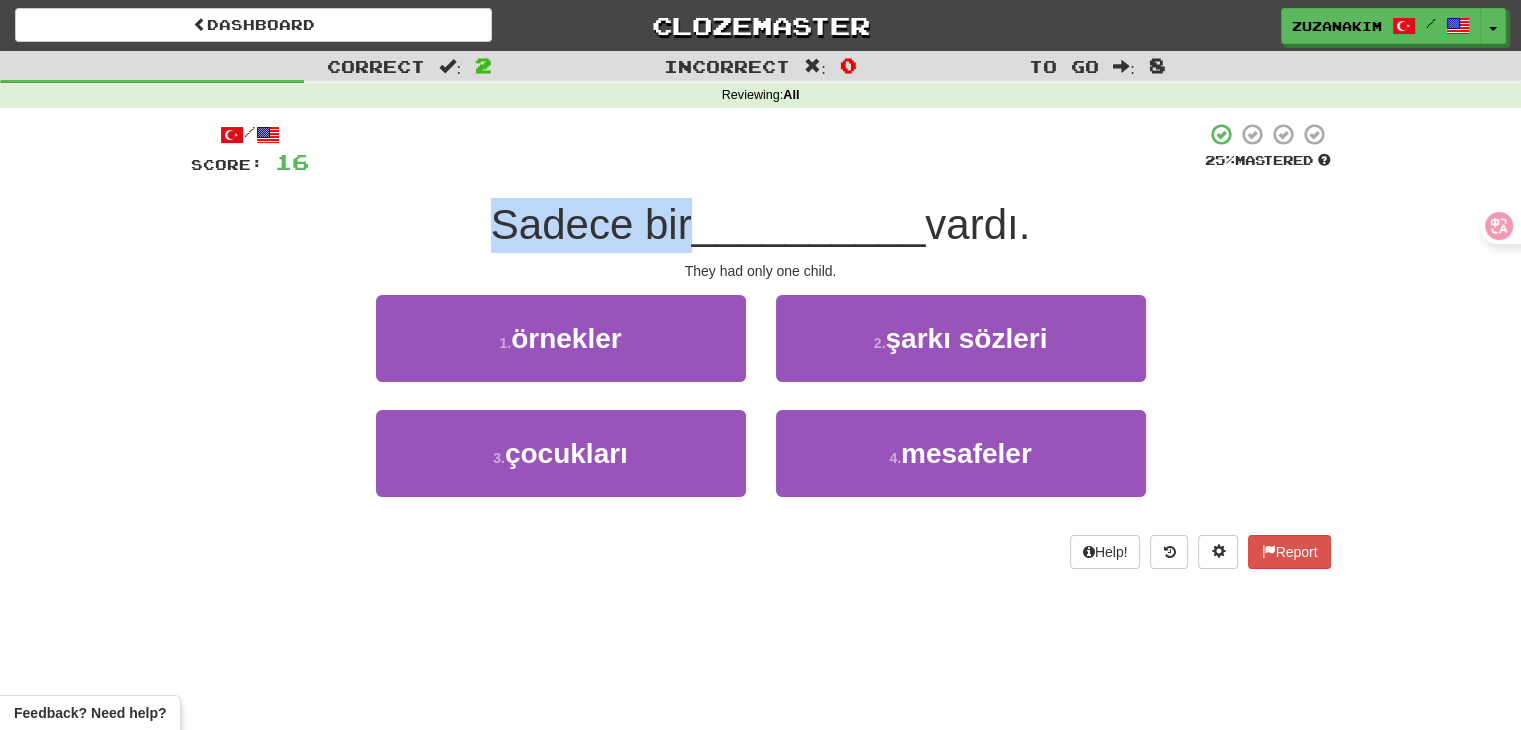 drag, startPoint x: 463, startPoint y: 219, endPoint x: 650, endPoint y: 222, distance: 187.02406 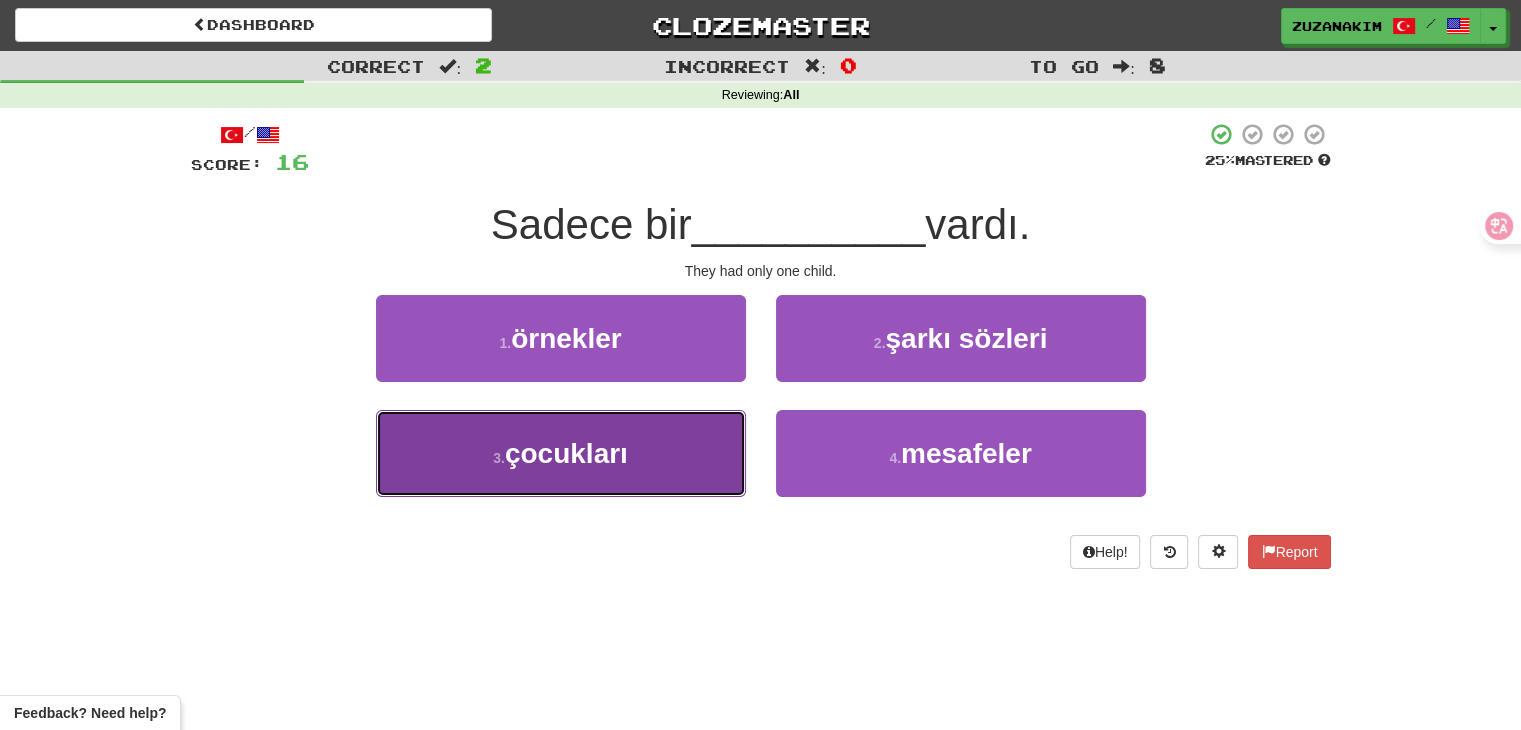 click on "çocukları" at bounding box center (566, 453) 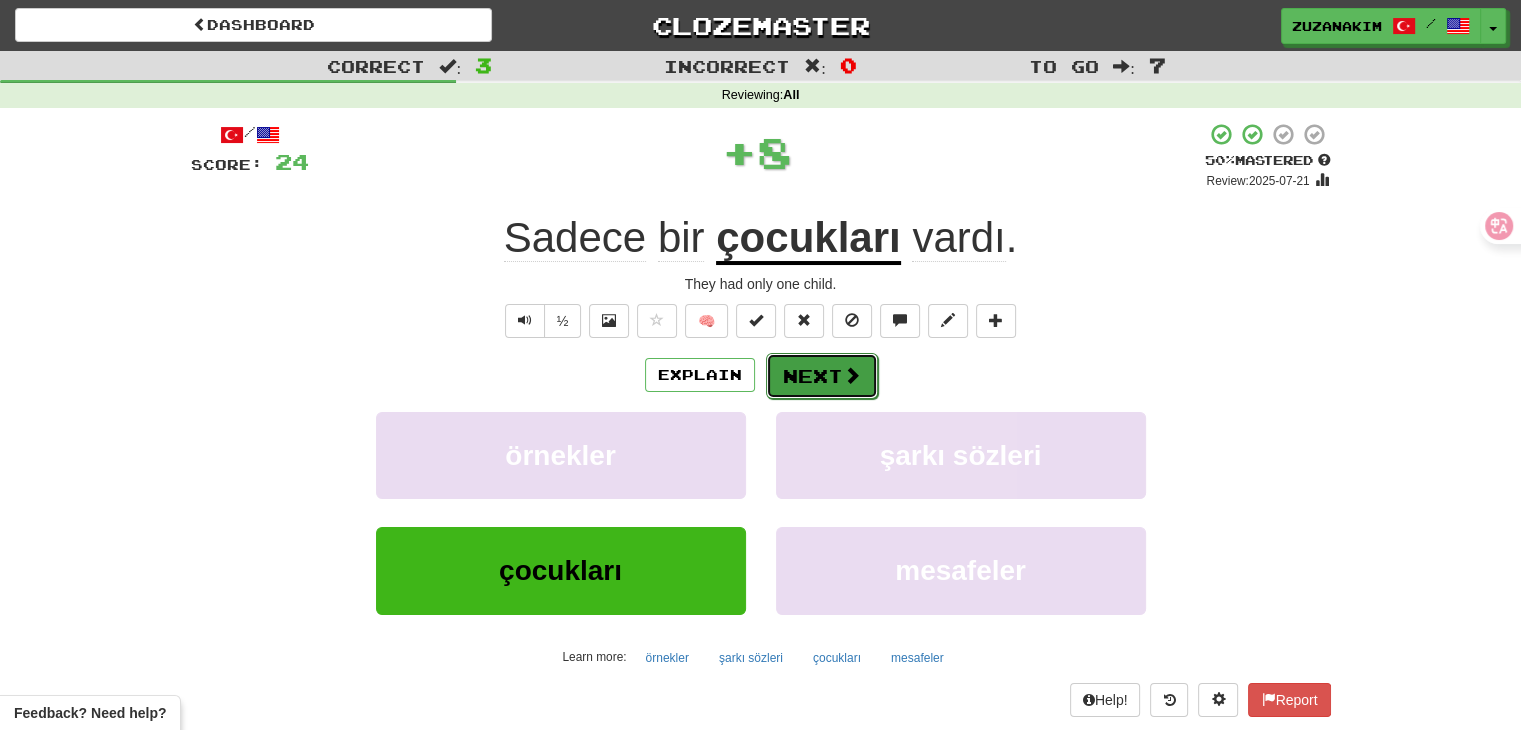click on "Next" at bounding box center (822, 376) 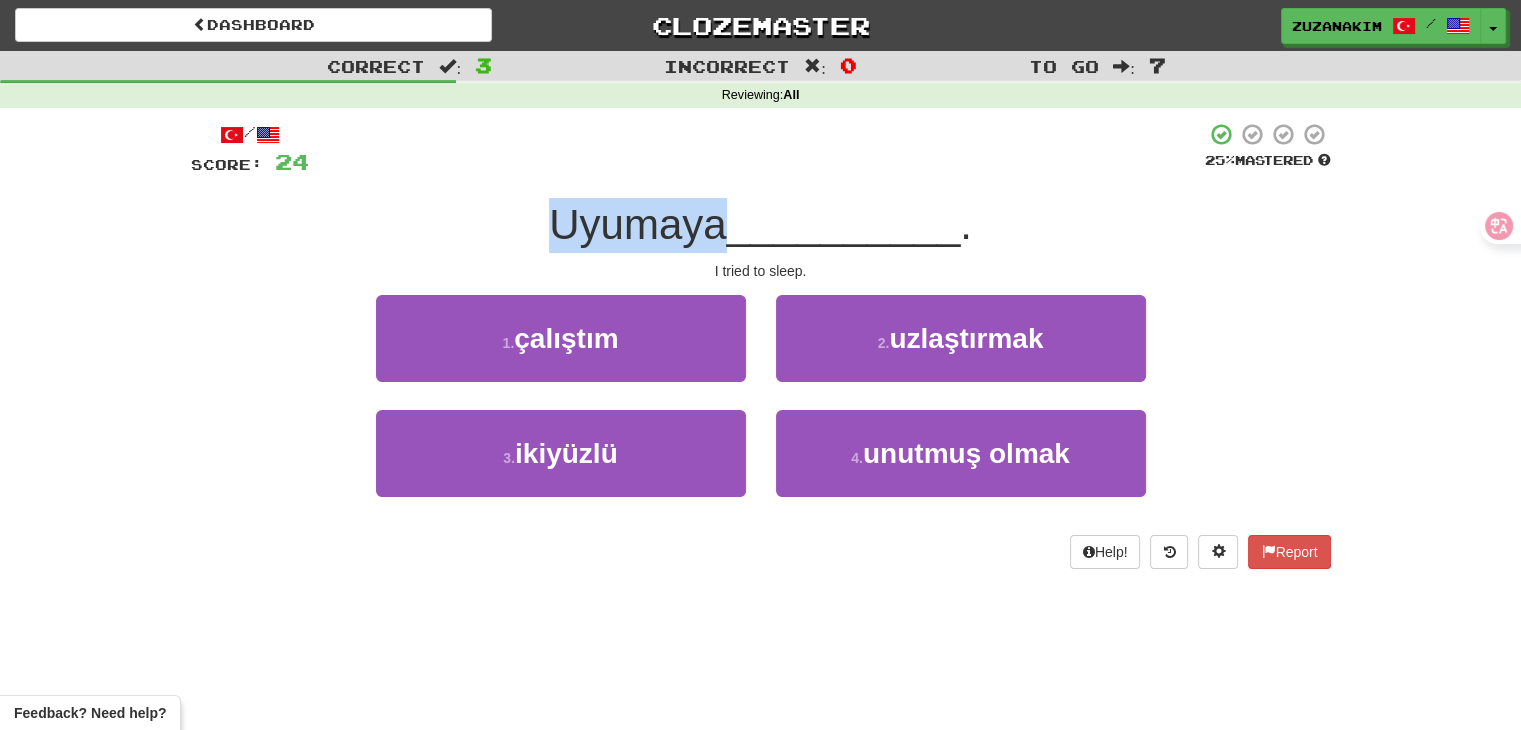 drag, startPoint x: 557, startPoint y: 229, endPoint x: 712, endPoint y: 230, distance: 155.00322 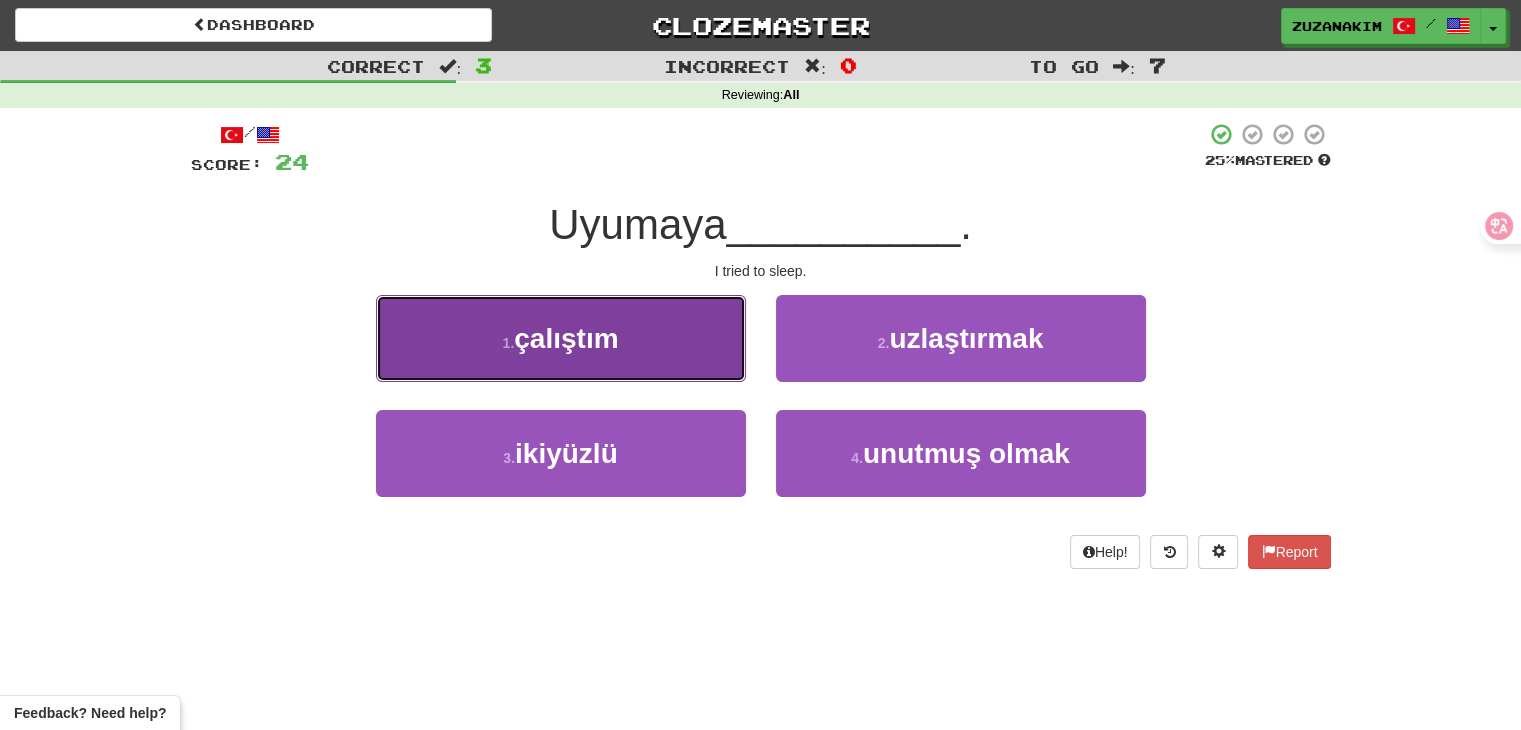 click on "1 .  çalıştım" at bounding box center [561, 338] 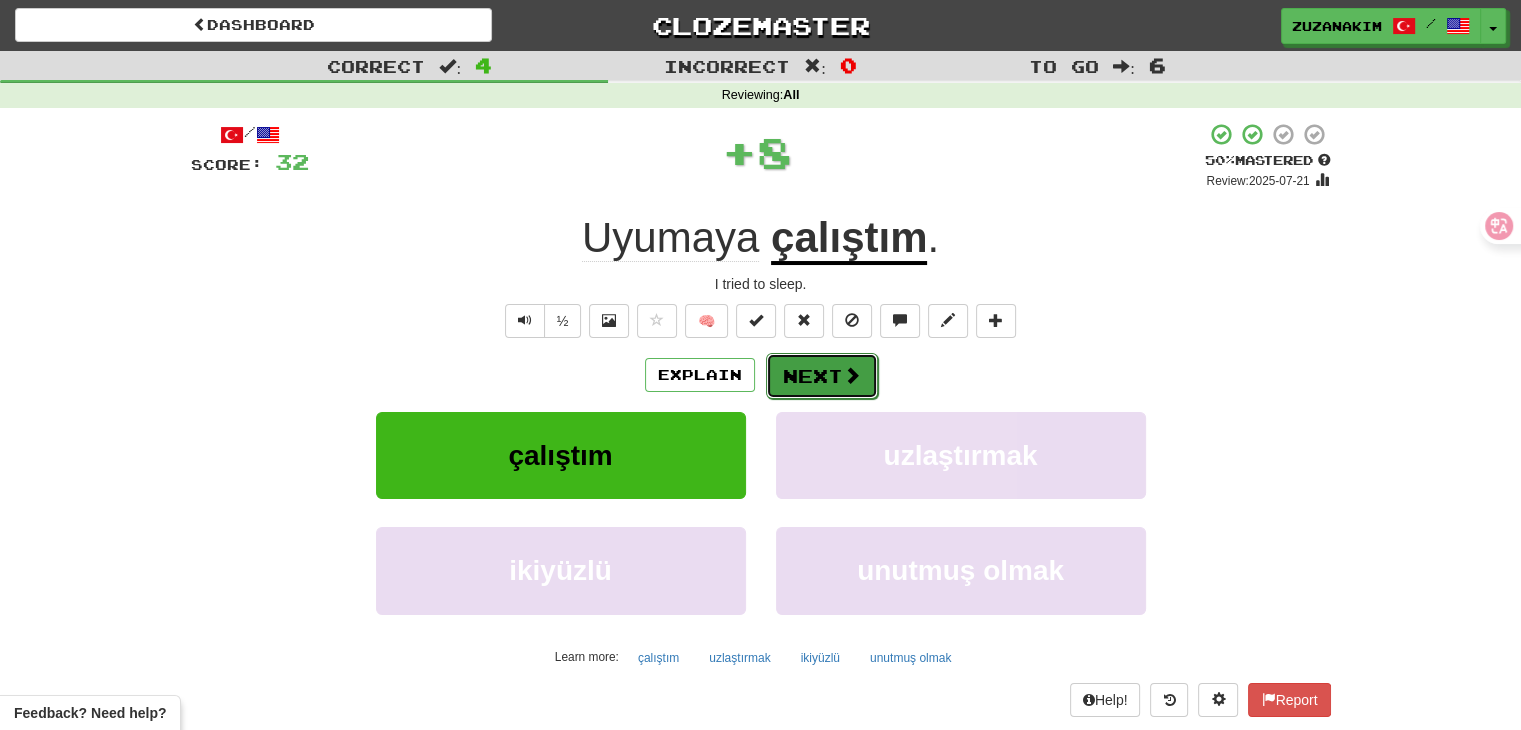click at bounding box center (852, 375) 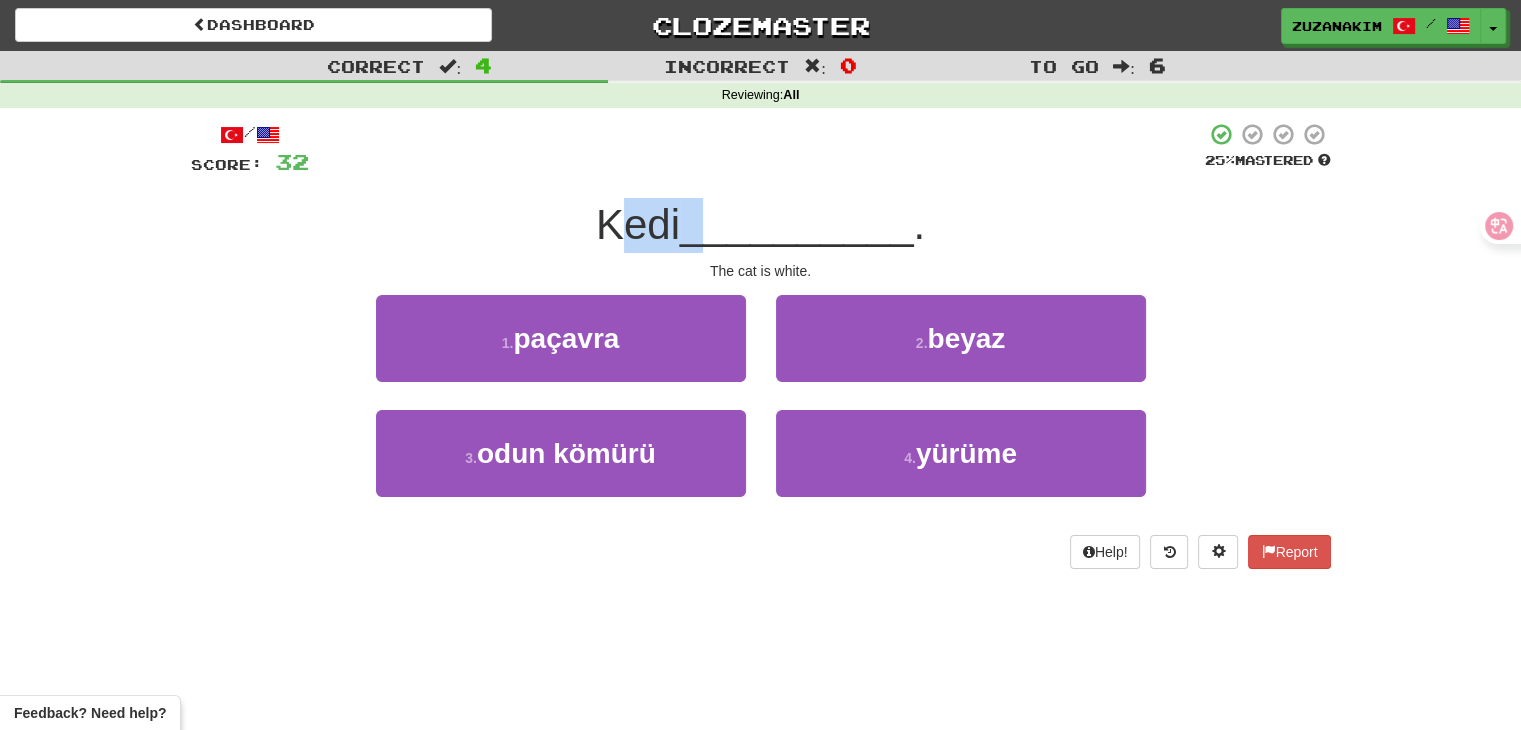 drag, startPoint x: 622, startPoint y: 237, endPoint x: 708, endPoint y: 237, distance: 86 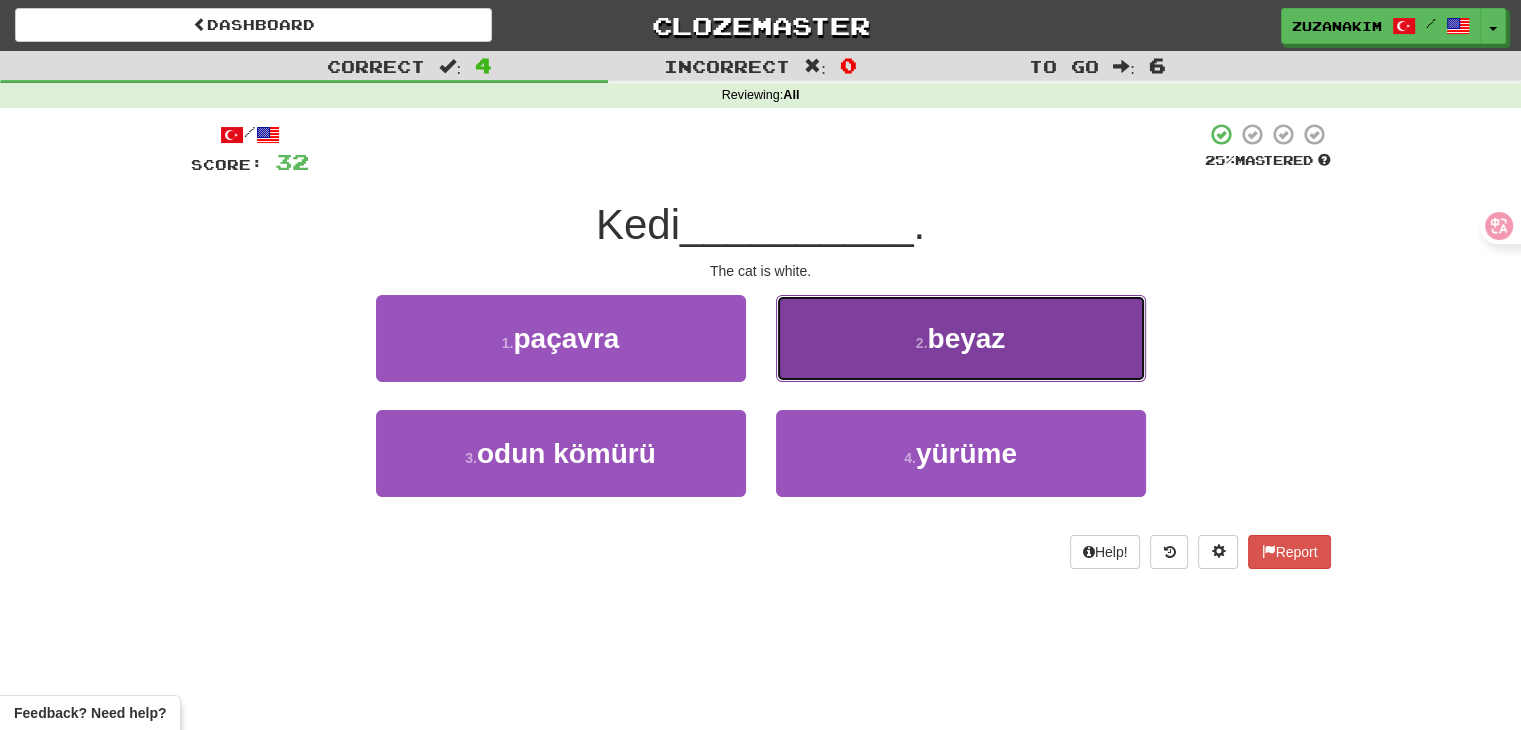 click on "2 .  beyaz" at bounding box center (961, 338) 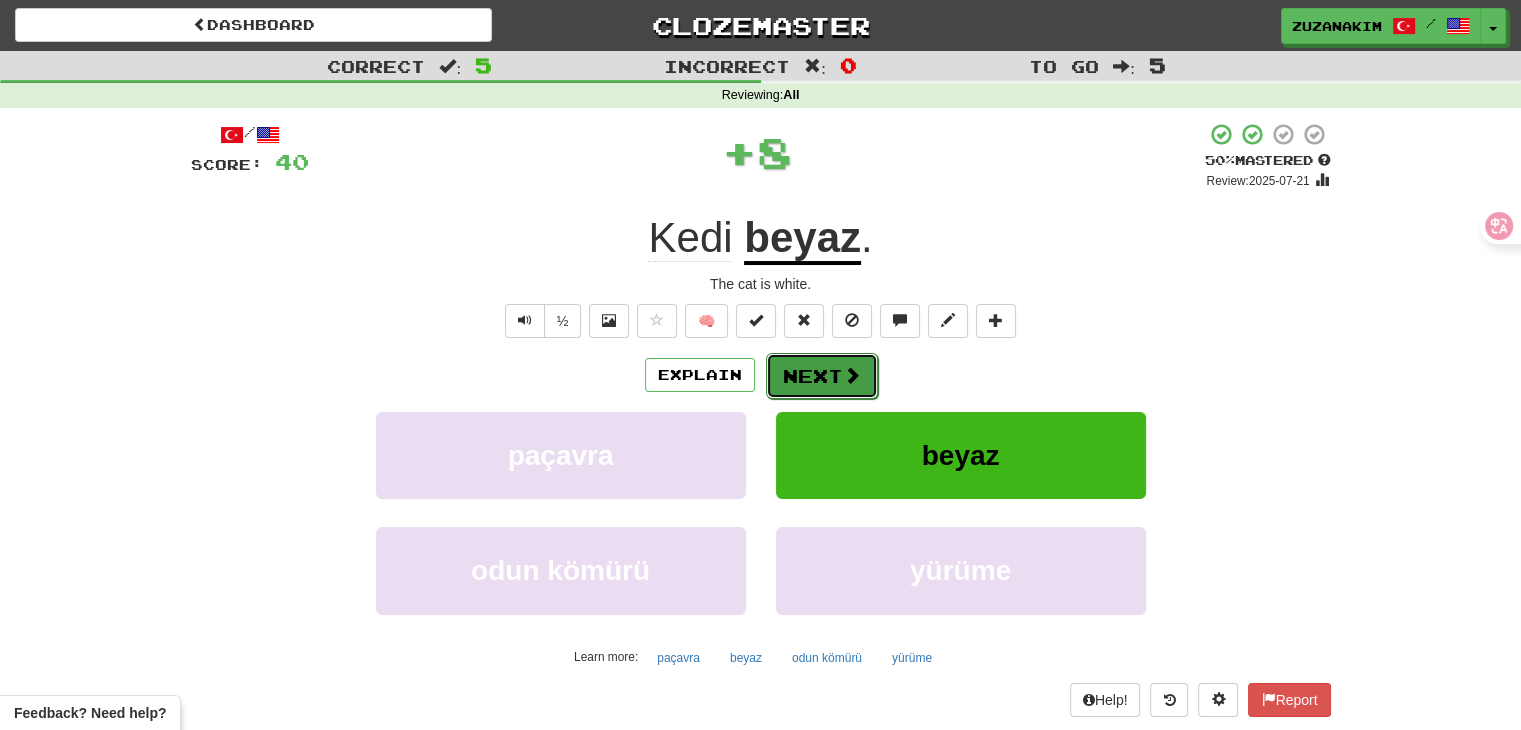 click on "Next" at bounding box center [822, 376] 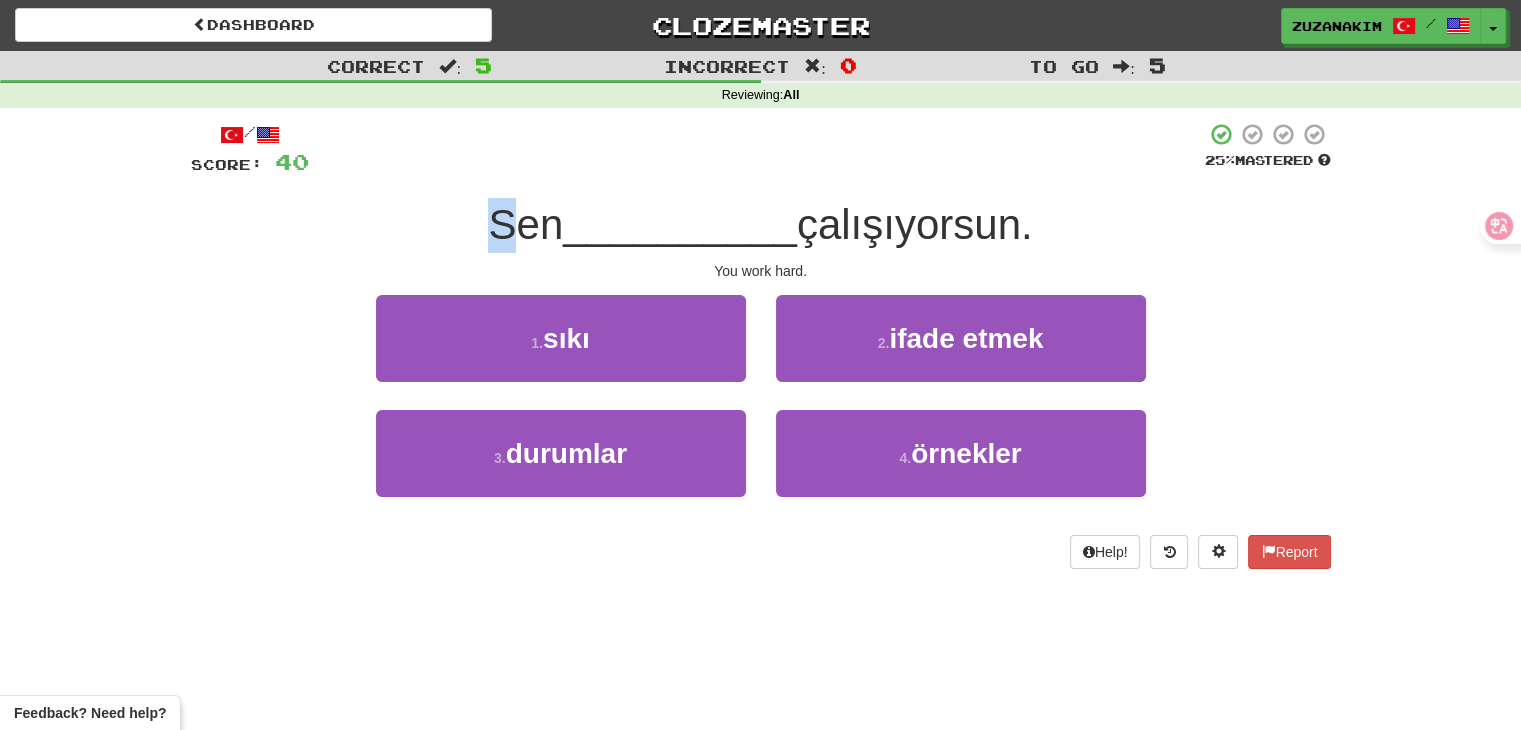 drag, startPoint x: 490, startPoint y: 228, endPoint x: 510, endPoint y: 228, distance: 20 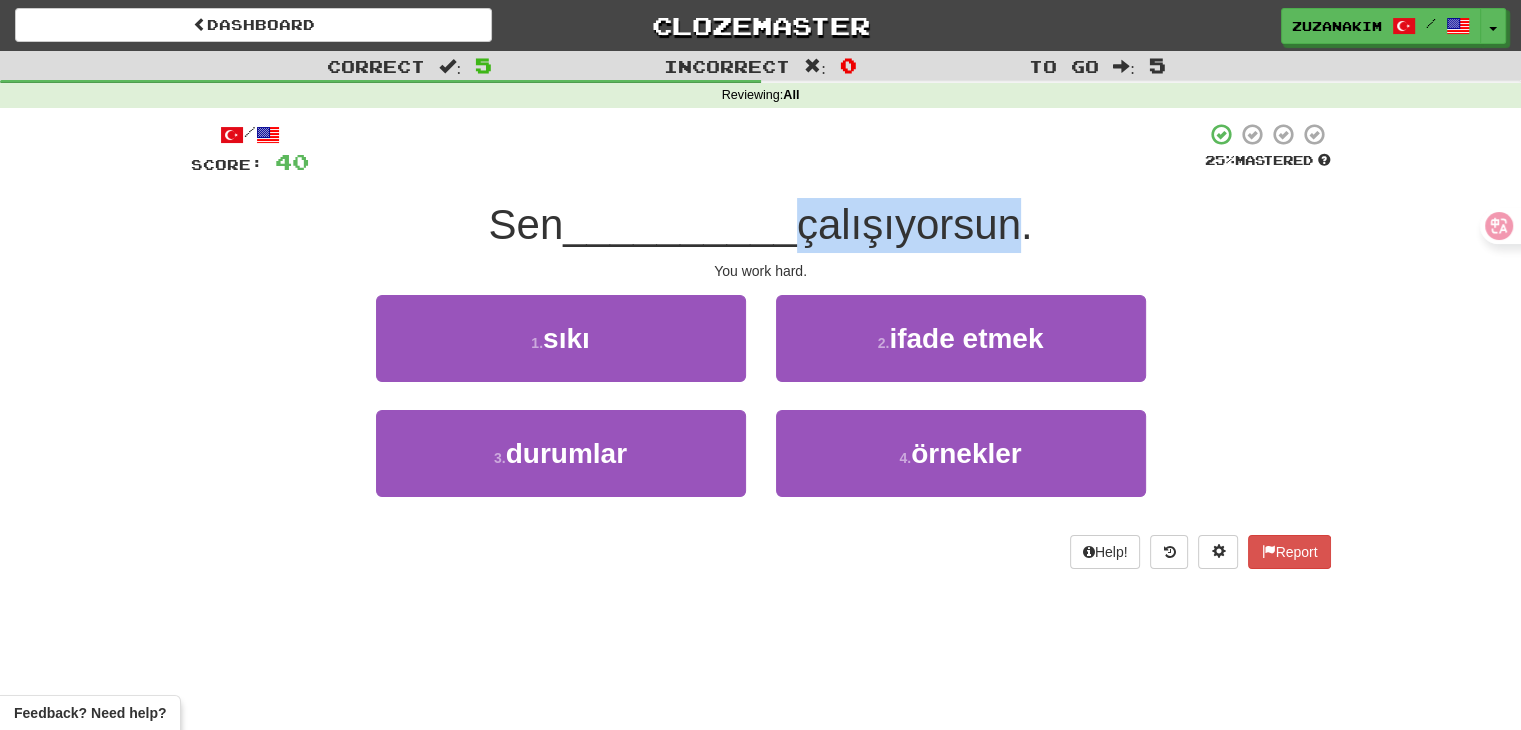 drag, startPoint x: 785, startPoint y: 227, endPoint x: 1012, endPoint y: 229, distance: 227.0088 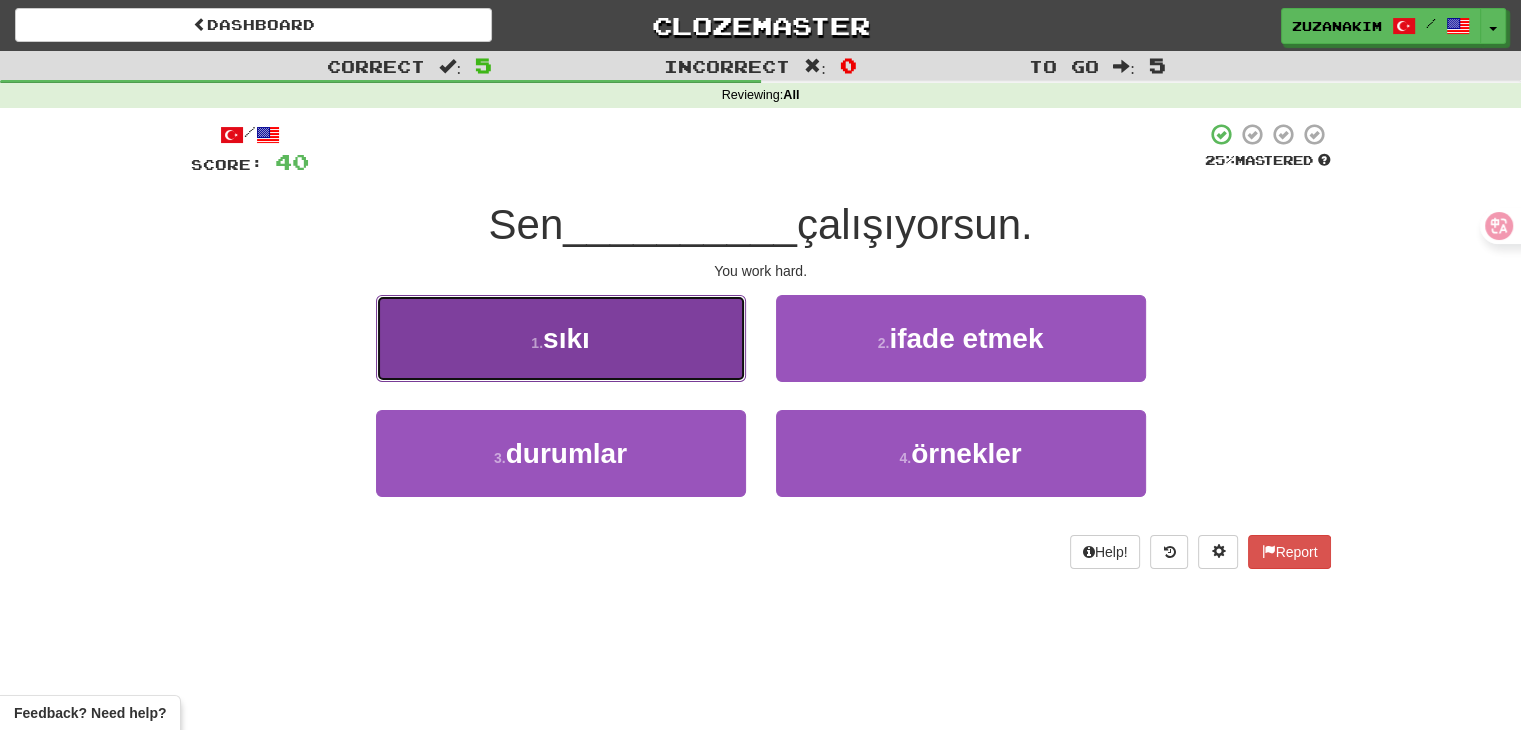 click on "1 .  sıkı" at bounding box center (561, 338) 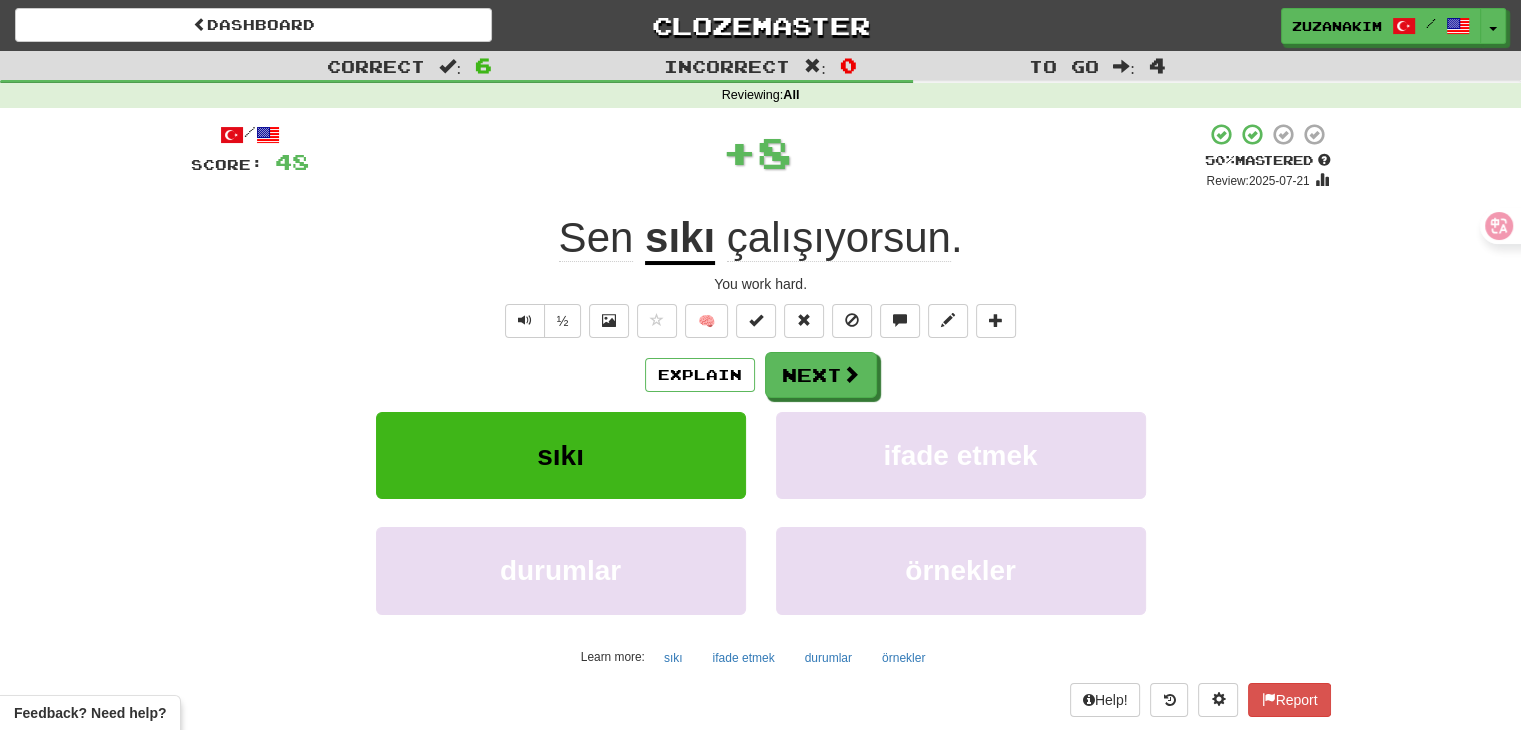 click on "Explain Next sıkı ifade etmek durumlar örnekler Learn more: sıkı ifade etmek durumlar örnekler" at bounding box center [761, 512] 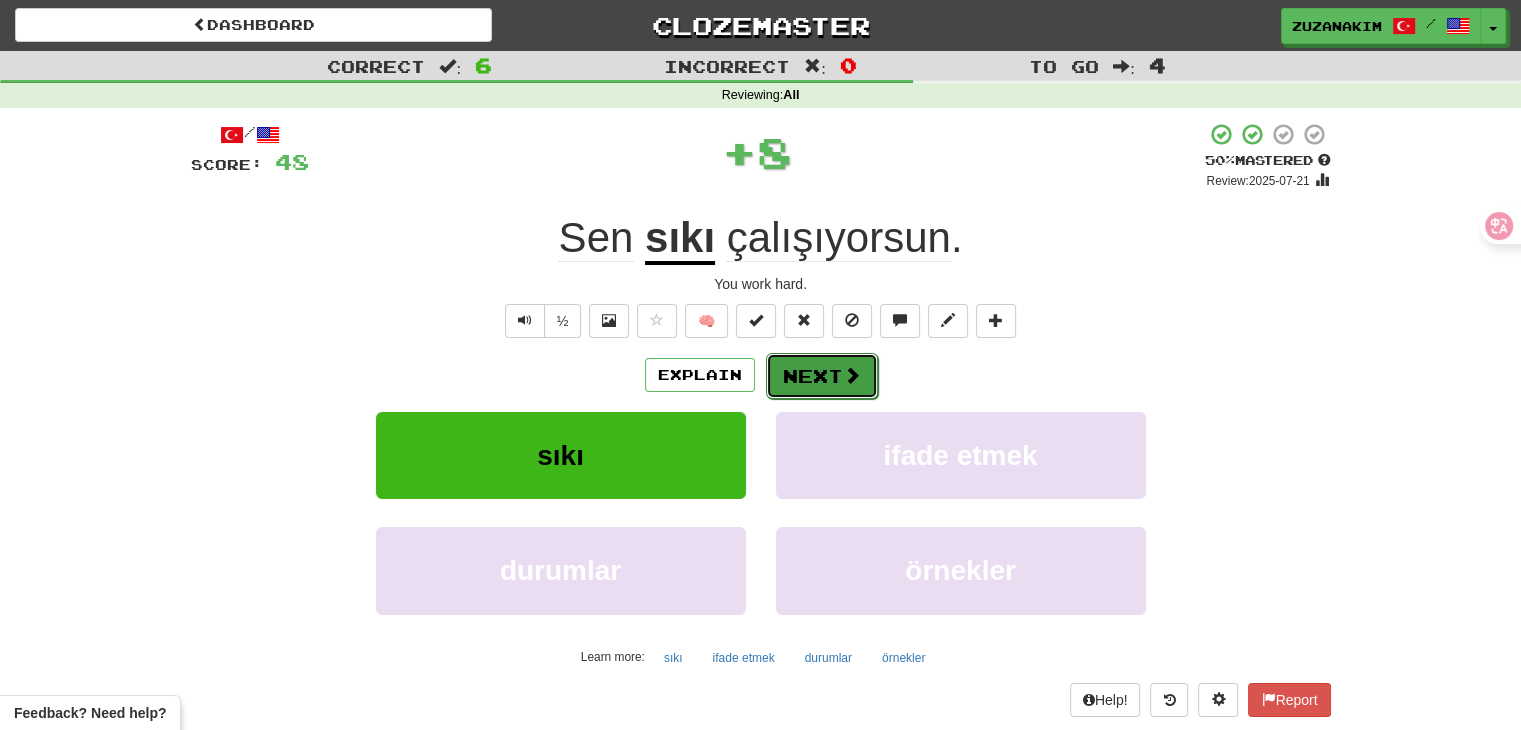 click on "Next" at bounding box center (822, 376) 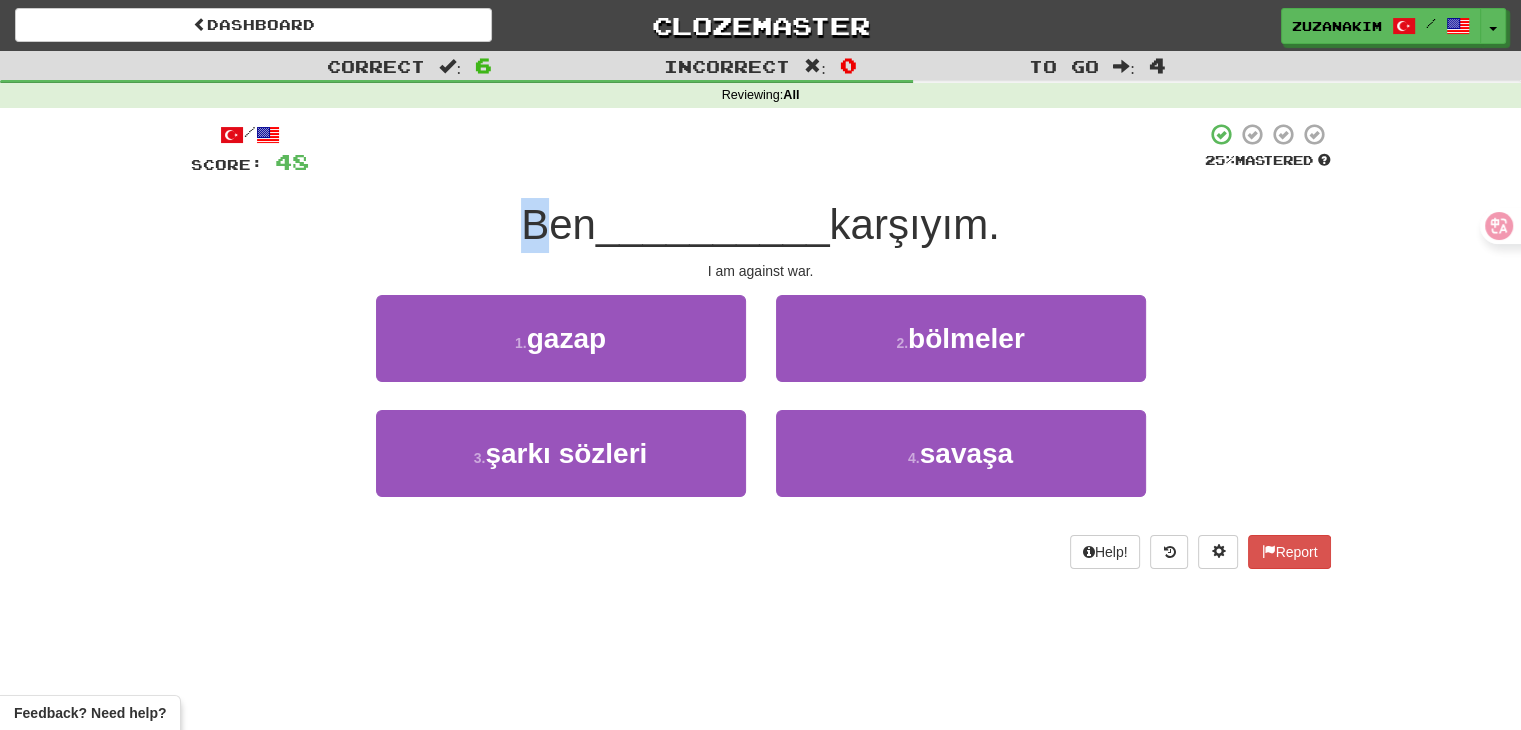 drag, startPoint x: 521, startPoint y: 243, endPoint x: 541, endPoint y: 243, distance: 20 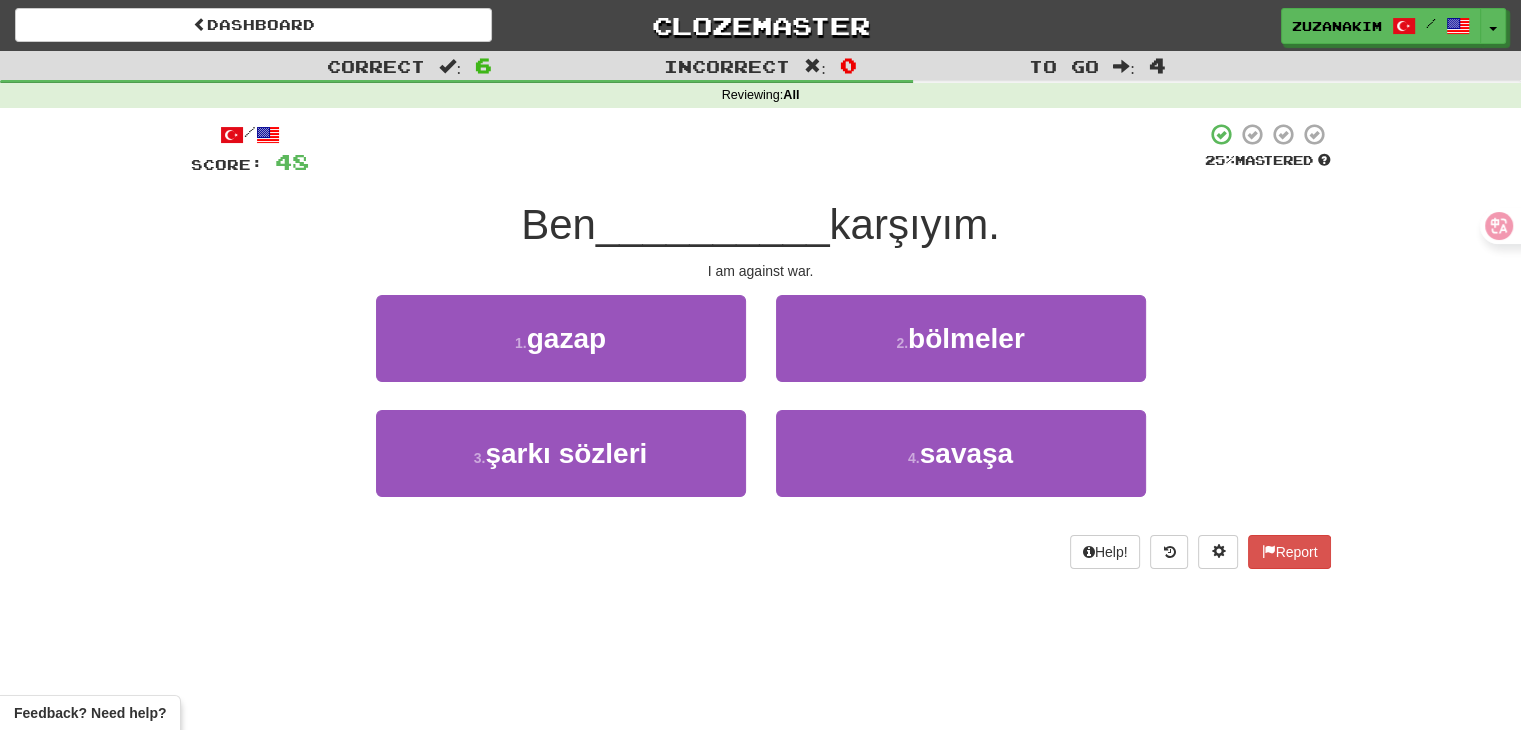 click on "__________" at bounding box center [713, 224] 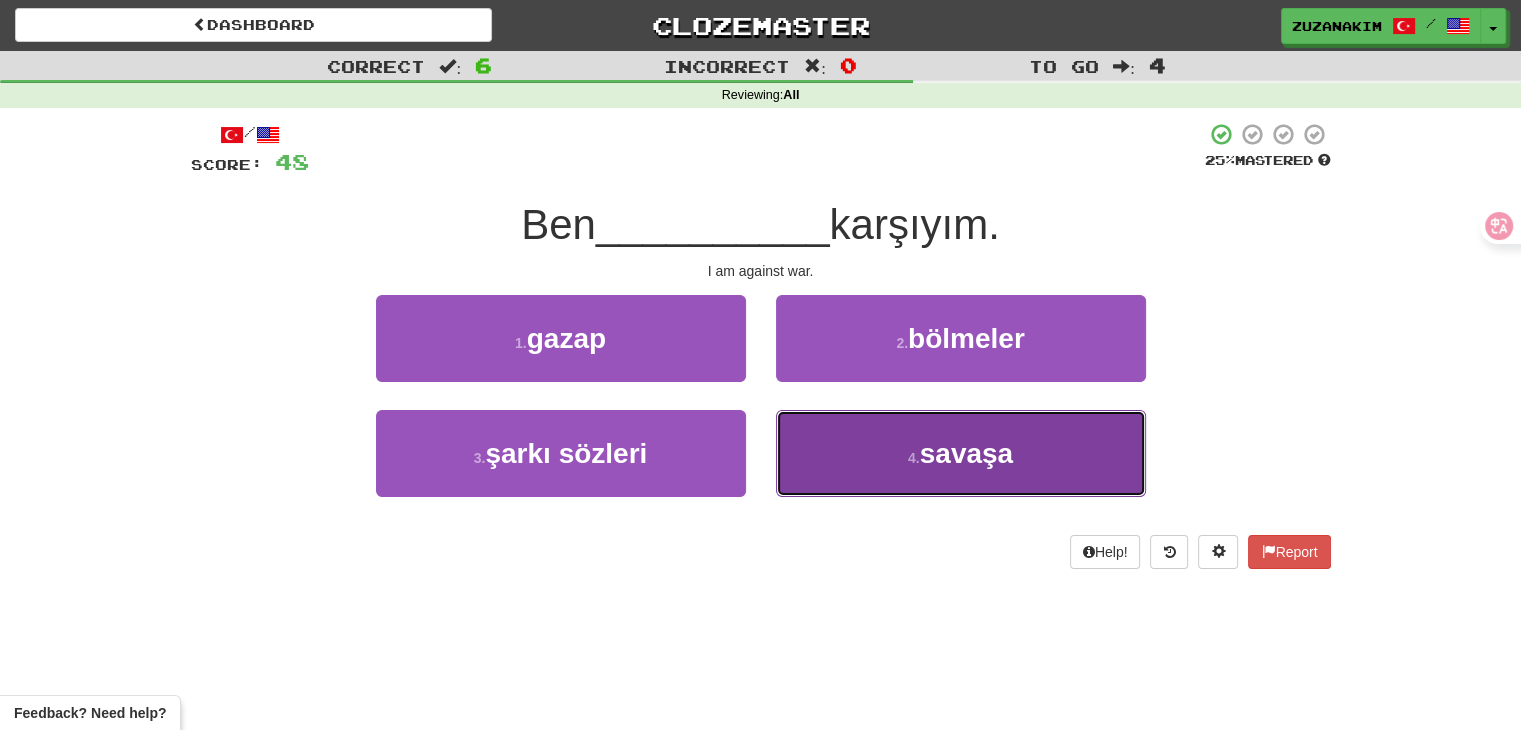 click on "savaşa" at bounding box center (966, 453) 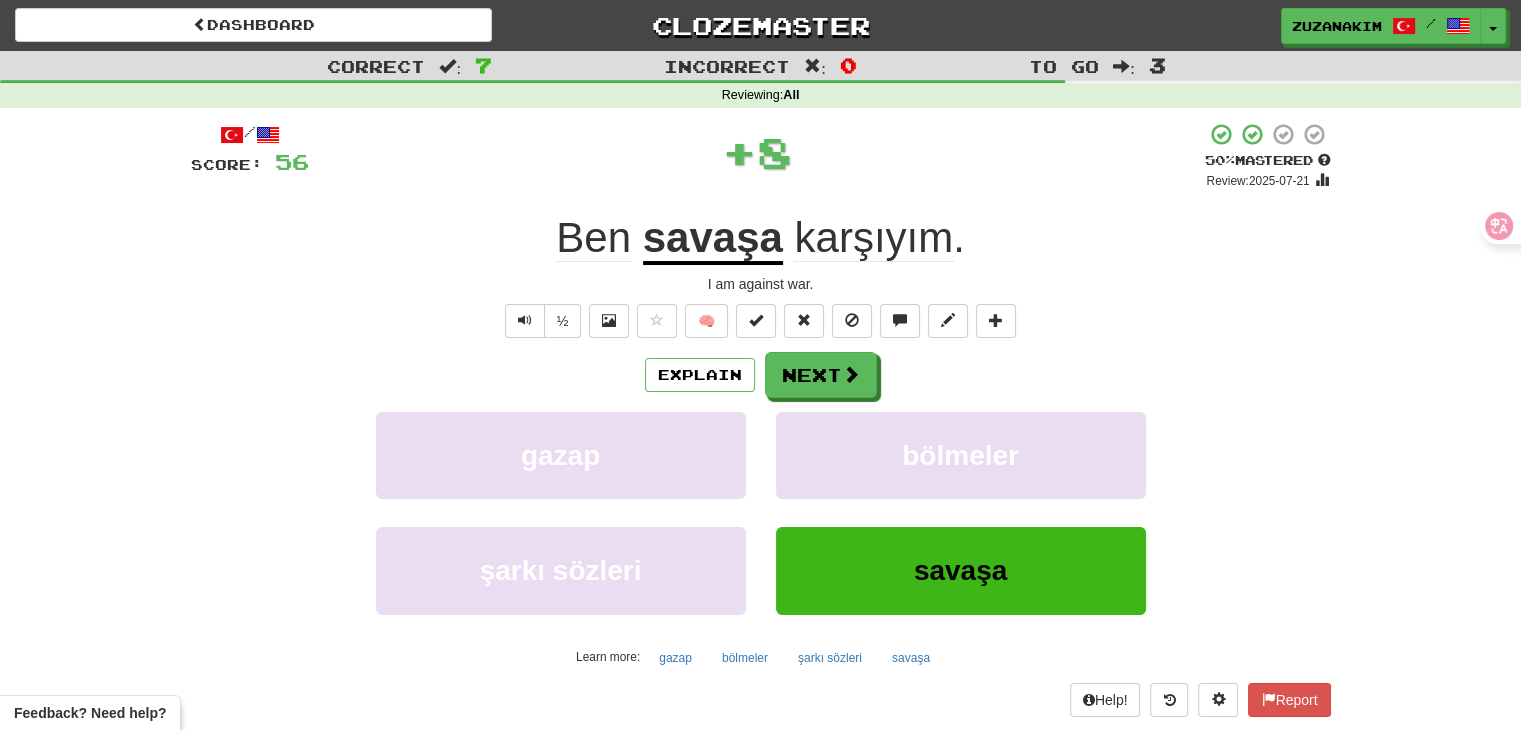 click on "savaşa" at bounding box center (713, 239) 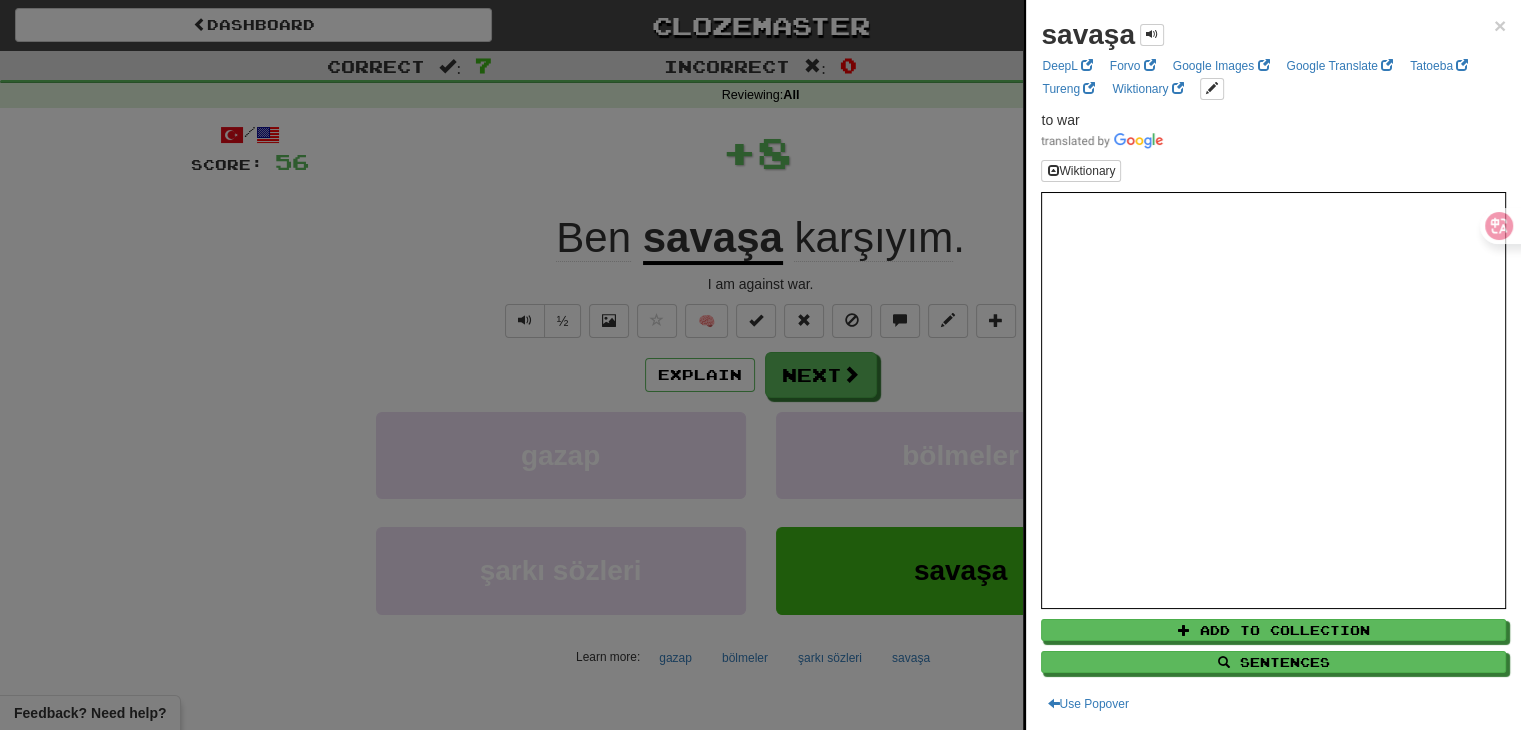 click at bounding box center (760, 365) 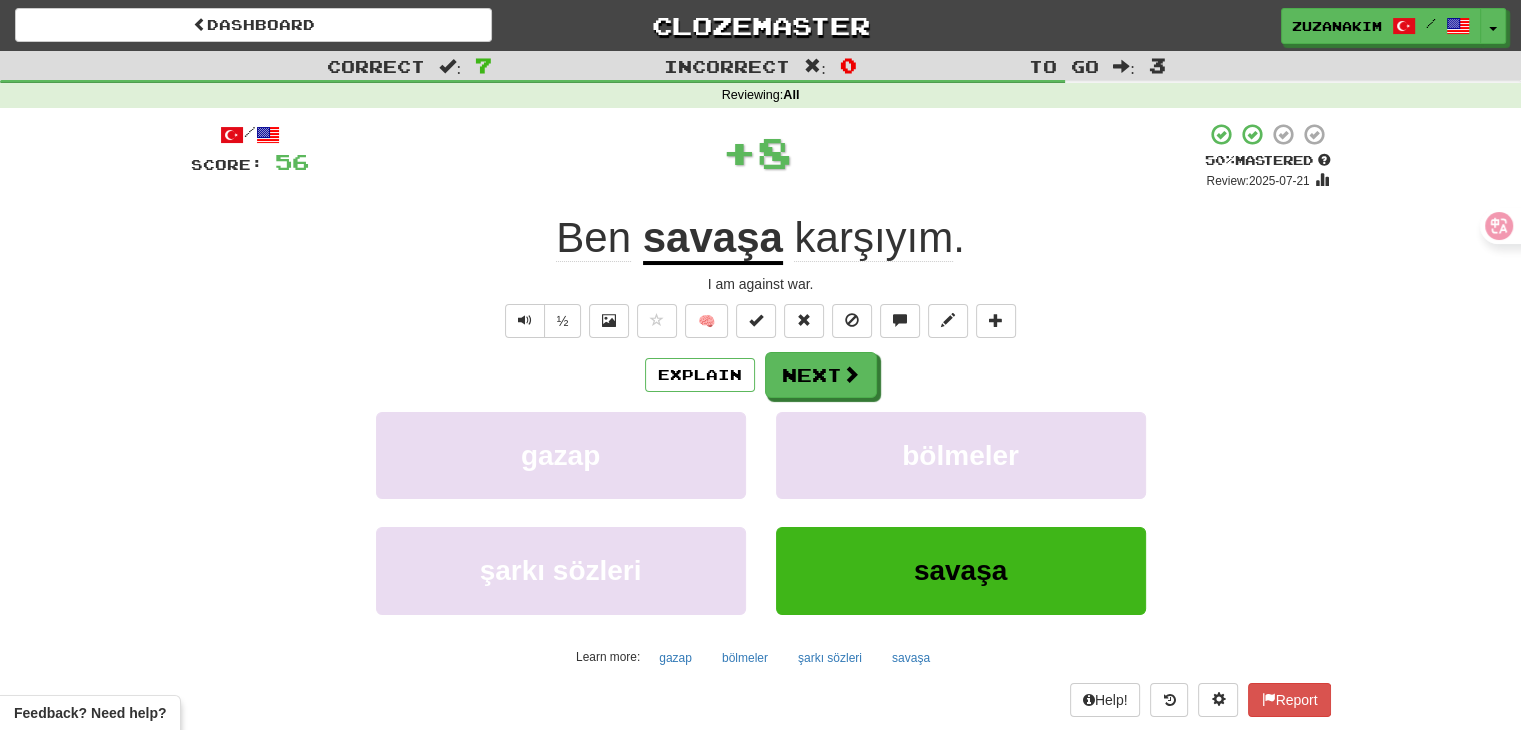 click on "Explain Next" at bounding box center (761, 375) 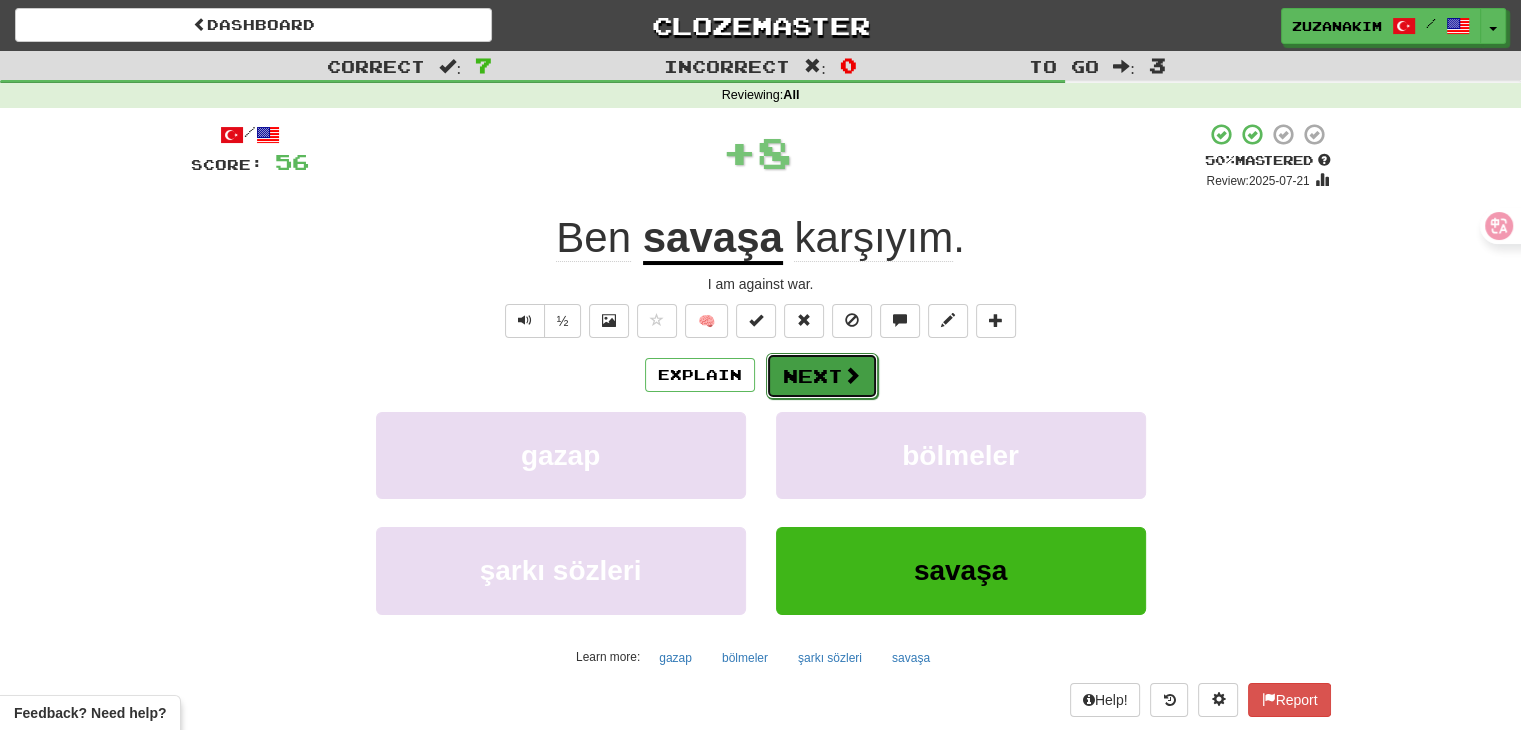 click on "Next" at bounding box center [822, 376] 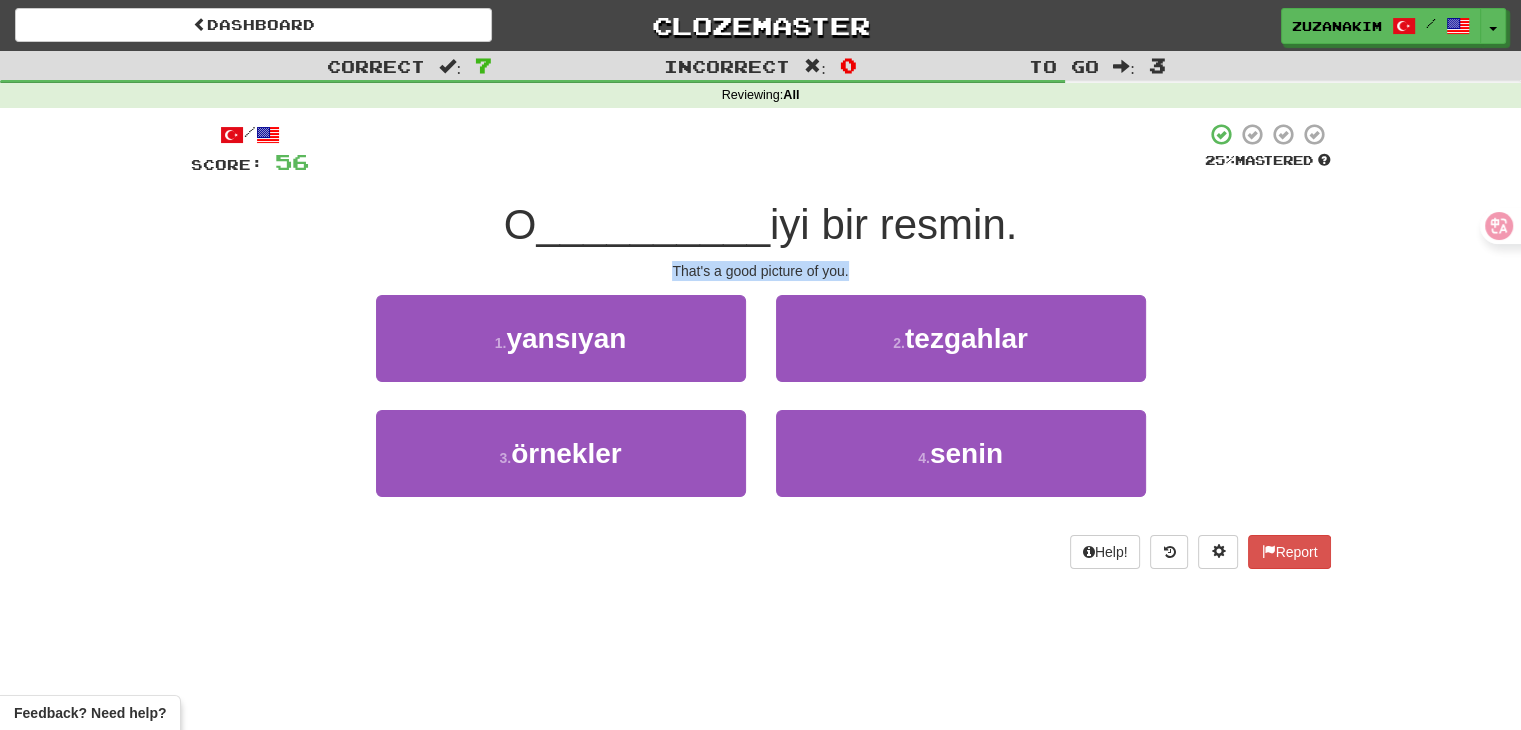 drag, startPoint x: 657, startPoint y: 277, endPoint x: 872, endPoint y: 278, distance: 215.00232 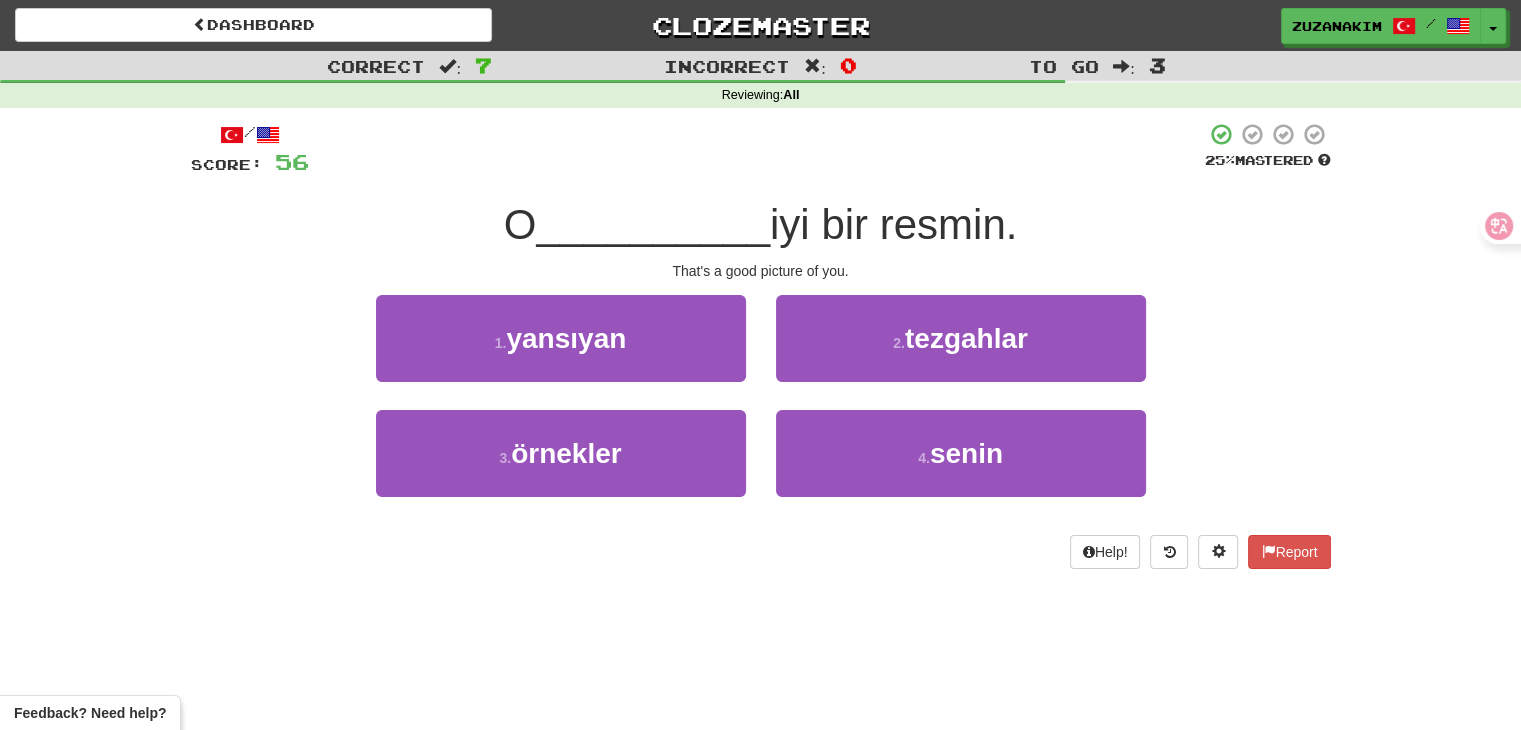 click on "/  Score:   56 25 %  Mastered O  __________  iyi bir resmin. That's a good picture of you. 1 .  yansıyan 2 .  tezgahlar 3 .  örnekler 4 .  senin  Help!  Report" at bounding box center [761, 345] 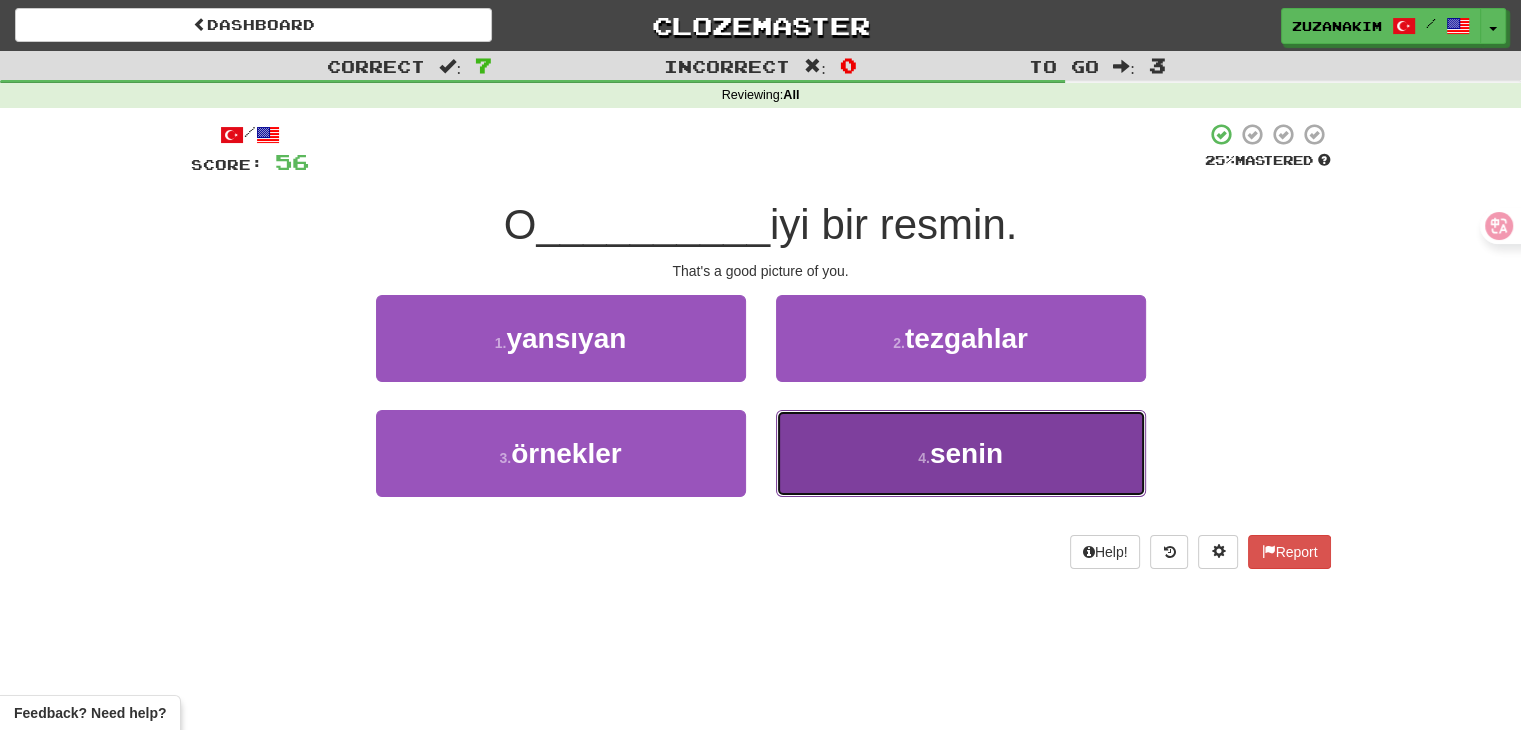 click on "4 .  senin" at bounding box center (961, 453) 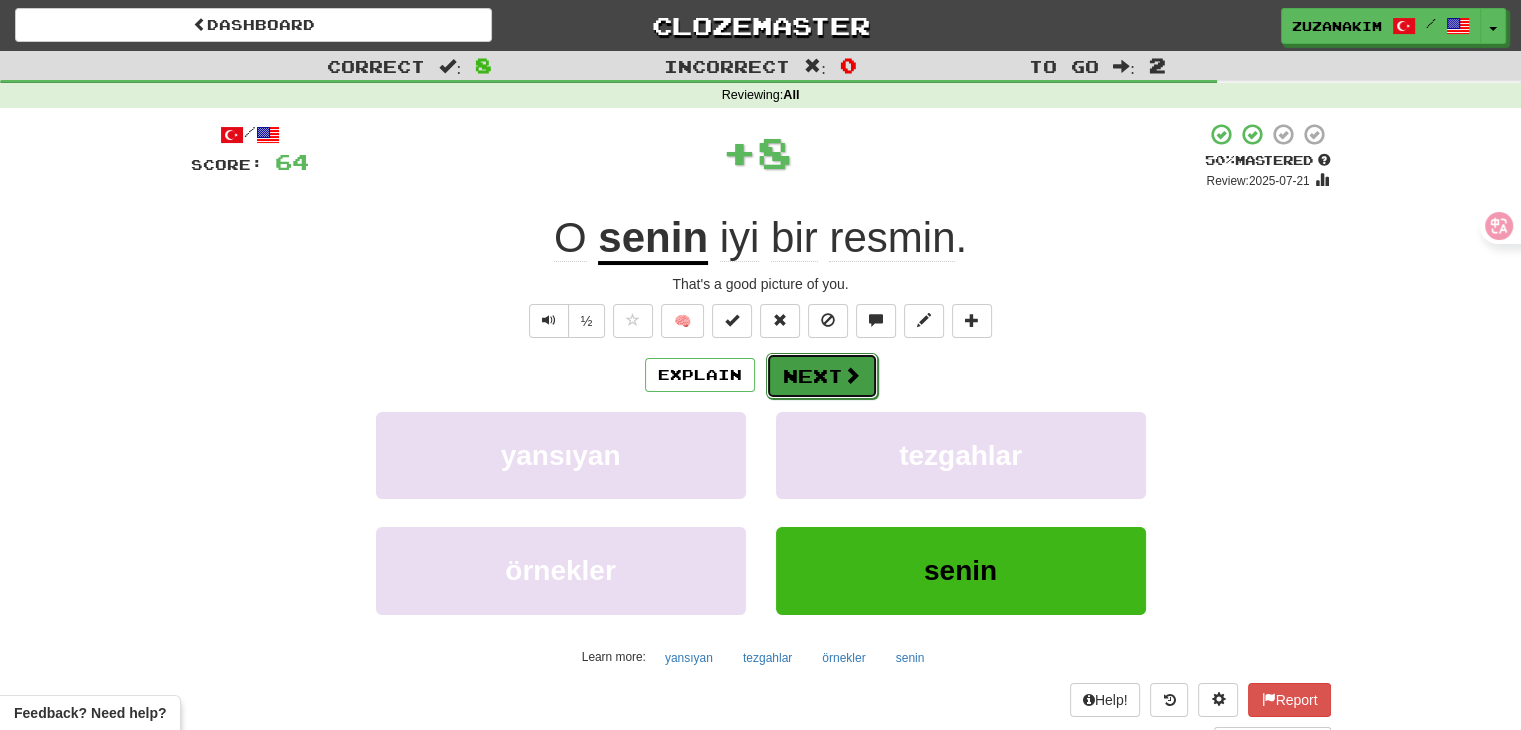 click on "Next" at bounding box center (822, 376) 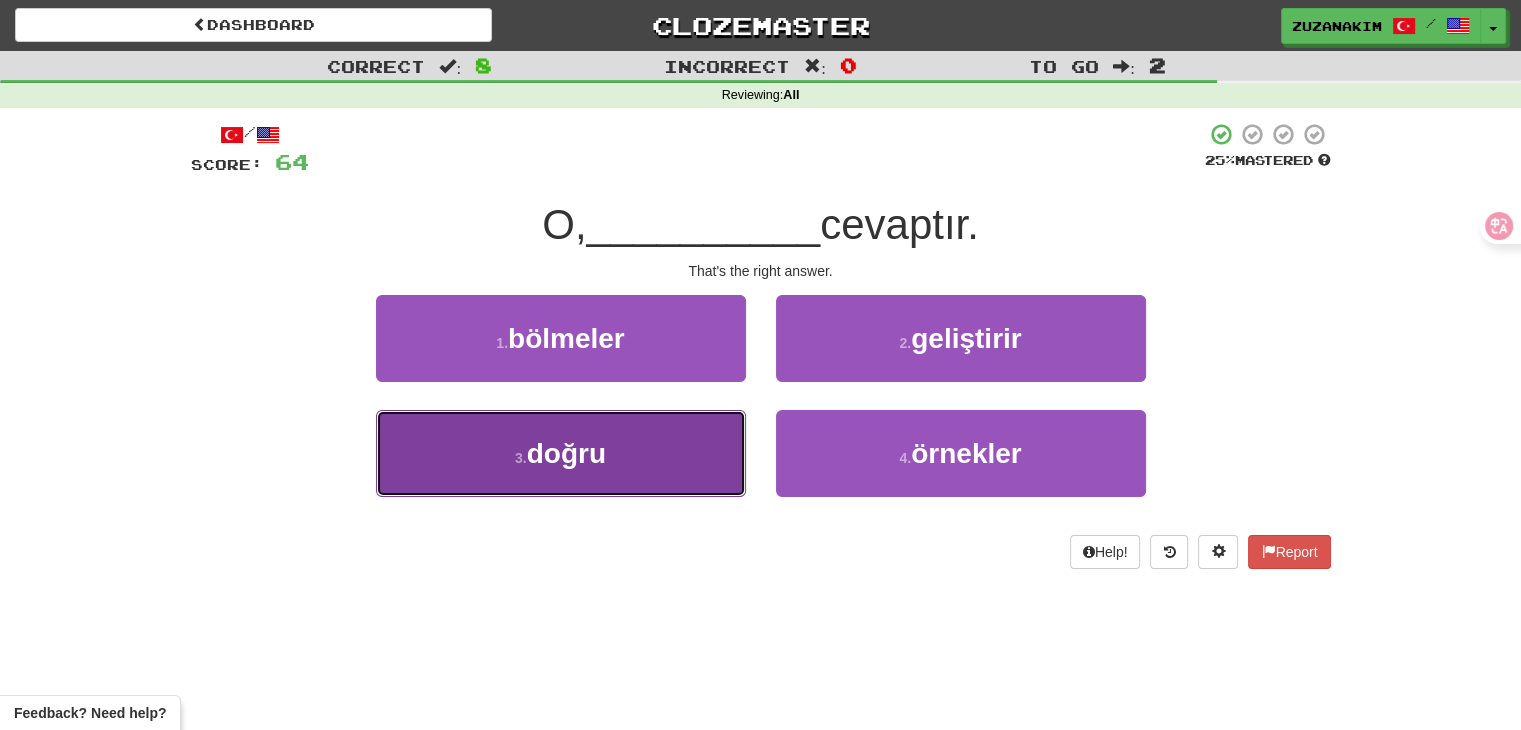 click on "3 .  doğru" at bounding box center [561, 453] 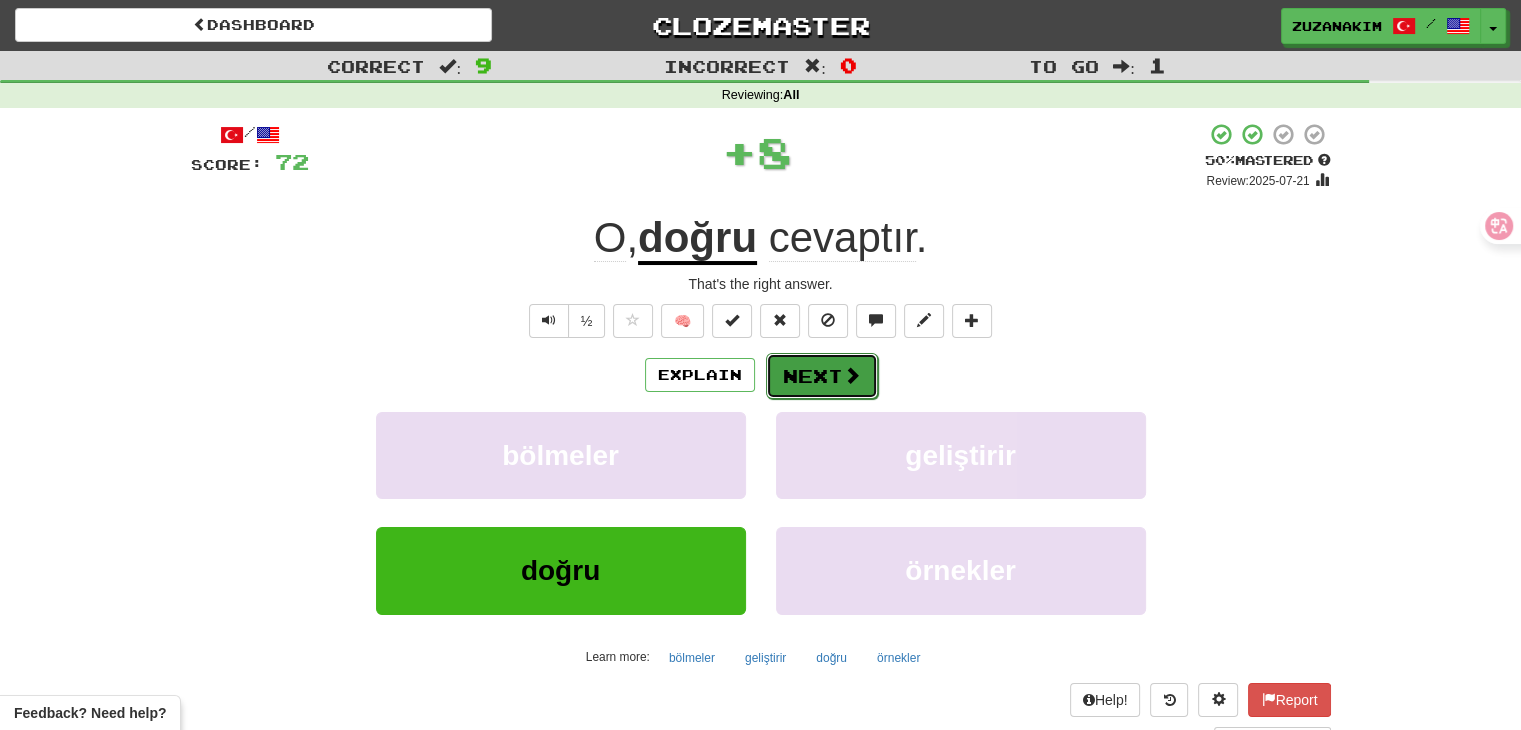 click on "Next" at bounding box center (822, 376) 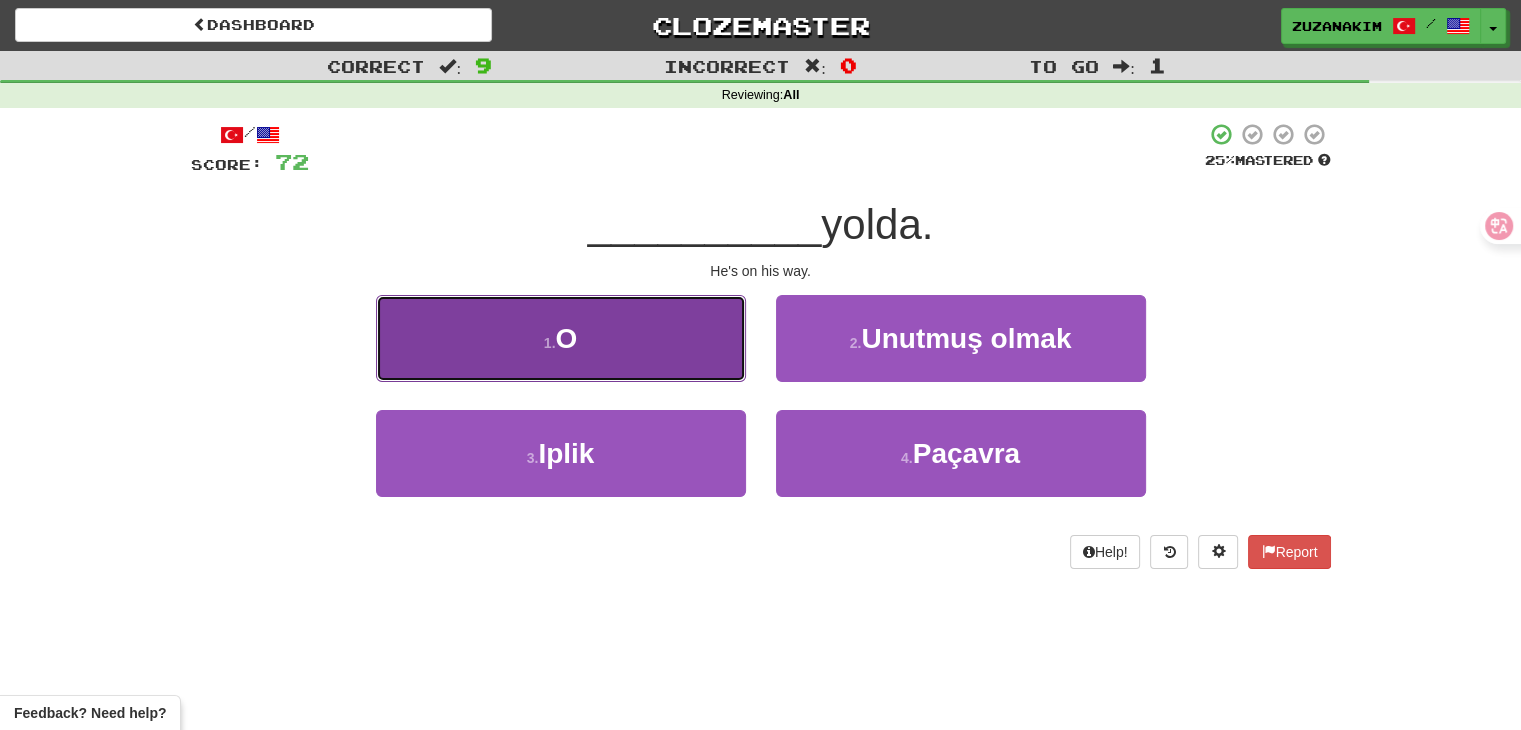 click on "1 .  O" at bounding box center (561, 338) 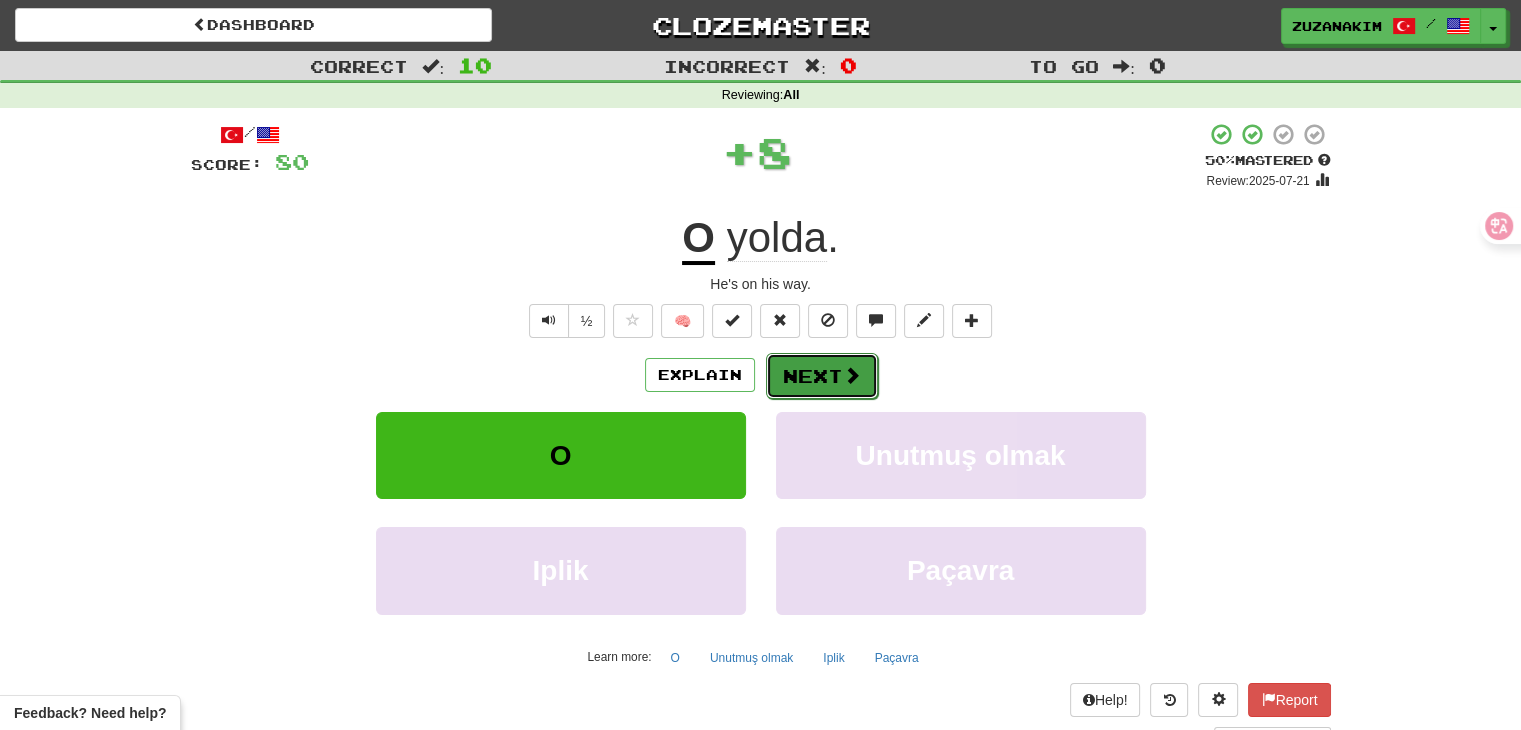 click at bounding box center (852, 375) 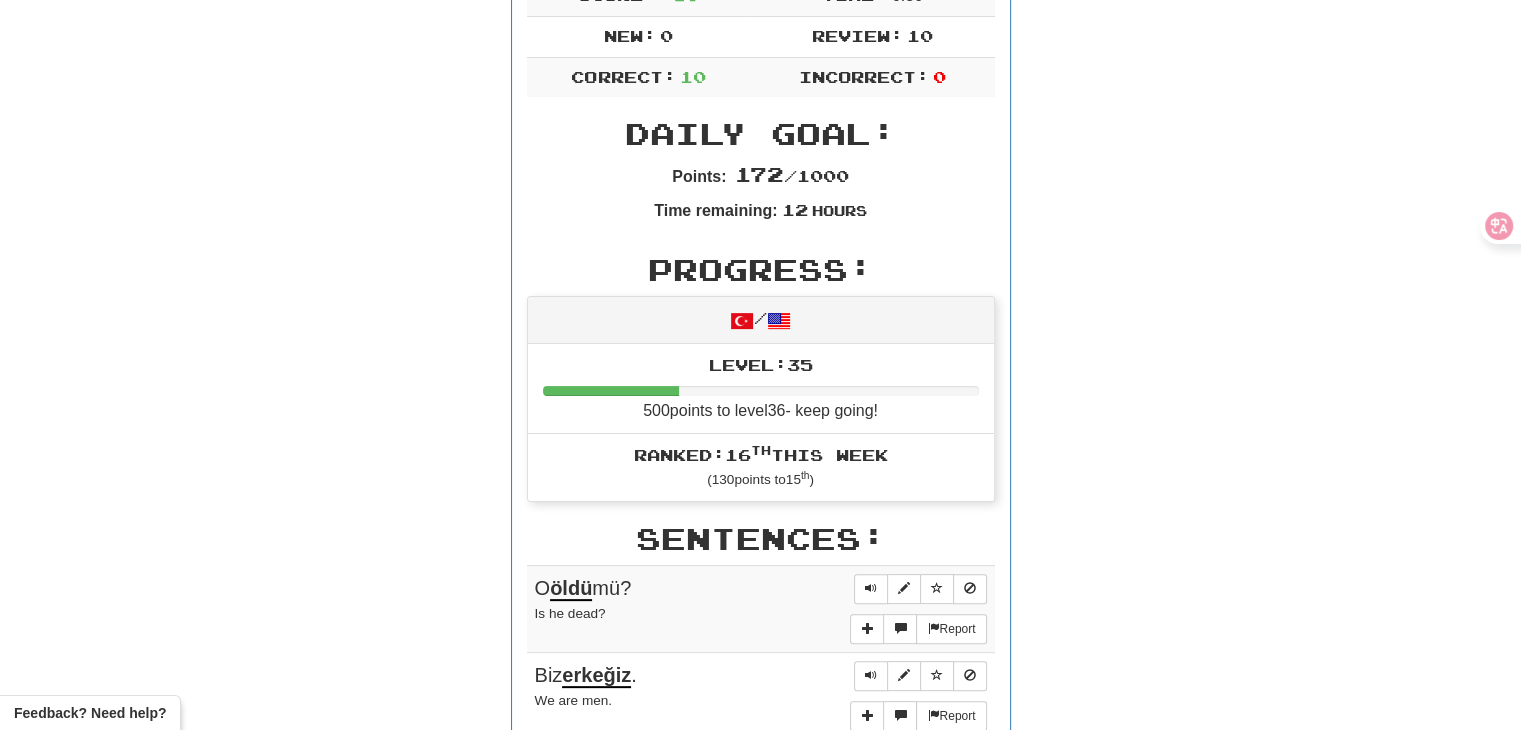 scroll, scrollTop: 0, scrollLeft: 0, axis: both 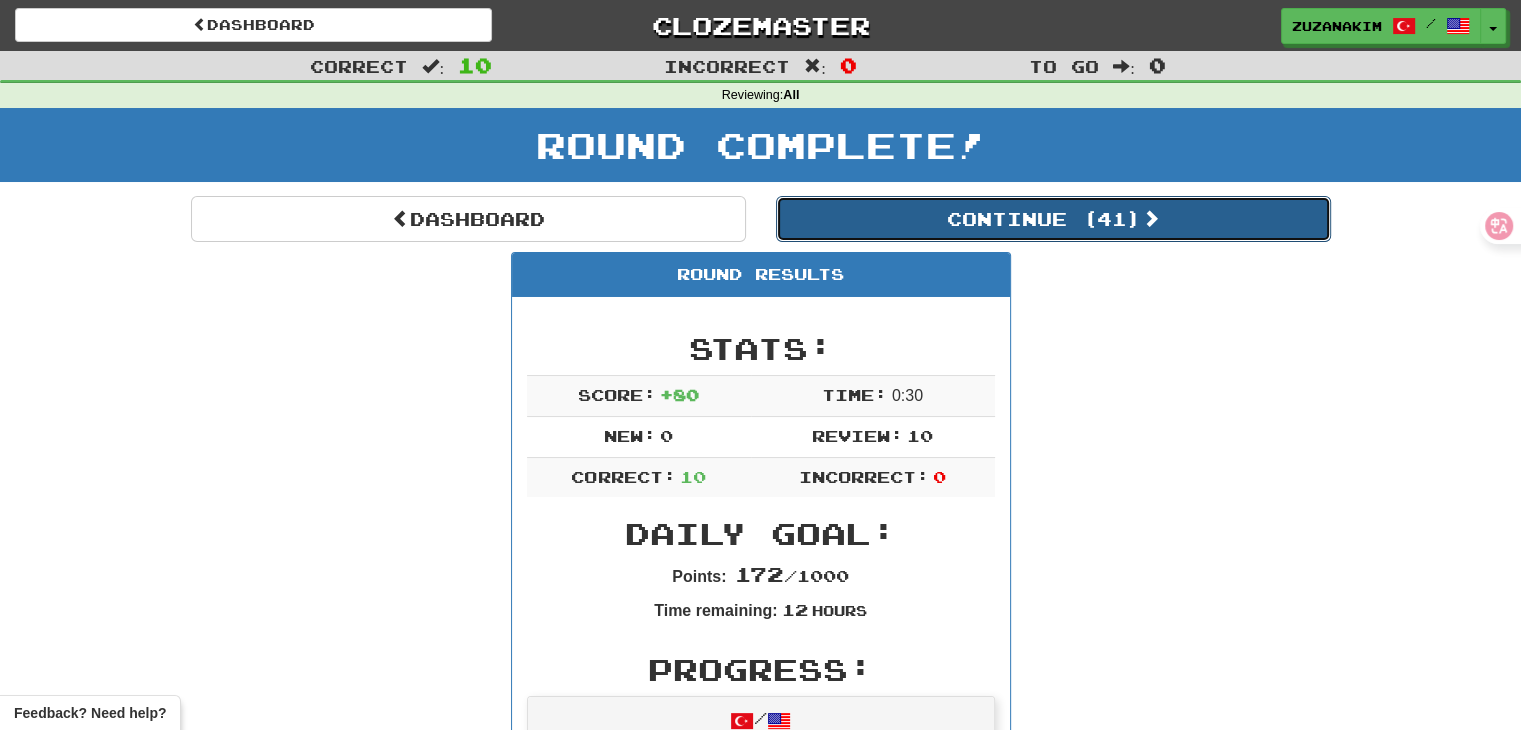 click on "Continue ( 41 )" at bounding box center [1053, 219] 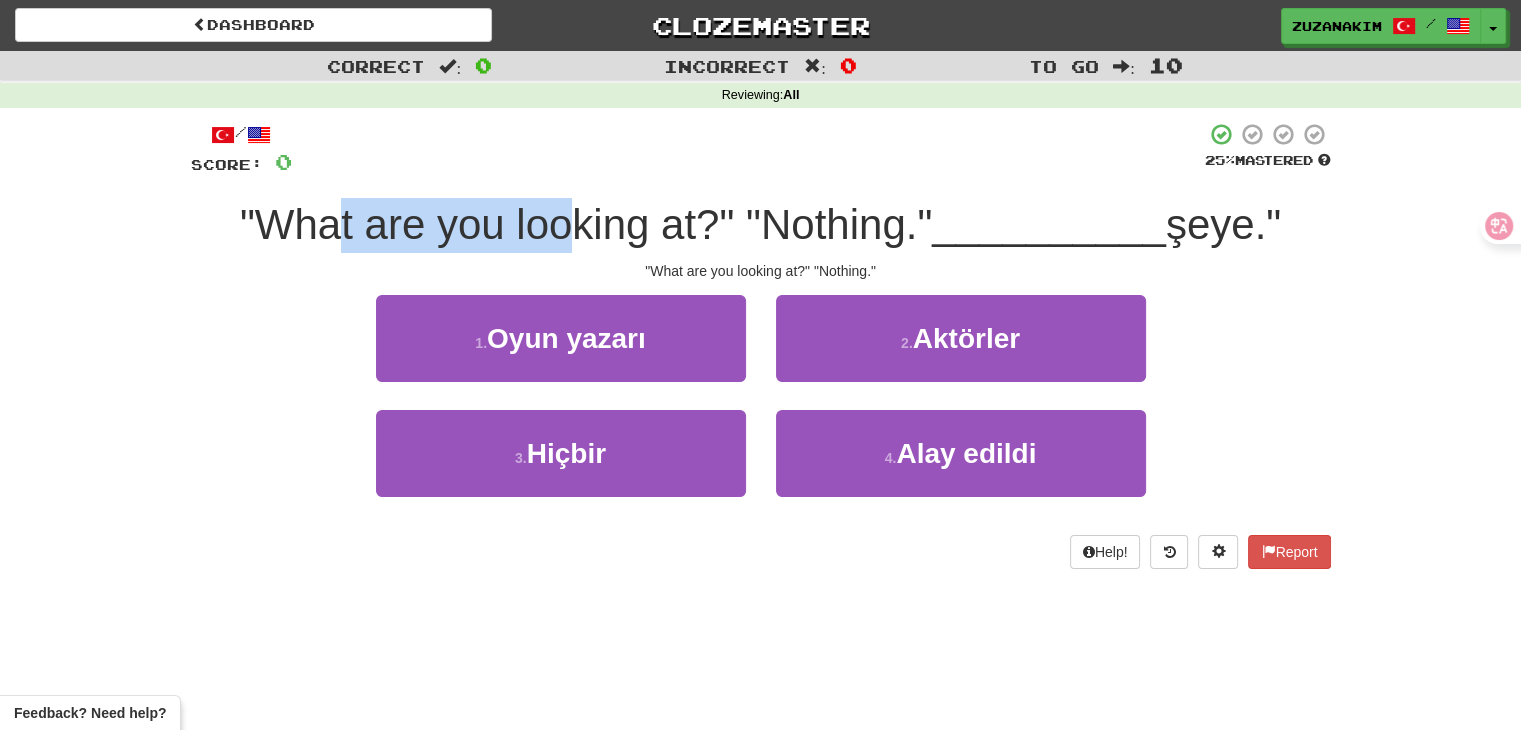 drag, startPoint x: 477, startPoint y: 222, endPoint x: 724, endPoint y: 222, distance: 247 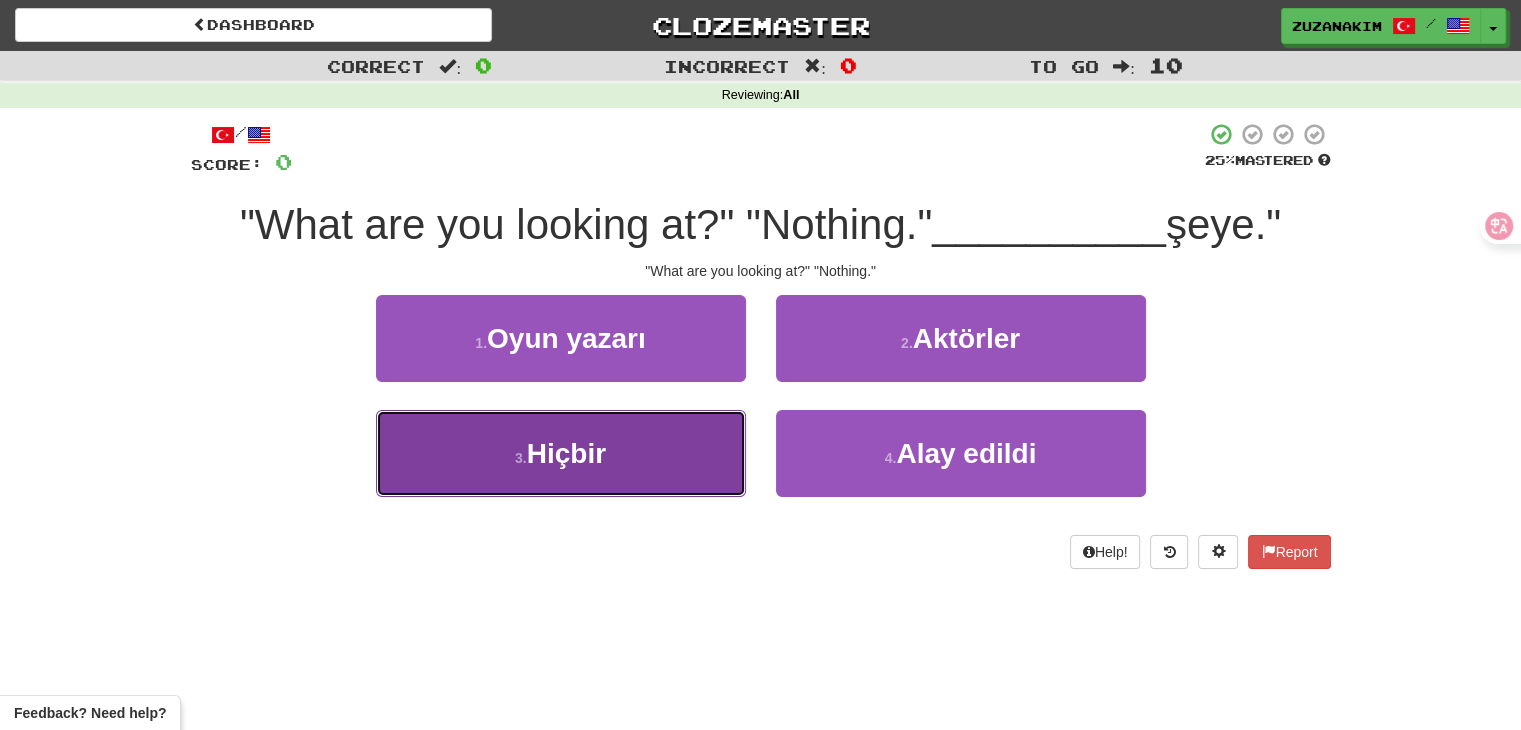 click on "3 .  Hiçbir" at bounding box center [561, 453] 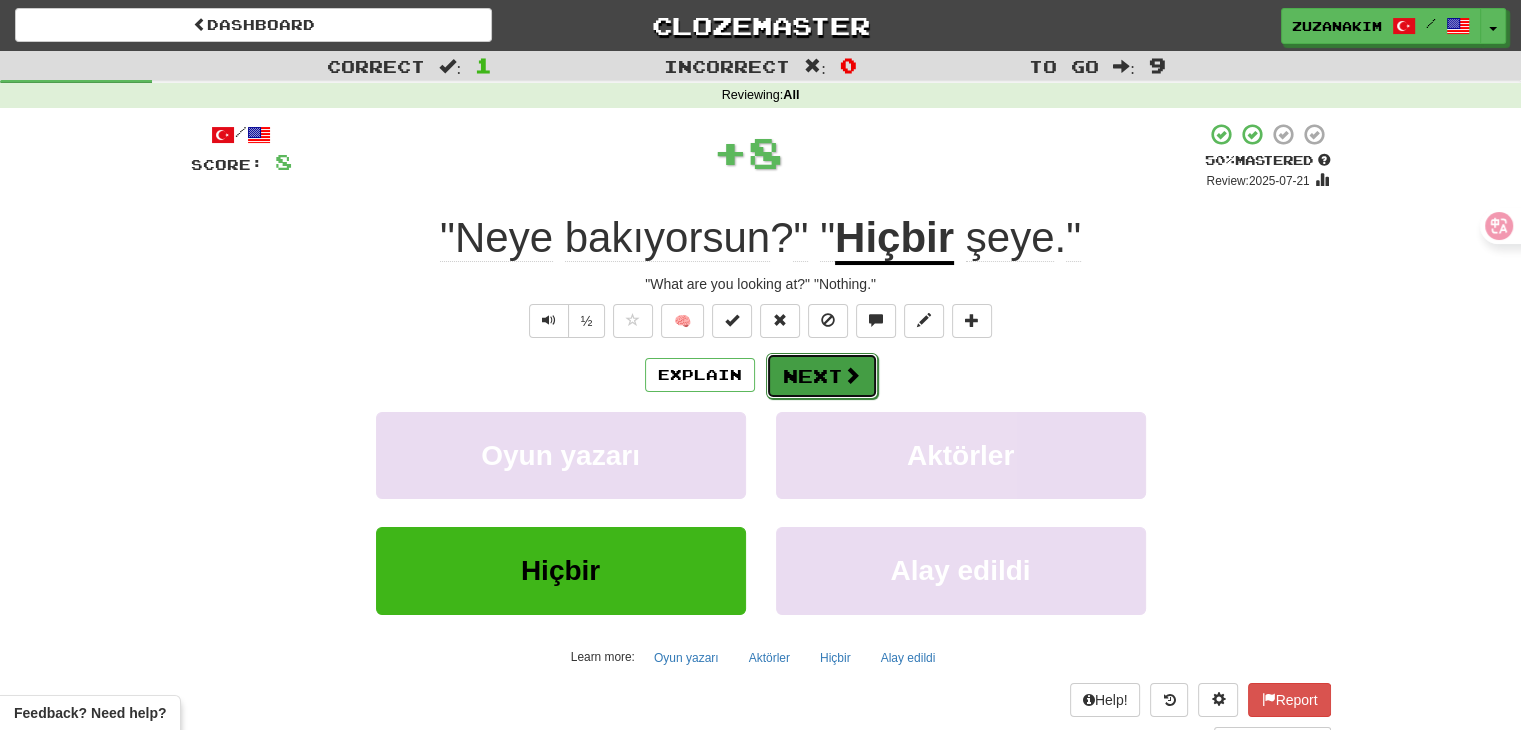 click on "Next" at bounding box center (822, 376) 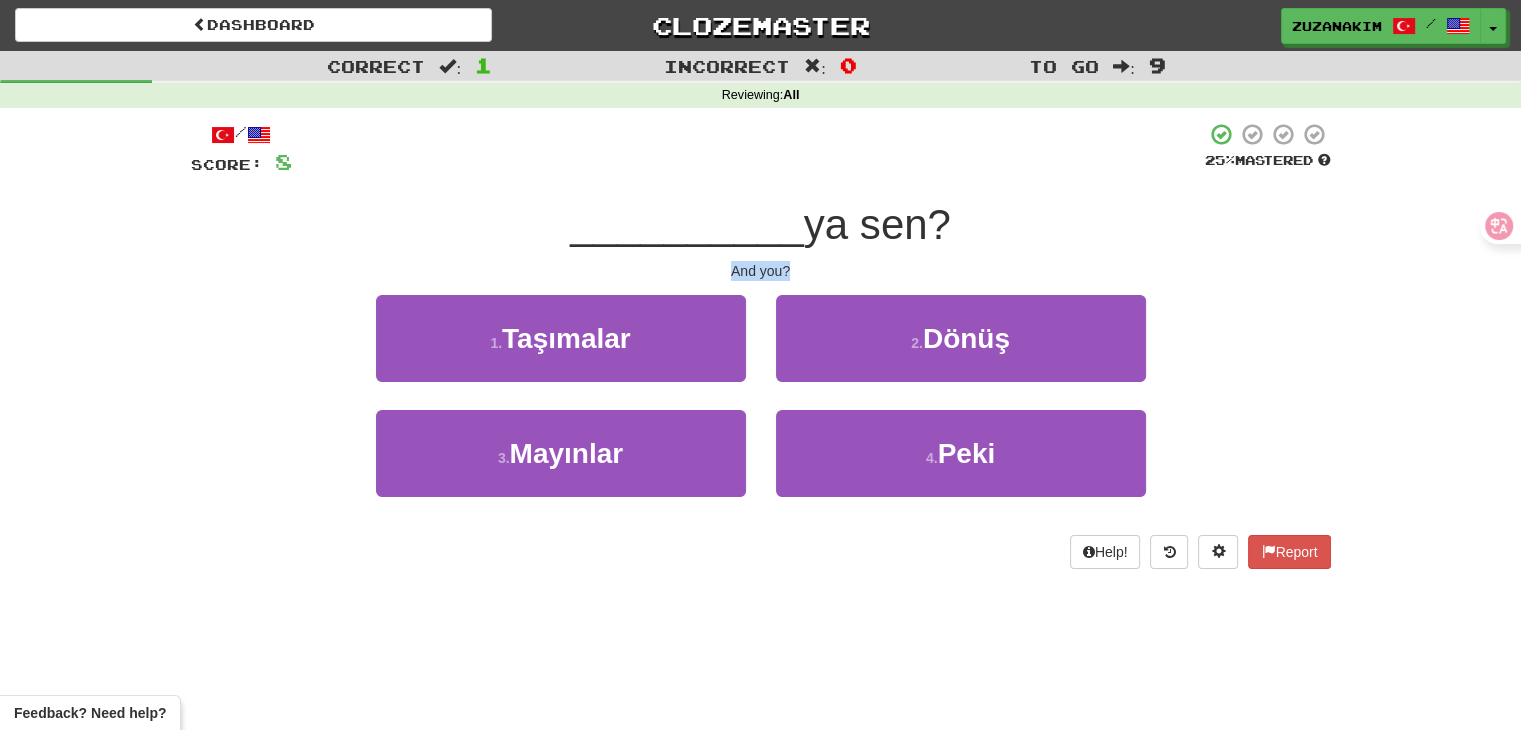 drag, startPoint x: 702, startPoint y: 265, endPoint x: 822, endPoint y: 265, distance: 120 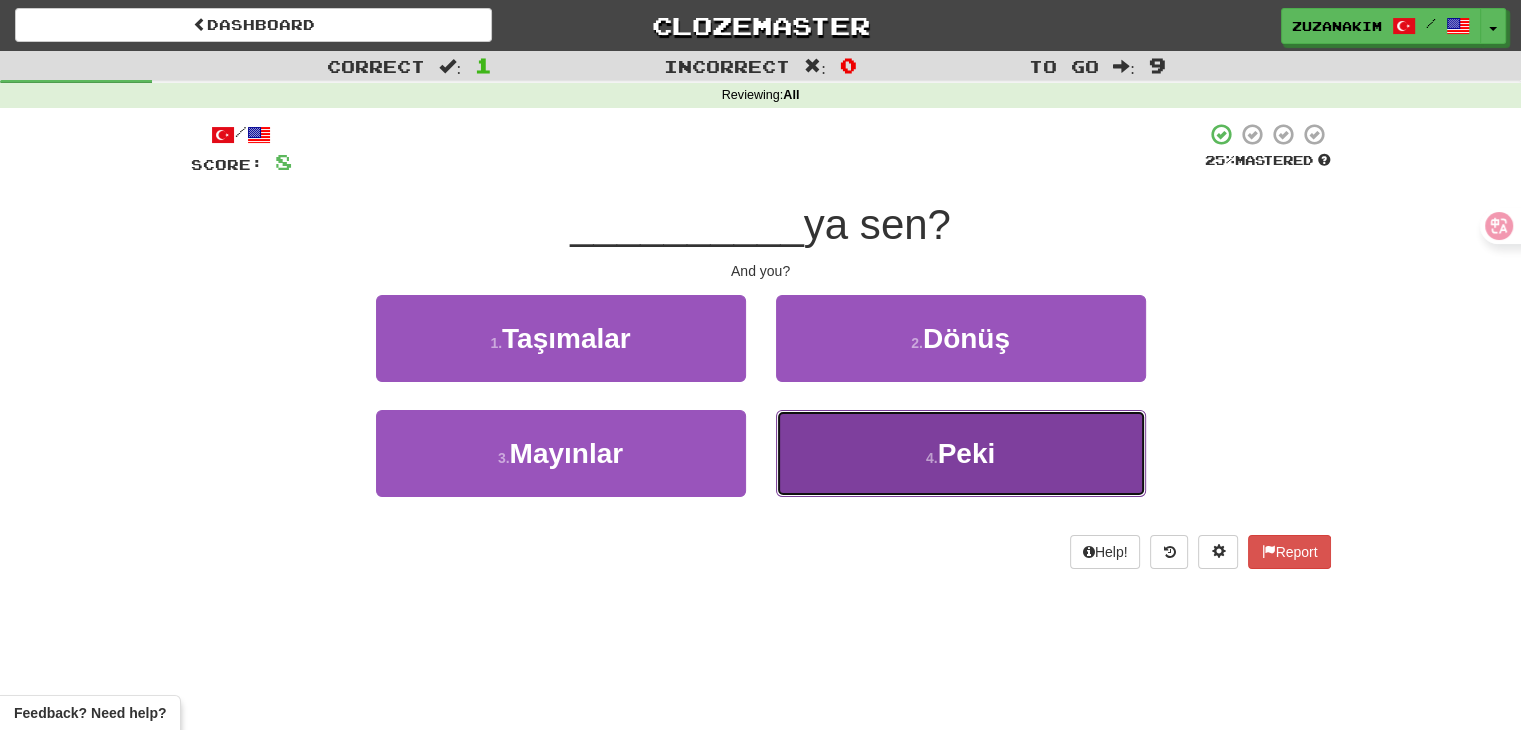 click on "4 .  Peki" at bounding box center (961, 453) 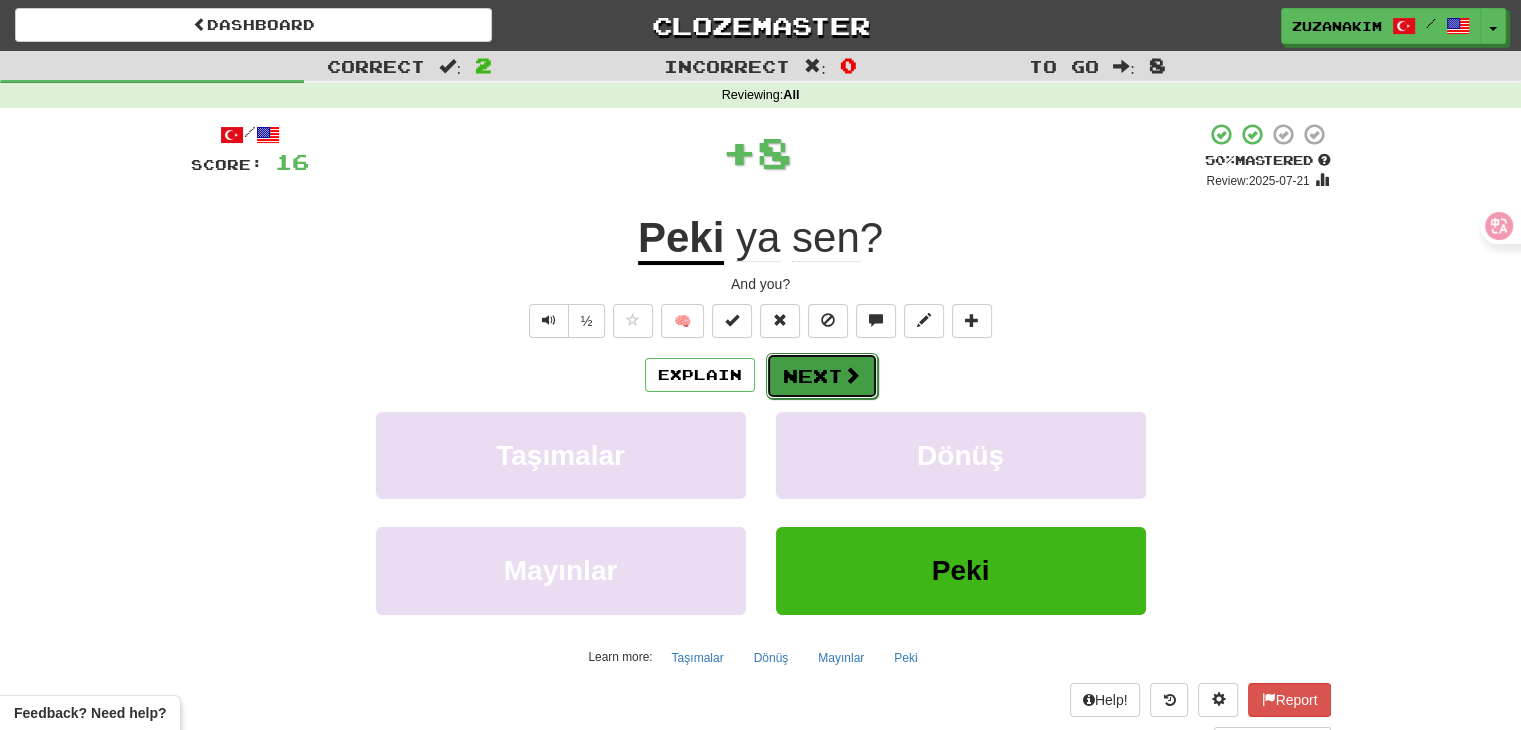 click on "Next" at bounding box center (822, 376) 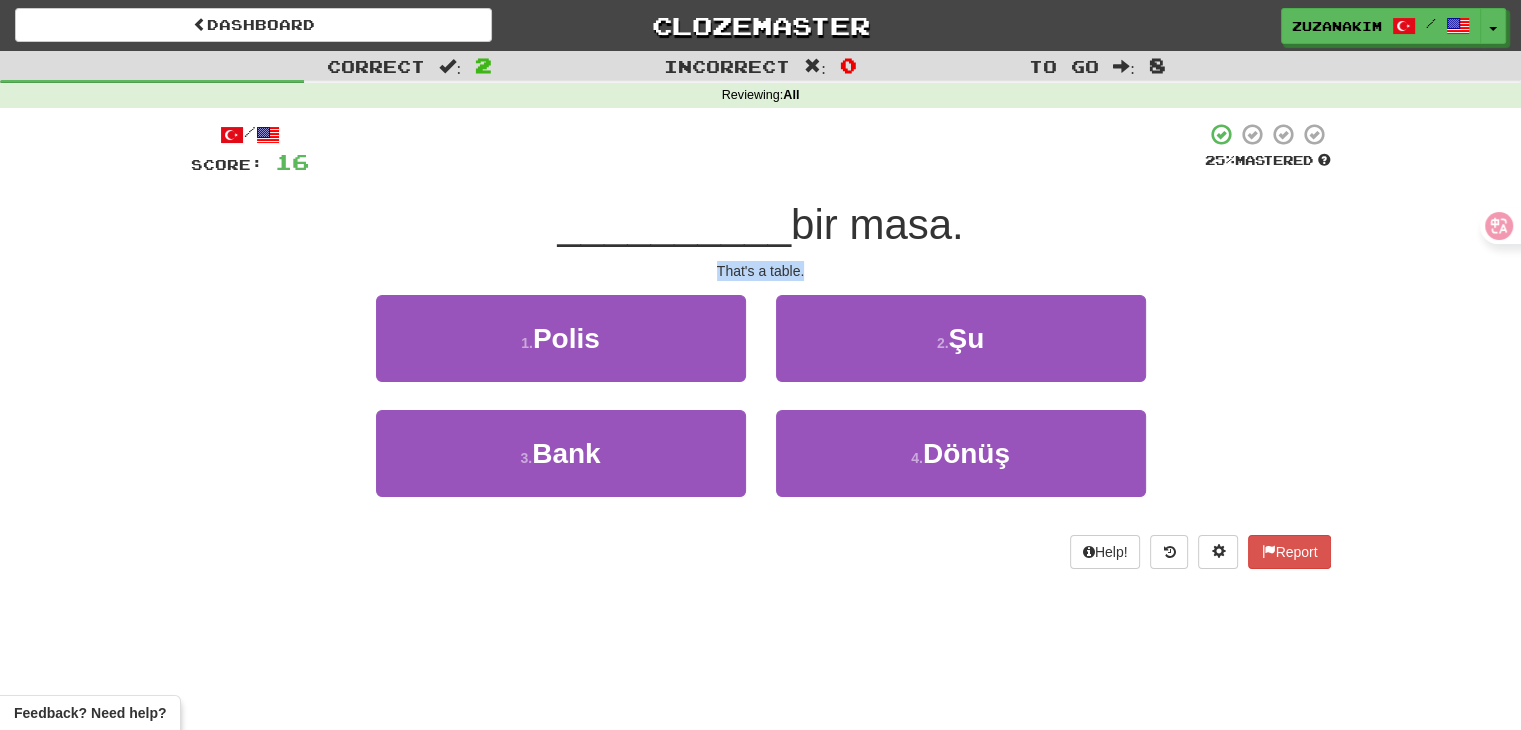 drag, startPoint x: 698, startPoint y: 273, endPoint x: 830, endPoint y: 273, distance: 132 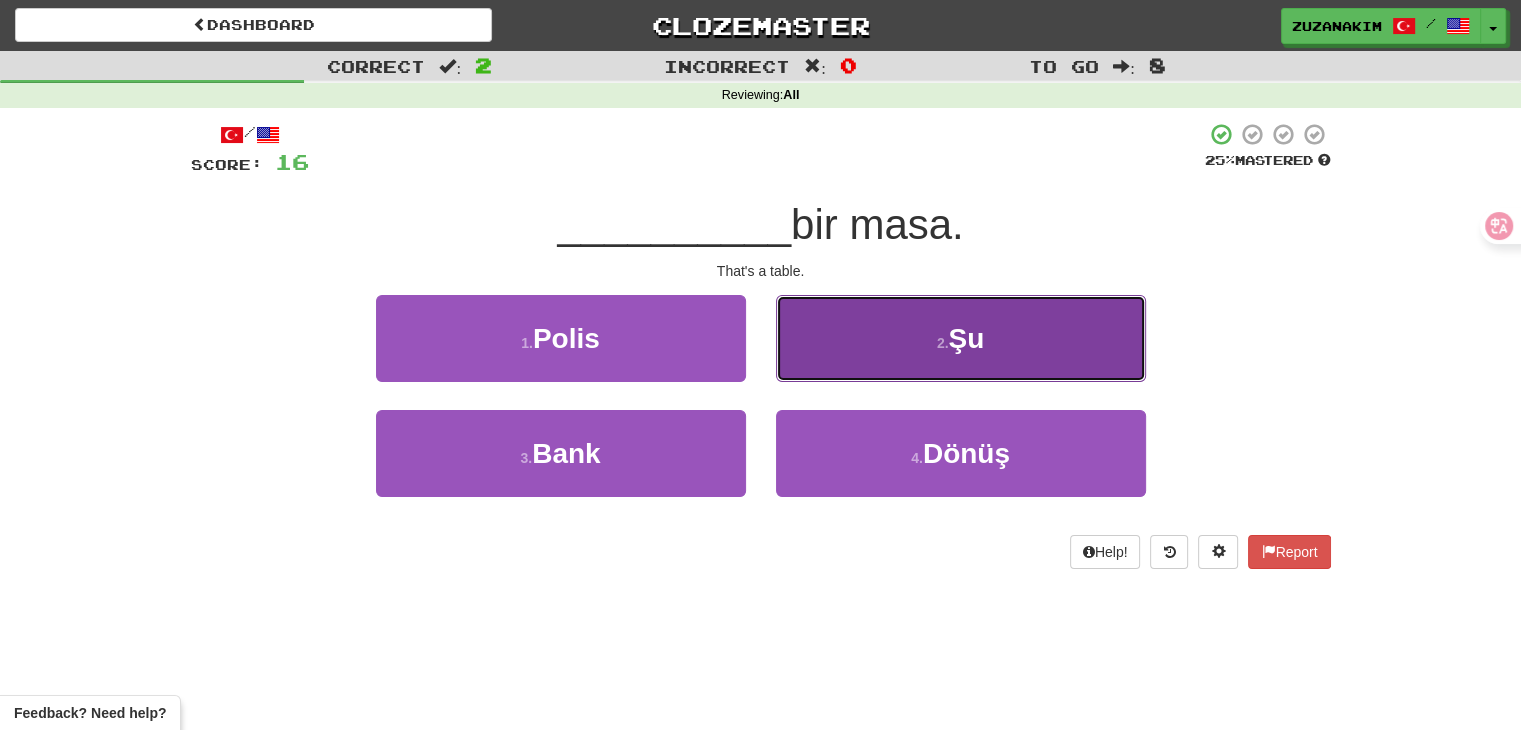 click on "2 .  Şu" at bounding box center [961, 338] 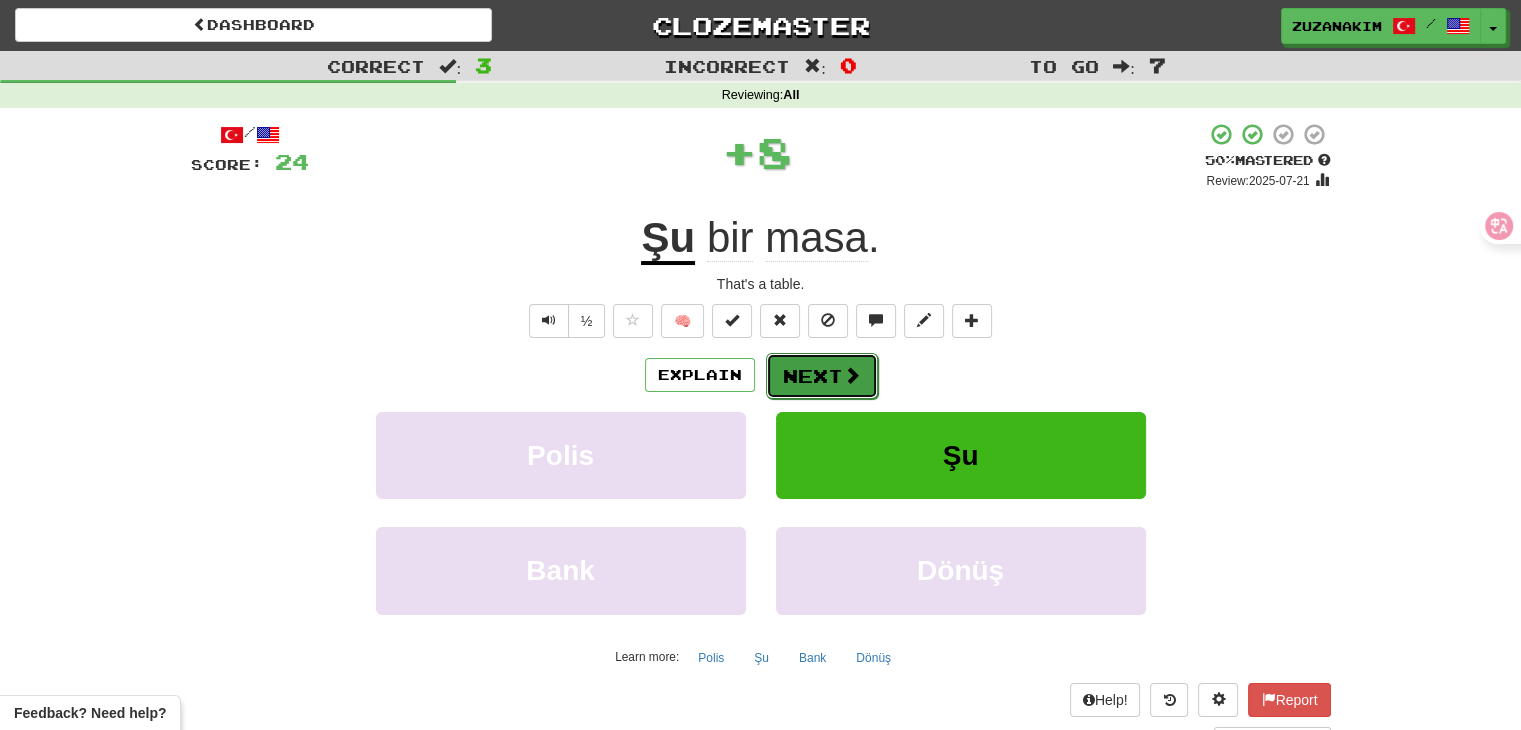 click on "Next" at bounding box center [822, 376] 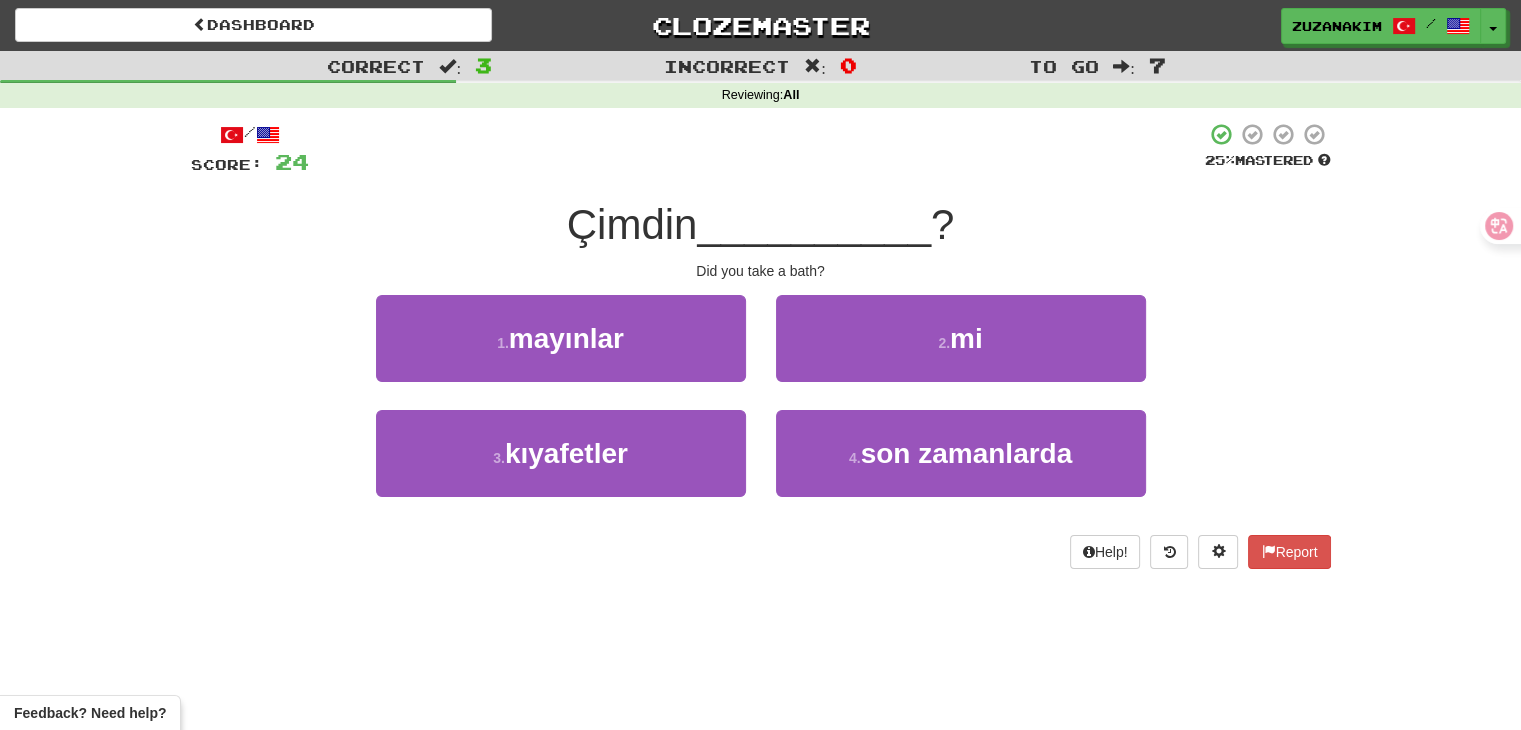 drag, startPoint x: 551, startPoint y: 238, endPoint x: 705, endPoint y: 231, distance: 154.15901 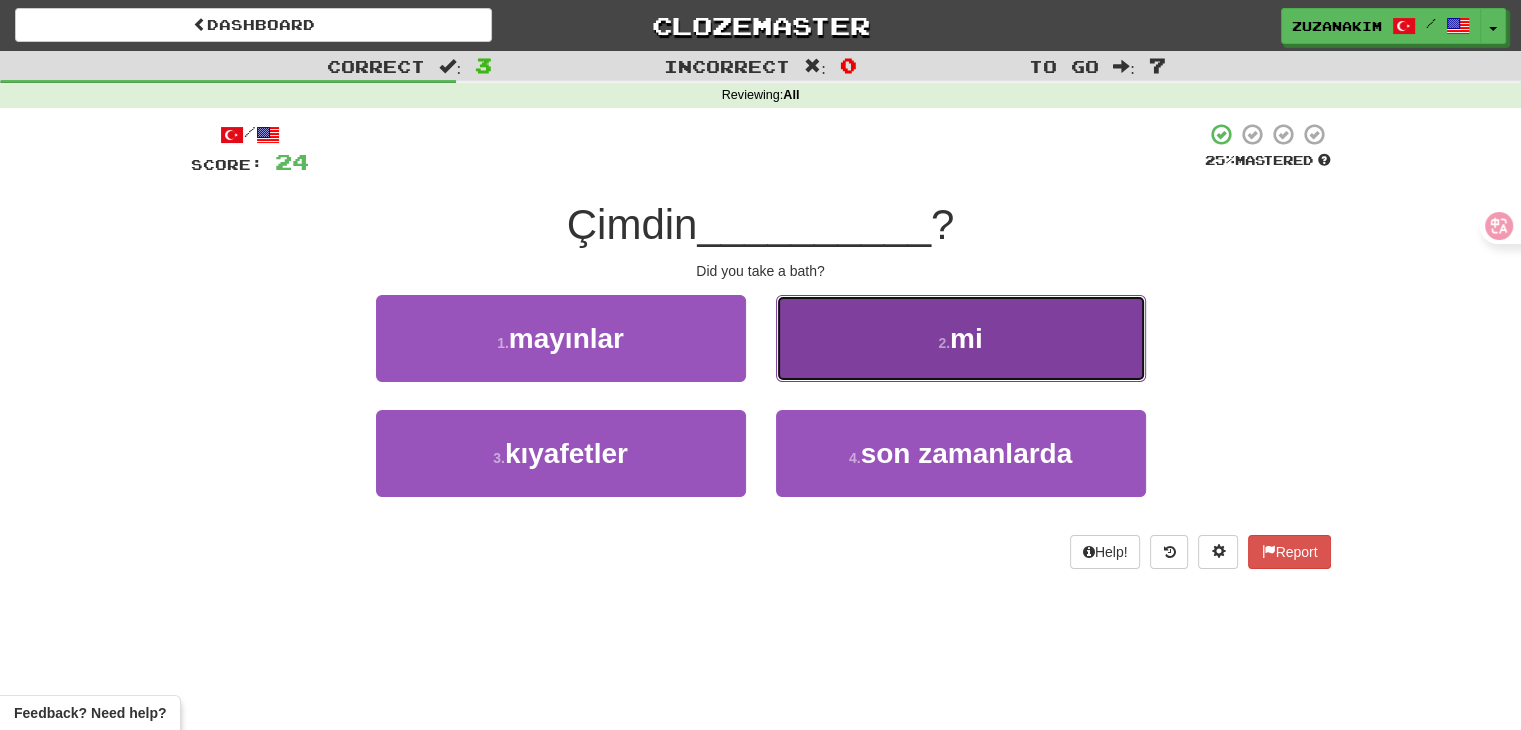click on "2 .  mi" at bounding box center (961, 338) 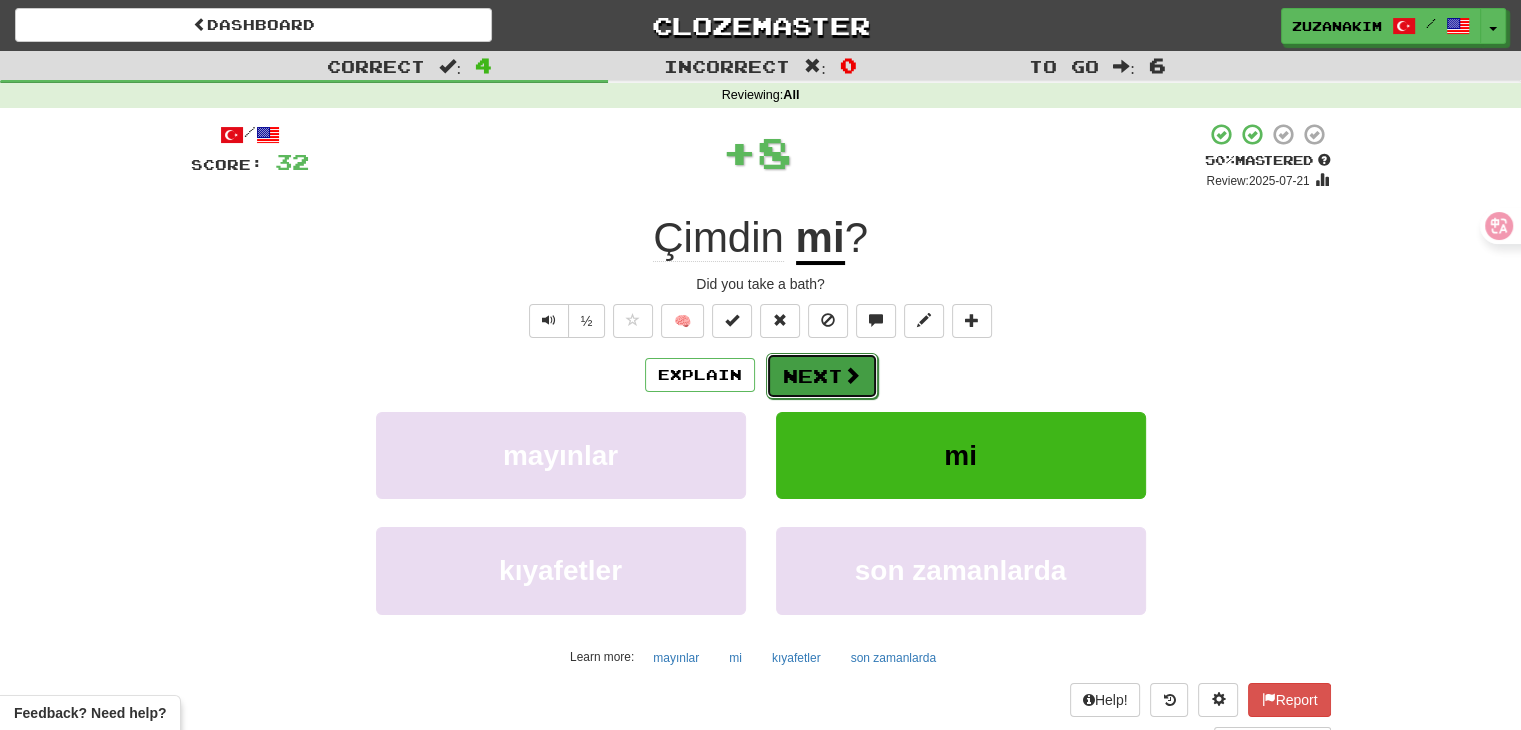click on "Next" at bounding box center [822, 376] 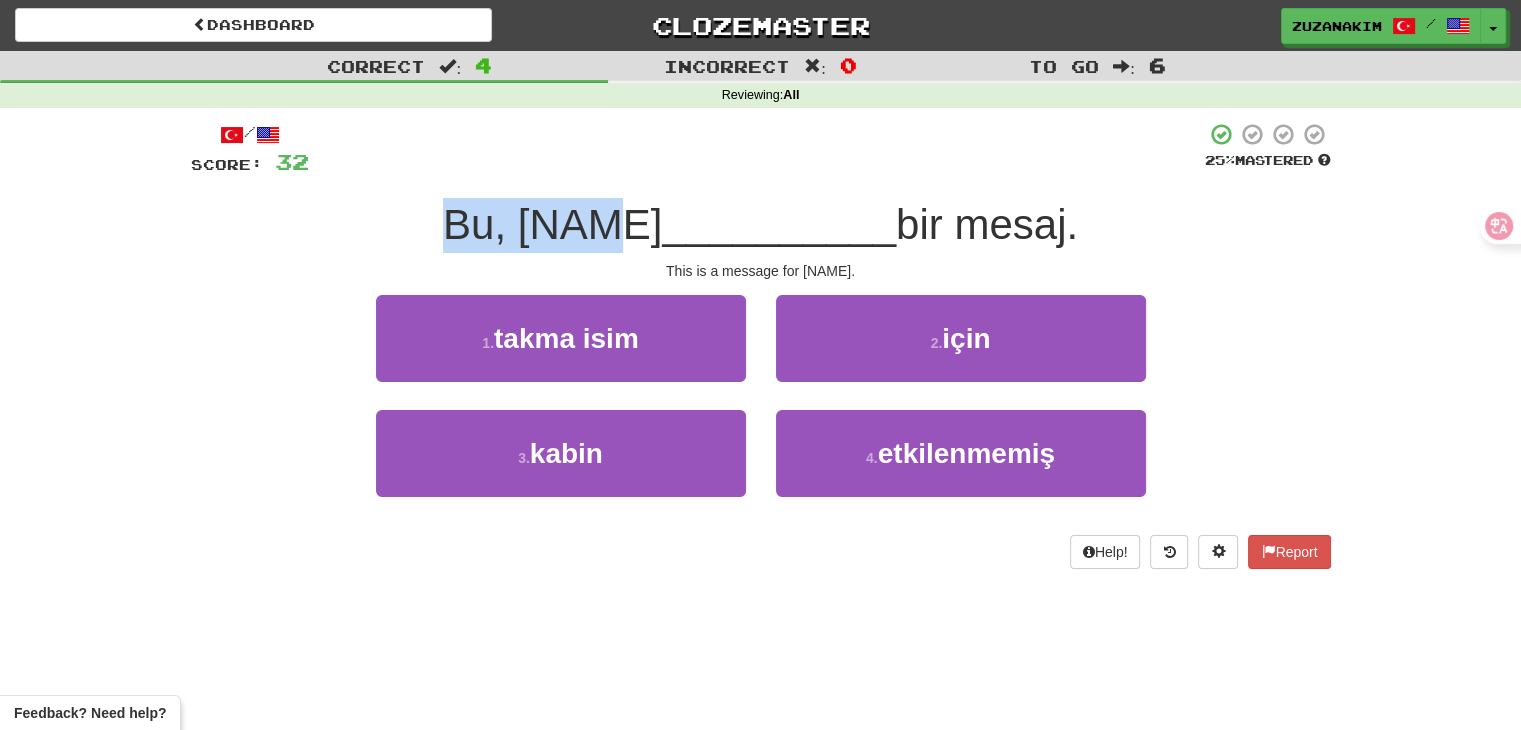 drag, startPoint x: 455, startPoint y: 229, endPoint x: 640, endPoint y: 229, distance: 185 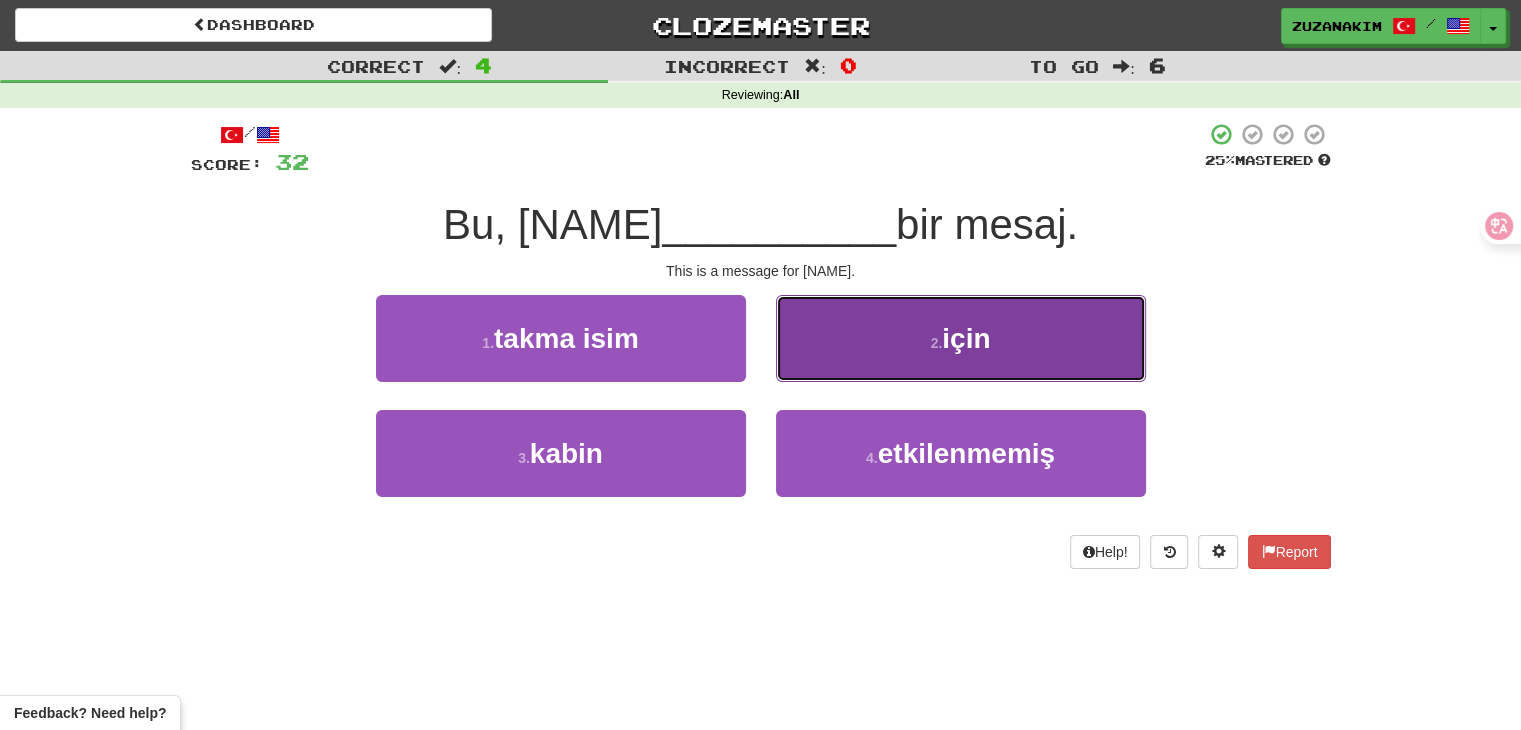 click on "2 .  için" at bounding box center (961, 338) 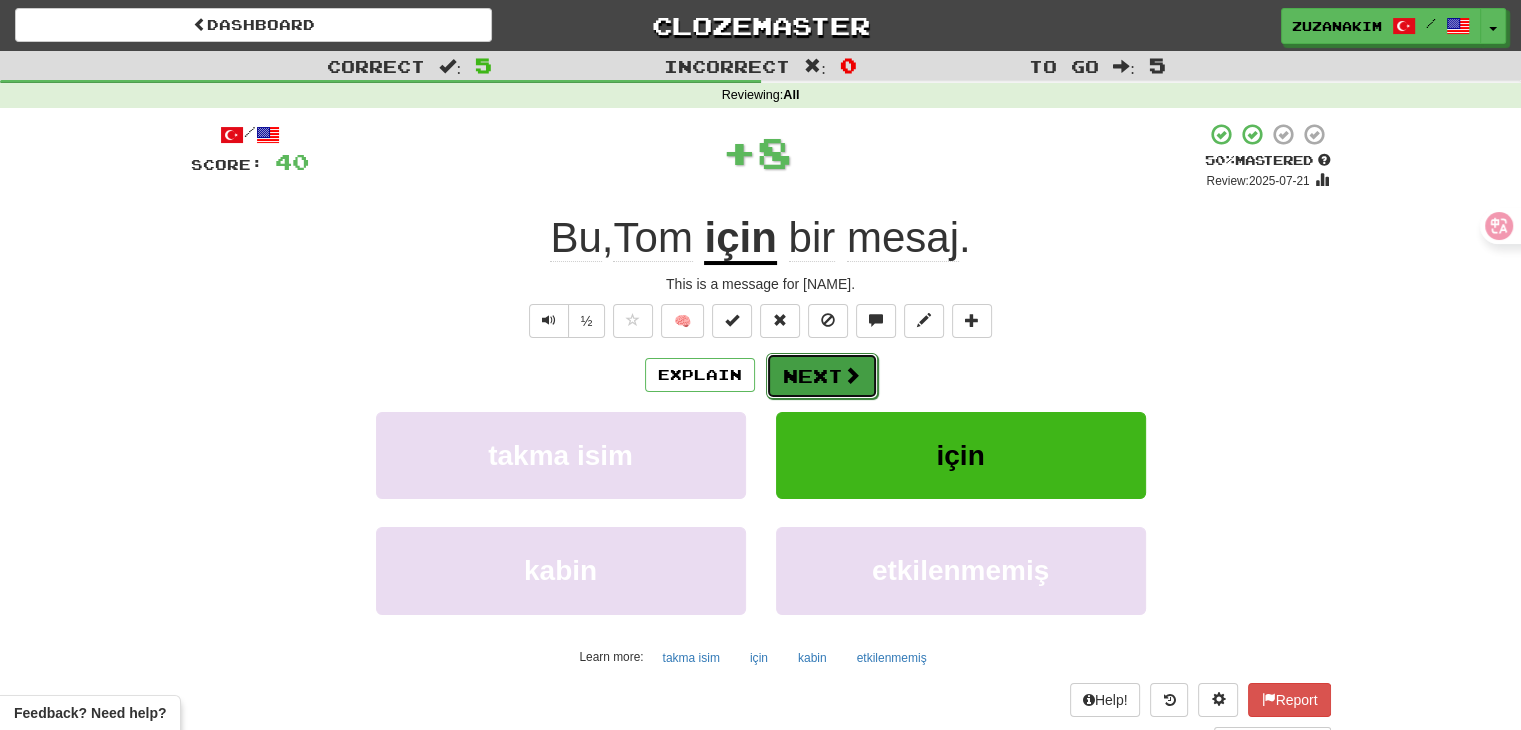 click on "Next" at bounding box center (822, 376) 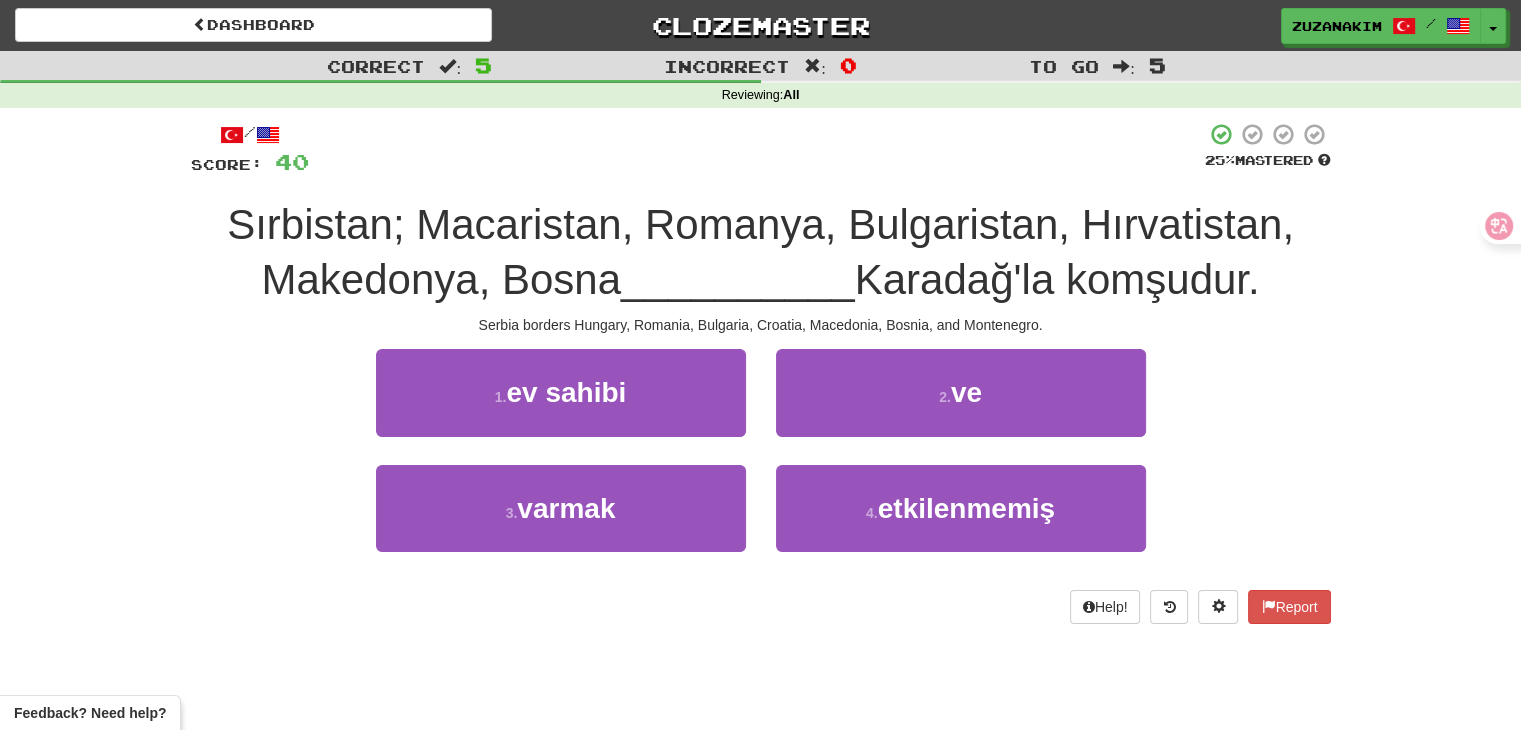 drag, startPoint x: 486, startPoint y: 281, endPoint x: 621, endPoint y: 281, distance: 135 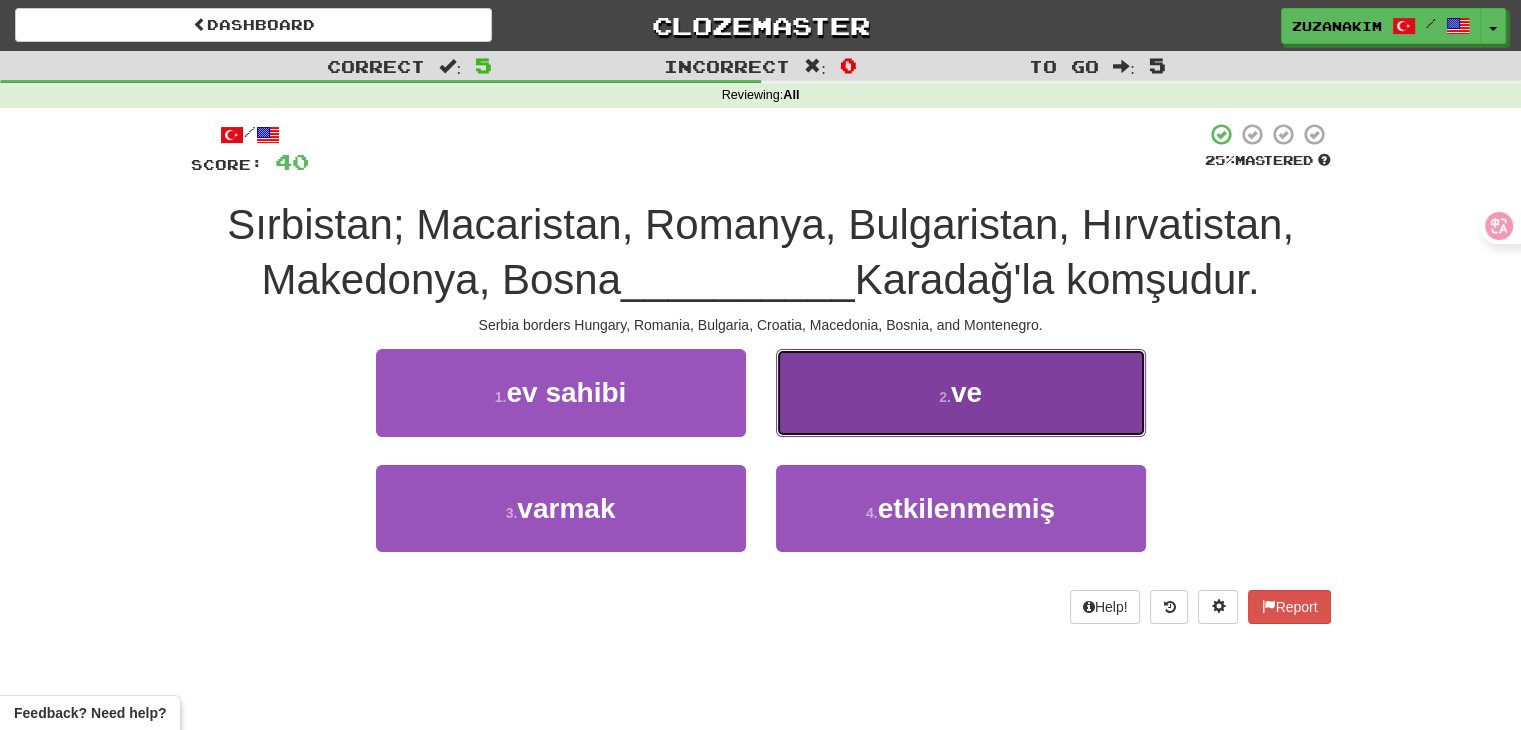 click on "2 ." at bounding box center [945, 397] 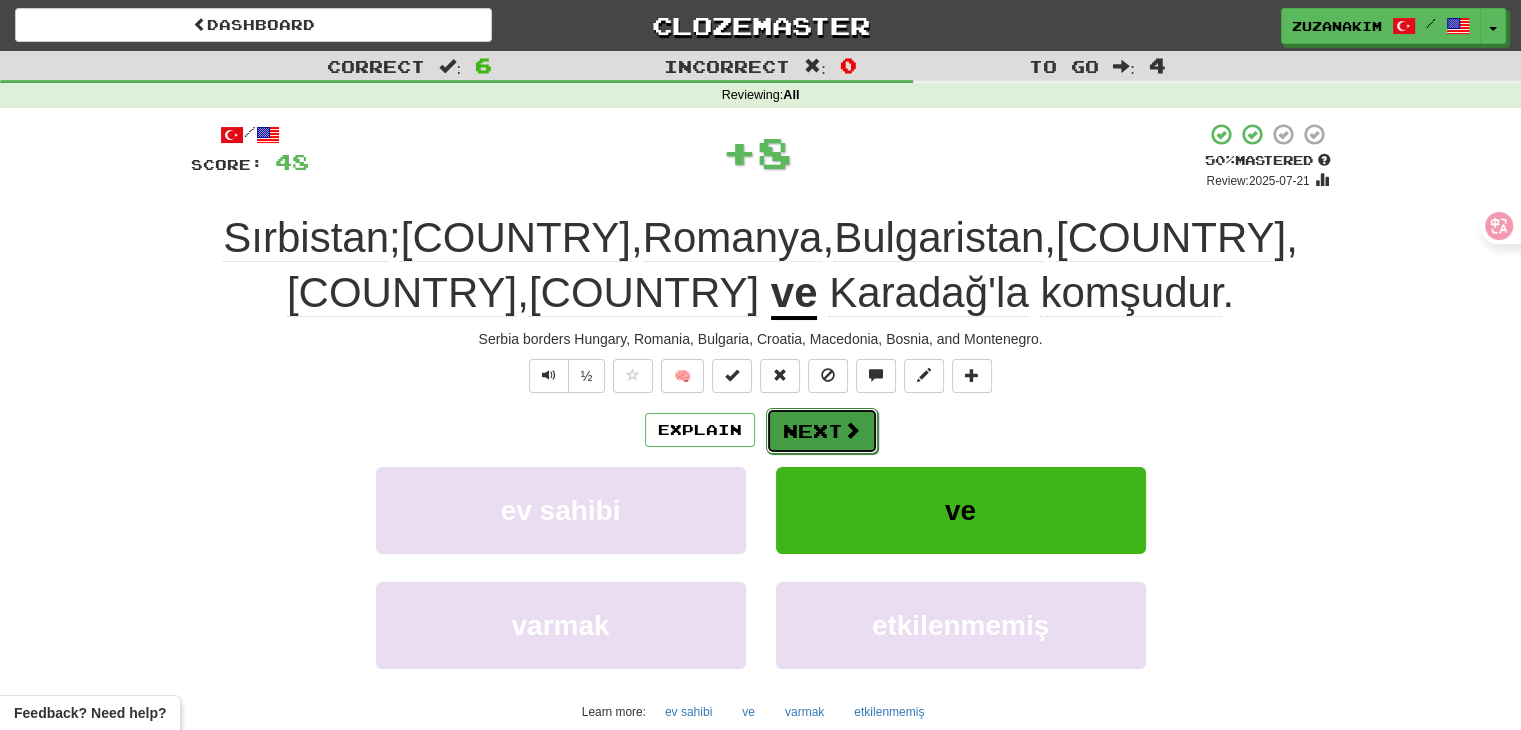 click on "Next" at bounding box center (822, 431) 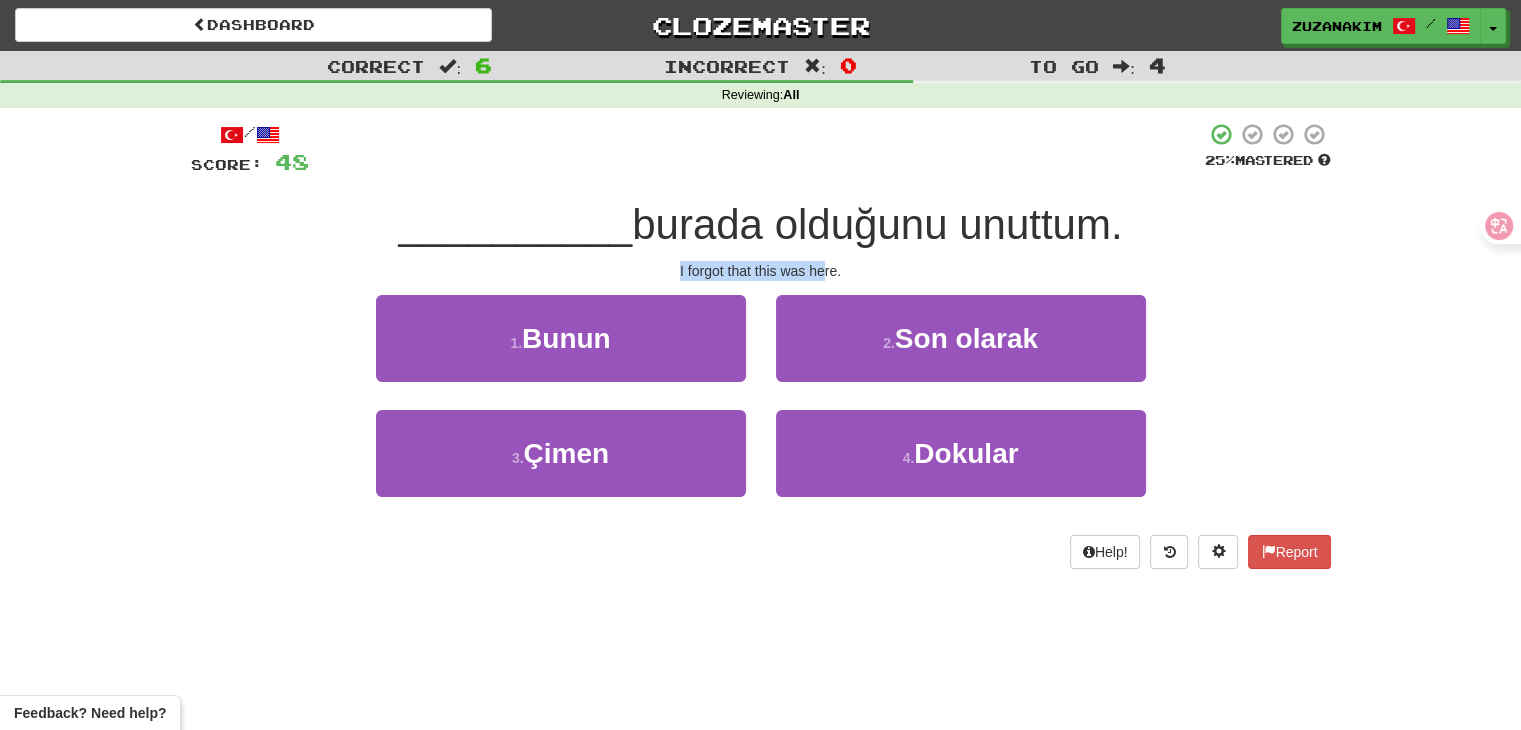 drag, startPoint x: 665, startPoint y: 273, endPoint x: 820, endPoint y: 264, distance: 155.26108 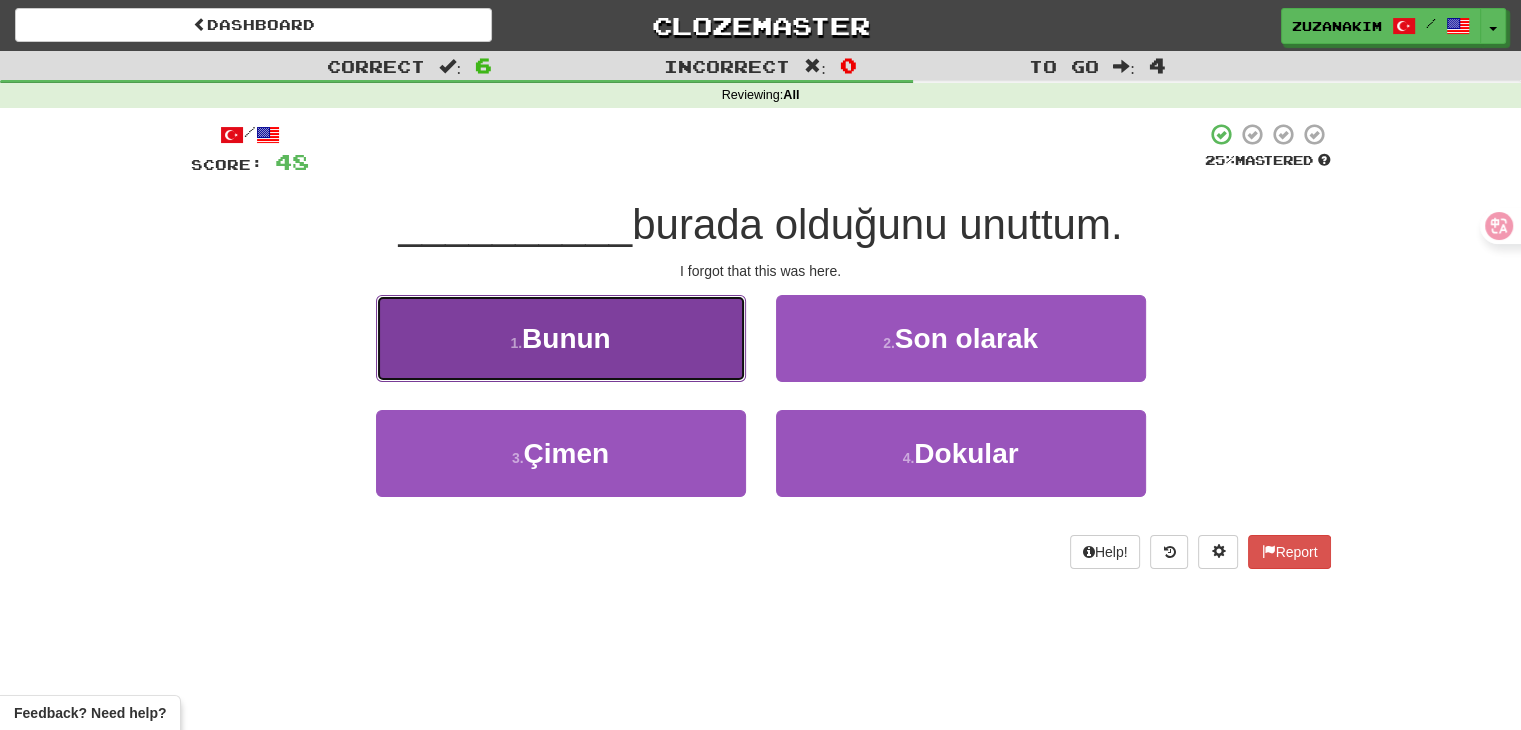click on "1 .  Bunun" at bounding box center [561, 338] 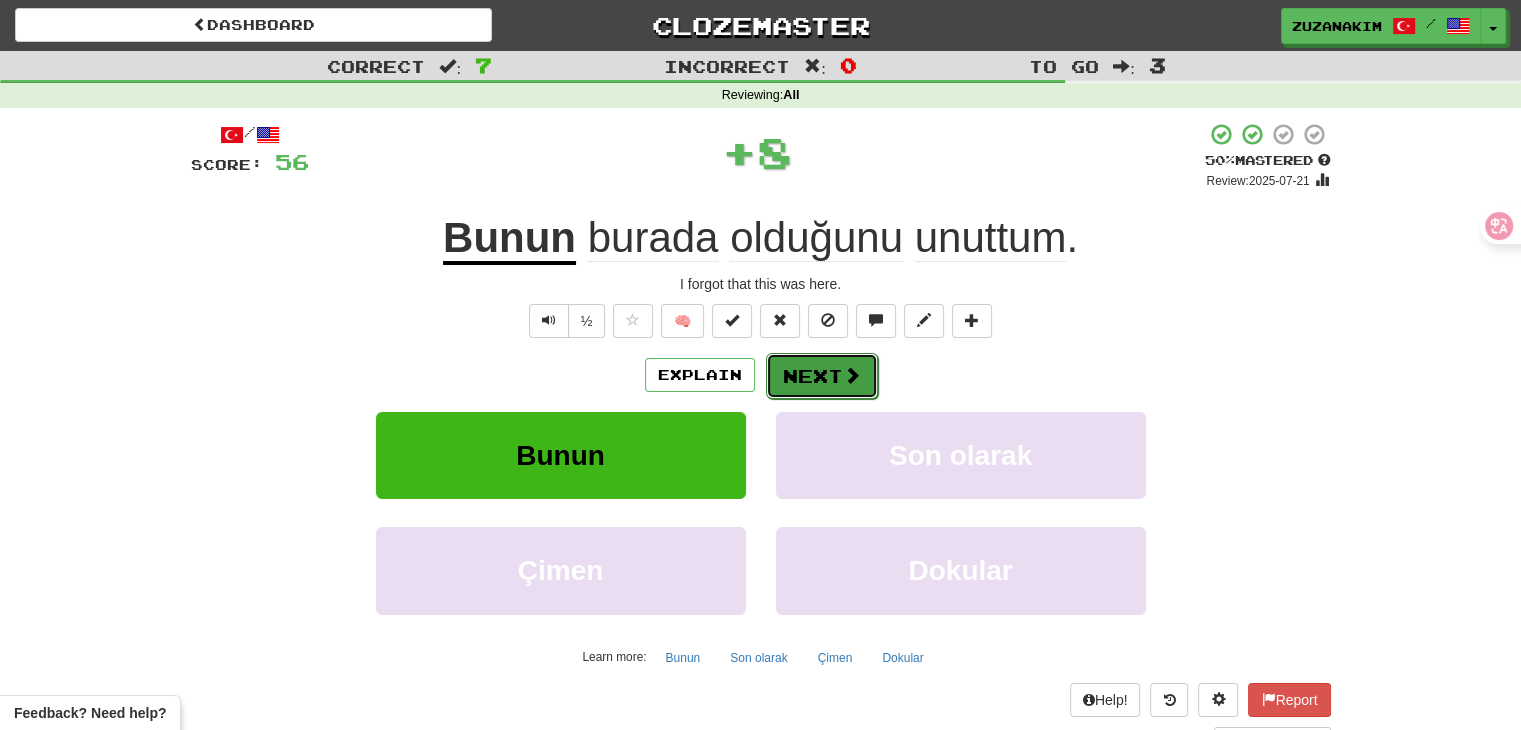click on "Next" at bounding box center (822, 376) 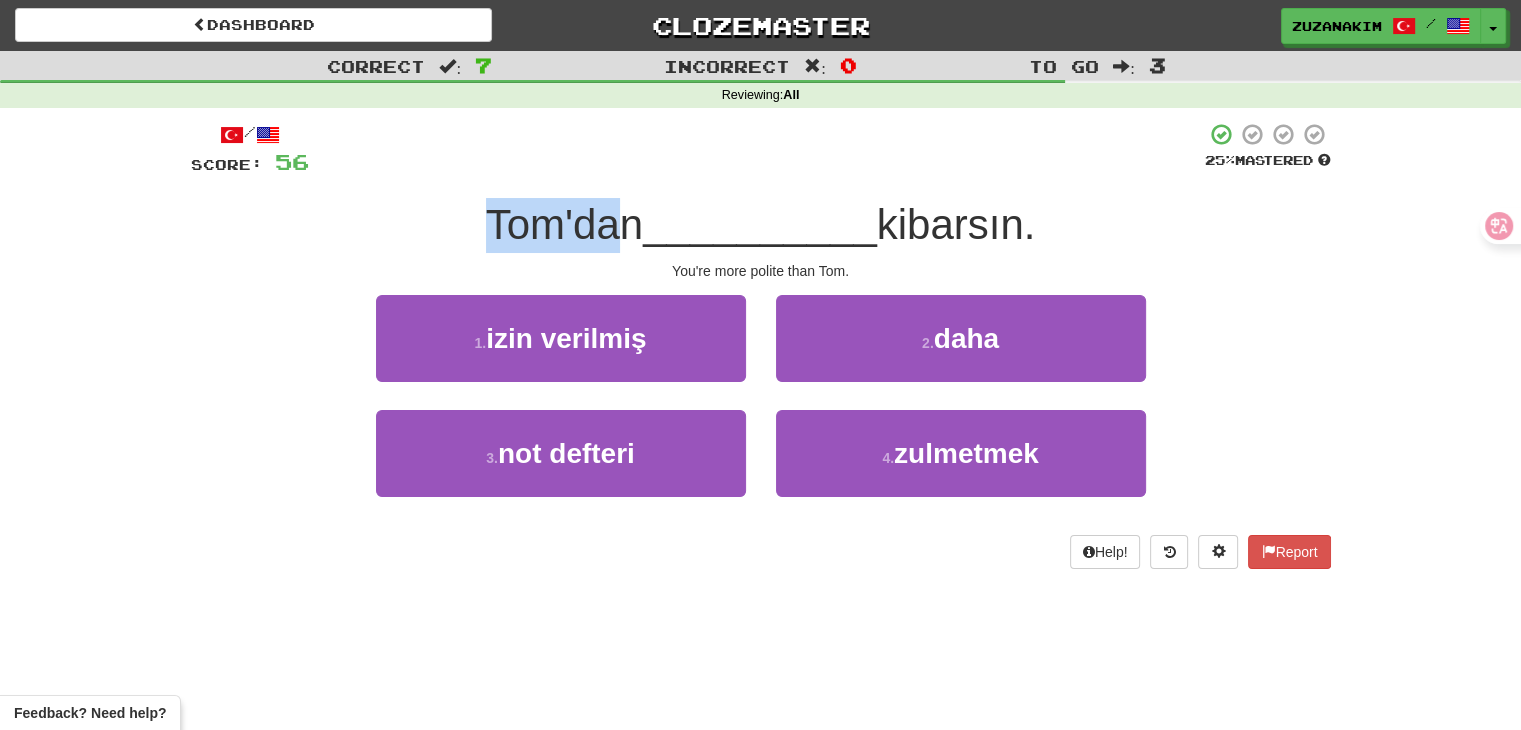 drag, startPoint x: 473, startPoint y: 228, endPoint x: 598, endPoint y: 228, distance: 125 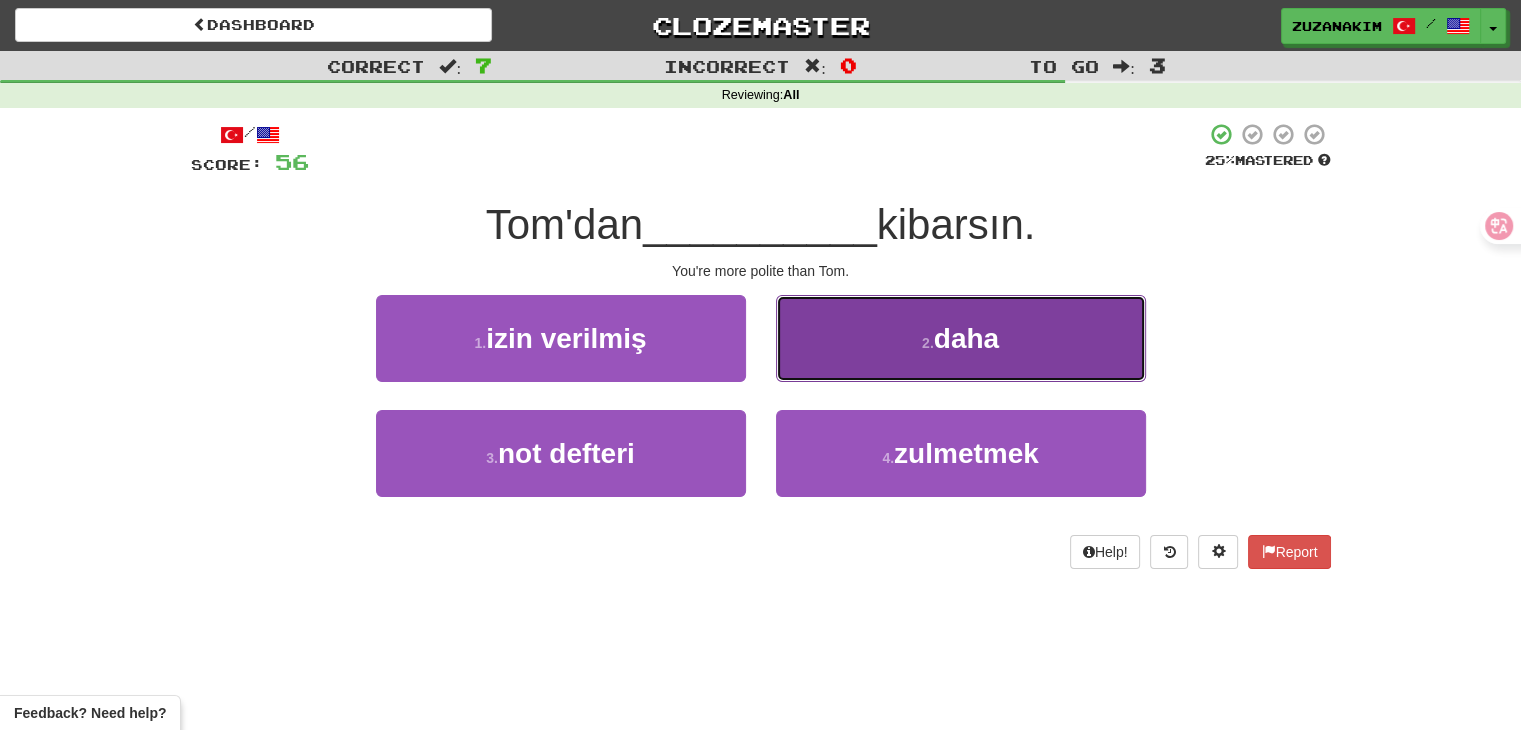 click on "2 .  daha" at bounding box center (961, 338) 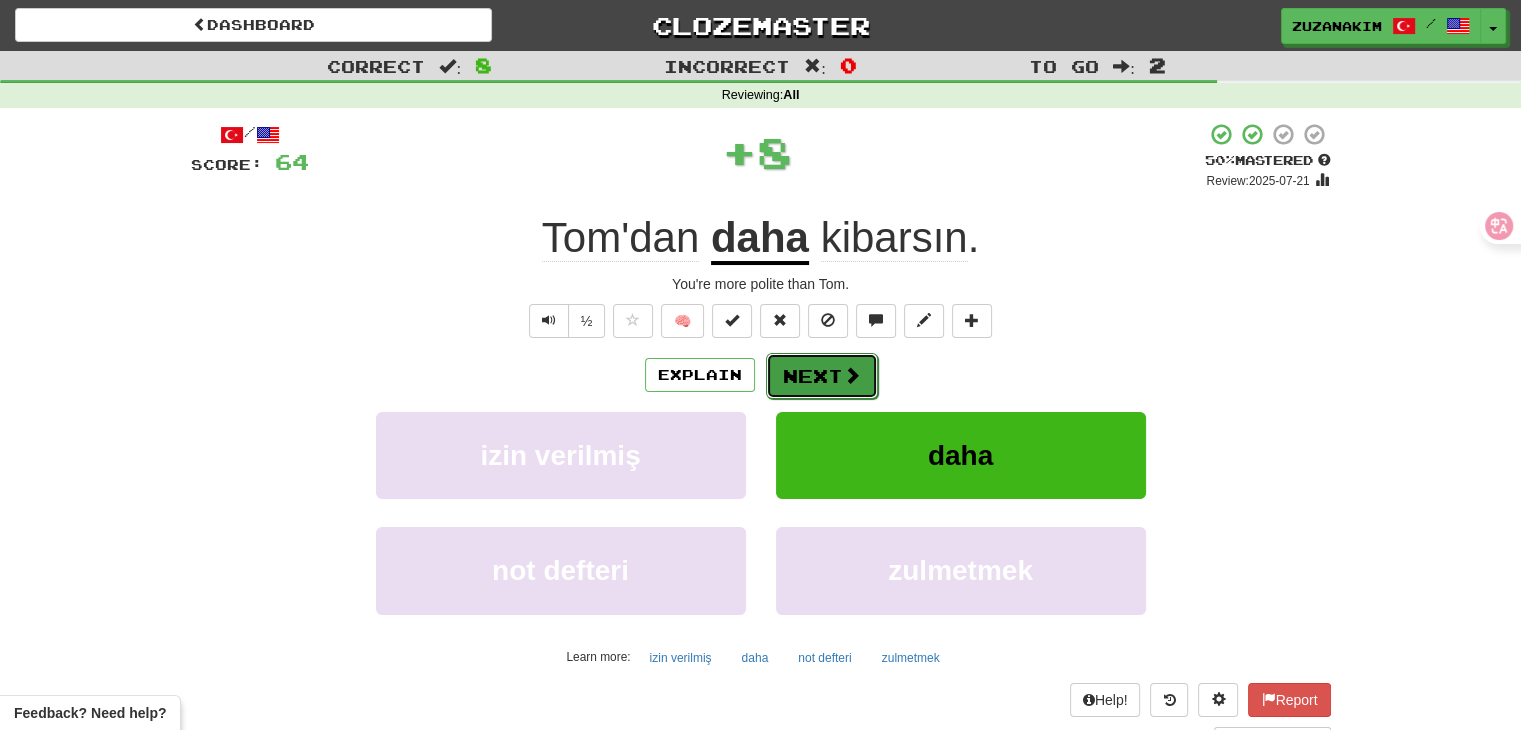 click at bounding box center [852, 375] 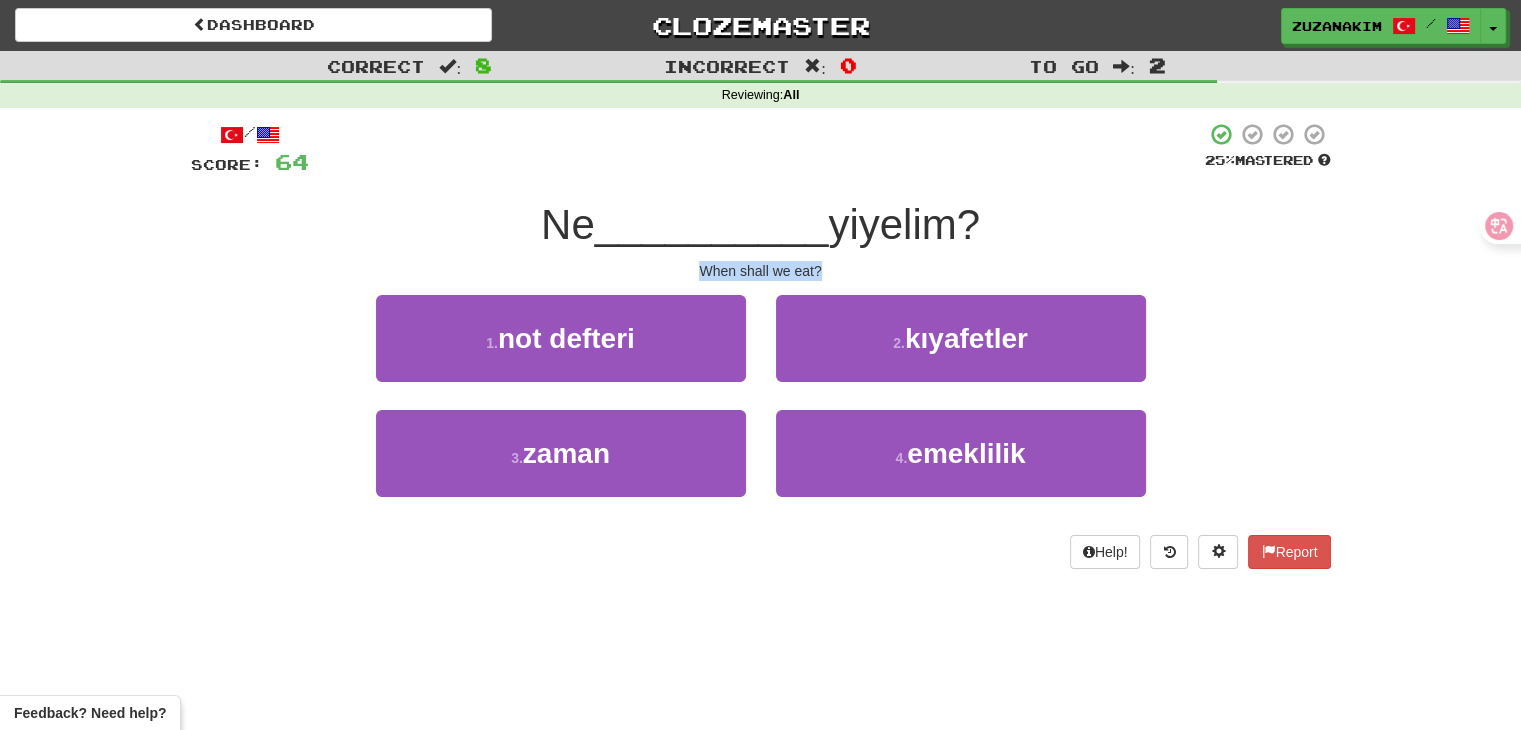 drag, startPoint x: 688, startPoint y: 272, endPoint x: 839, endPoint y: 272, distance: 151 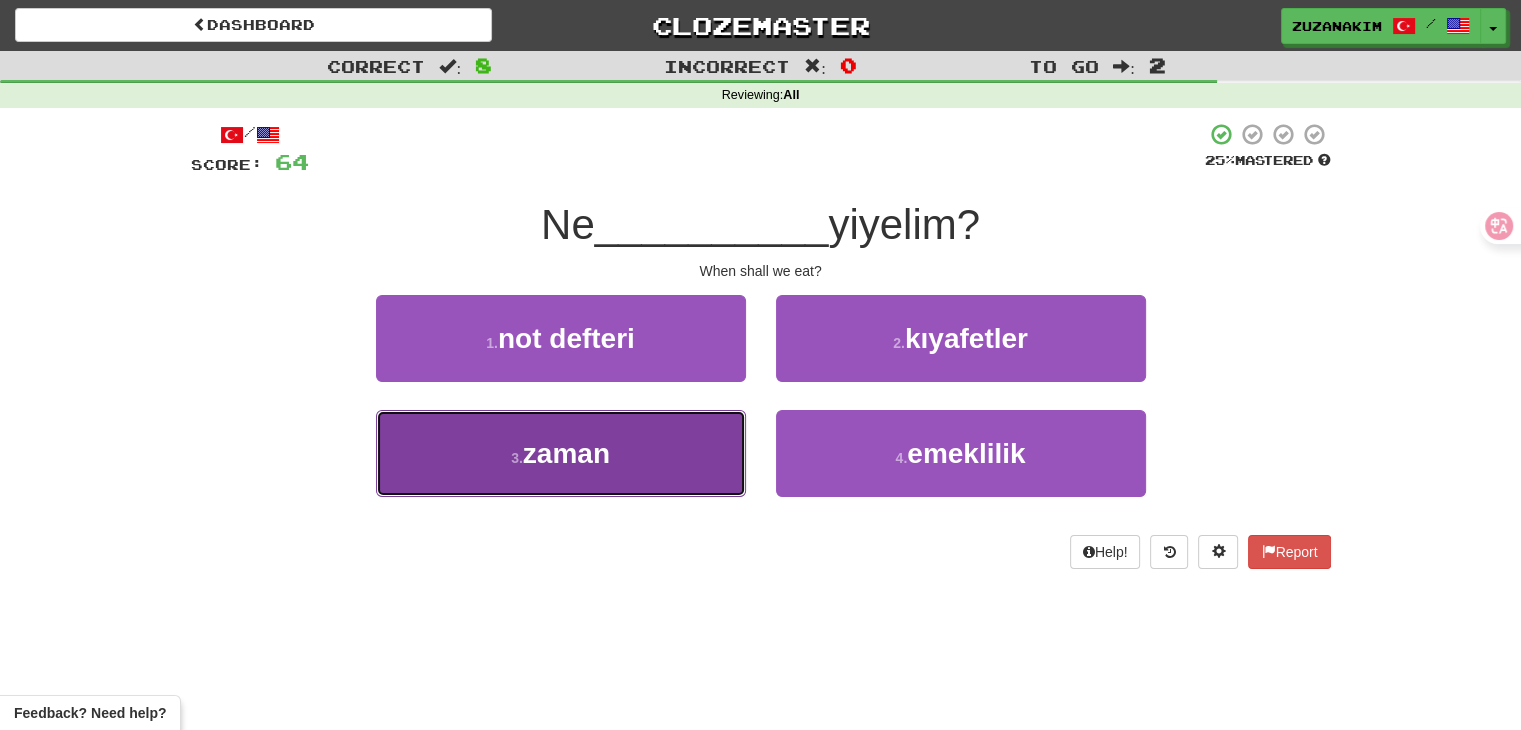 click on "3 .  zaman" at bounding box center (561, 453) 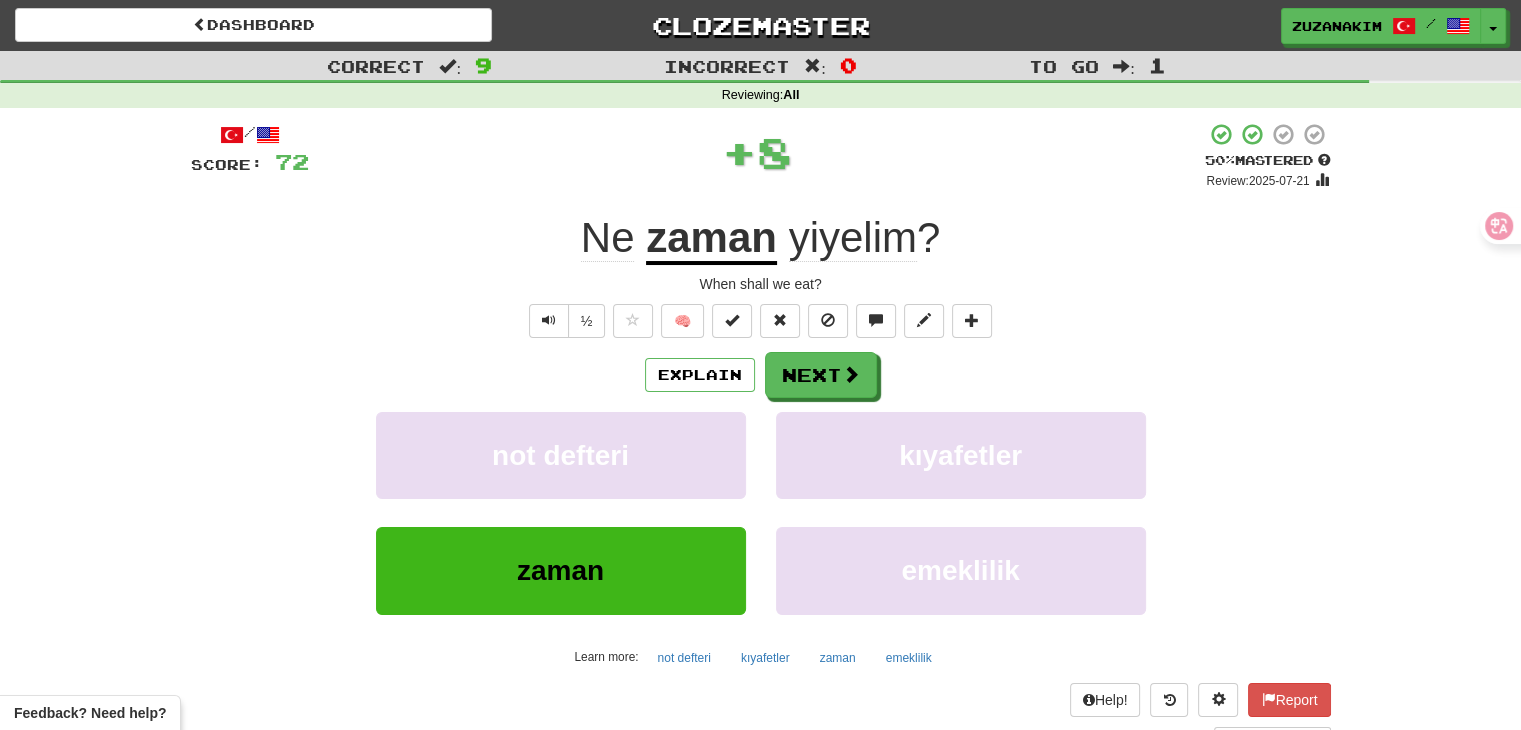 click on "Explain Next" at bounding box center [761, 375] 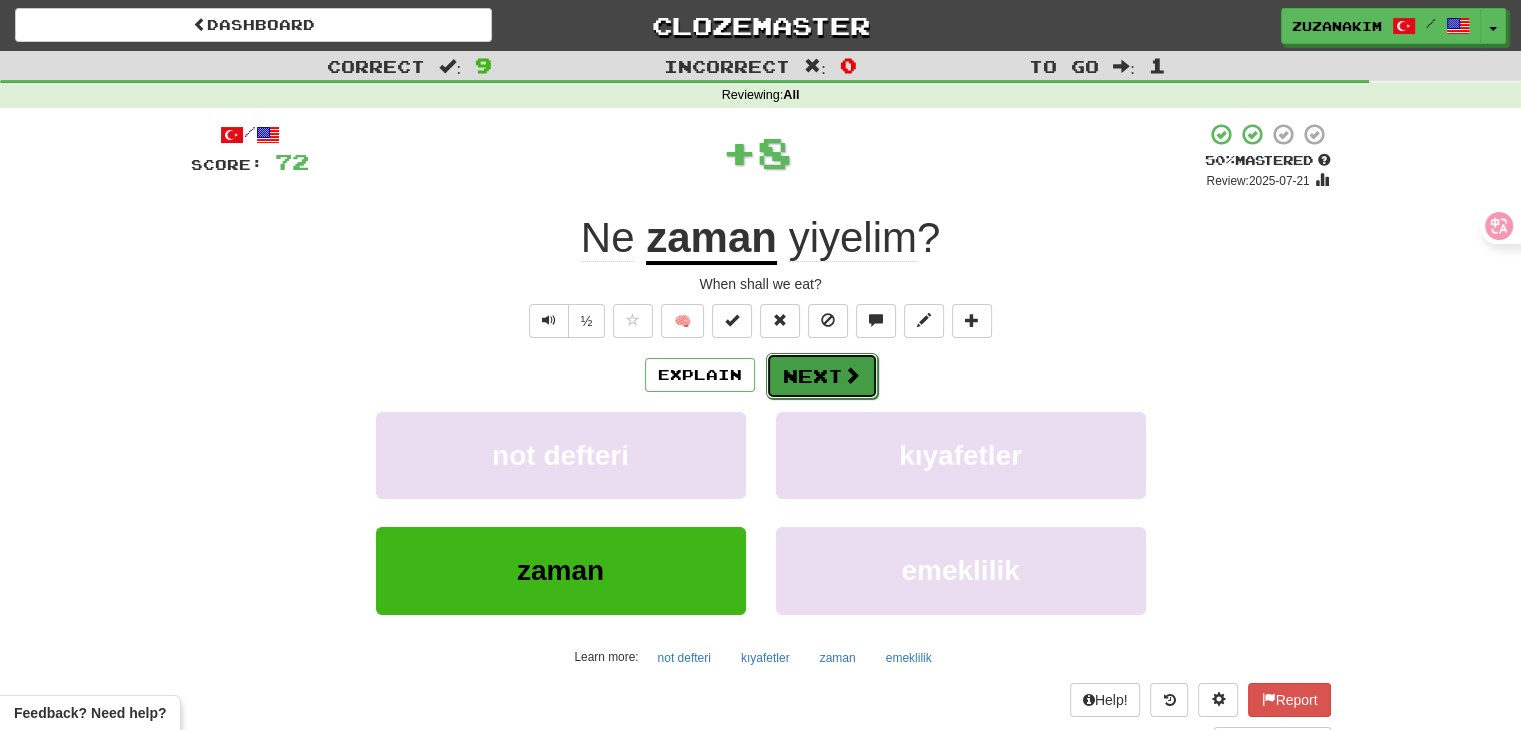 click on "Next" at bounding box center [822, 376] 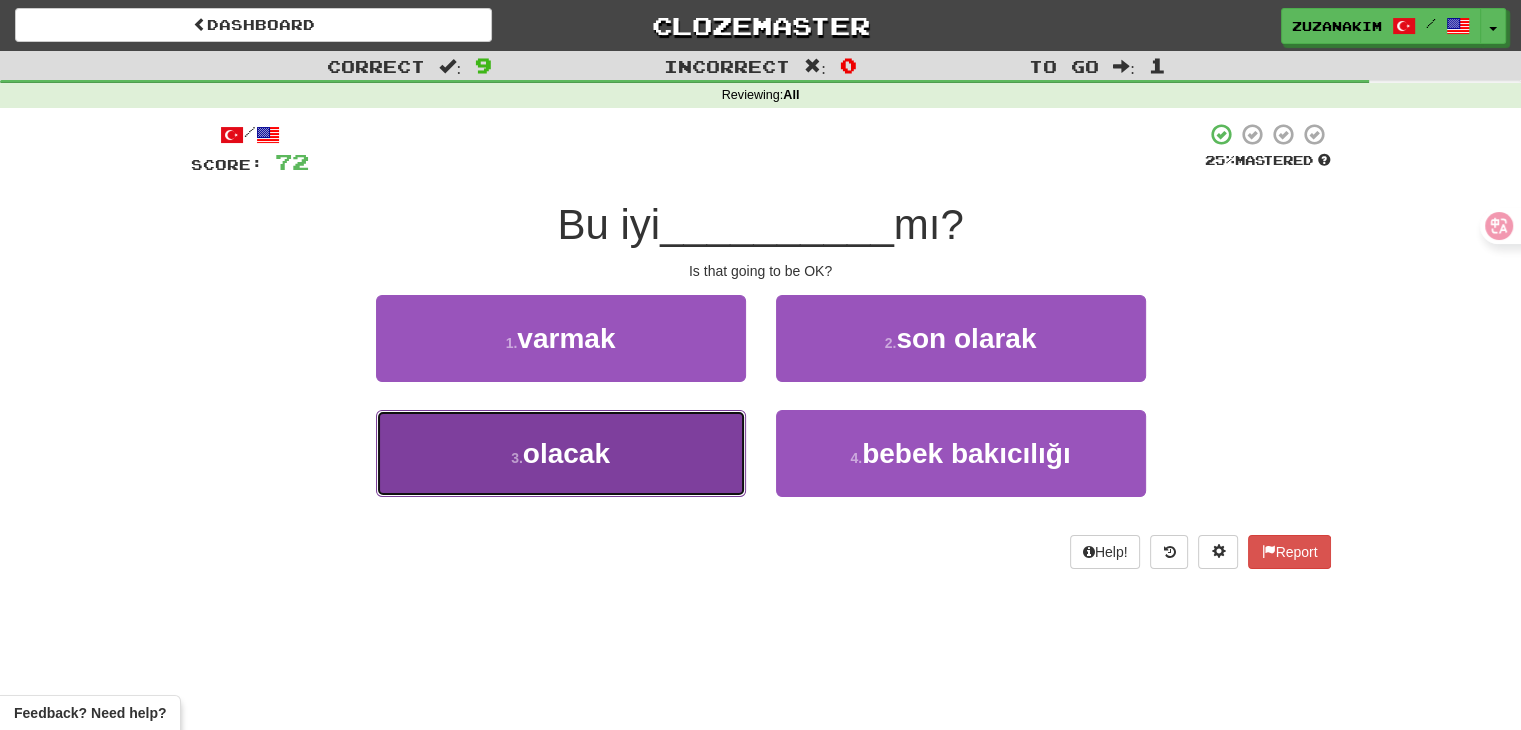 click on "3 .  olacak" at bounding box center (561, 453) 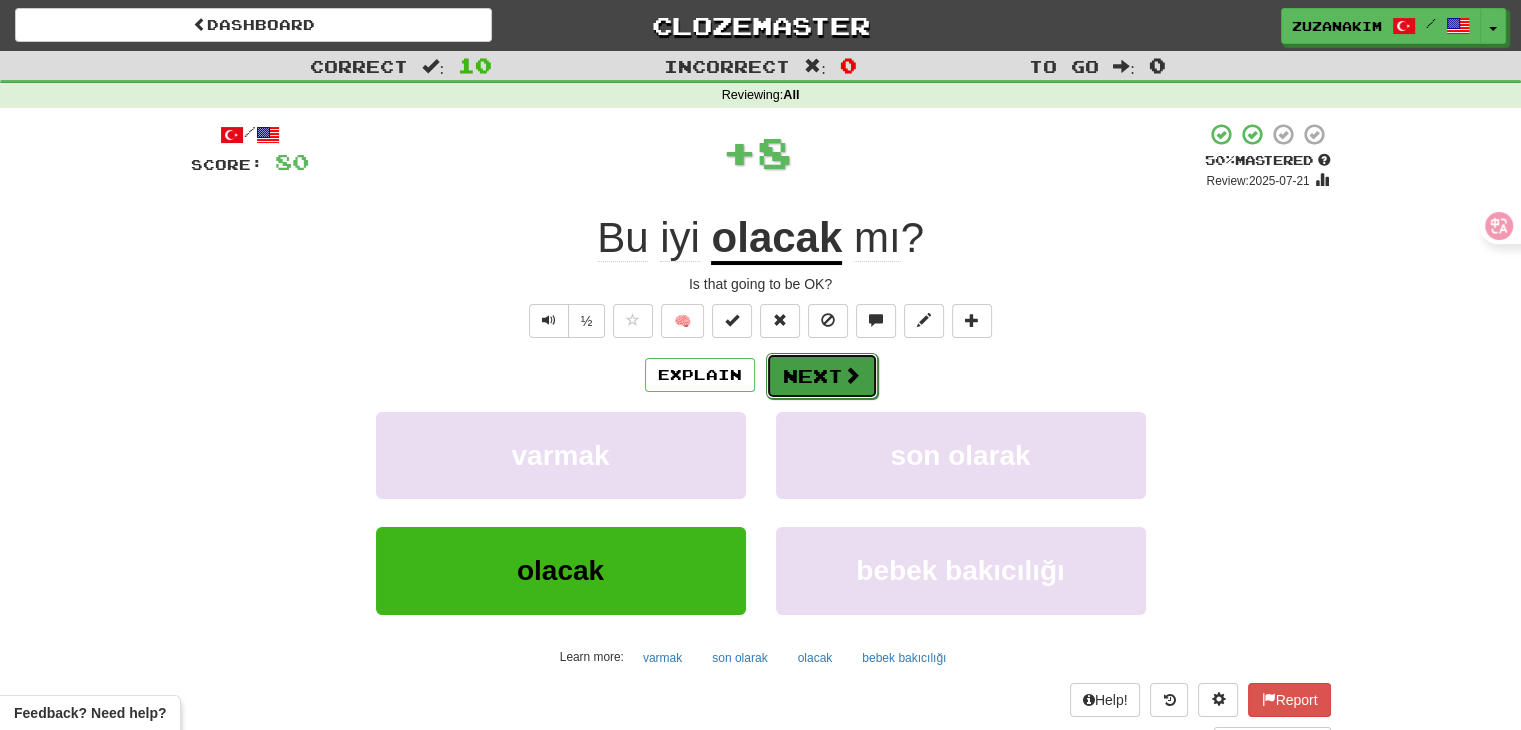 click on "Next" at bounding box center [822, 376] 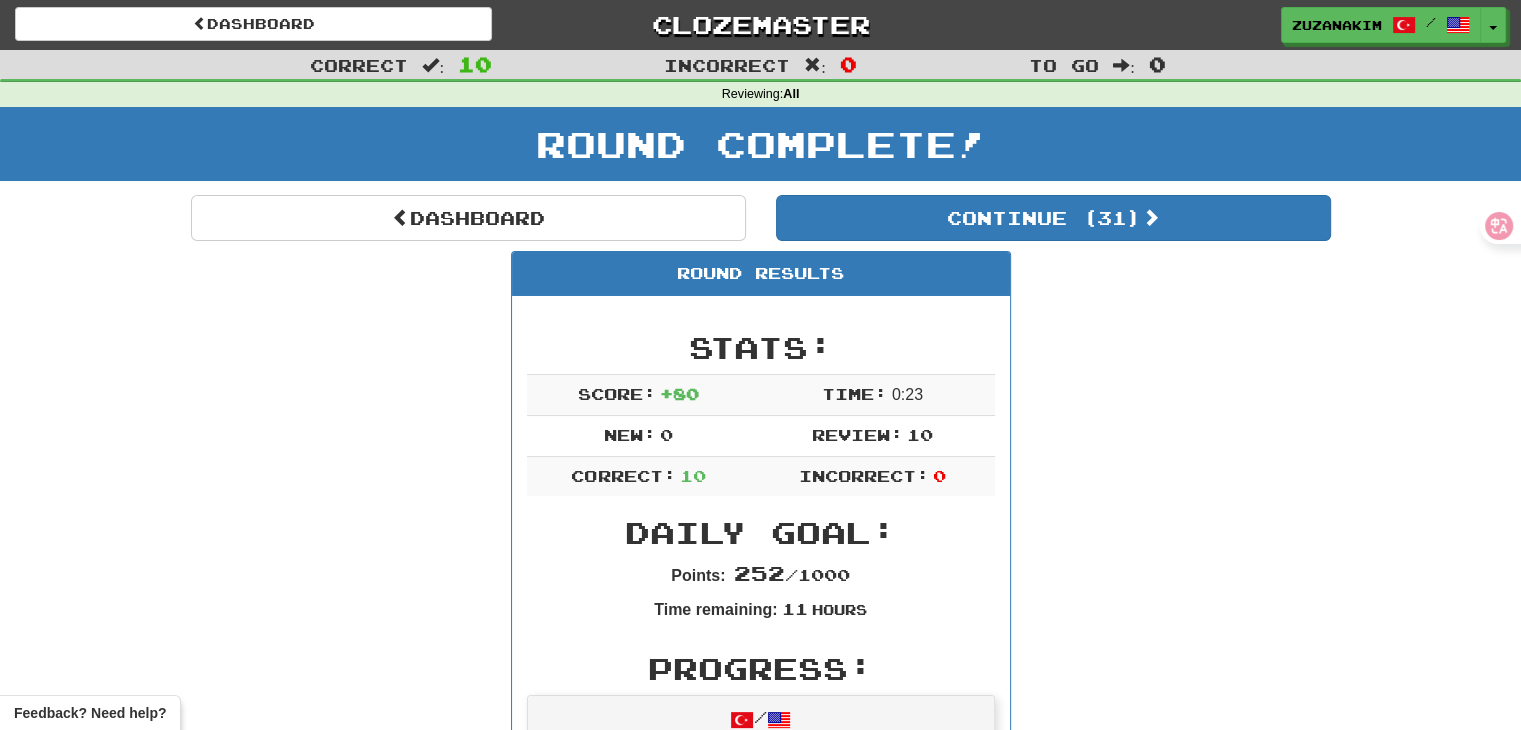scroll, scrollTop: 0, scrollLeft: 0, axis: both 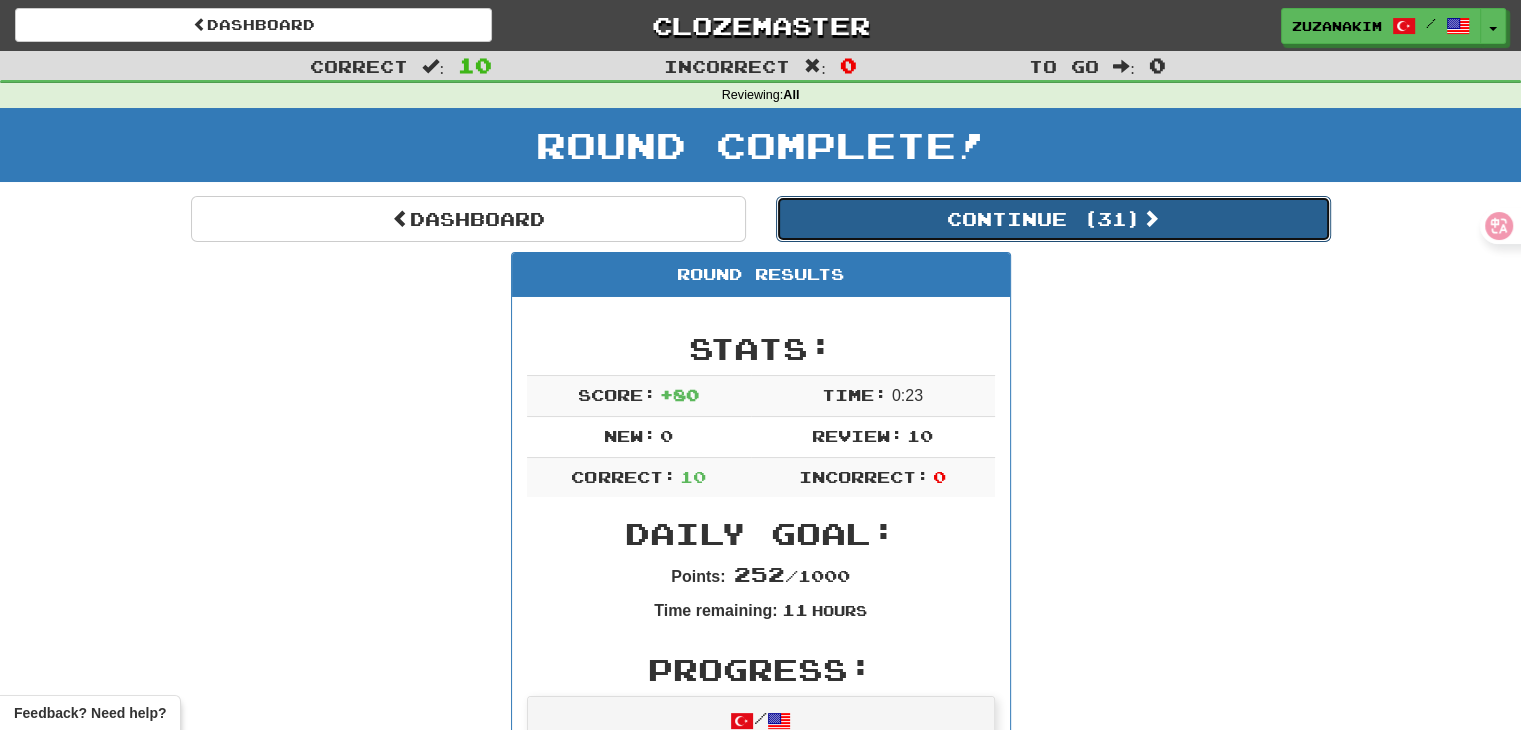 click on "Continue ( 31 )" at bounding box center (1053, 219) 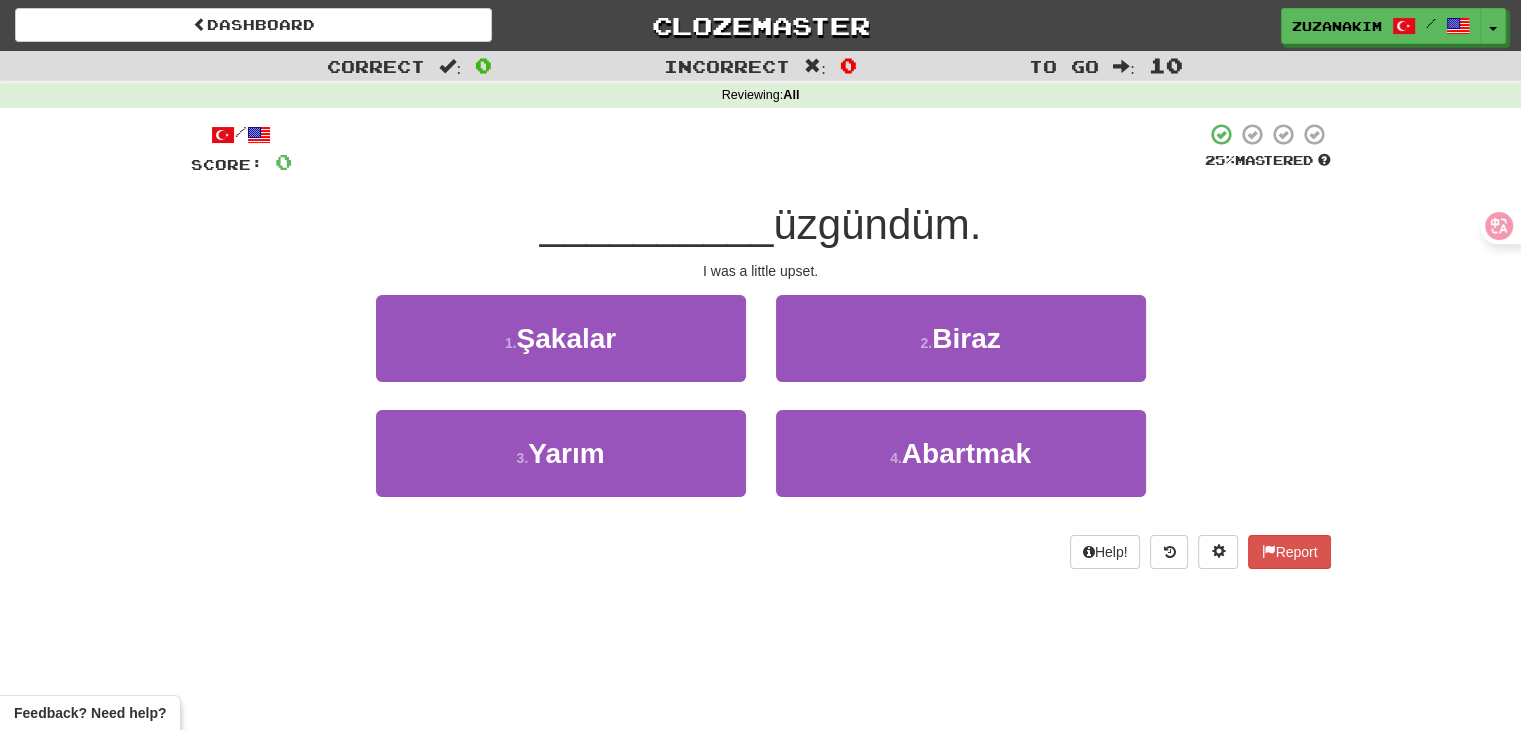 drag, startPoint x: 784, startPoint y: 226, endPoint x: 1017, endPoint y: 214, distance: 233.3088 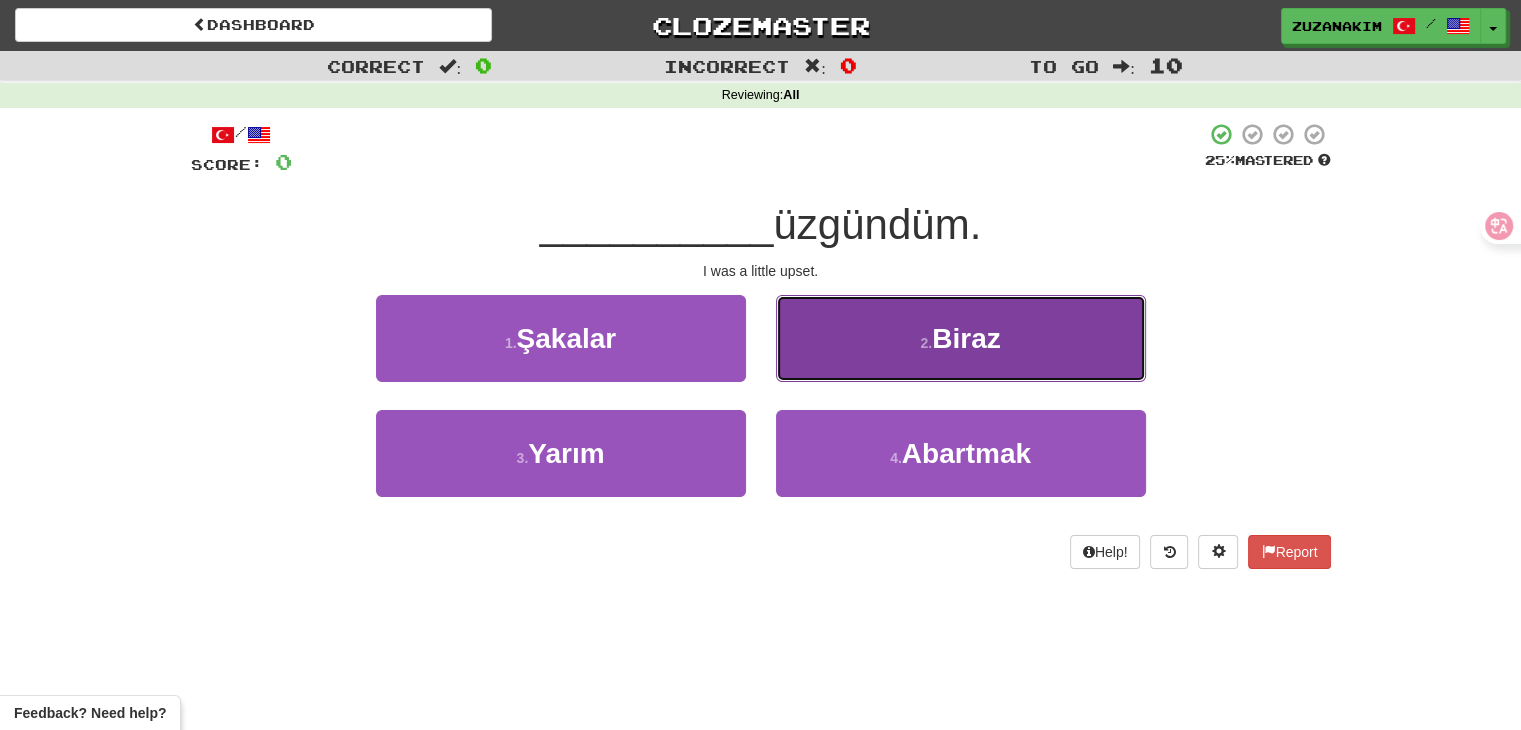 click on "2 .  Biraz" at bounding box center [961, 338] 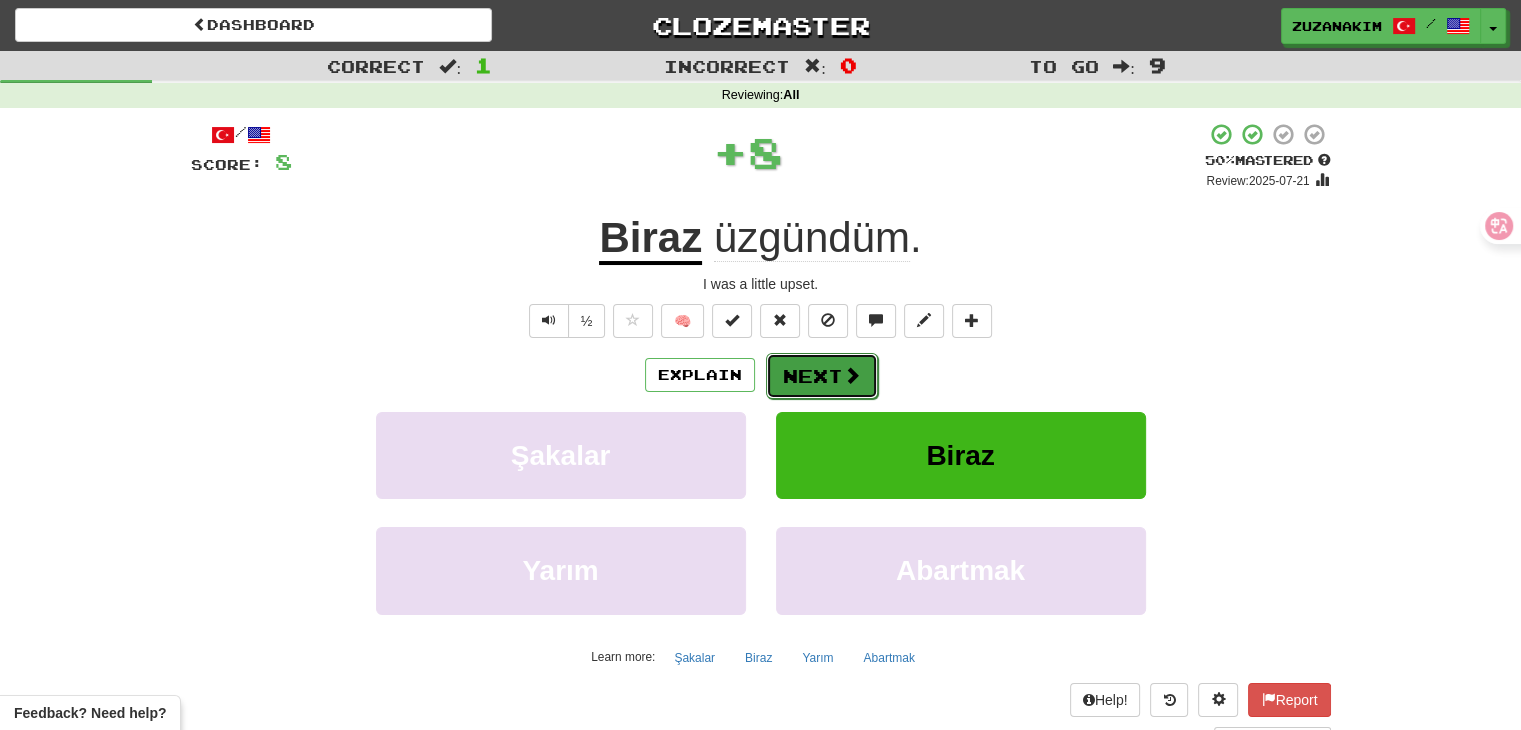 click on "Next" at bounding box center (822, 376) 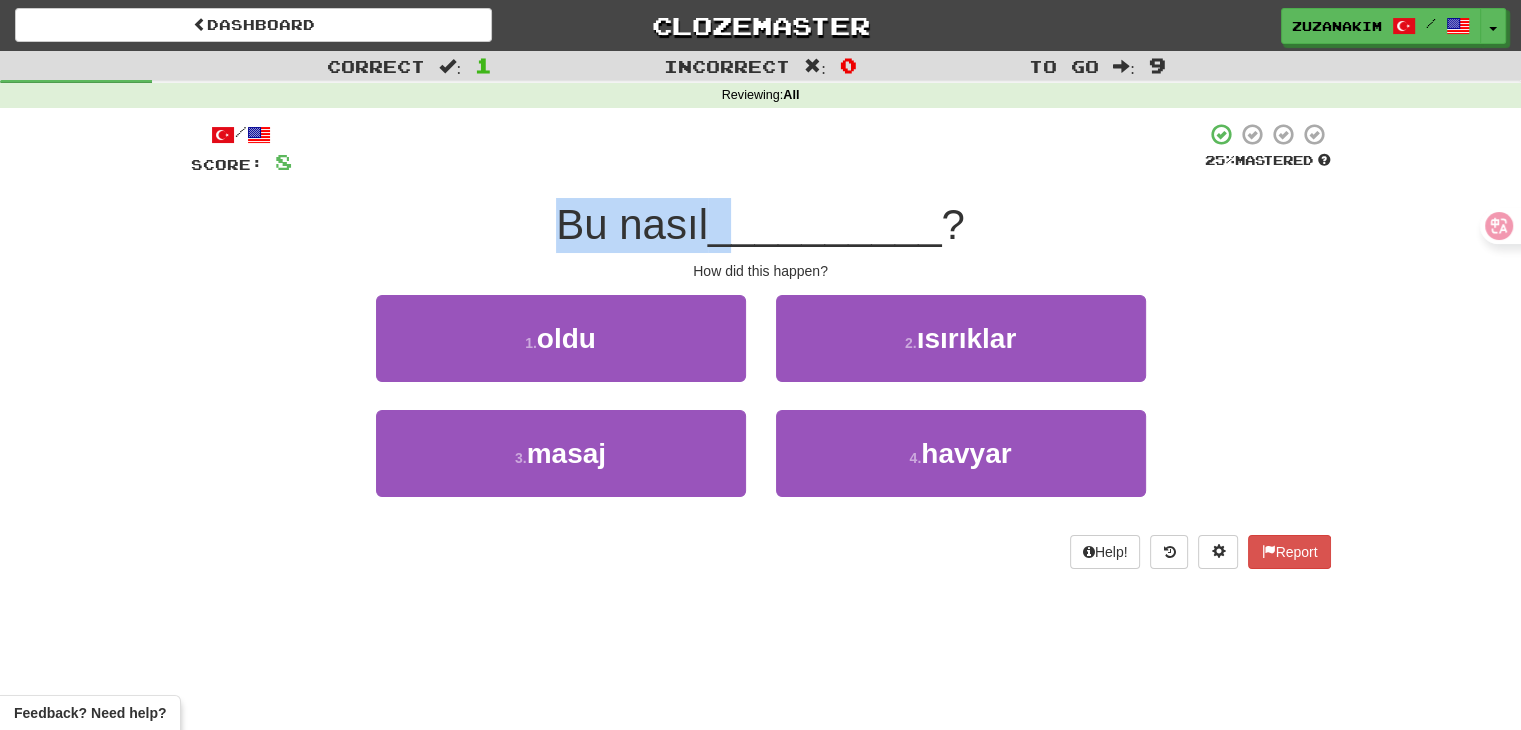 drag, startPoint x: 537, startPoint y: 241, endPoint x: 738, endPoint y: 229, distance: 201.3579 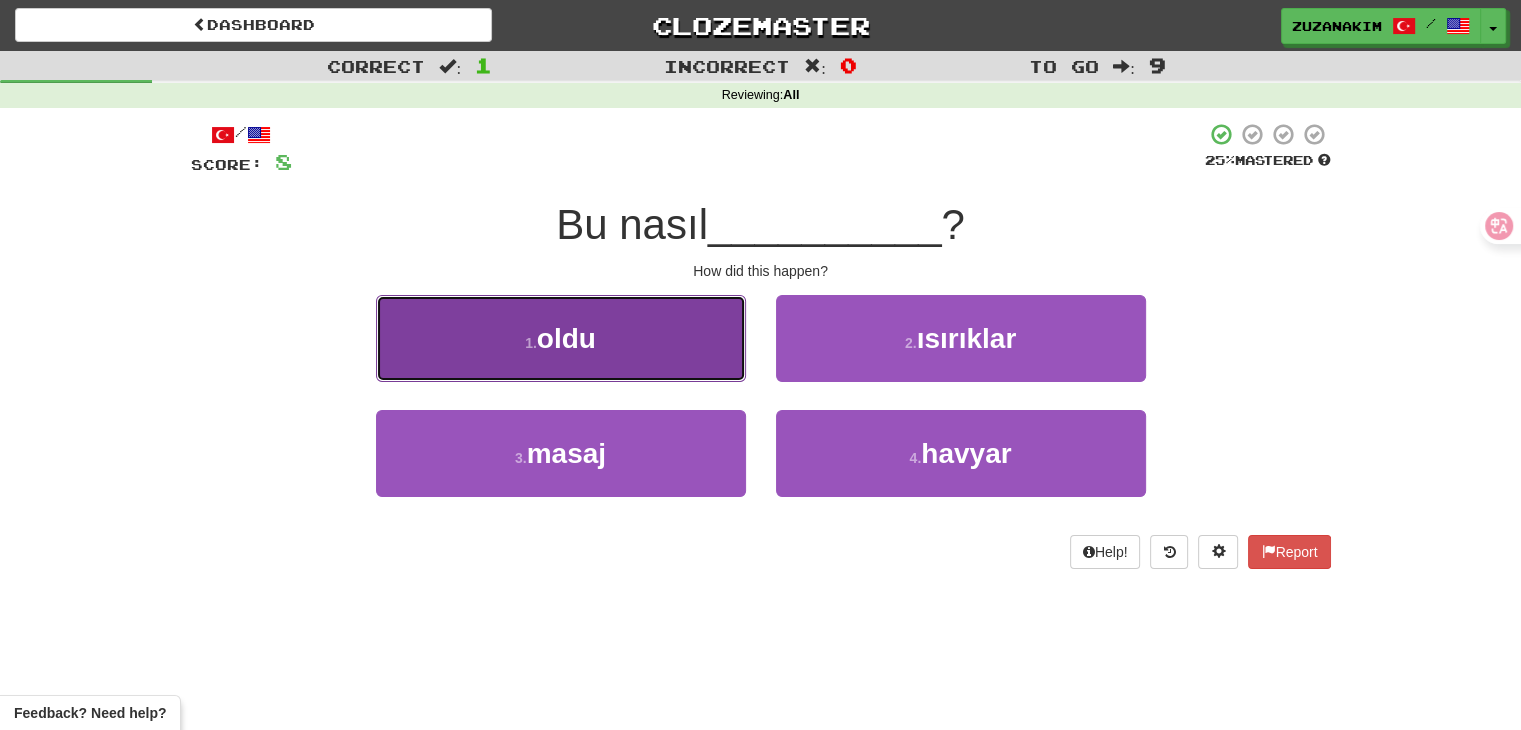 click on "1 .  oldu" at bounding box center [561, 338] 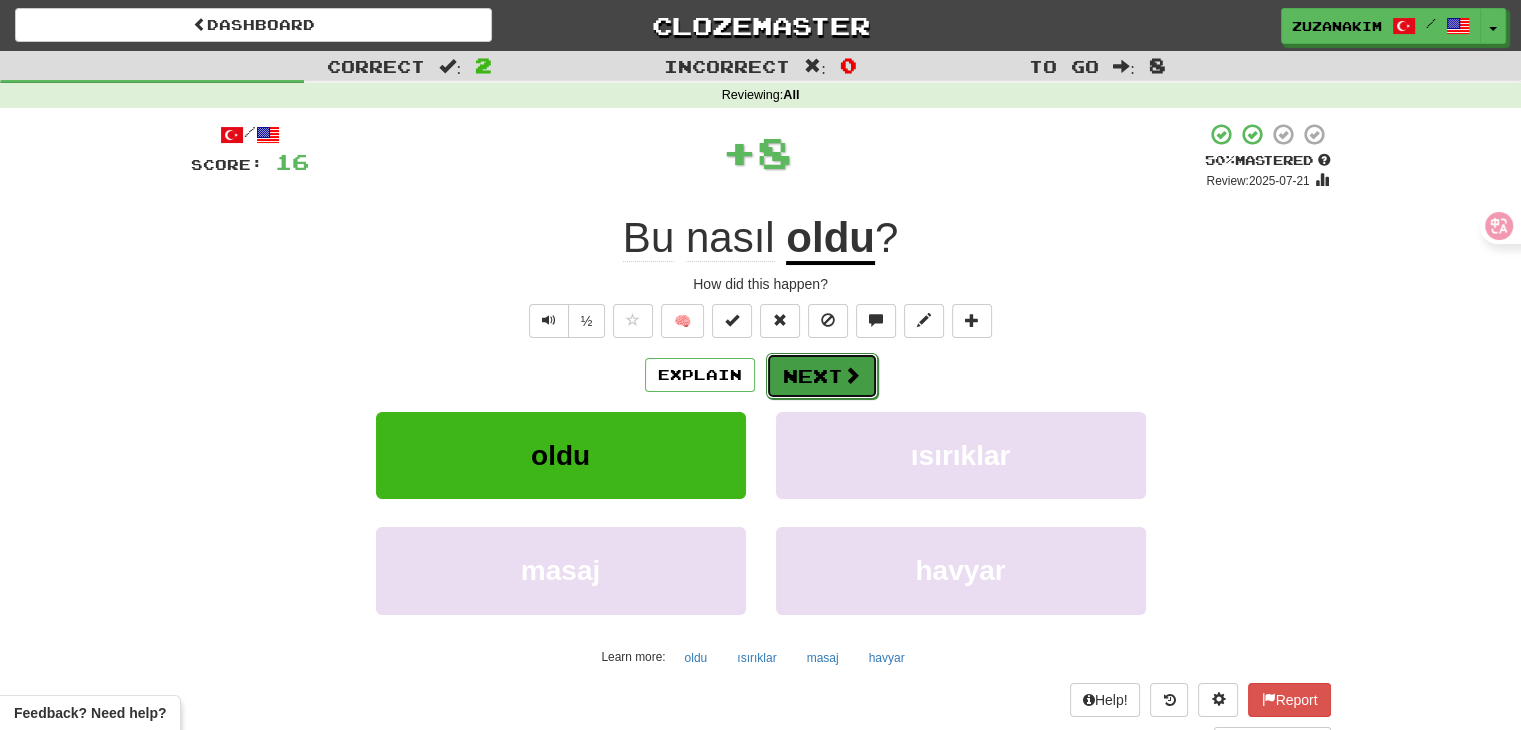 click on "Next" at bounding box center (822, 376) 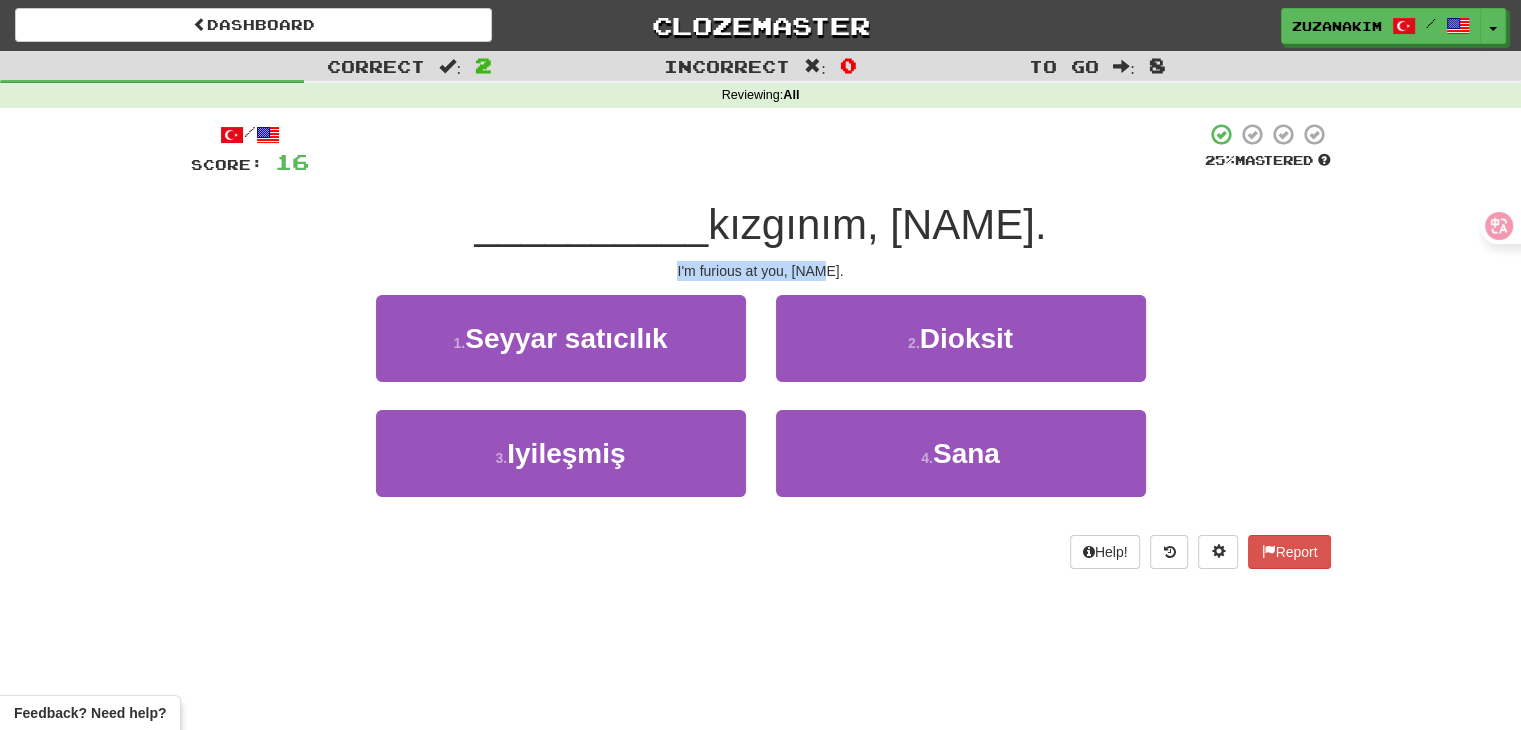 drag, startPoint x: 664, startPoint y: 275, endPoint x: 834, endPoint y: 265, distance: 170.29387 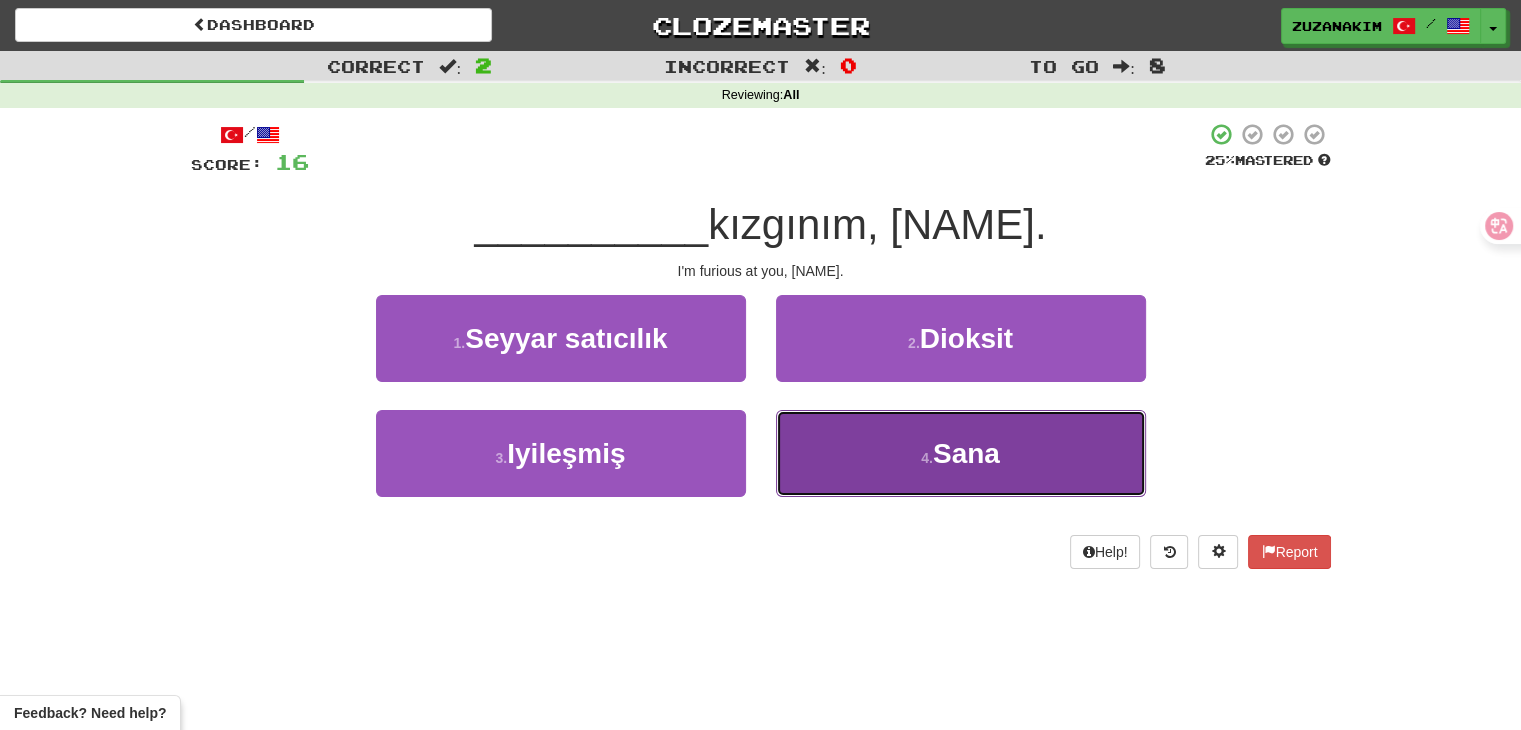 click on "4 .  Sana" at bounding box center (961, 453) 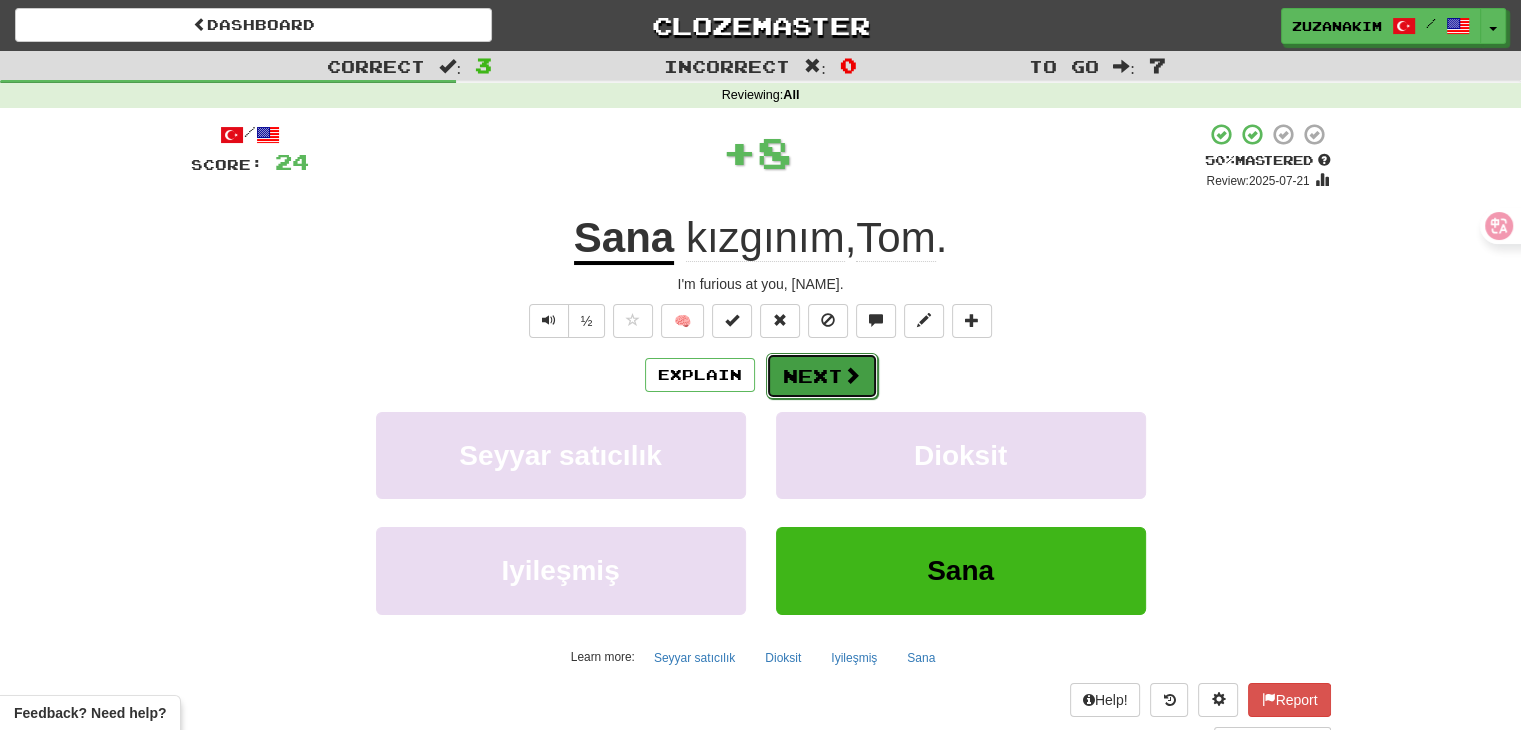 click on "Next" at bounding box center [822, 376] 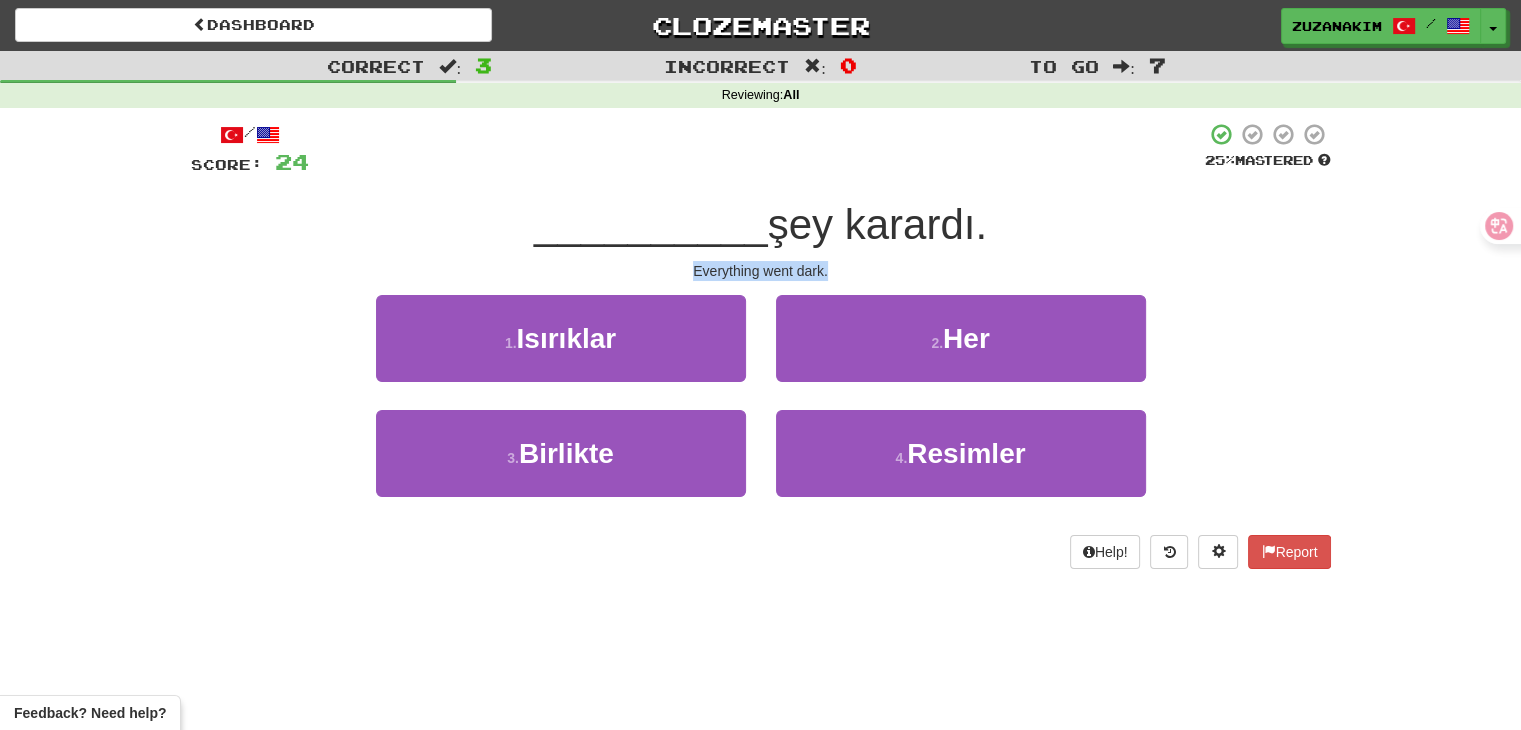 drag, startPoint x: 665, startPoint y: 274, endPoint x: 866, endPoint y: 271, distance: 201.02238 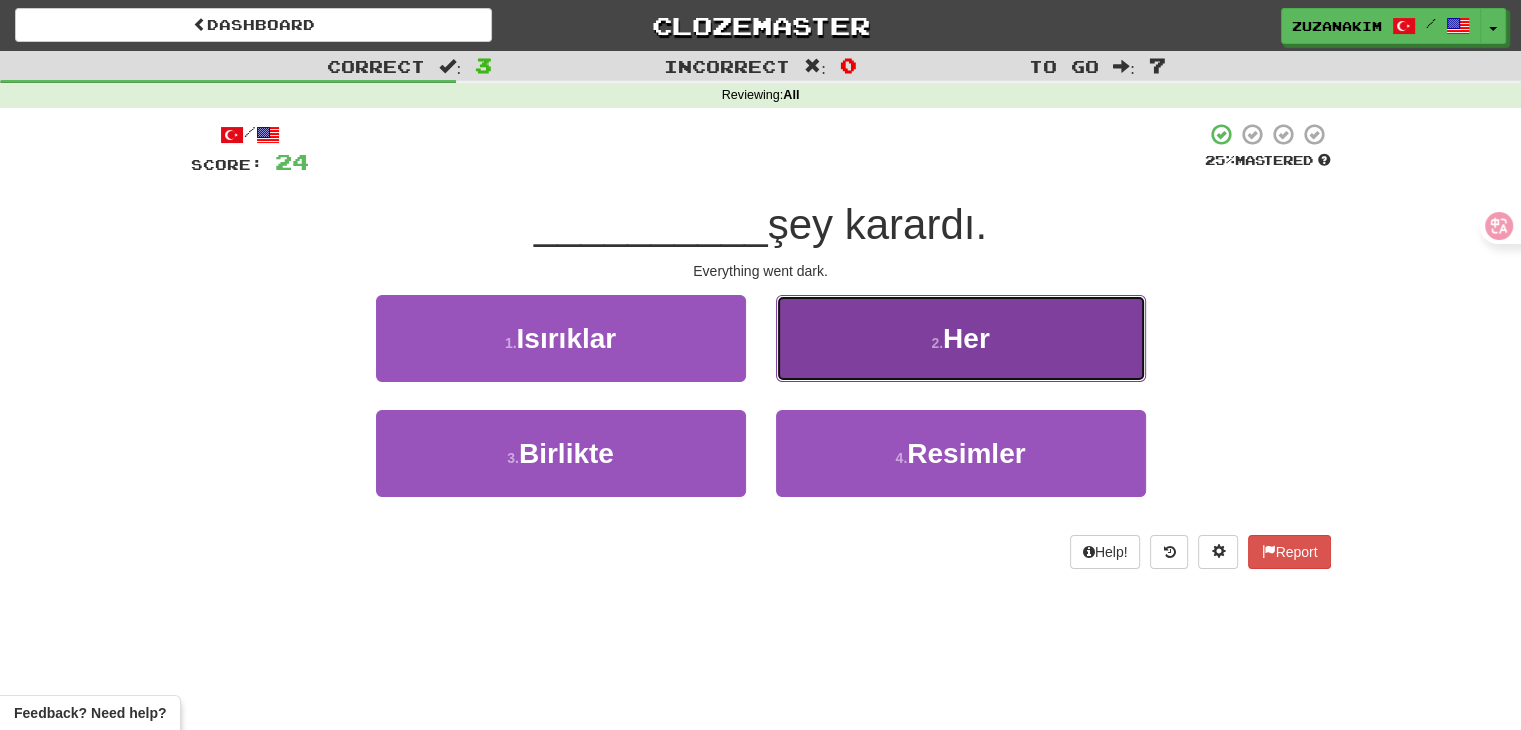 click on "2 .  Her" at bounding box center [961, 338] 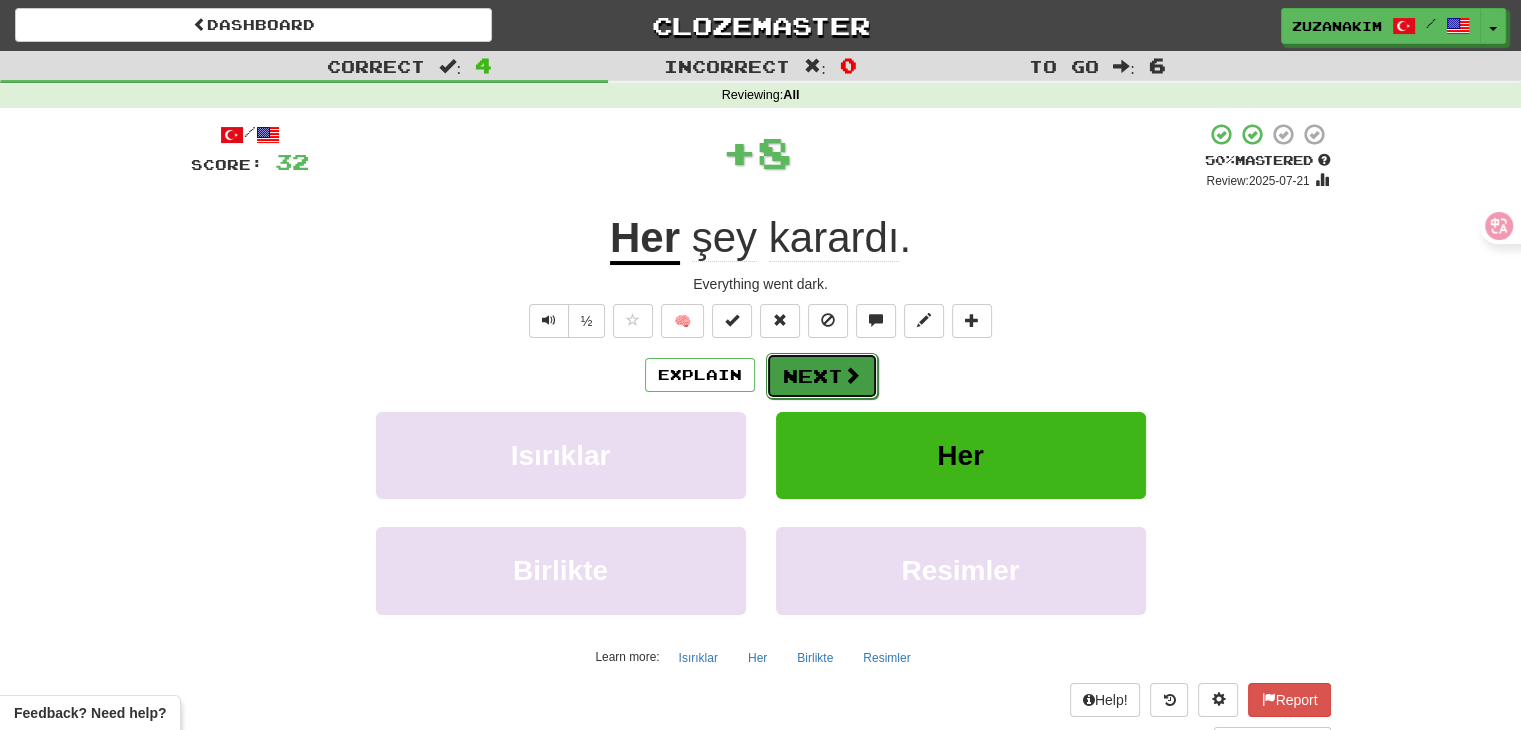 click on "Next" at bounding box center (822, 376) 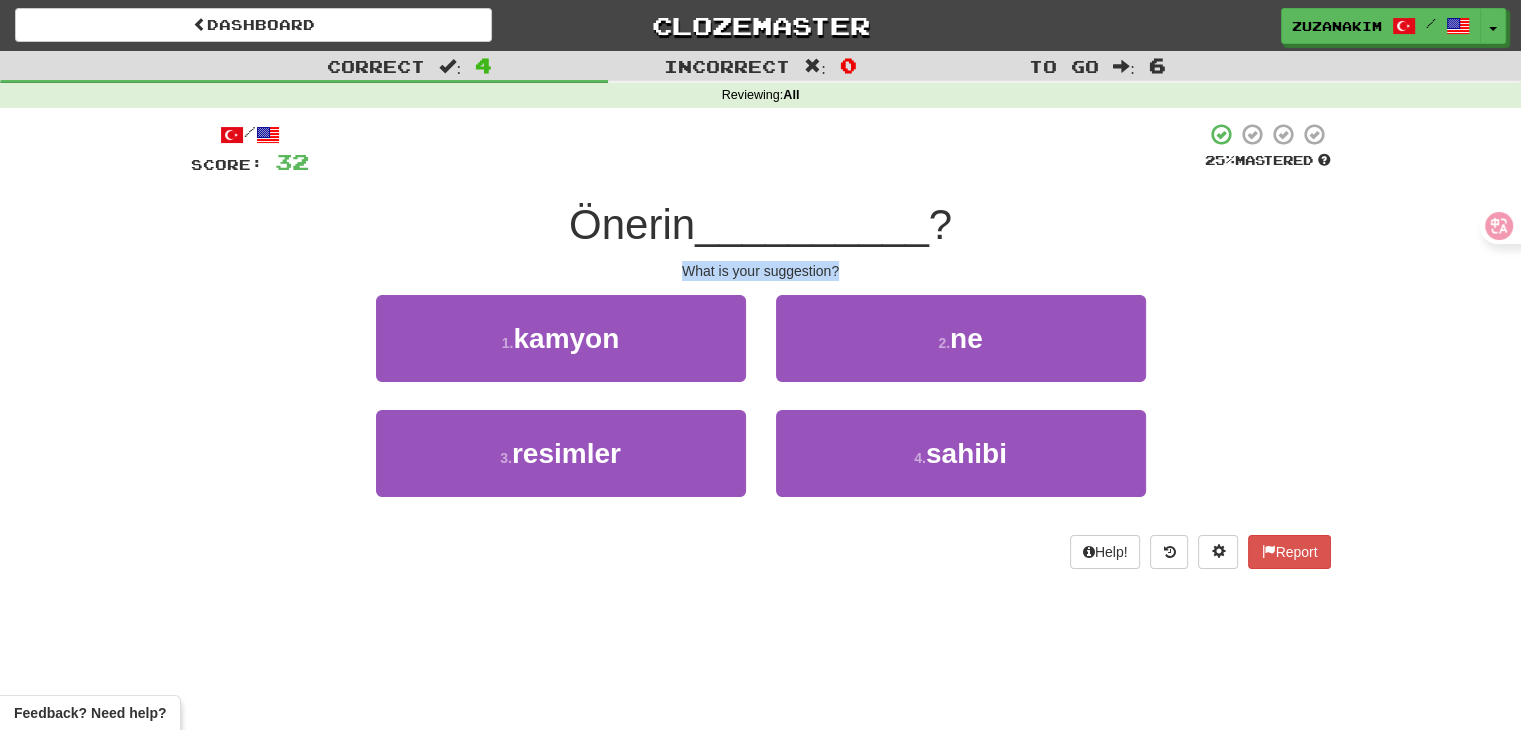 drag, startPoint x: 653, startPoint y: 277, endPoint x: 888, endPoint y: 277, distance: 235 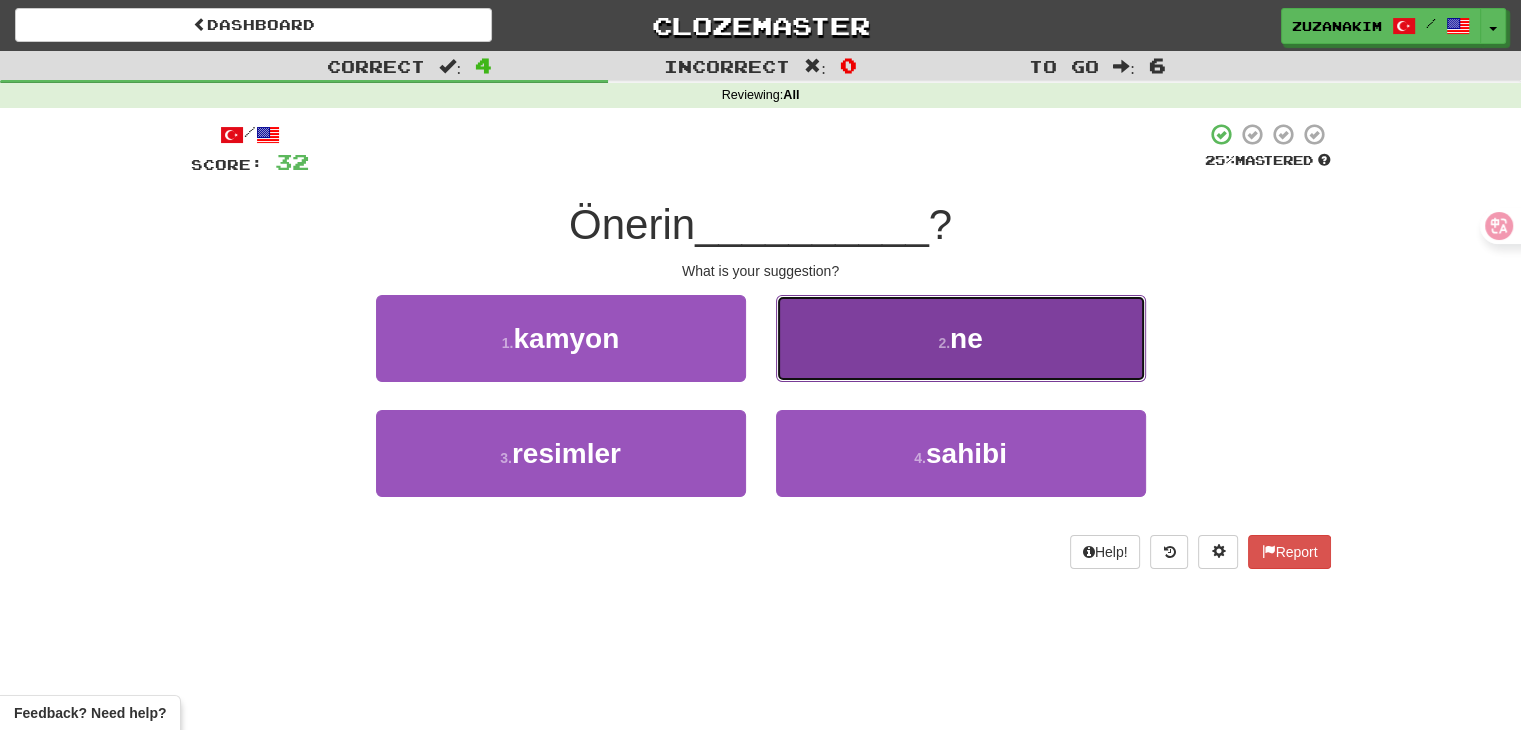 click on "2 .  ne" at bounding box center (961, 338) 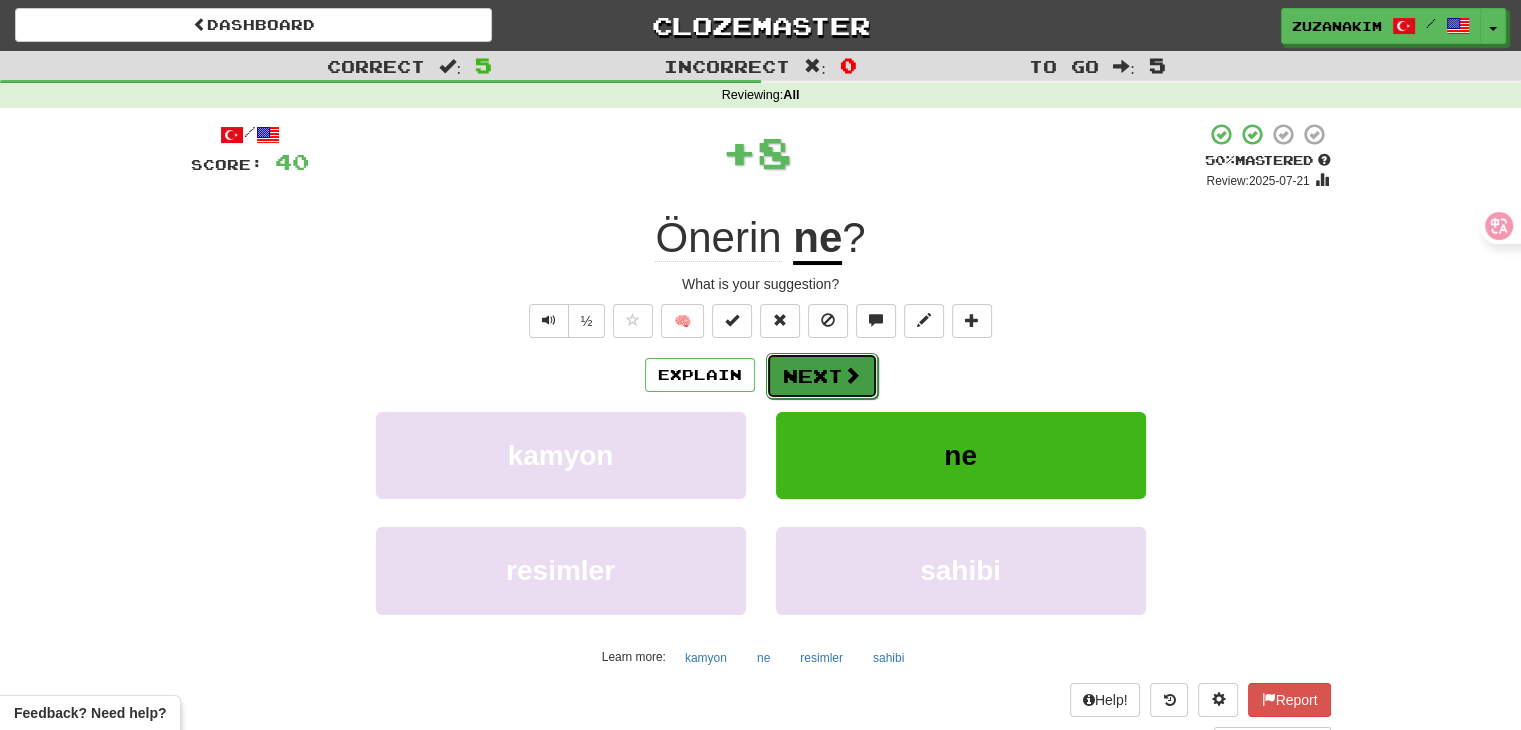 click on "Next" at bounding box center [822, 376] 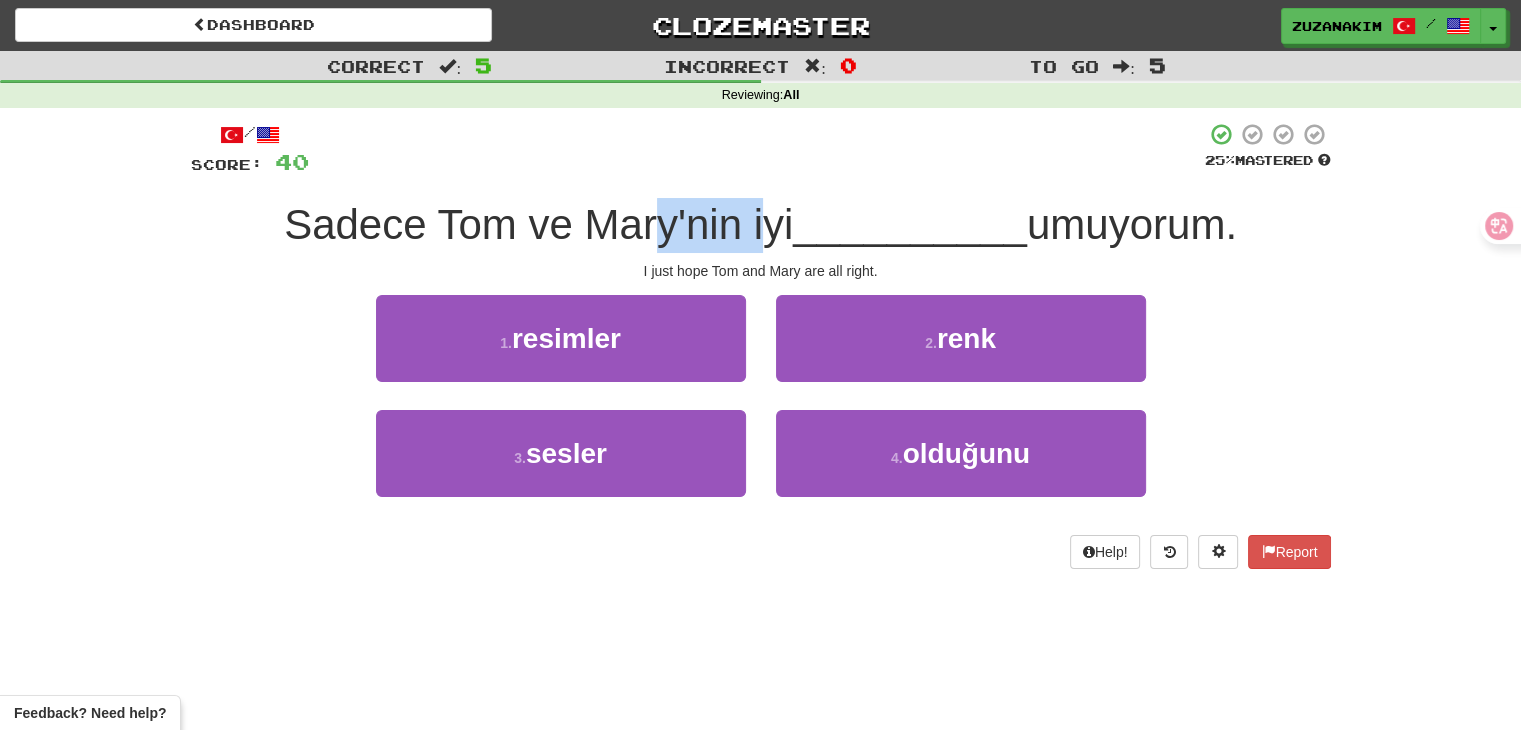 drag, startPoint x: 648, startPoint y: 222, endPoint x: 857, endPoint y: 222, distance: 209 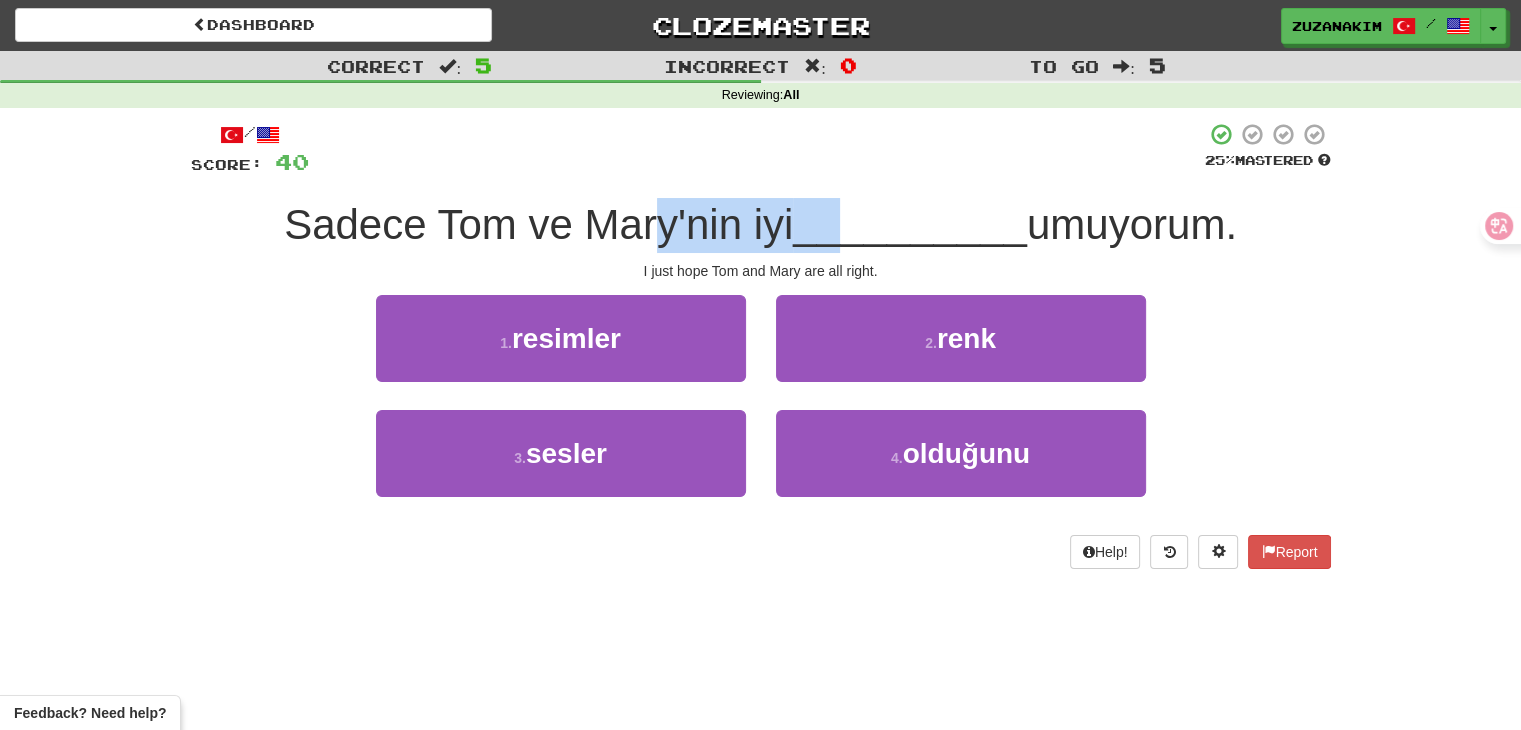 click on "Sadece Tom ve Mary'nin iyi" at bounding box center (538, 224) 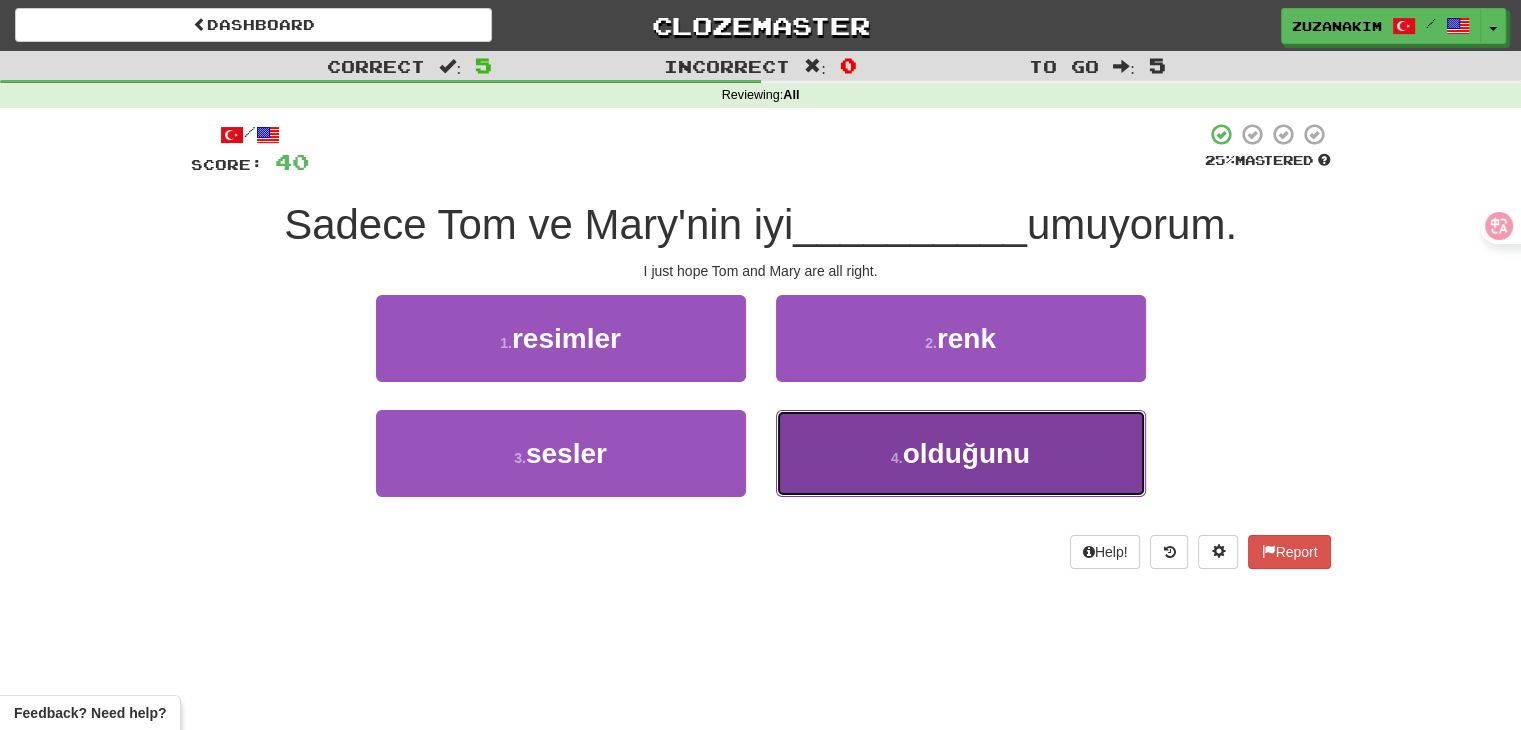 click on "4 .  olduğunu" at bounding box center [961, 453] 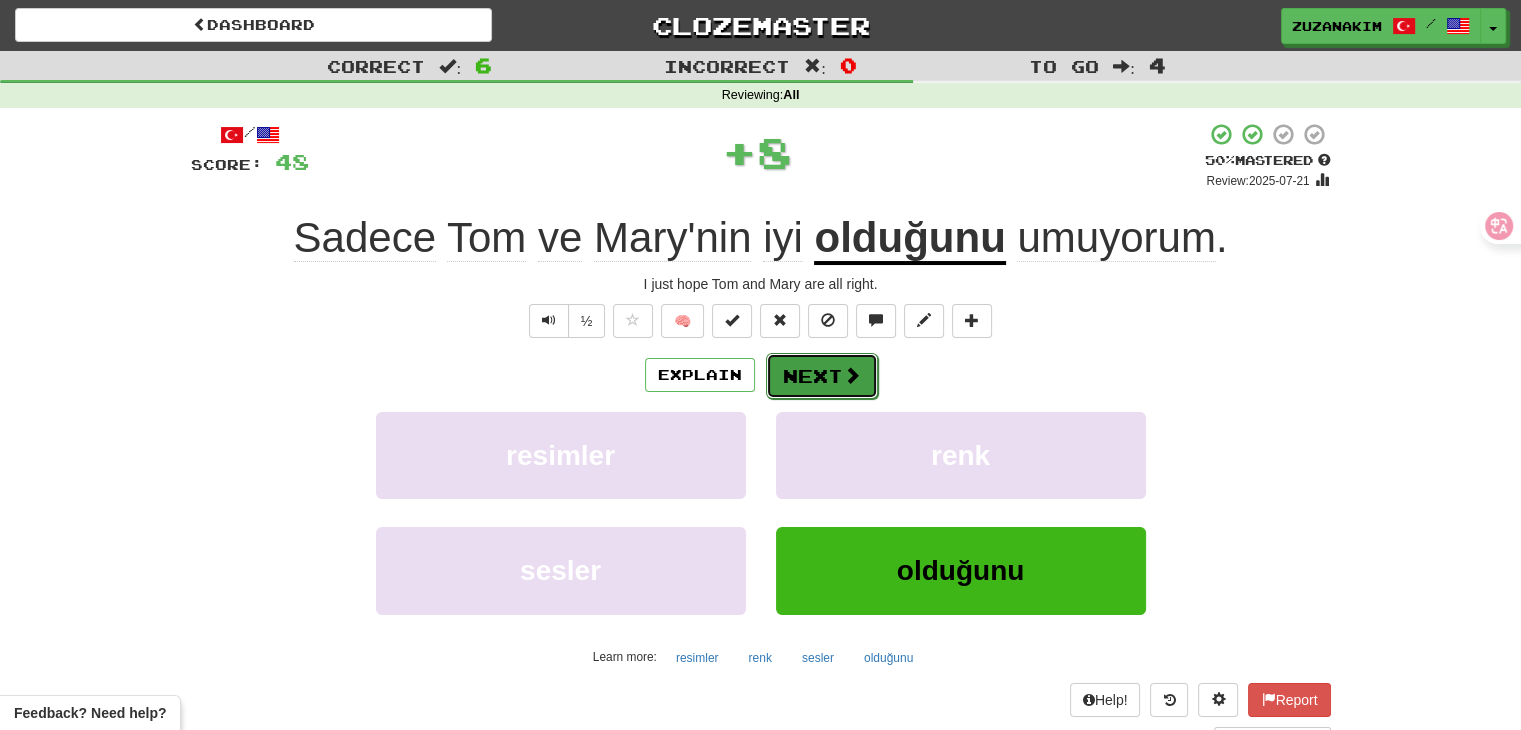 click at bounding box center [852, 375] 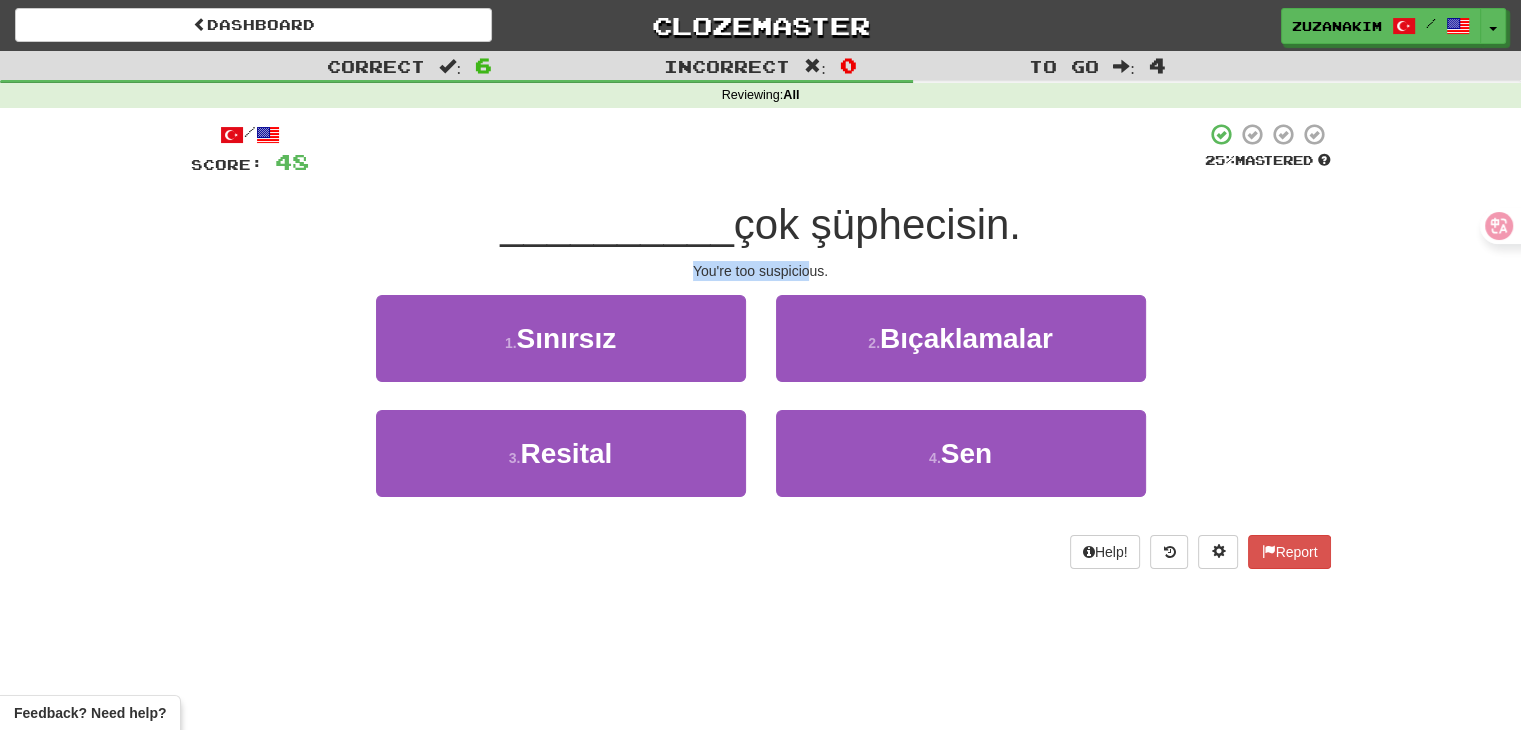 drag, startPoint x: 661, startPoint y: 261, endPoint x: 808, endPoint y: 261, distance: 147 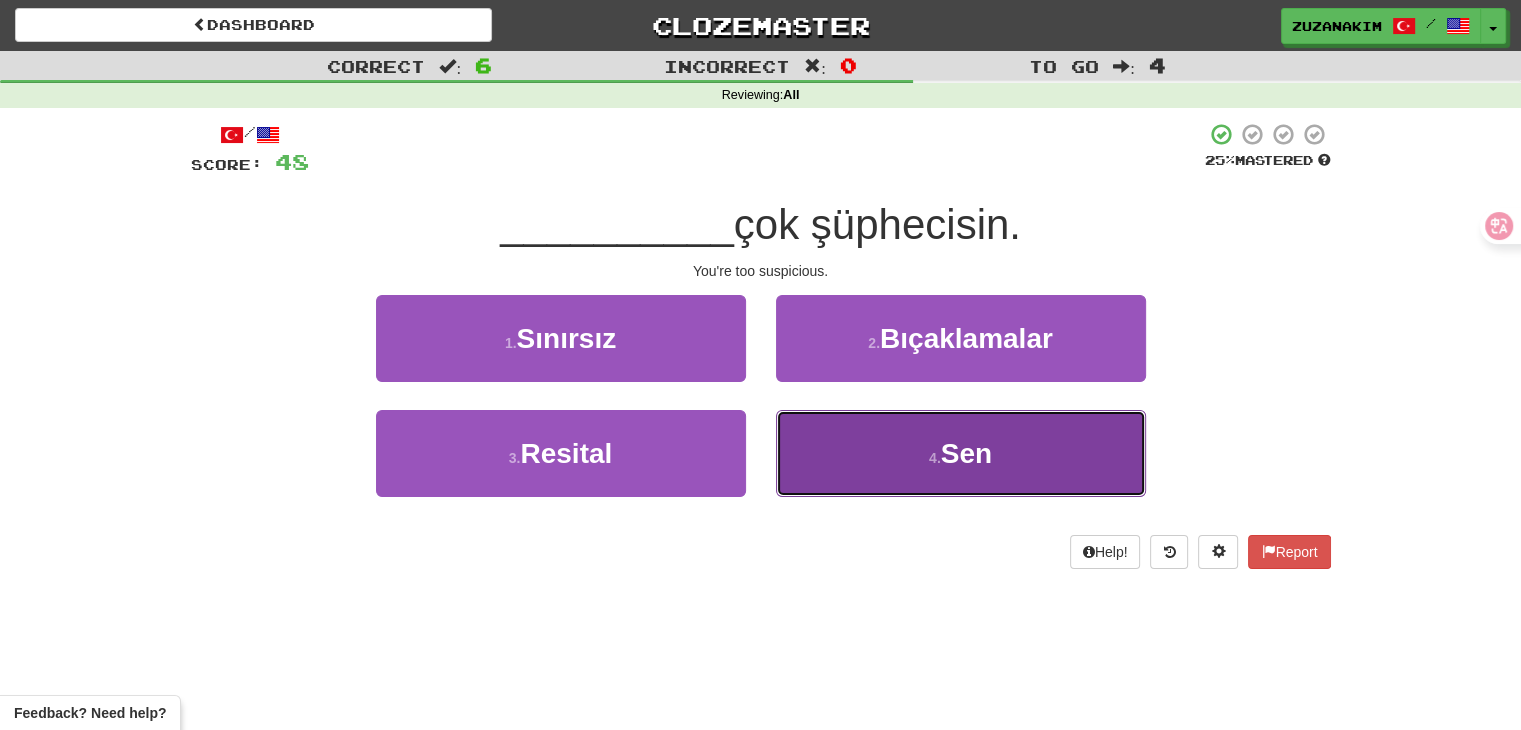 click on "4 .  Sen" at bounding box center [961, 453] 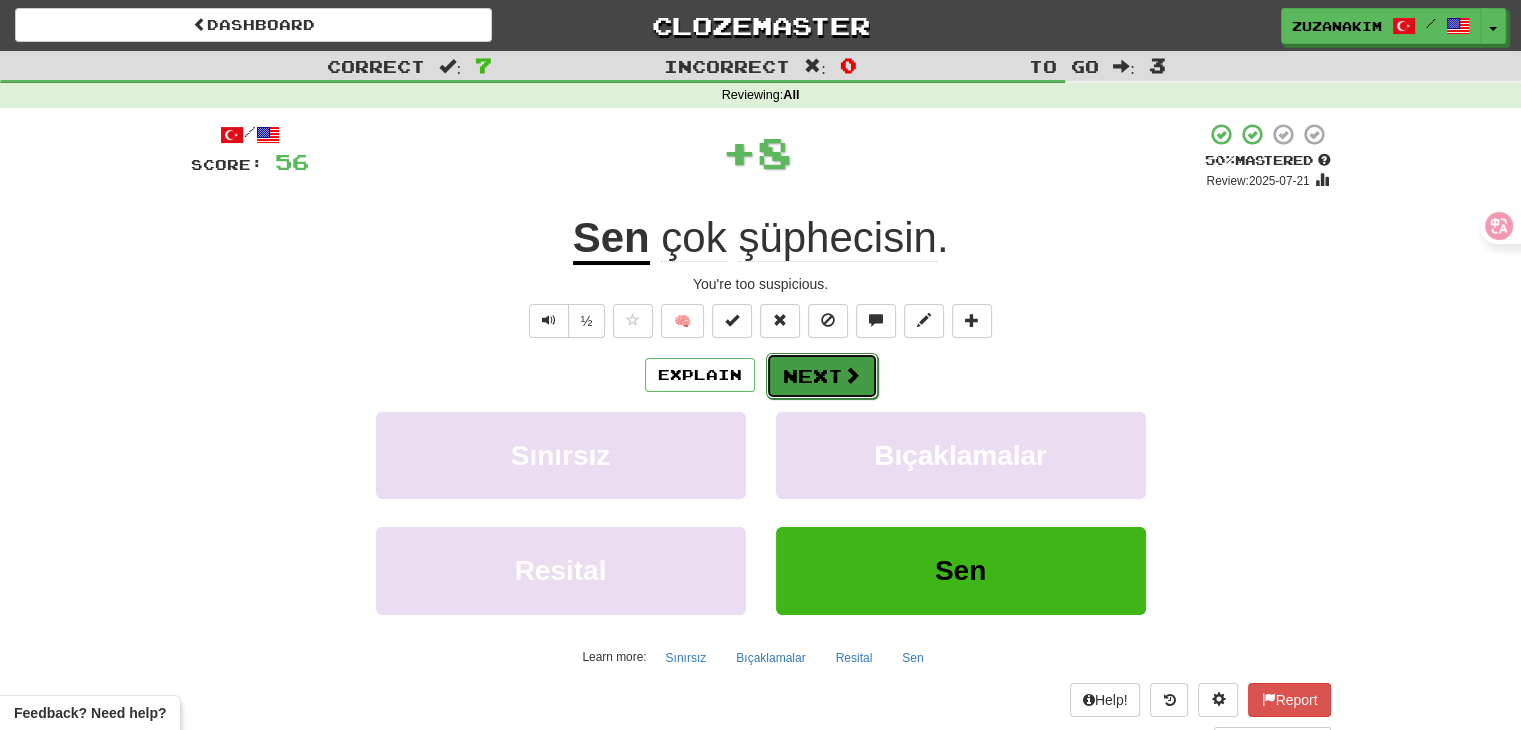 click on "Next" at bounding box center (822, 376) 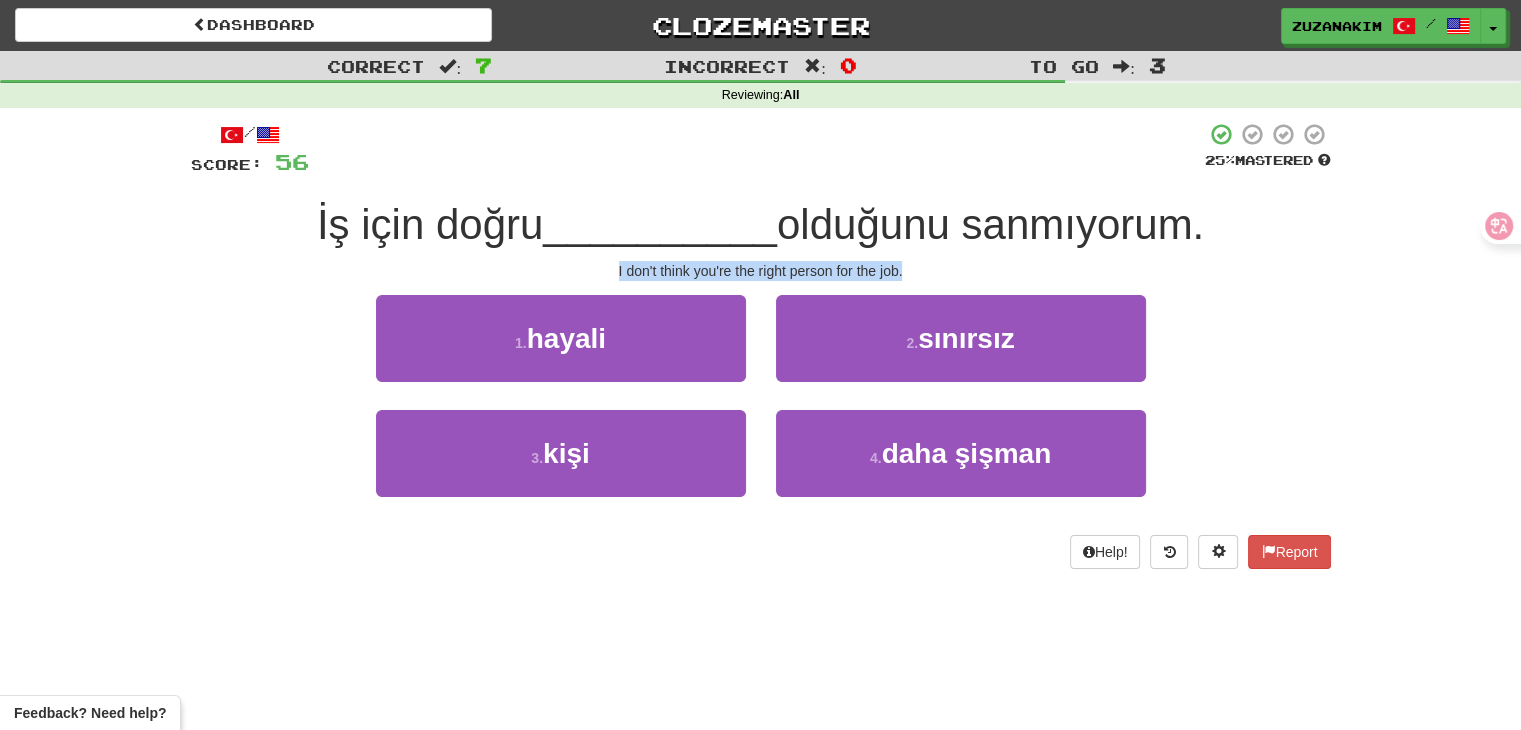 drag, startPoint x: 572, startPoint y: 267, endPoint x: 912, endPoint y: 271, distance: 340.02353 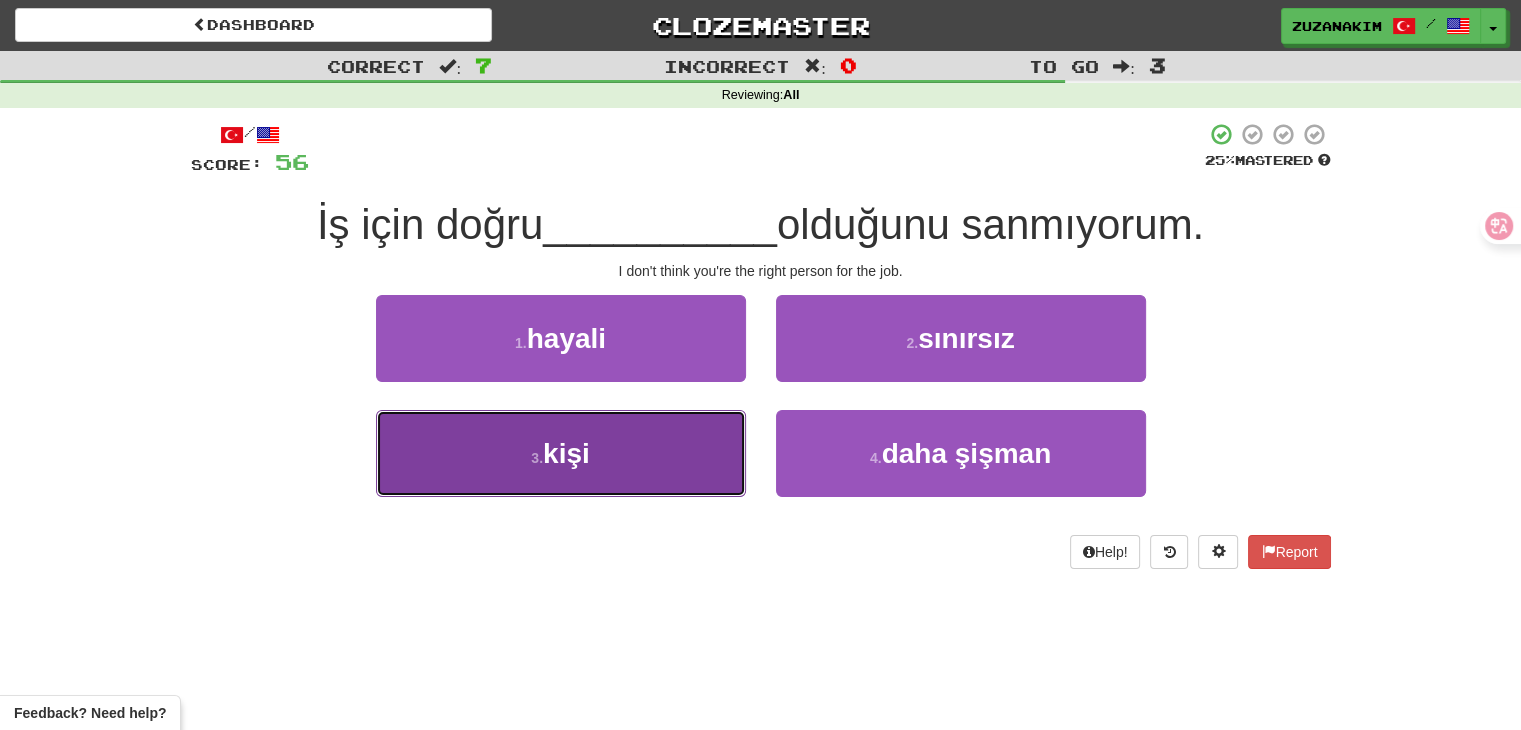 click on "3 .  kişi" at bounding box center [561, 453] 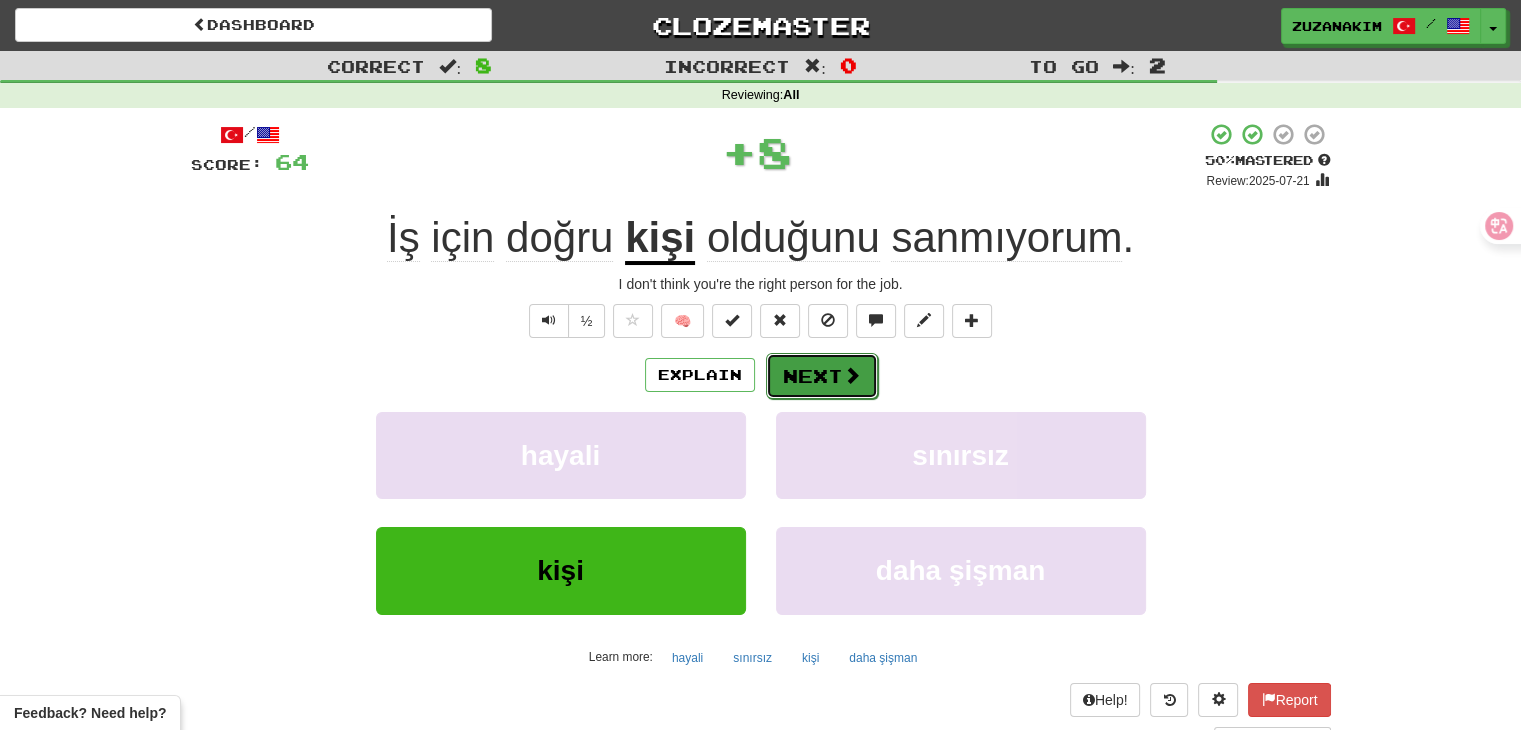click on "Next" at bounding box center [822, 376] 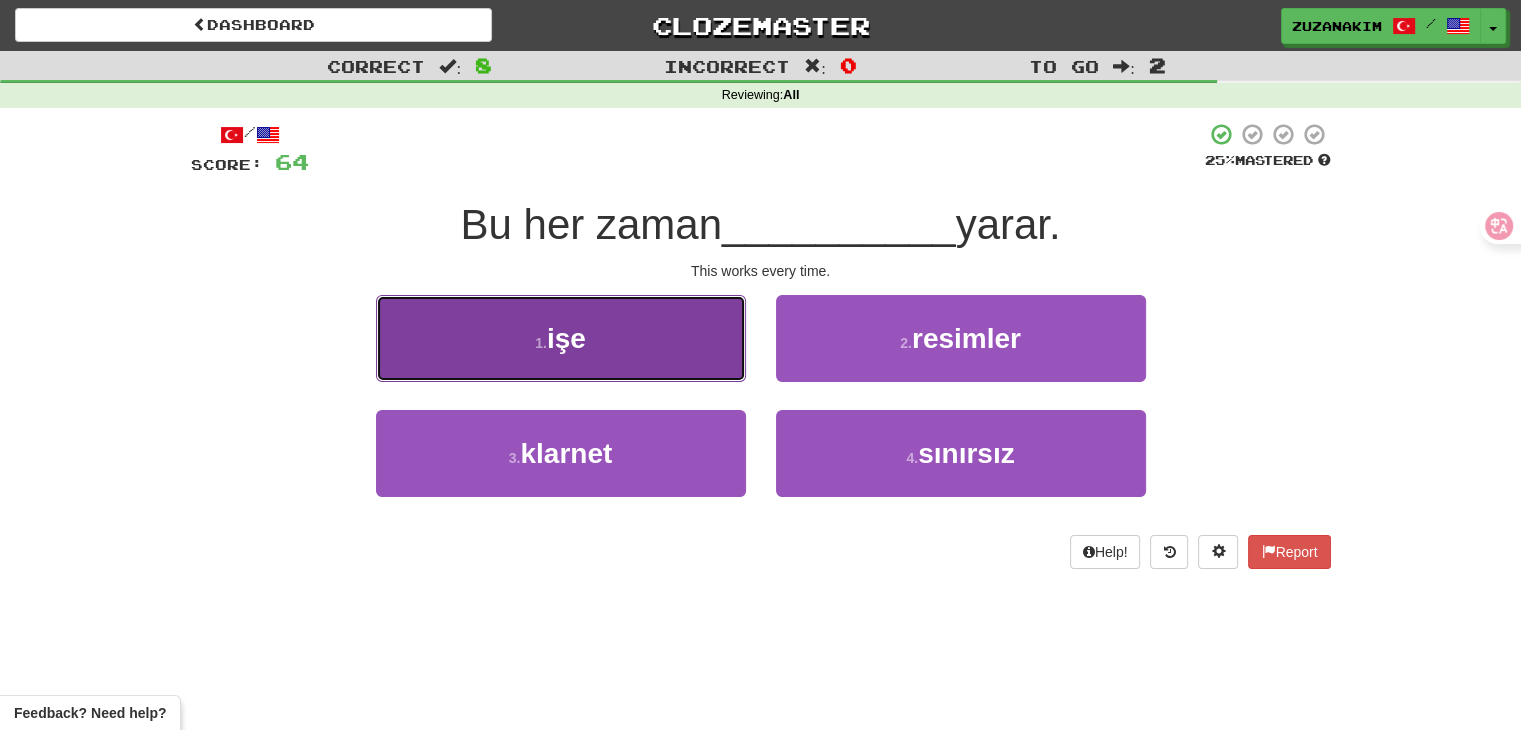 click on "1 .  işe" at bounding box center (561, 338) 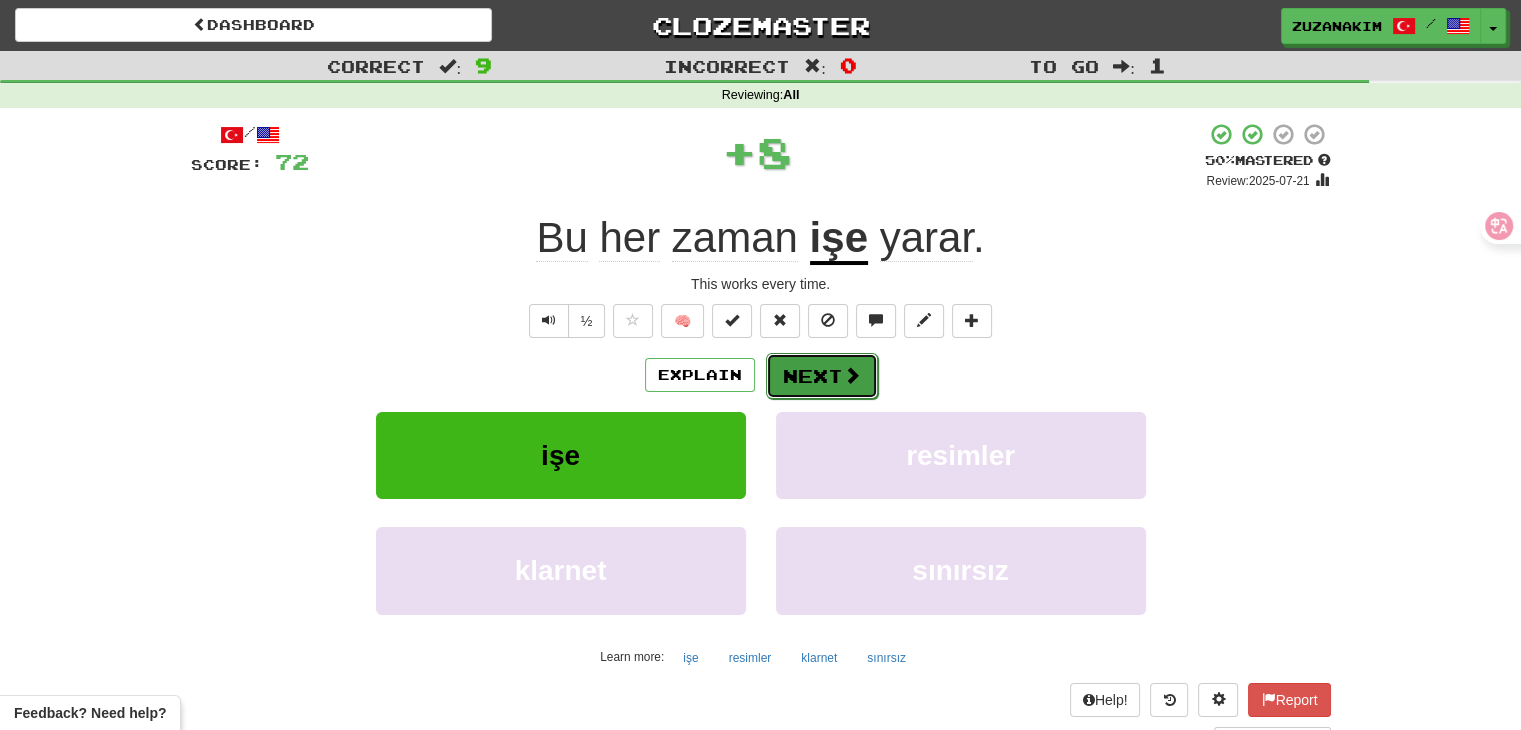 click on "Next" at bounding box center (822, 376) 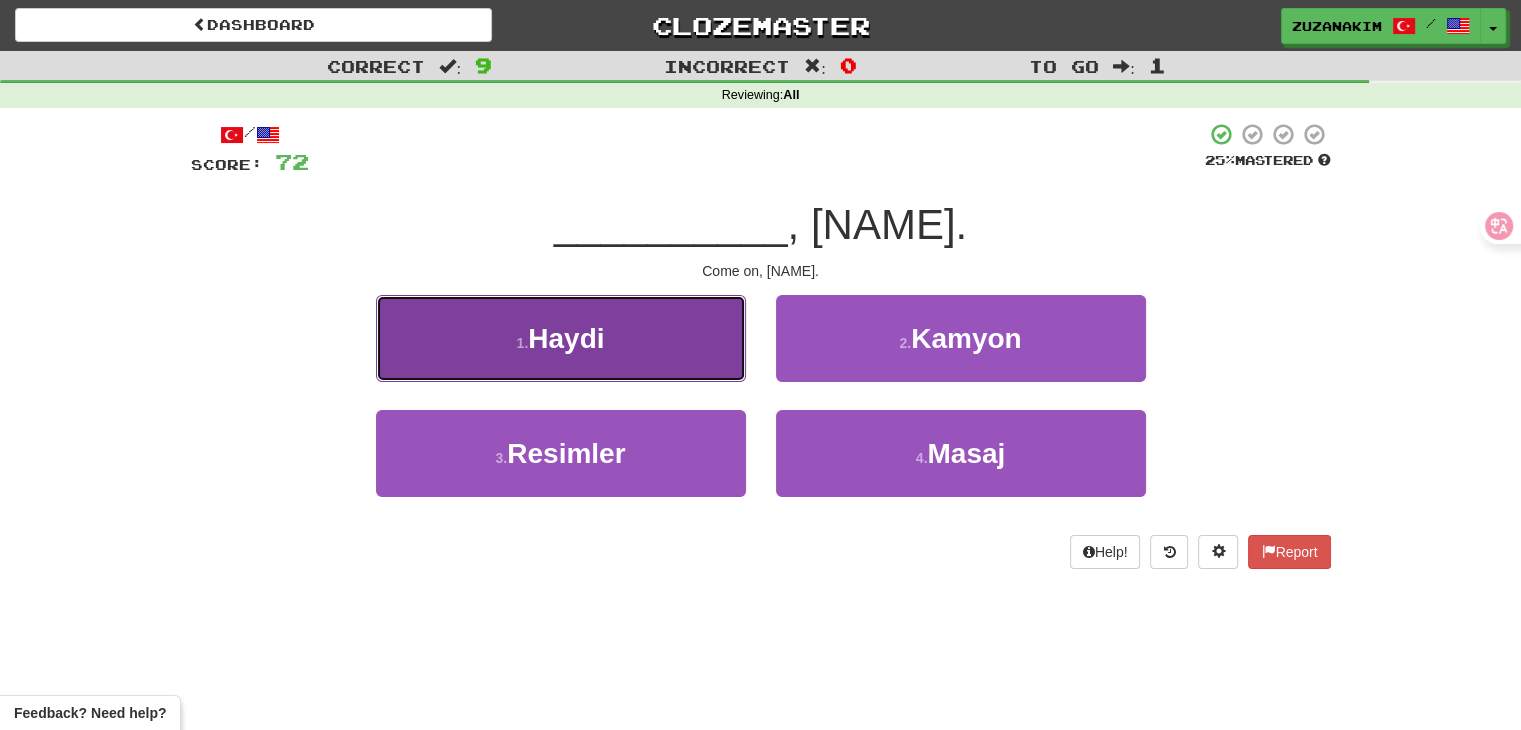 click on "1 .  Haydi" at bounding box center [561, 338] 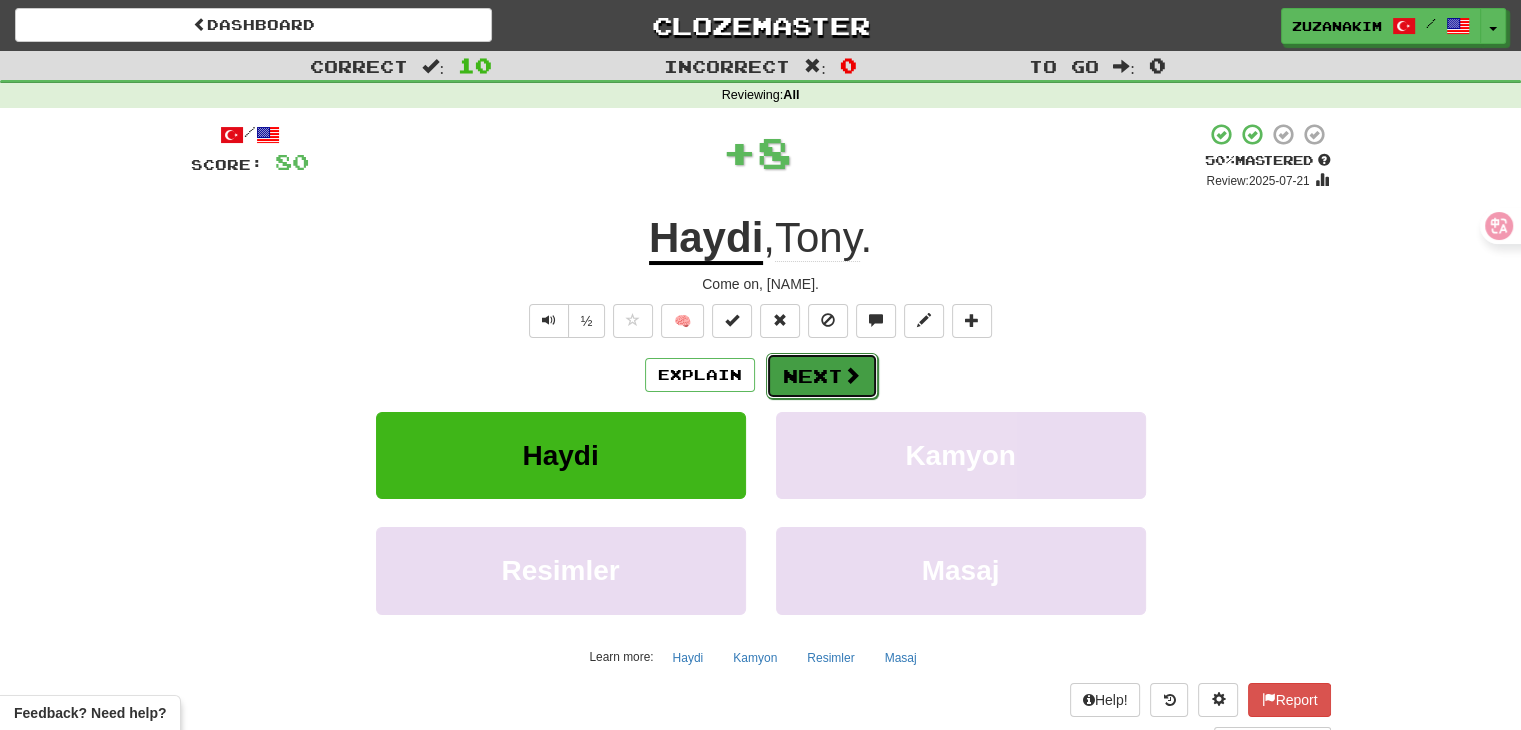 click on "Next" at bounding box center (822, 376) 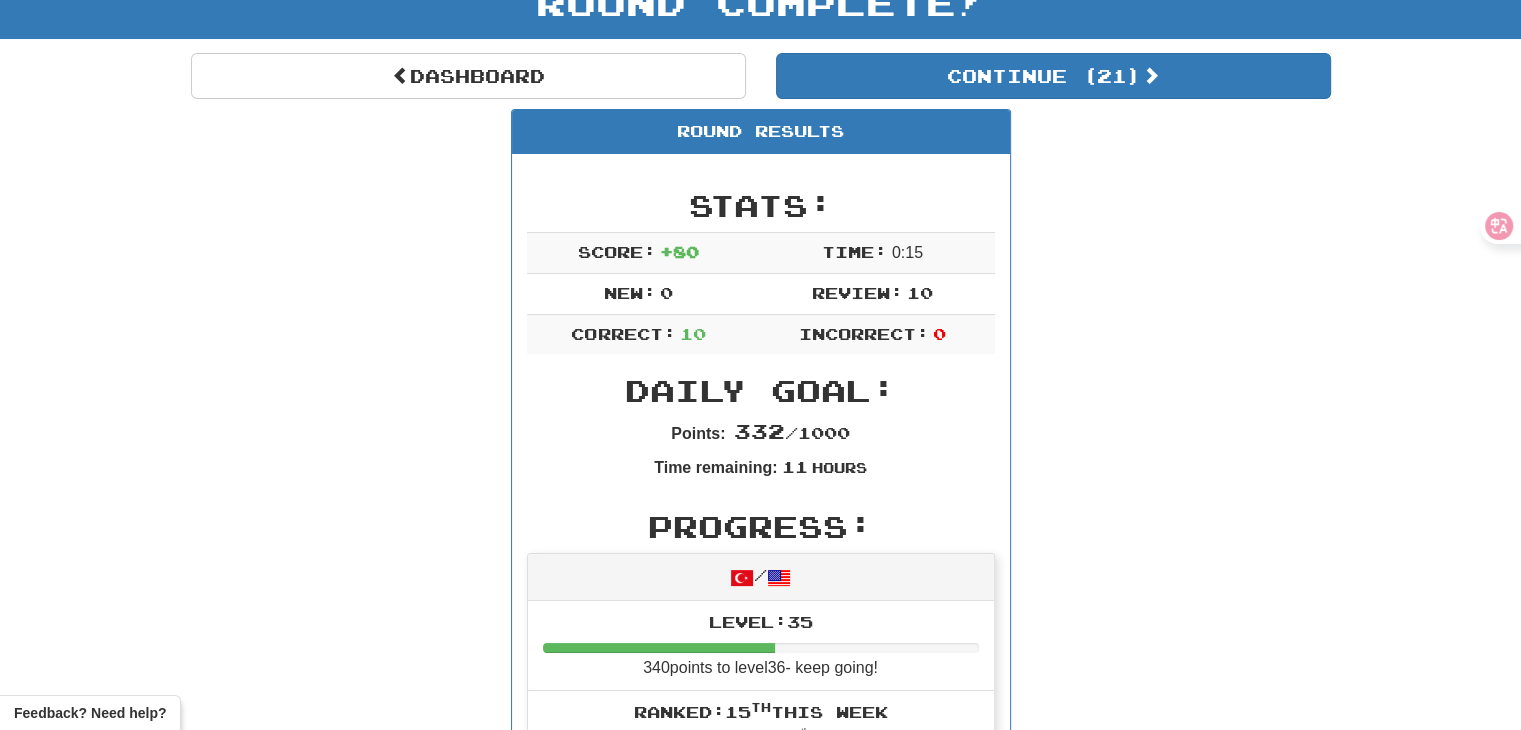 scroll, scrollTop: 0, scrollLeft: 0, axis: both 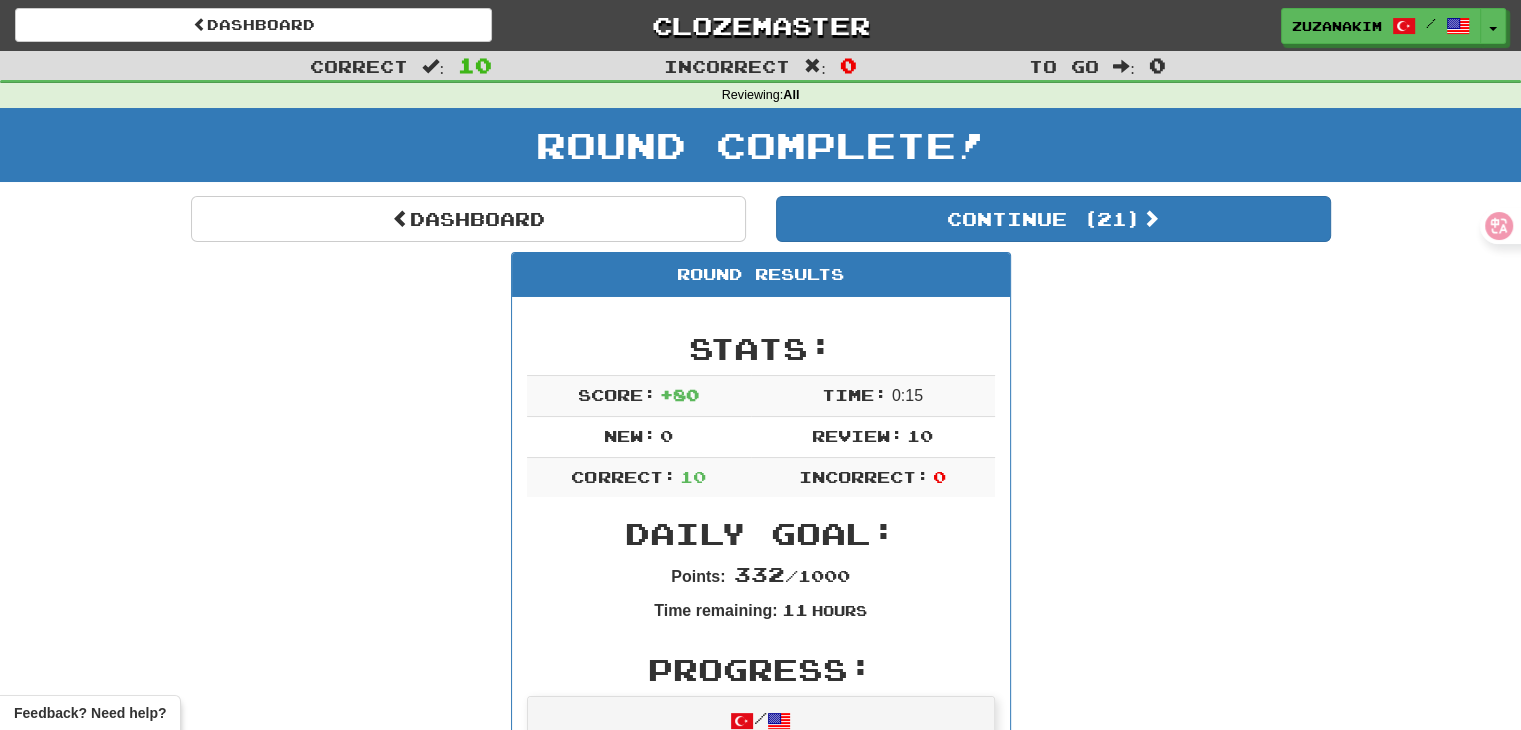 click on "Dashboard Continue ( 21 )  Round Results Stats: Score:   + 80 Time:   0 : 15 New:   0 Review:   10 Correct:   10 Incorrect:   0 Daily Goal: Points:   332  /  1000 Time remaining: 11   Hours Progress:  /  Level:  35 340  points to level  36  - keep going! Ranked:  15 th  this week ( 168  points to  14 th ) Sentences:  Report Biraz  üzgündüm. I was a little upset.  Report Bu nasıl  oldu ? How did this happen?  Report Sana  kızgınım, Tom. I'm furious at you, Tom.  Report Her  şey karardı. Everything went dark.  Report Önerin  ne ? What is your suggestion?  Report Sadece Tom ve Mary'nin iyi  olduğunu  umuyorum. I just hope Tom and Mary are all right.  Report Sen  çok şüphecisin. You're too suspicious.  Report İş için doğru  kişi  olduğunu sanmıyorum. I don't think you're the right person for the job.  Report Bu her zaman  işe  yarar. This works every time.  Report Haydi , Tony. Come on, Tony.  Dashboard Continue ( 21 )" at bounding box center (761, 1064) 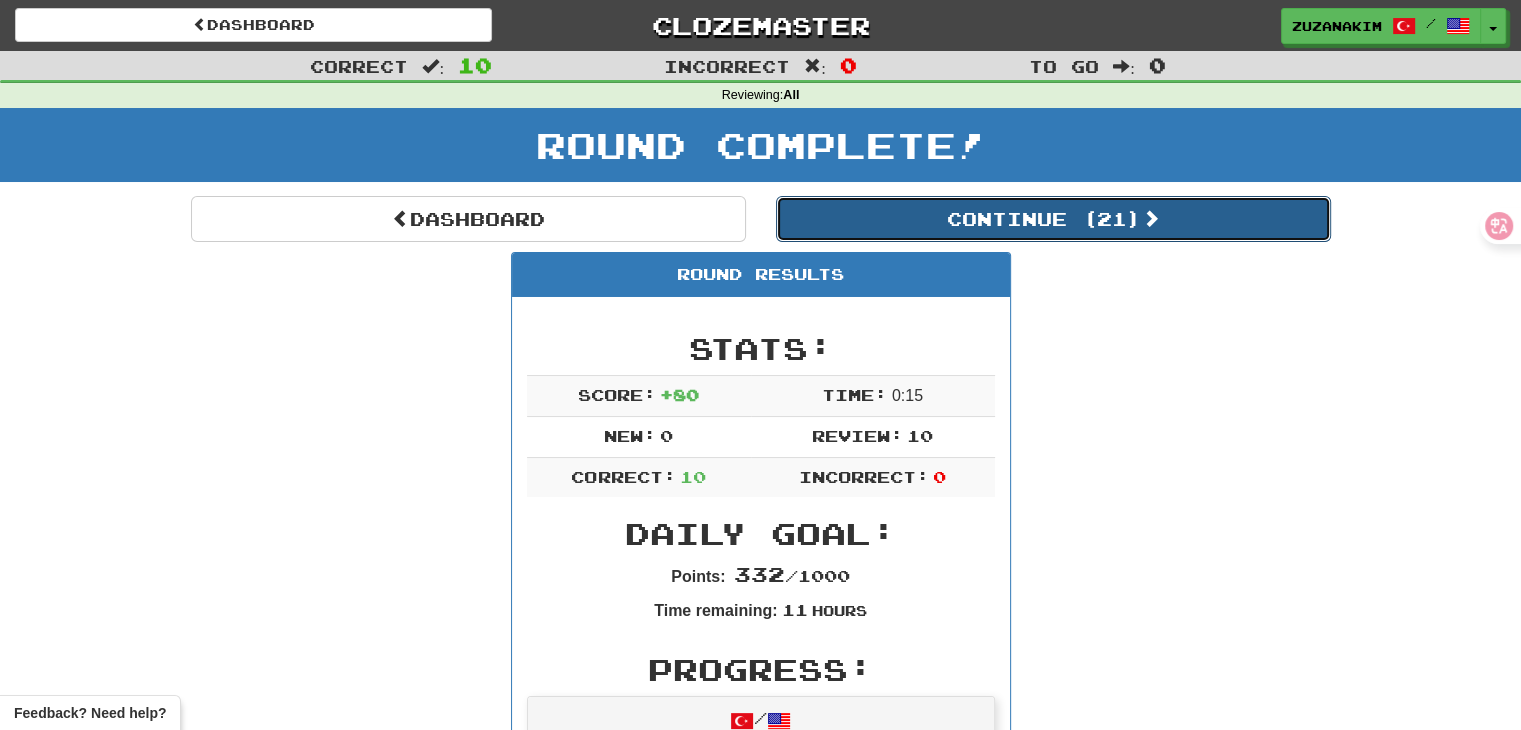 click on "Continue ( 21 )" at bounding box center [1053, 219] 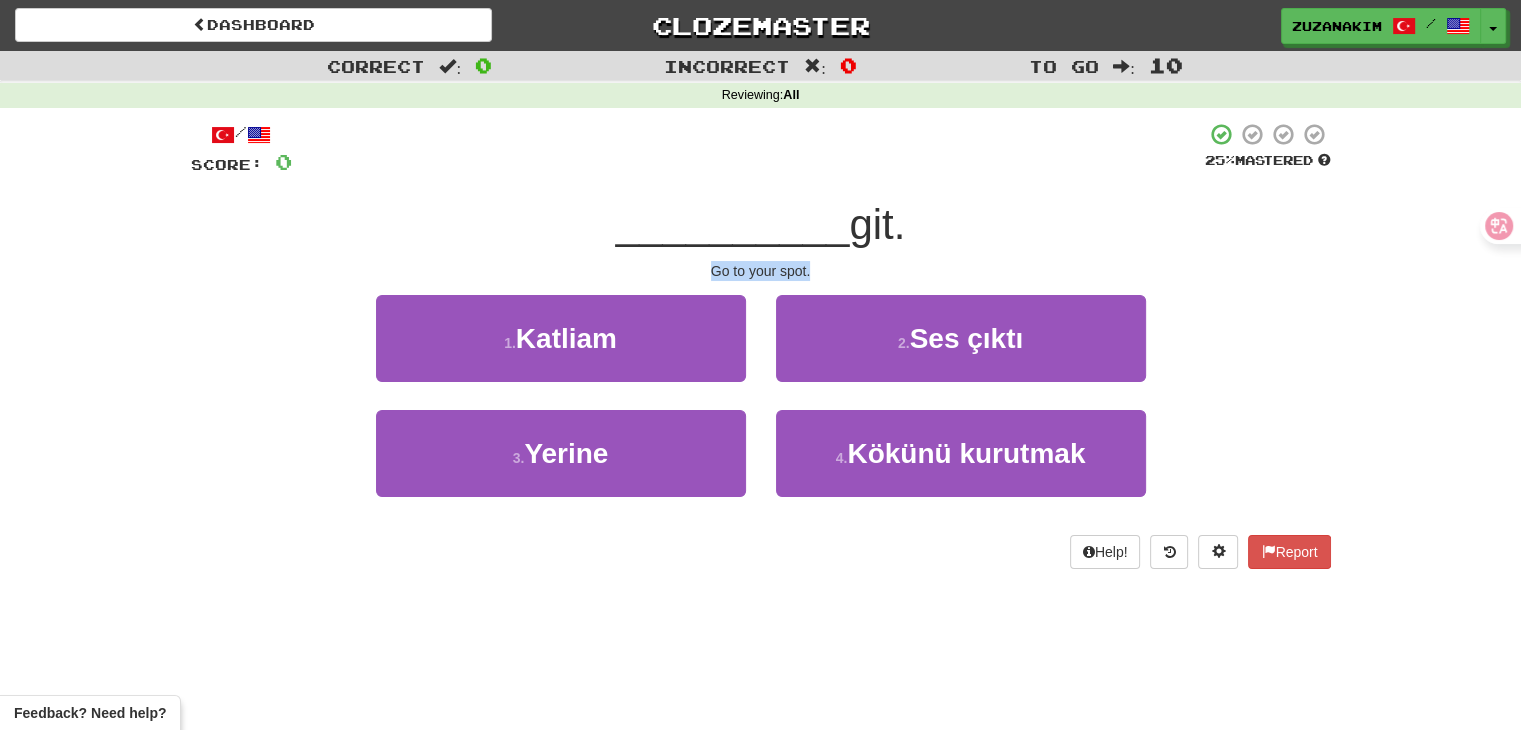 drag, startPoint x: 704, startPoint y: 262, endPoint x: 823, endPoint y: 262, distance: 119 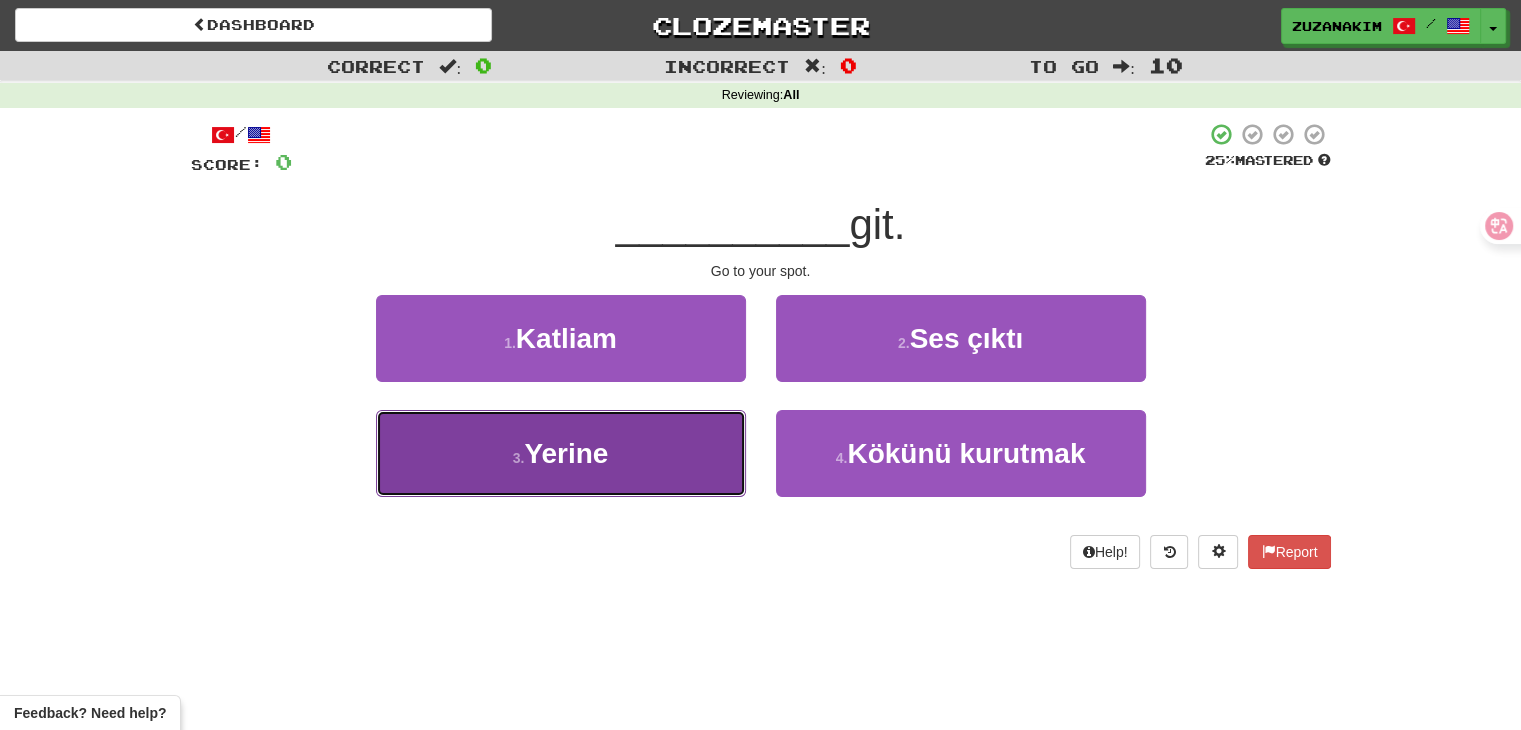 click on "3 .  Yerine" at bounding box center (561, 453) 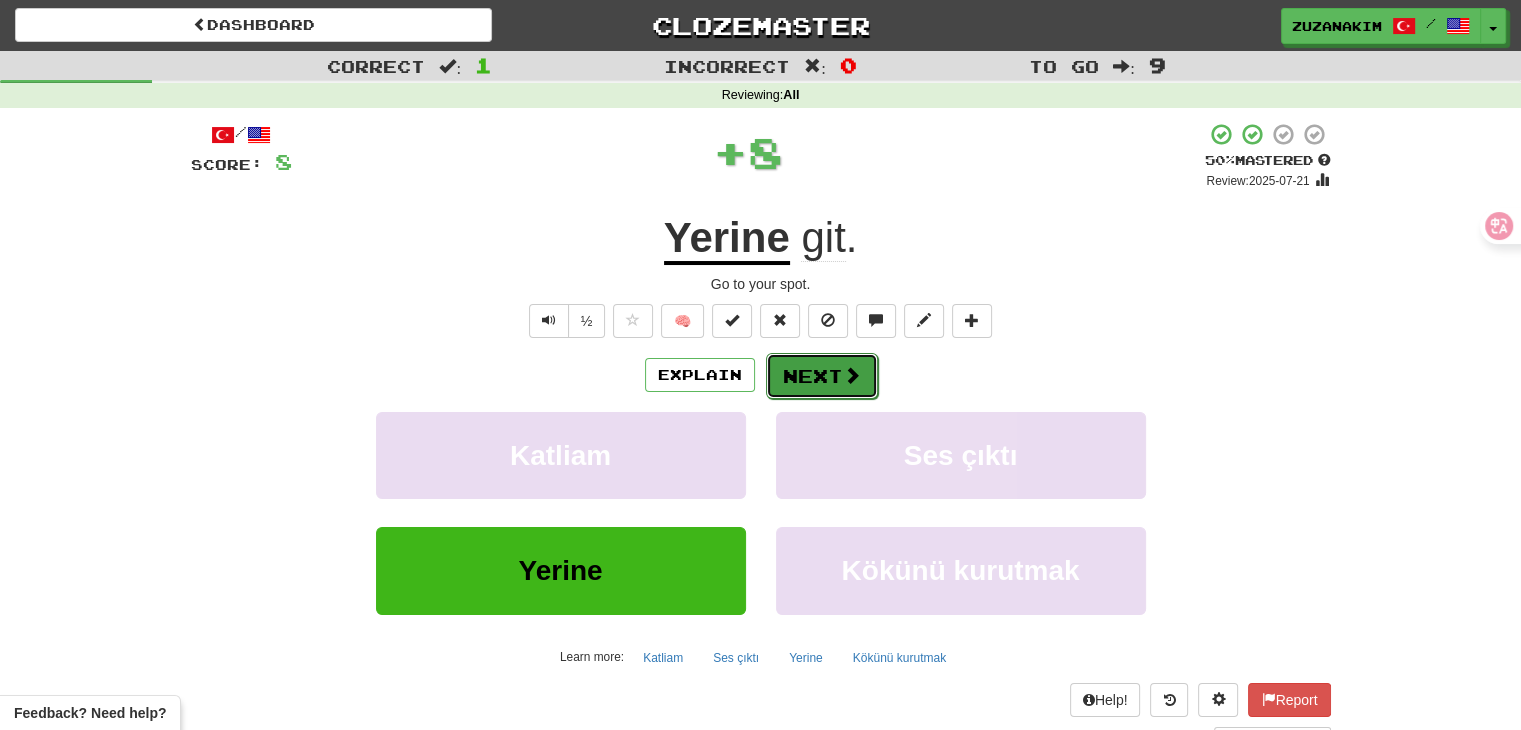 click on "Next" at bounding box center [822, 376] 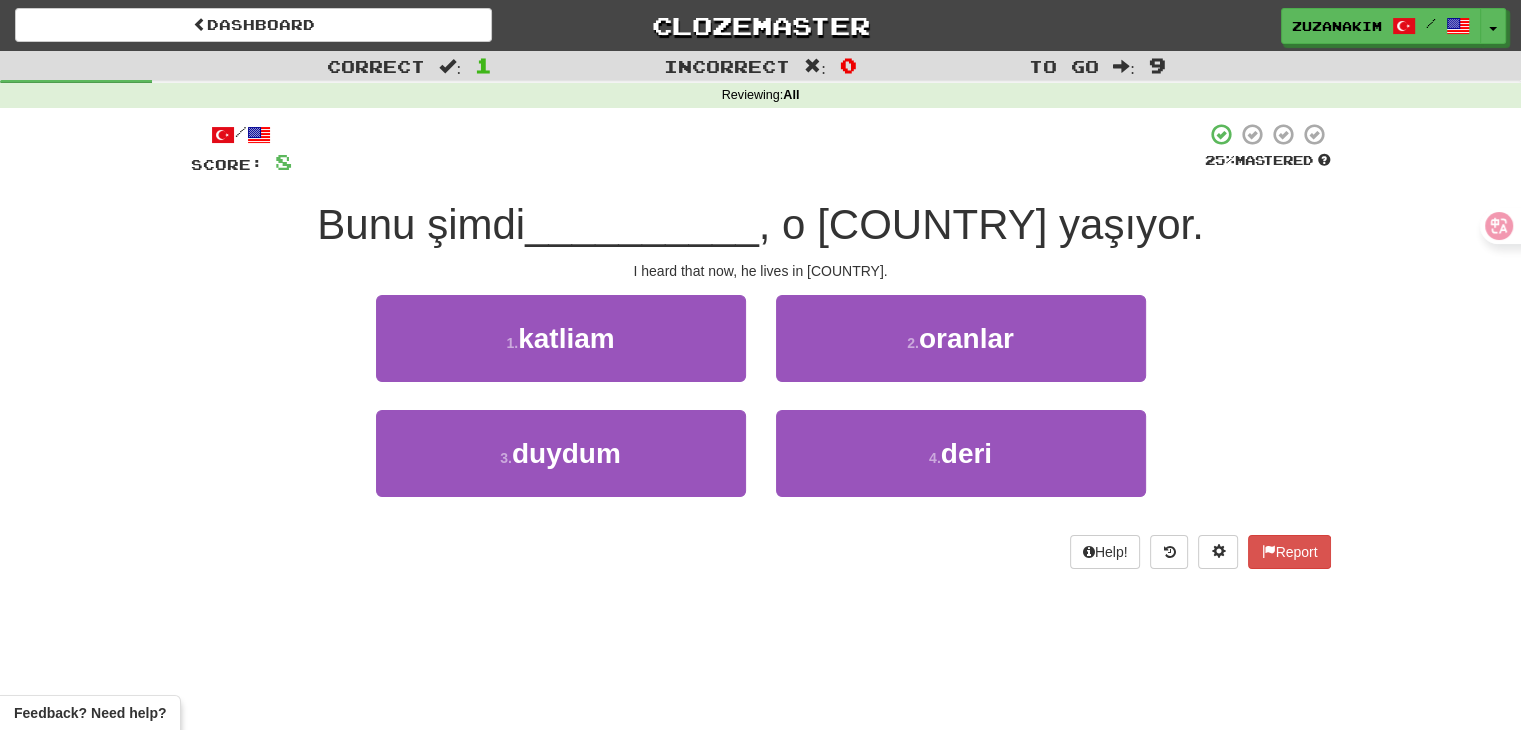drag, startPoint x: 303, startPoint y: 239, endPoint x: 492, endPoint y: 231, distance: 189.16924 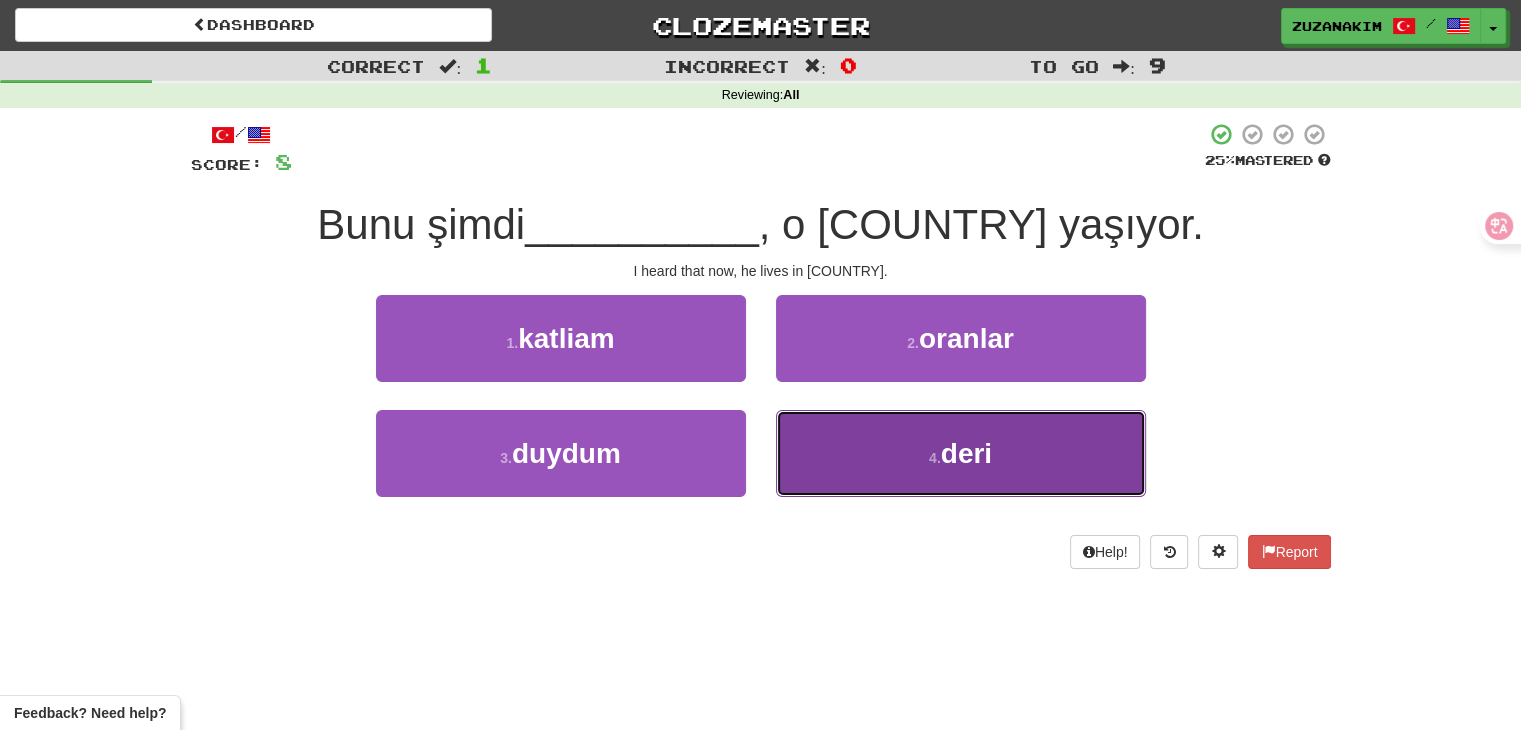 click on "4 .  deri" at bounding box center (961, 453) 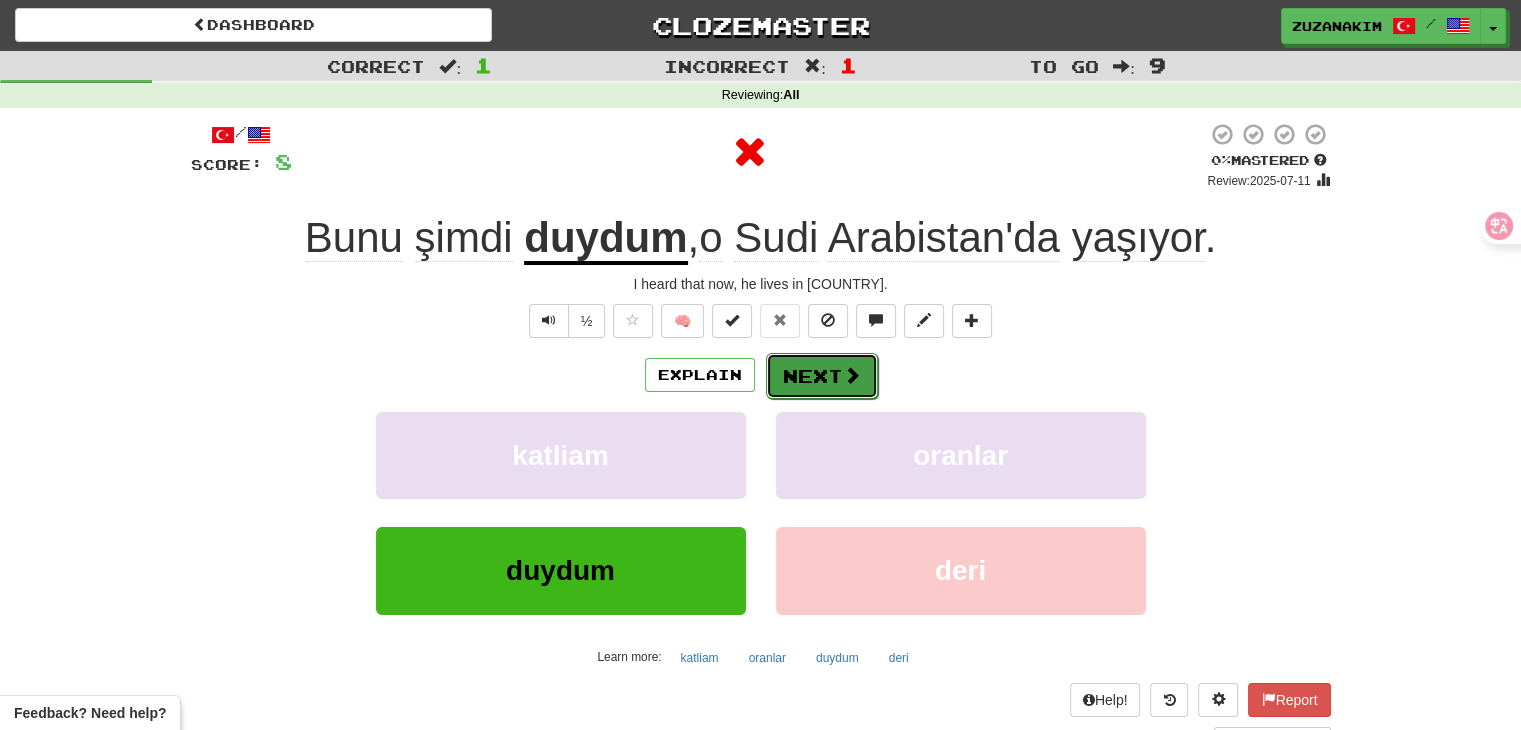 click on "Next" at bounding box center [822, 376] 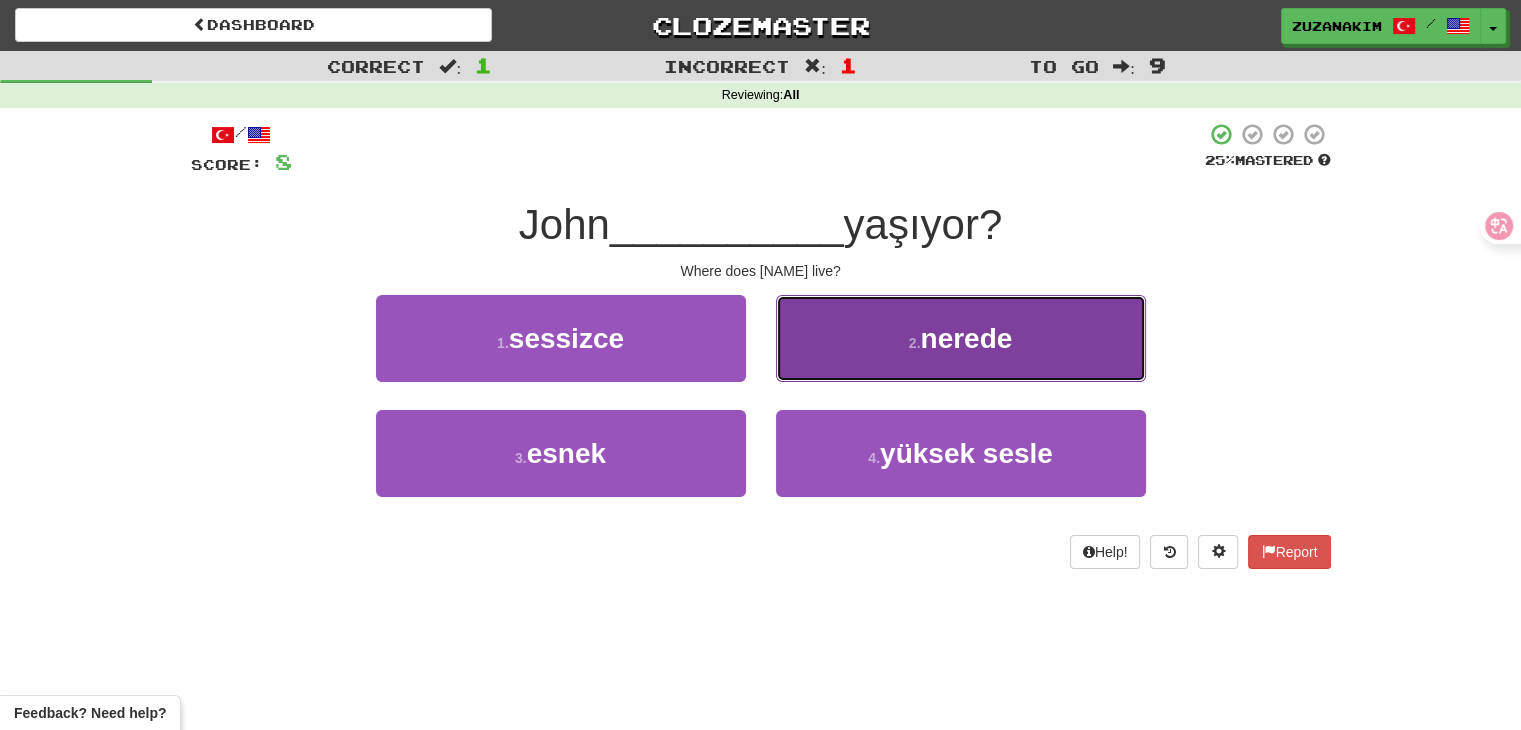 click on "nerede" at bounding box center (966, 338) 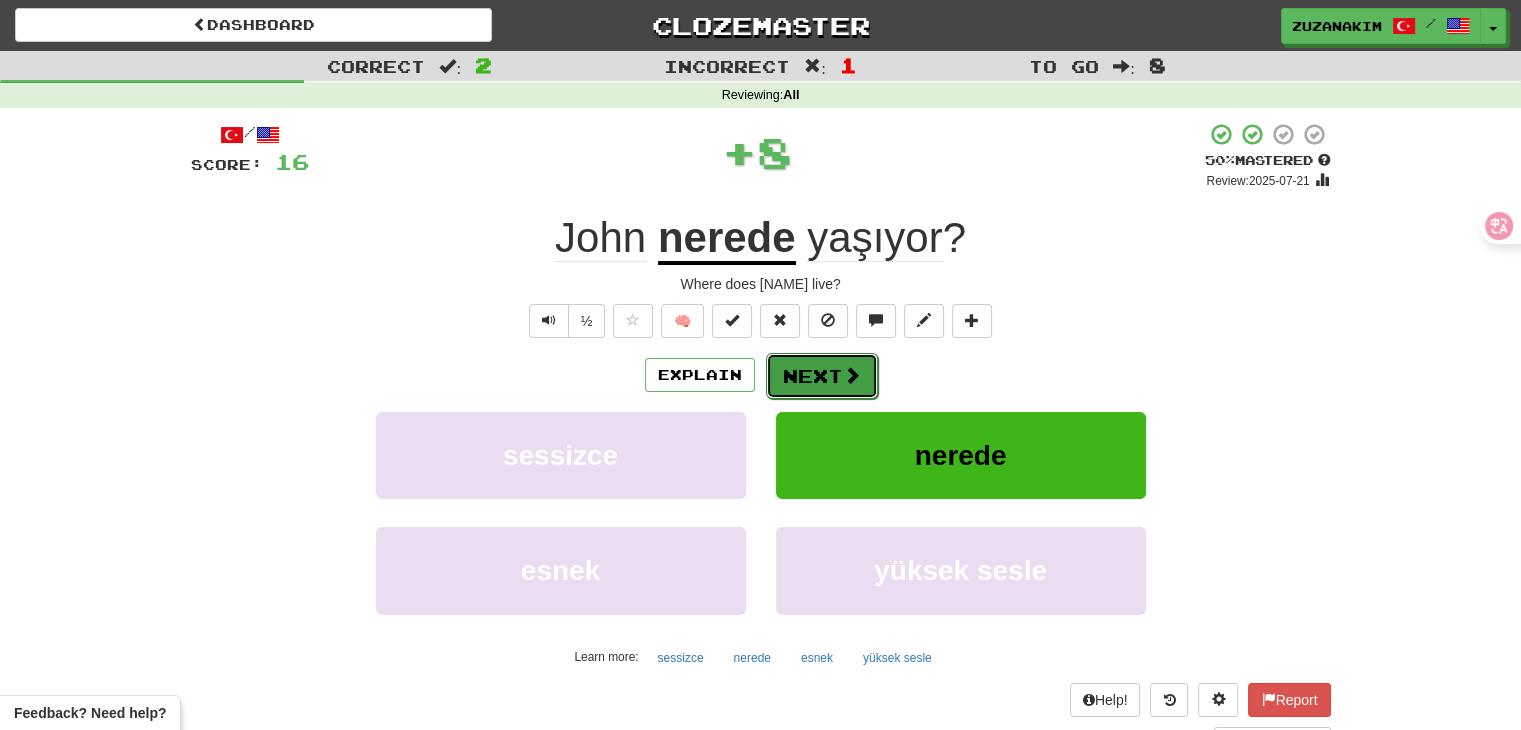 click on "Next" at bounding box center [822, 376] 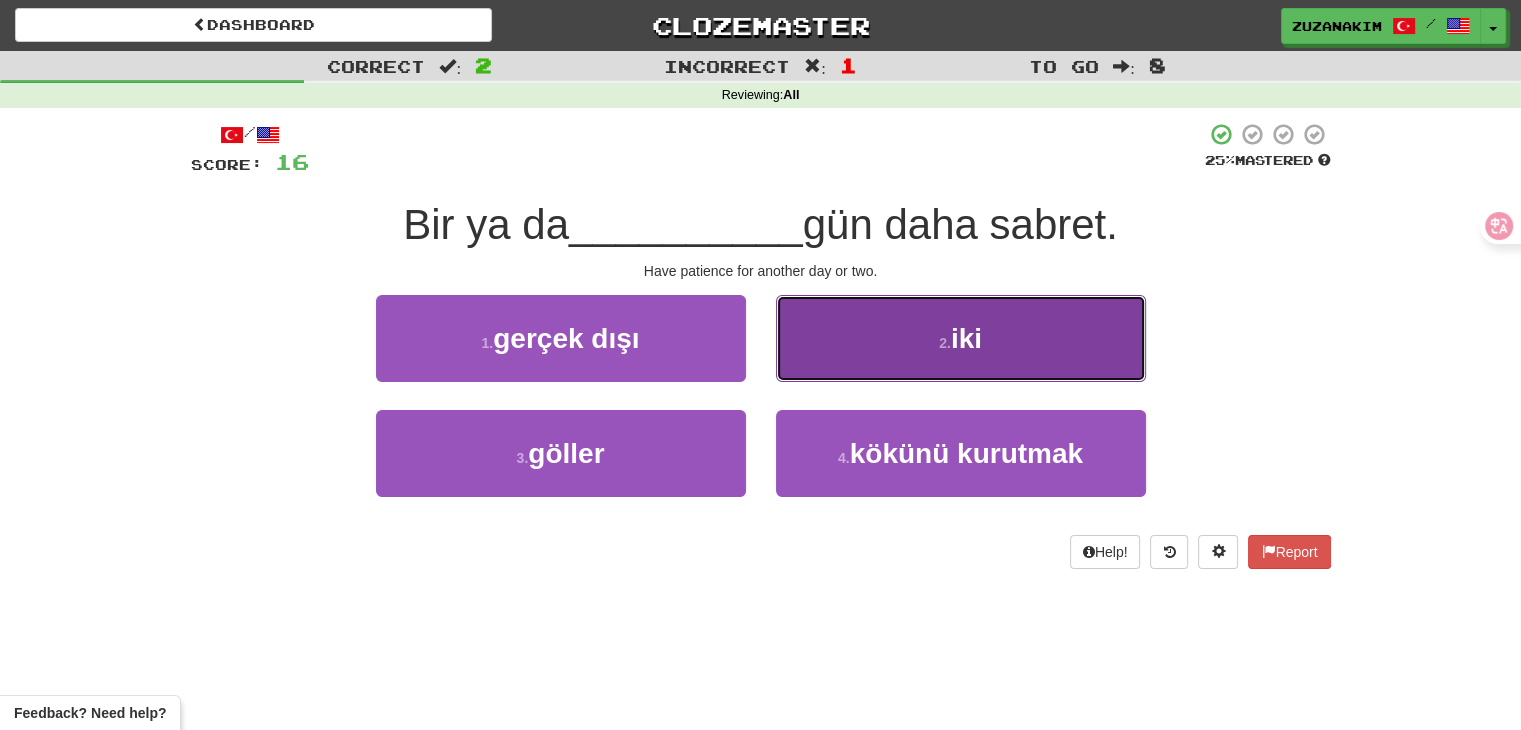click on "2 .  iki" at bounding box center [961, 338] 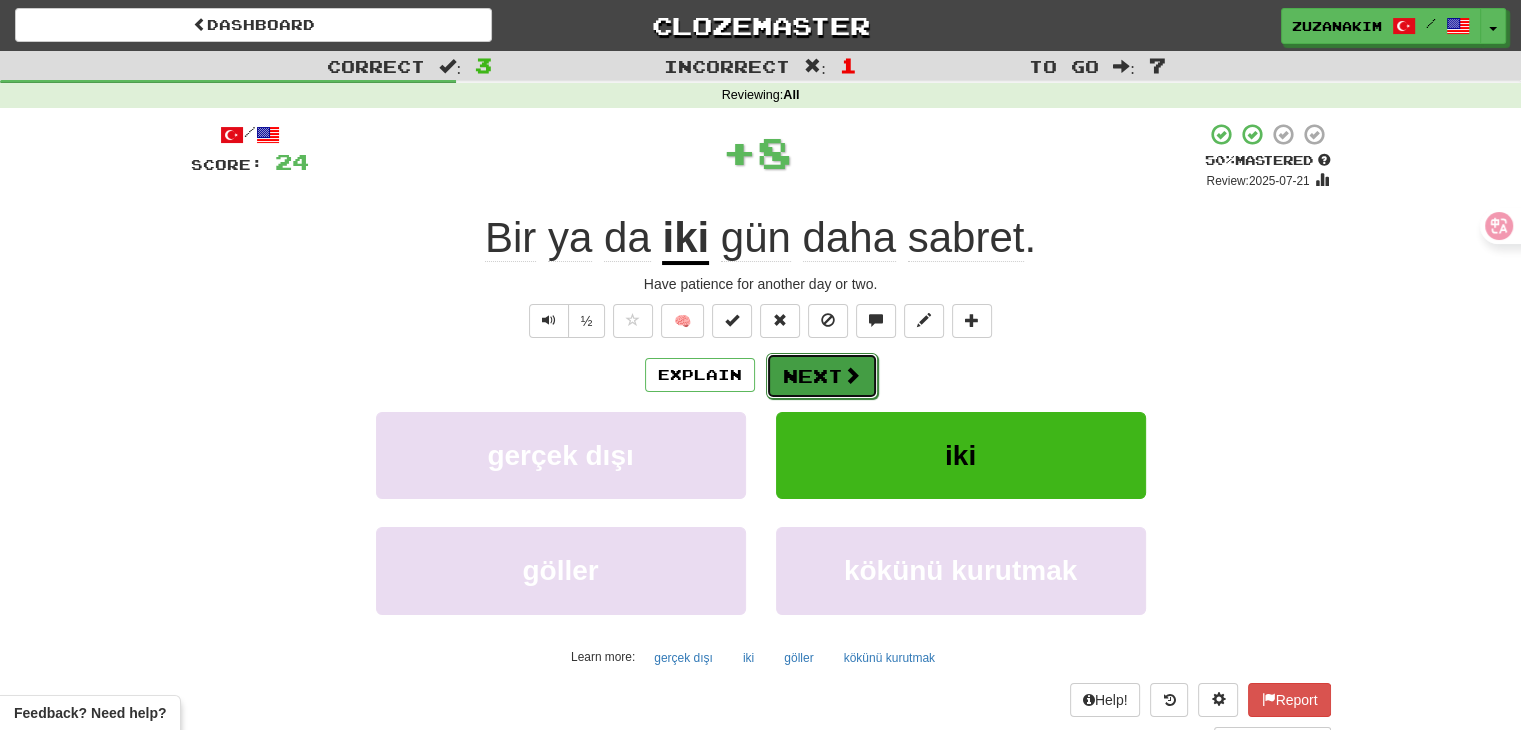 click at bounding box center [852, 375] 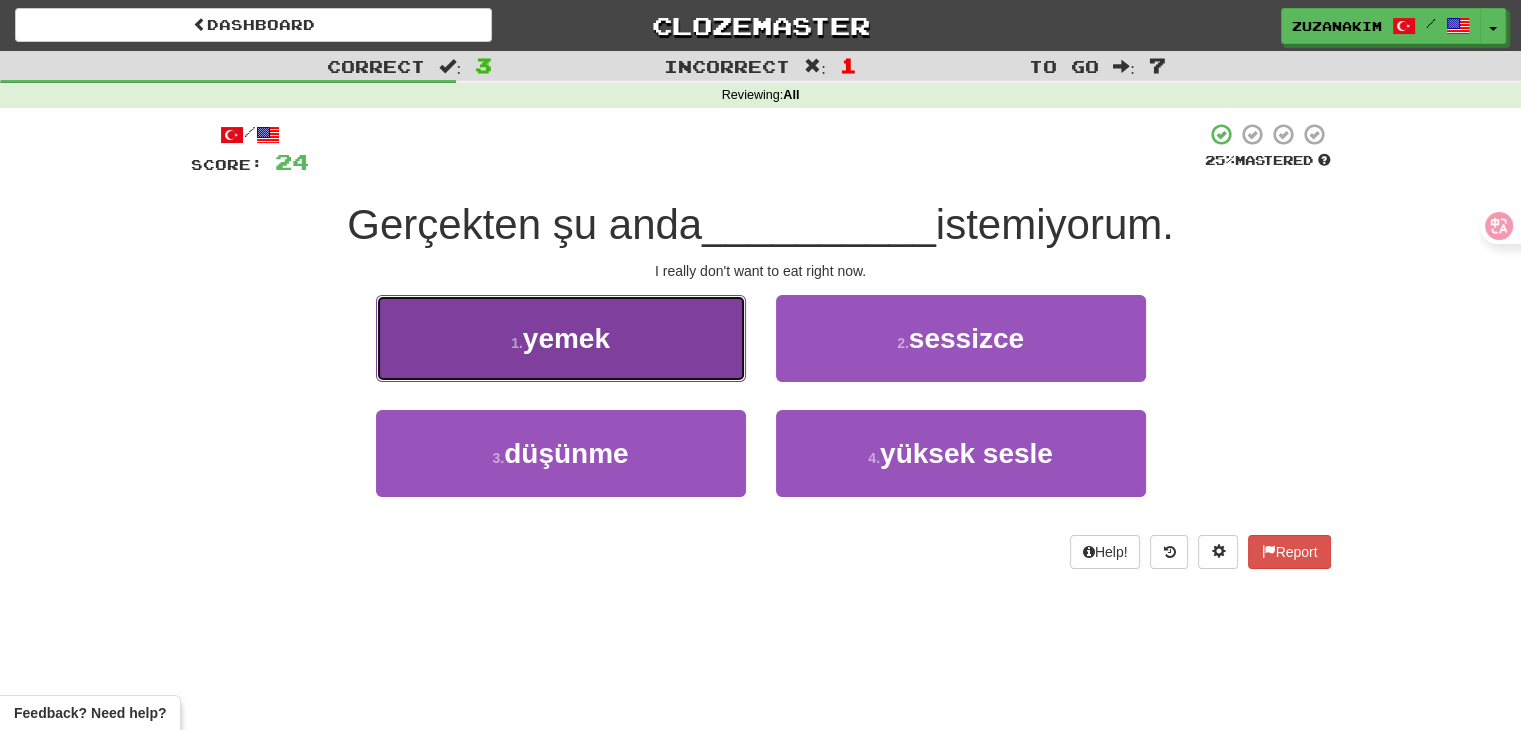 click on "1 .  yemek" at bounding box center [561, 338] 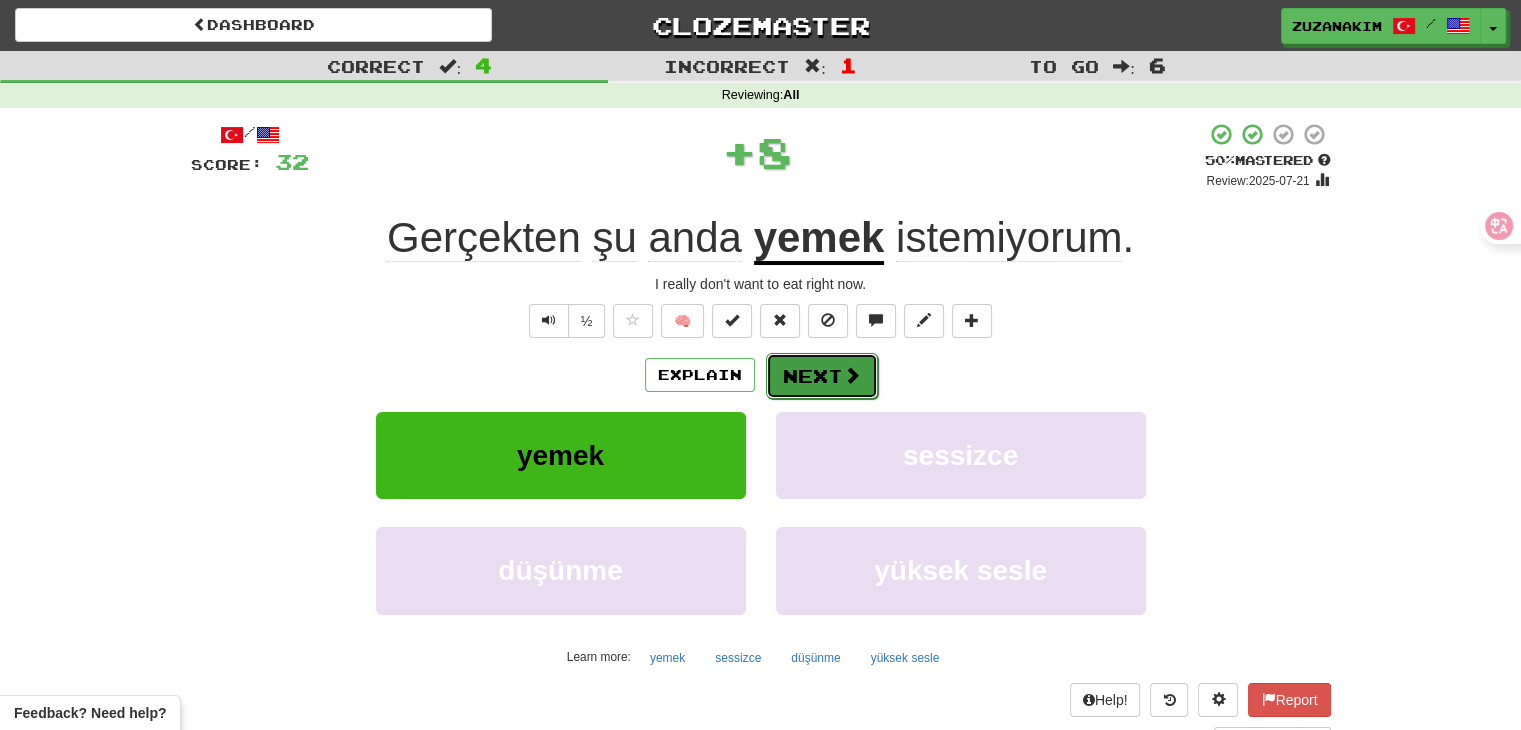 click on "Next" at bounding box center [822, 376] 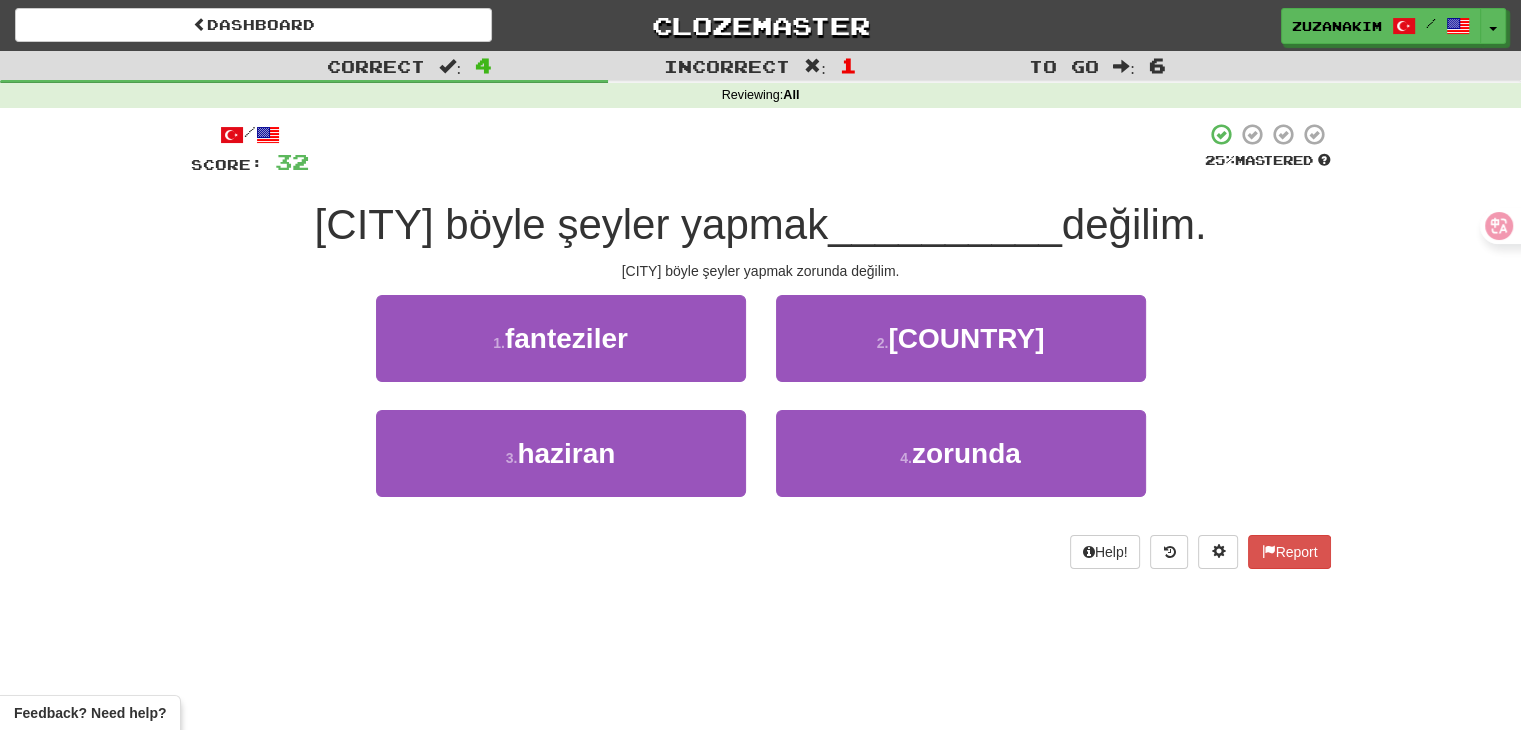 drag, startPoint x: 629, startPoint y: 268, endPoint x: 865, endPoint y: 273, distance: 236.05296 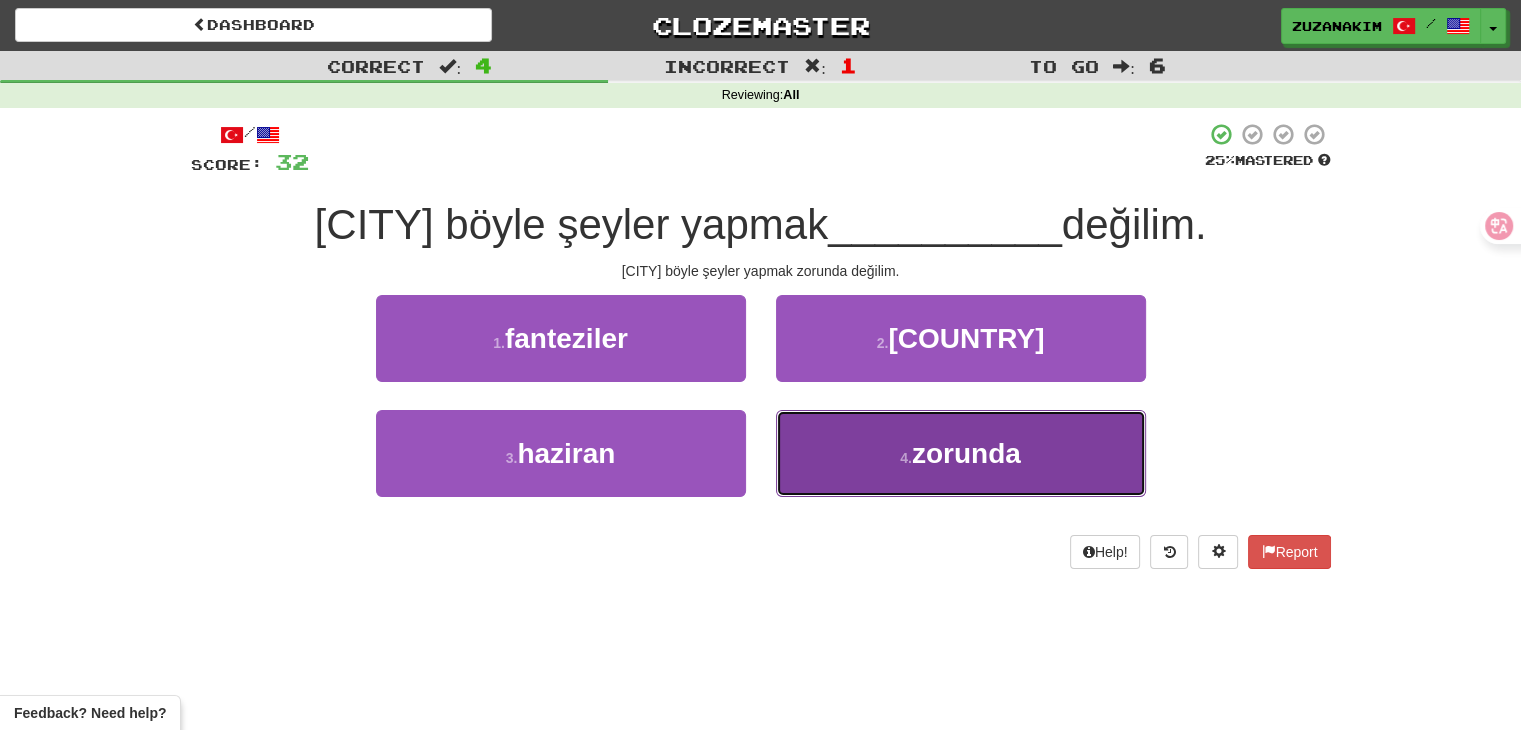 click on "4 .  zorunda" at bounding box center [961, 453] 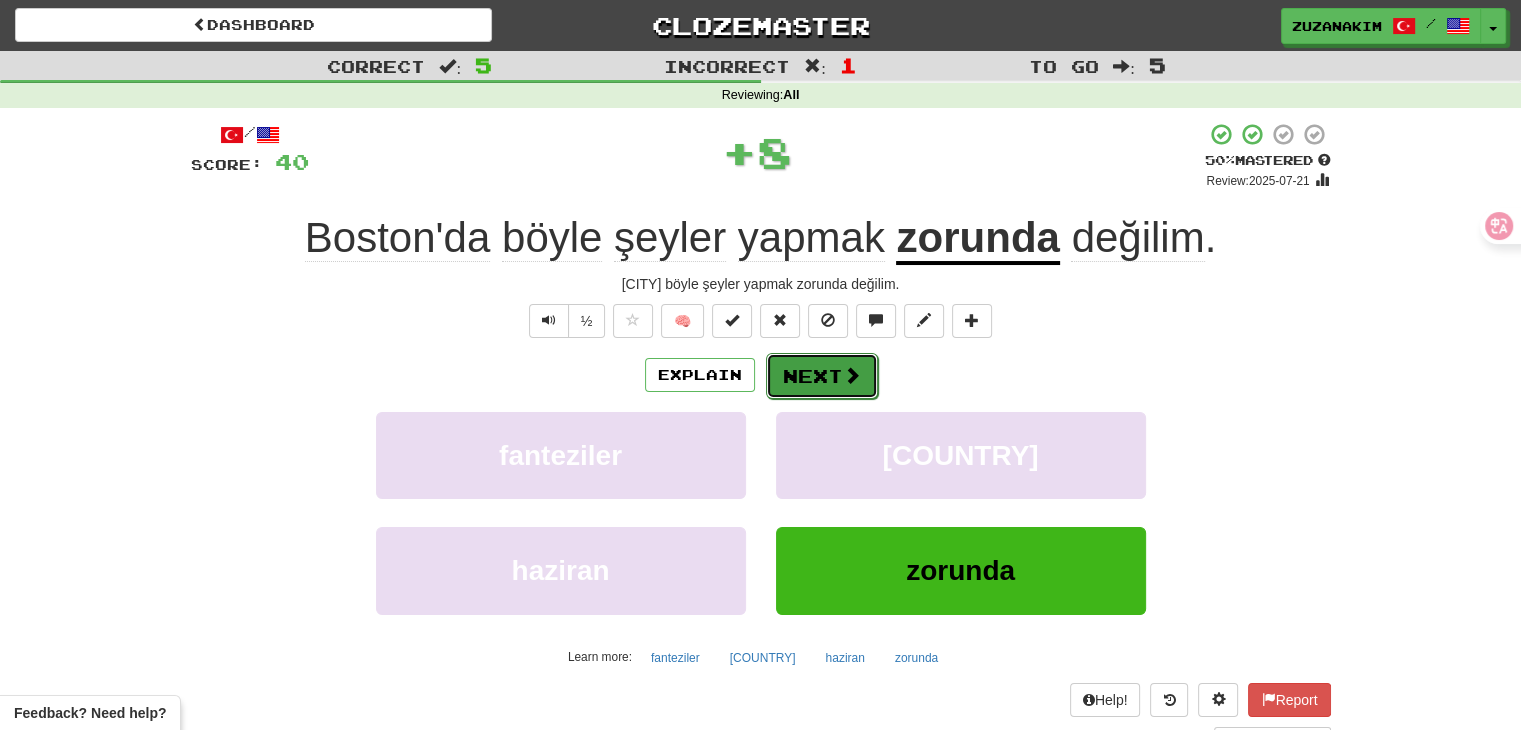 click on "Next" at bounding box center [822, 376] 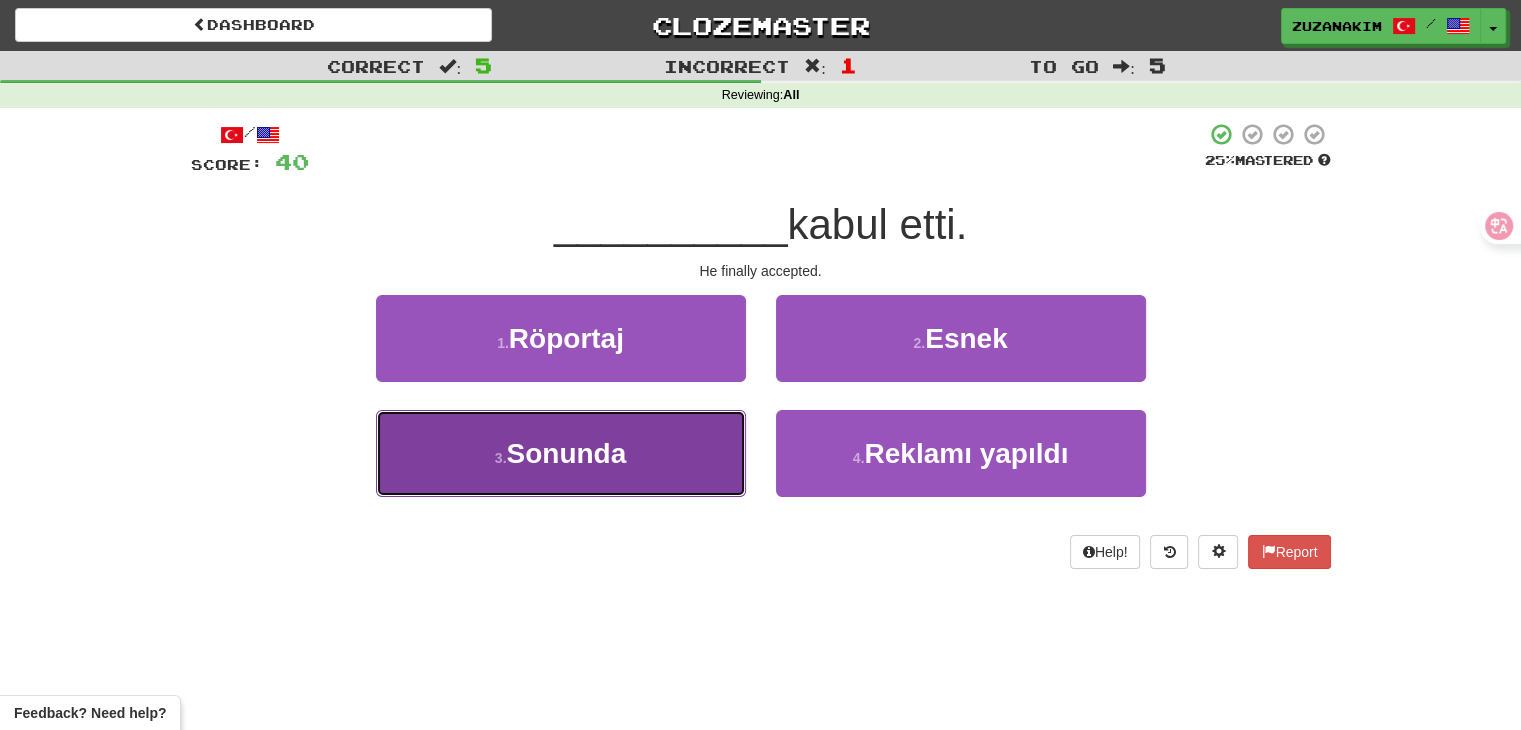 click on "3 .  Sonunda" at bounding box center [561, 453] 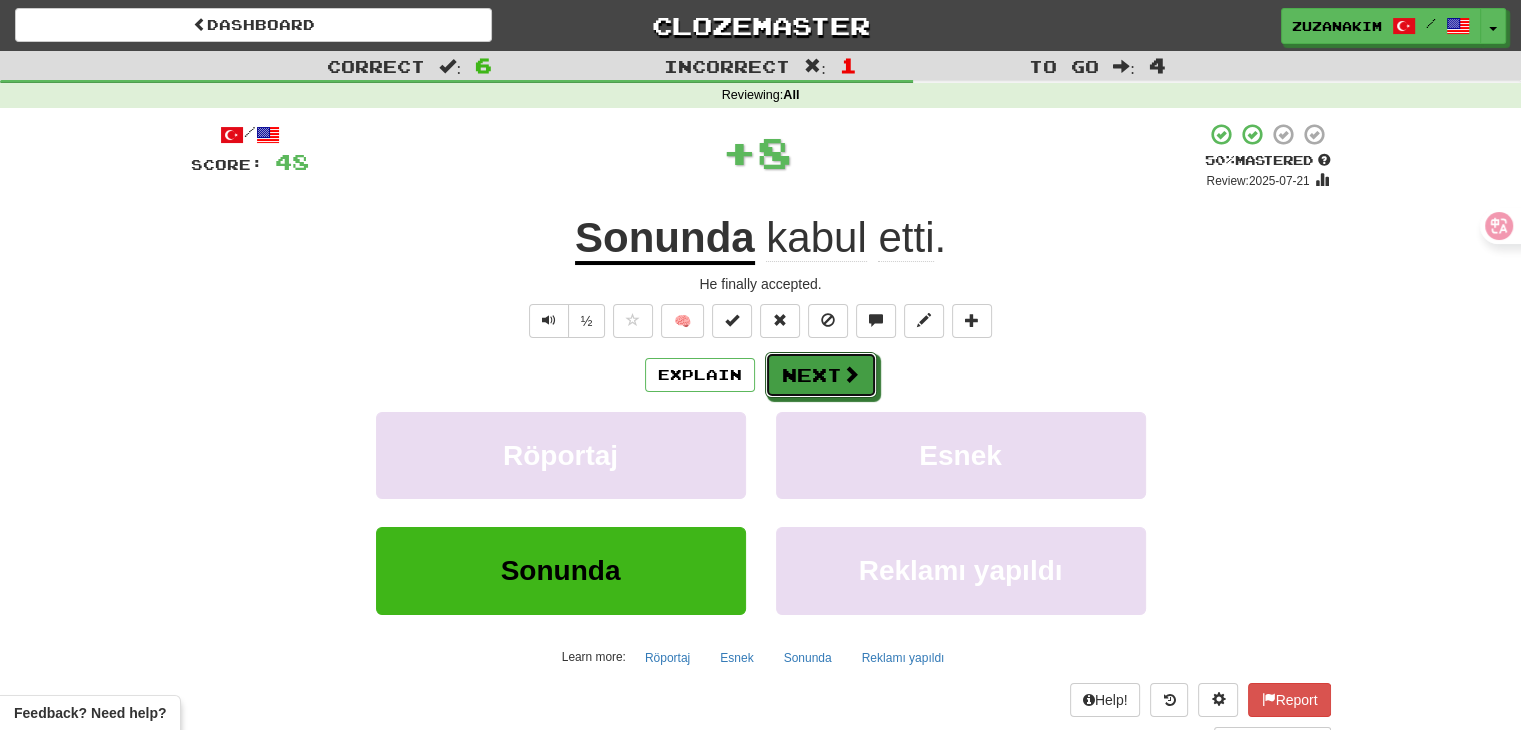 click on "Next" at bounding box center [821, 375] 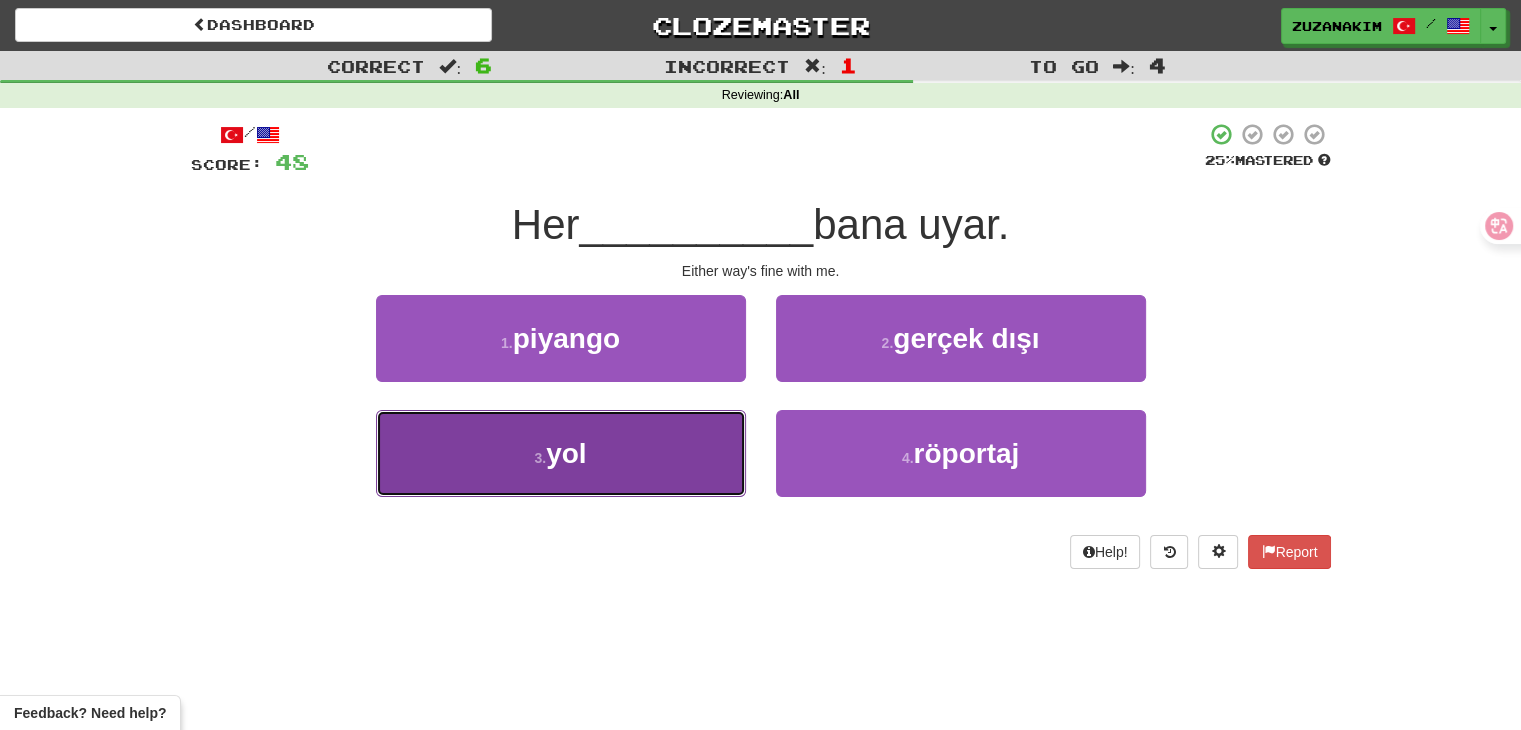 click on "3 .  yol" at bounding box center [561, 453] 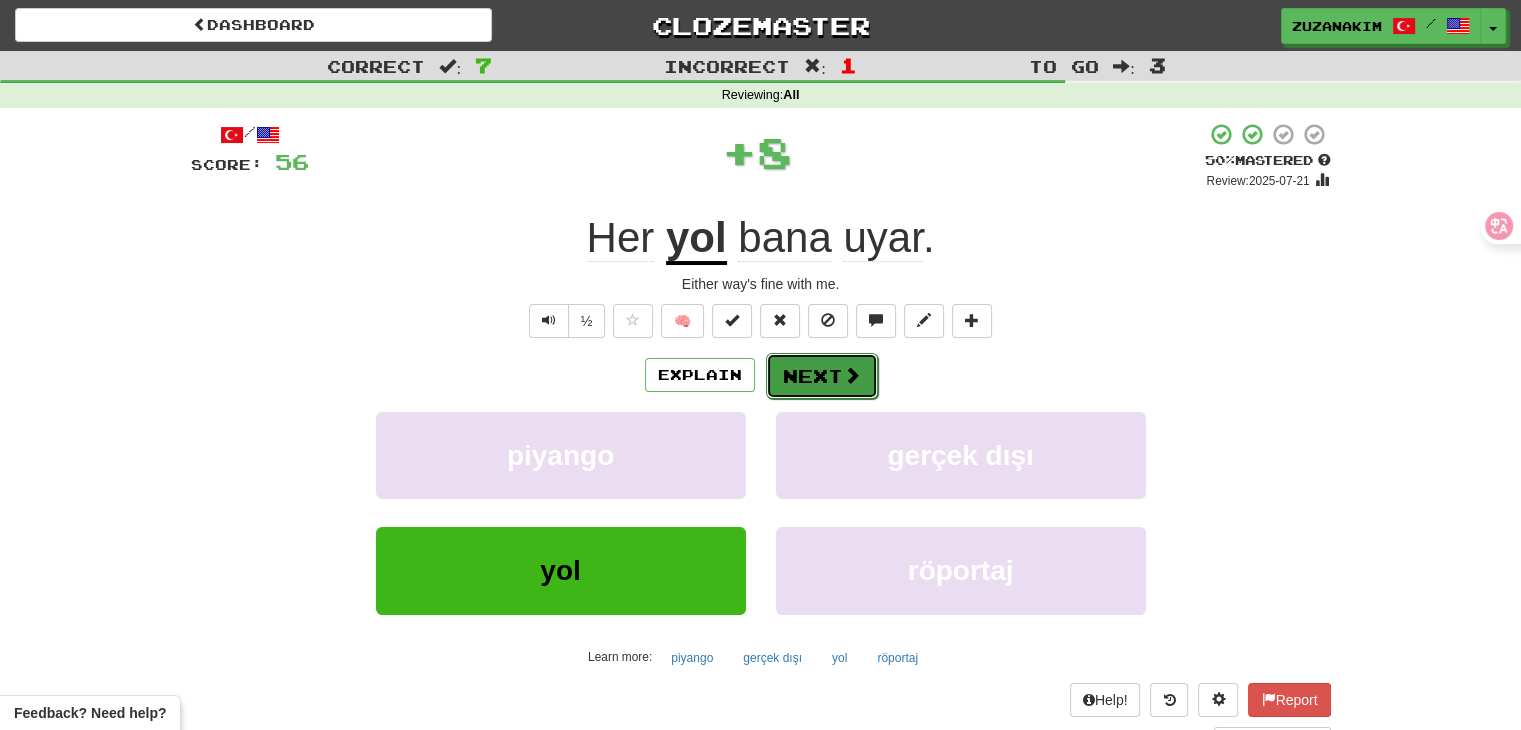 click on "Next" at bounding box center (822, 376) 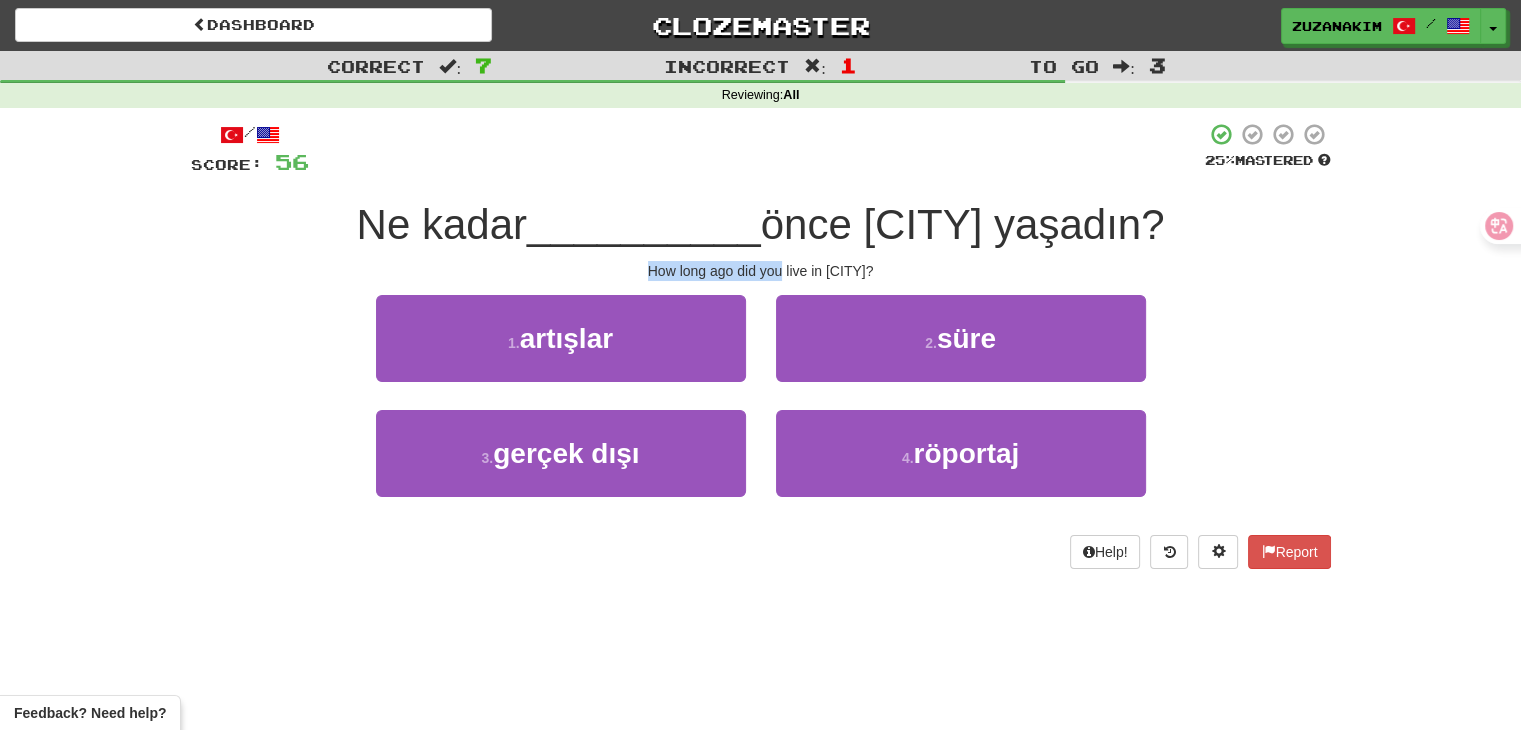 drag, startPoint x: 634, startPoint y: 263, endPoint x: 780, endPoint y: 263, distance: 146 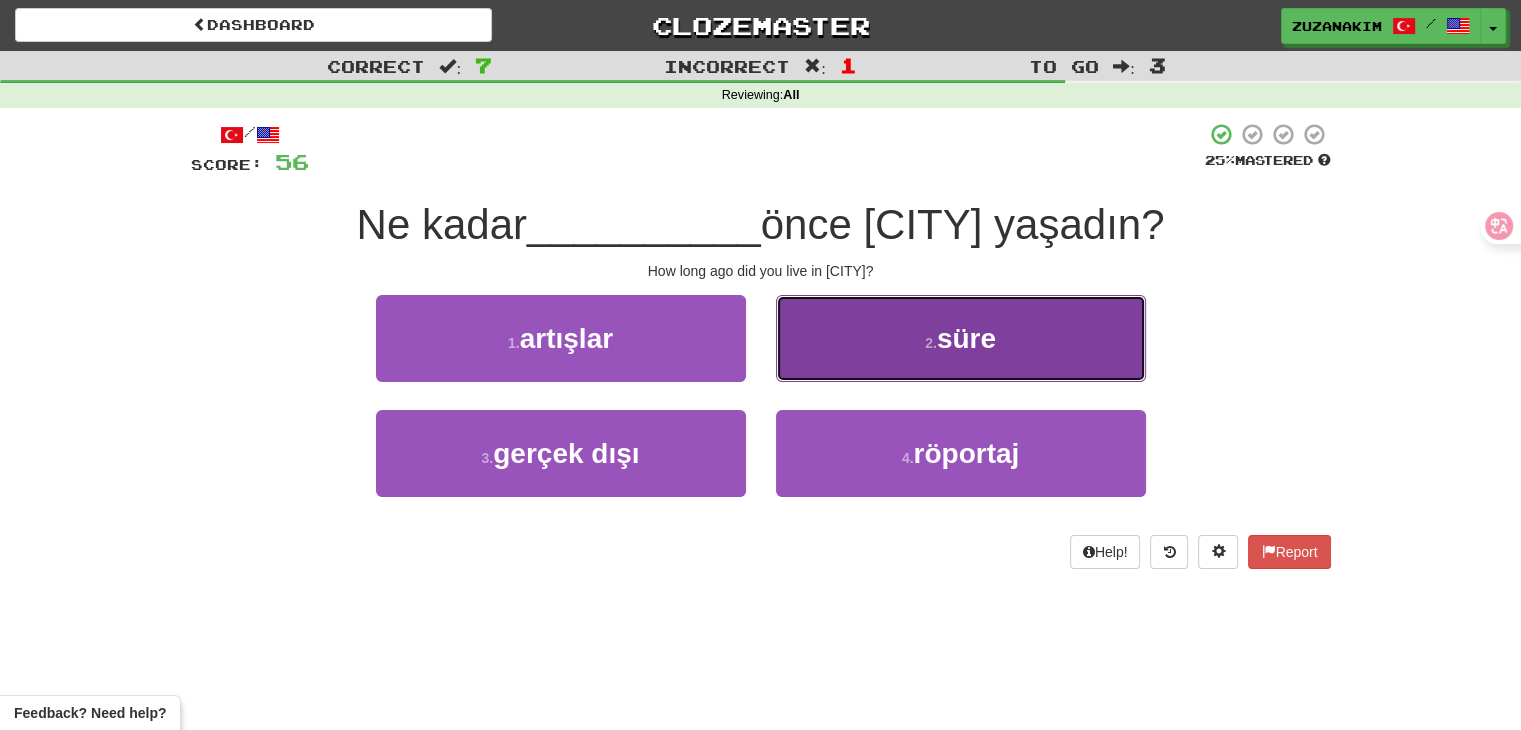 click on "2 .  süre" at bounding box center [961, 338] 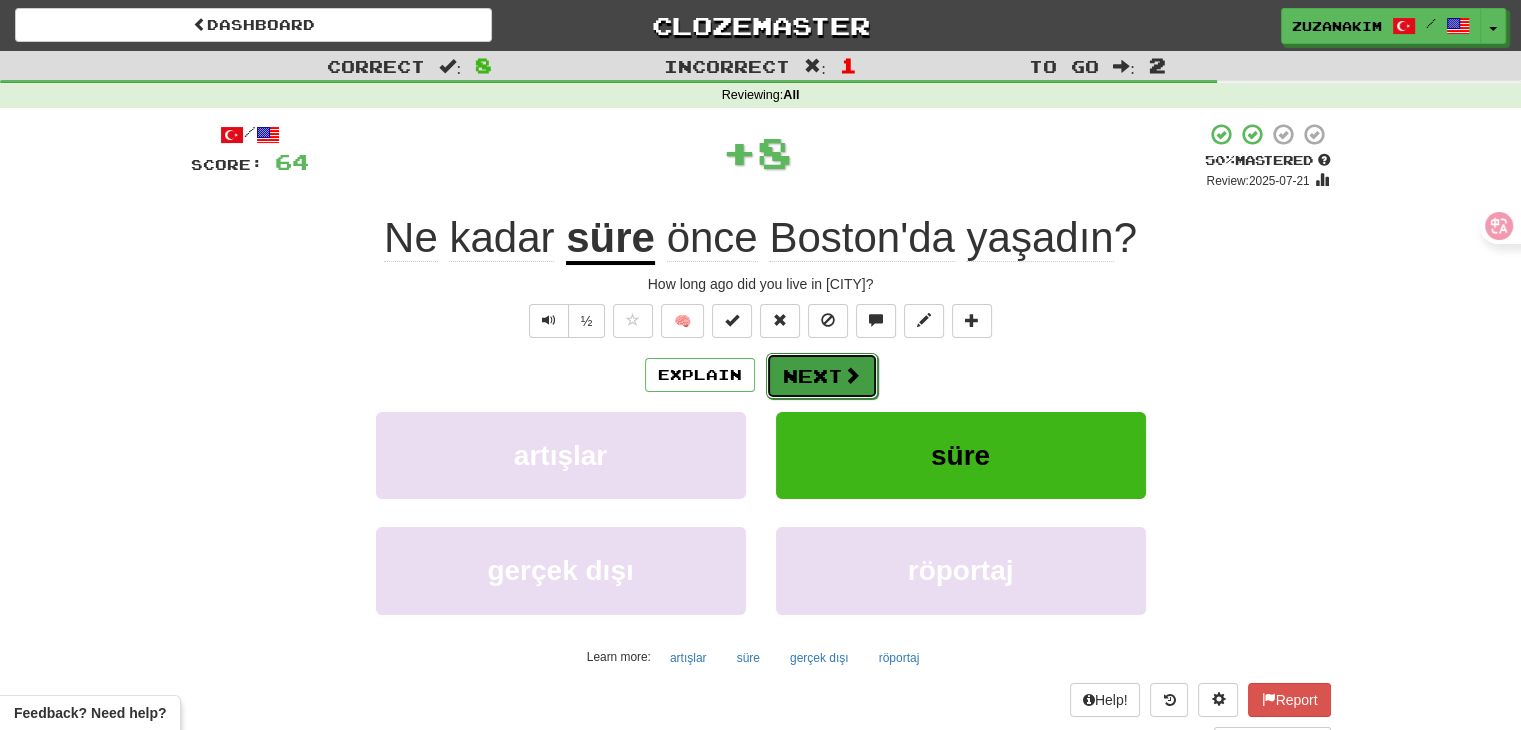 click on "Next" at bounding box center (822, 376) 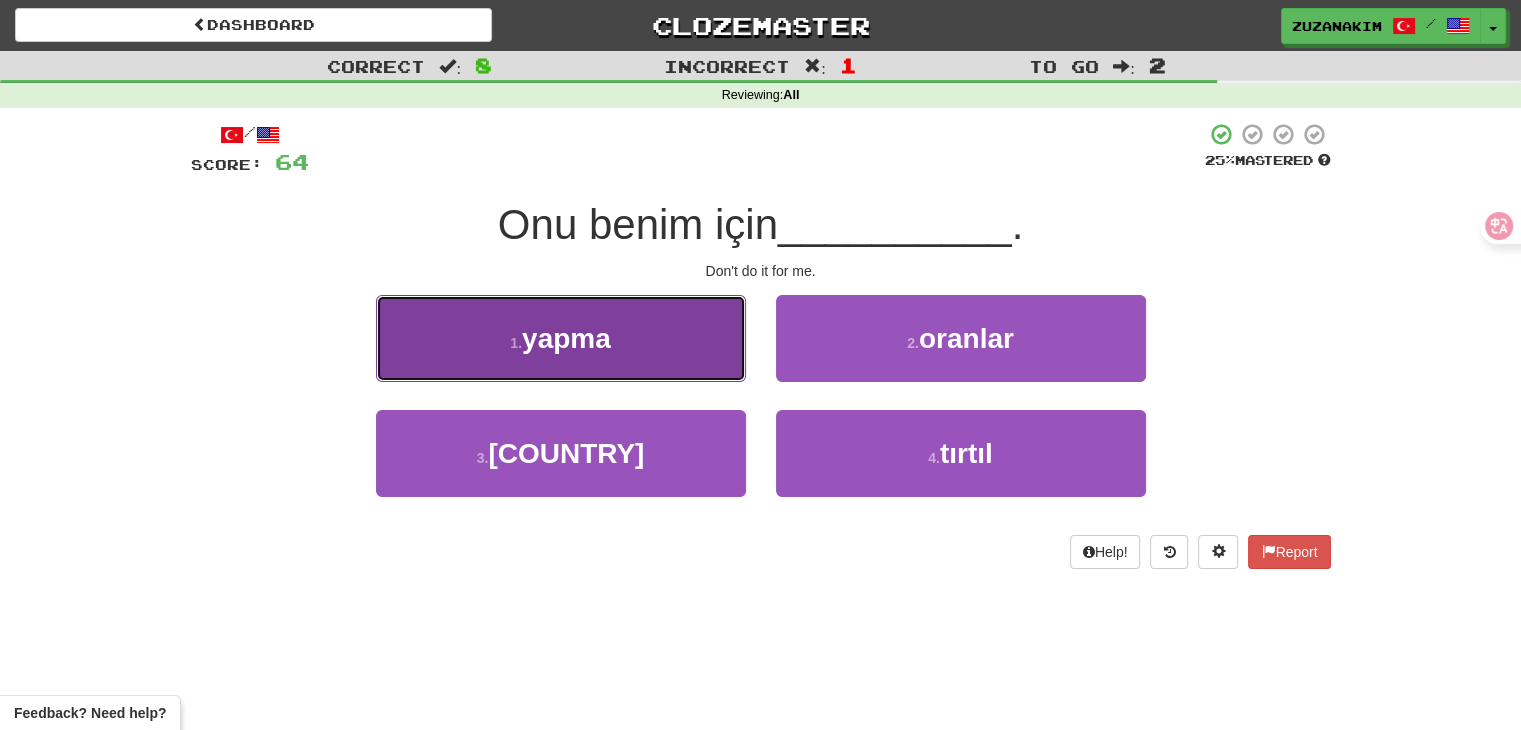 click on "1 .  yapma" at bounding box center (561, 338) 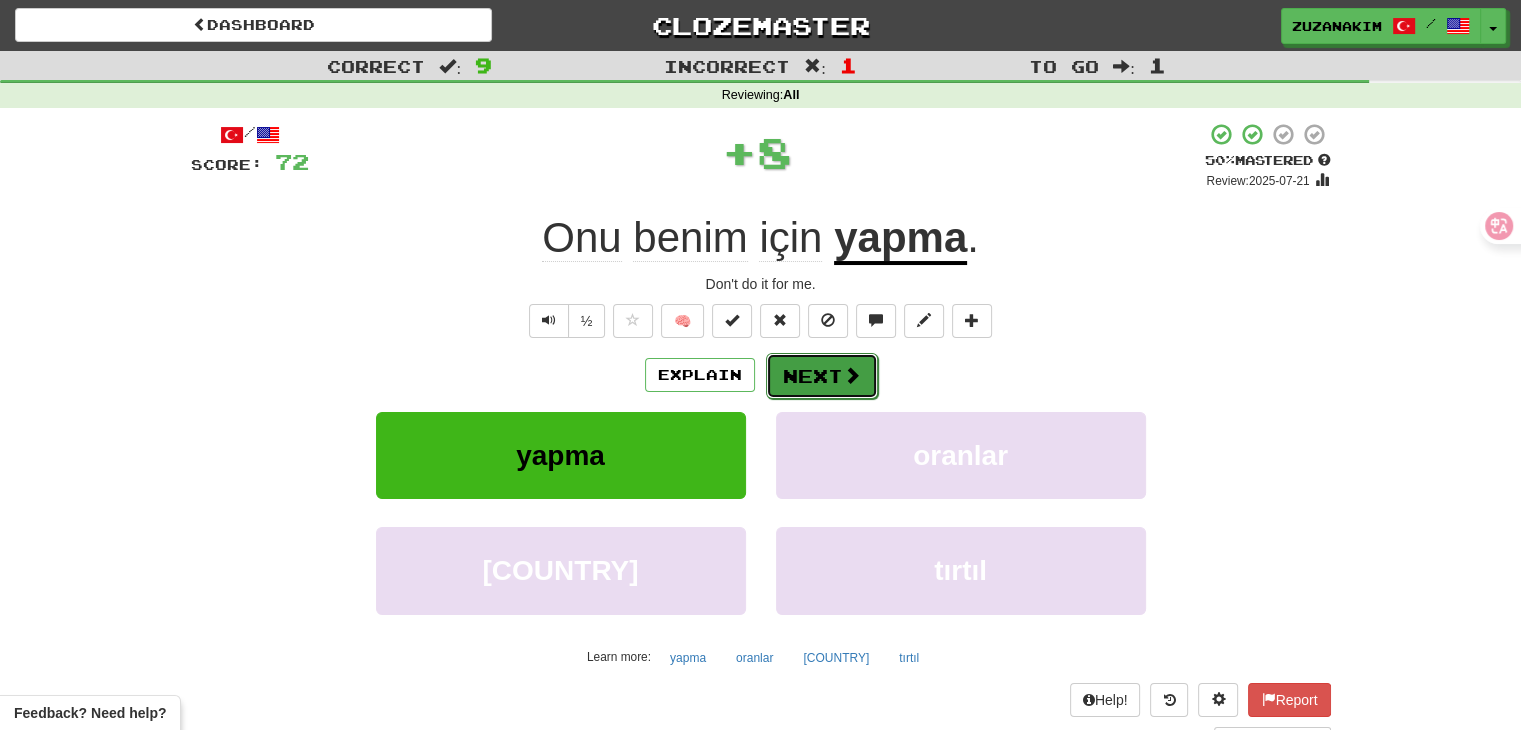 click on "Next" at bounding box center (822, 376) 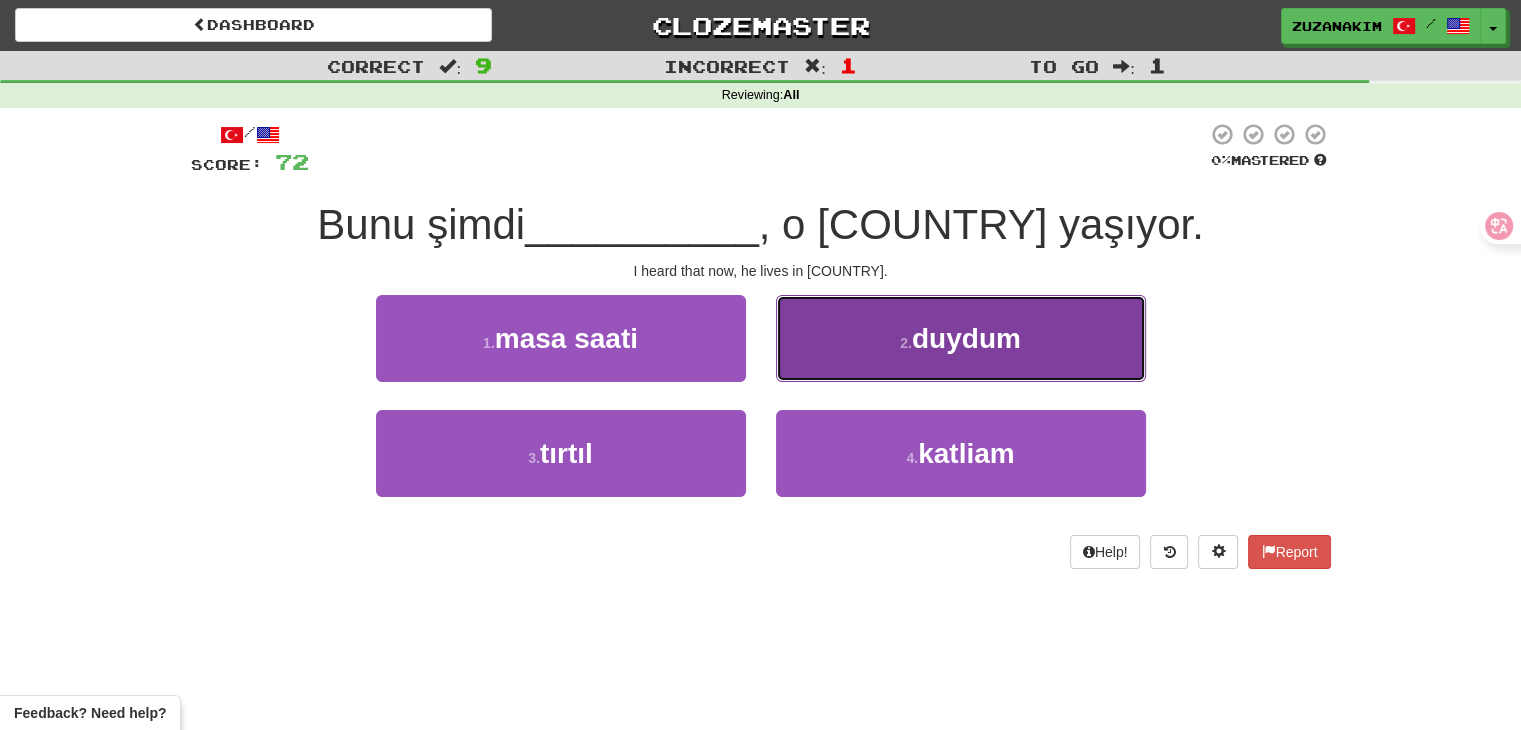 click on "2 .  duydum" at bounding box center (961, 338) 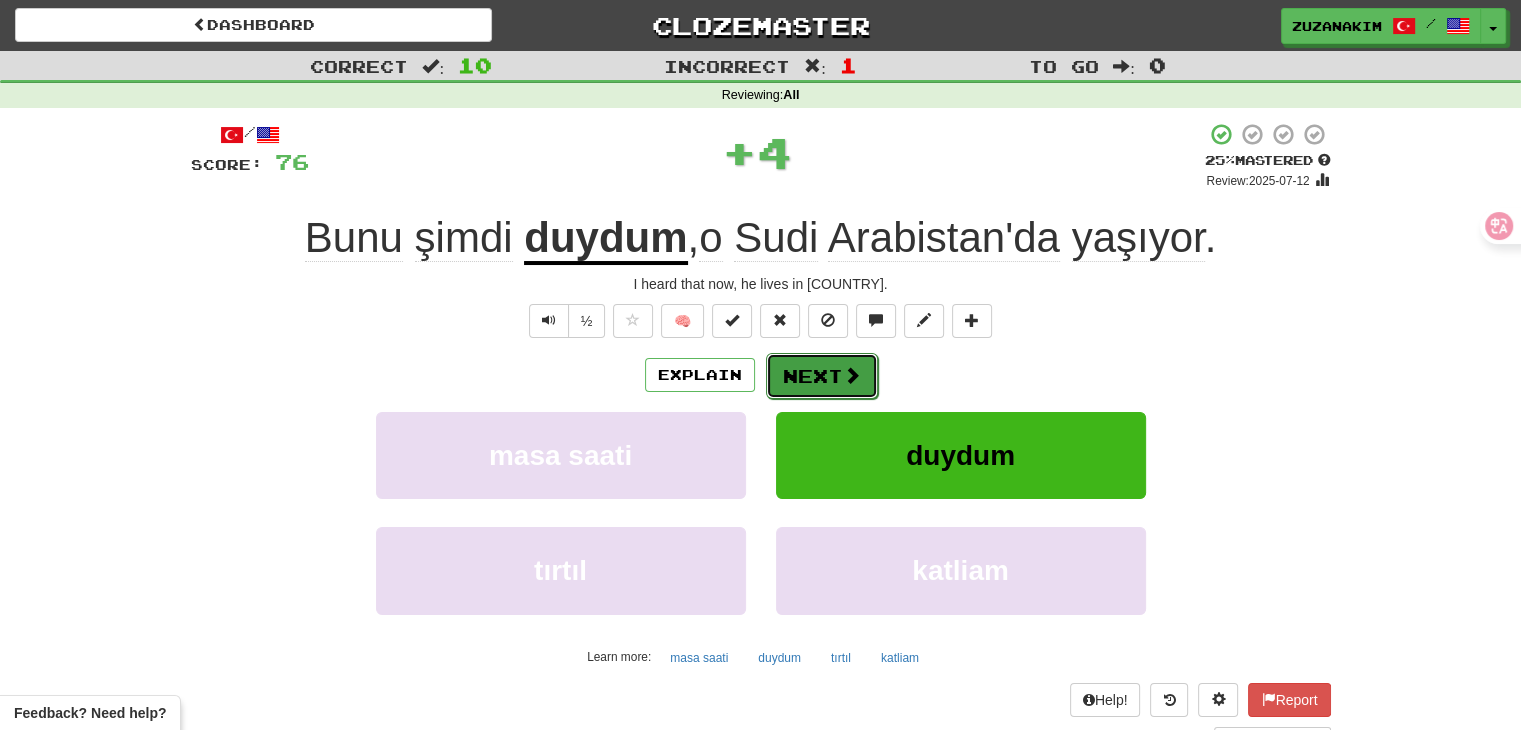 click on "Next" at bounding box center [822, 376] 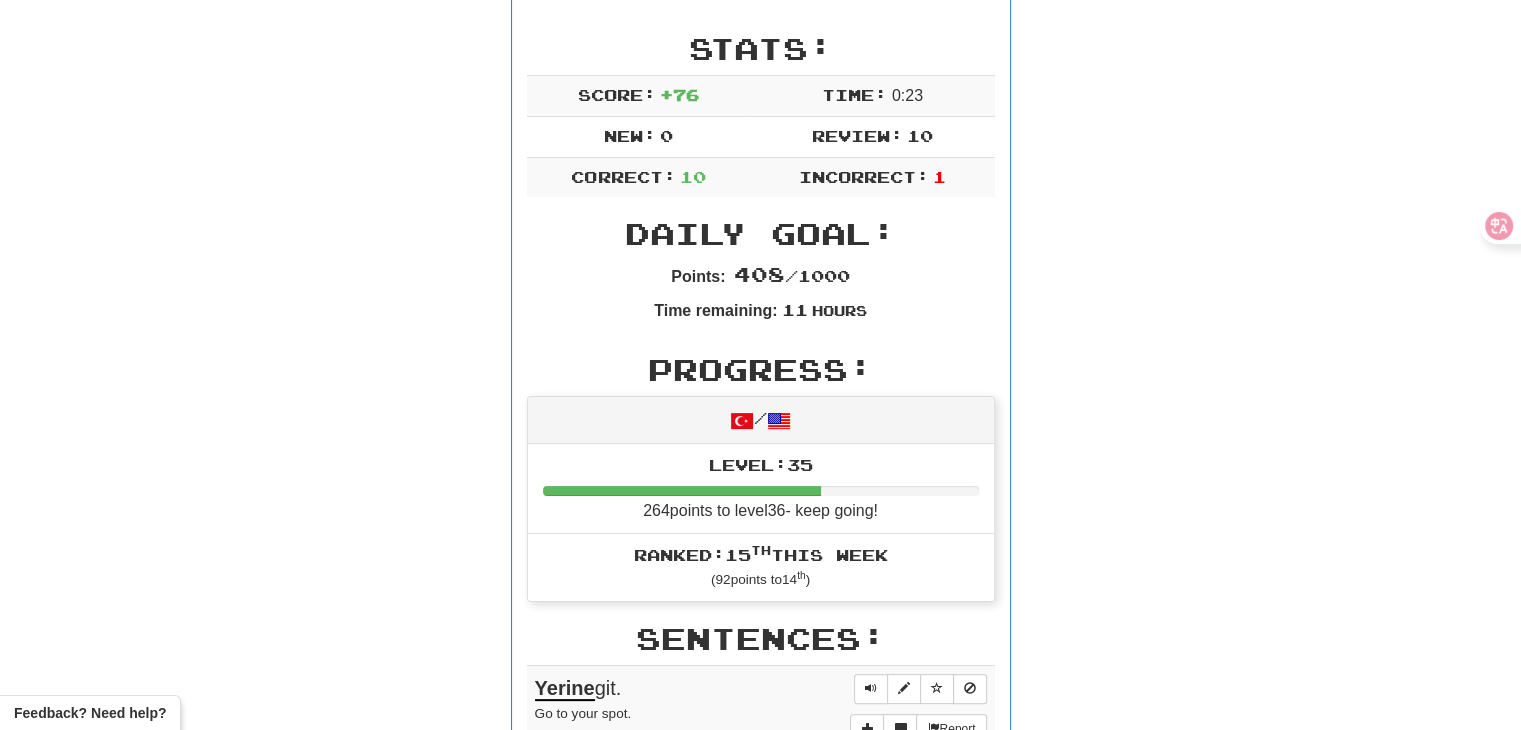 scroll, scrollTop: 0, scrollLeft: 0, axis: both 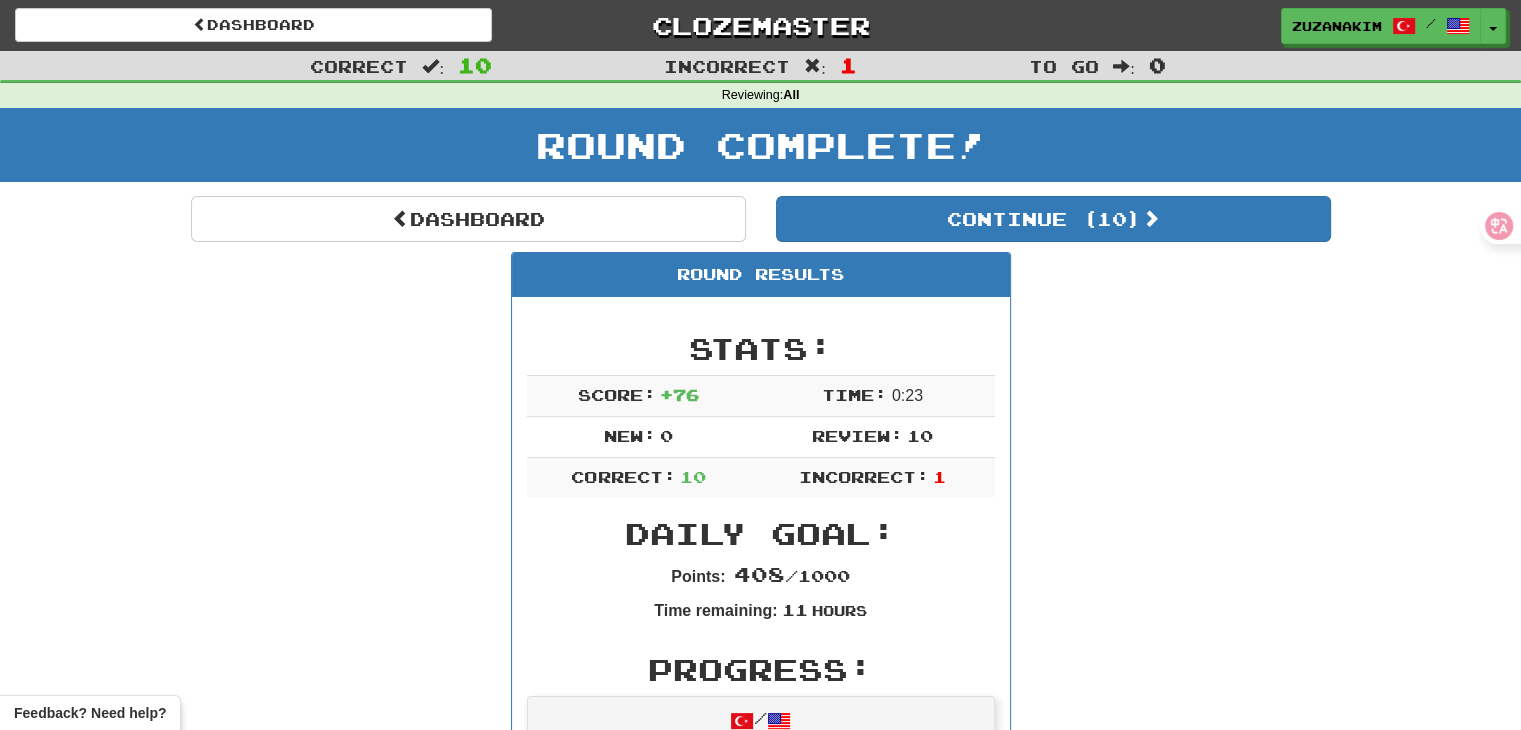 click on "Dashboard Continue ( 10 )  Round Results Stats: Score:   + 76 Time:   0 : 23 New:   0 Review:   10 Correct:   10 Incorrect:   1 Daily Goal: Points:   408  /  1000 Time remaining: 11   Hours Progress:  /  Level:  35 264  points to level  36  - keep going! Ranked:  15 th  this week ( 92  points to  14 th ) Sentences:  Report Yerine  git. Go to your spot.  Report Bunu şimdi  duydum , o Sudi Arabistan'da yaşıyor. I heard that now, he lives in Saudi Arabia.  Report John  nerede  yaşıyor? Where does John live?  Report Bir ya da  iki  gün daha sabret. Have patience for another day or two.  Report Gerçekten şu anda  yemek  istemiyorum. I really don't want to eat right now.  Report Boston'da böyle şeyler yapmak  zorunda  değilim. I don't have to do things like that in Boston.  Report Sonunda  kabul etti. He finally accepted.  Report Her  yol  bana uyar. Either way's fine with me.  Report Ne kadar  süre  önce Boston'da yaşadın? How long ago did you live in Boston?  Report Onu benim için  yapma . 10 )" at bounding box center [761, 1074] 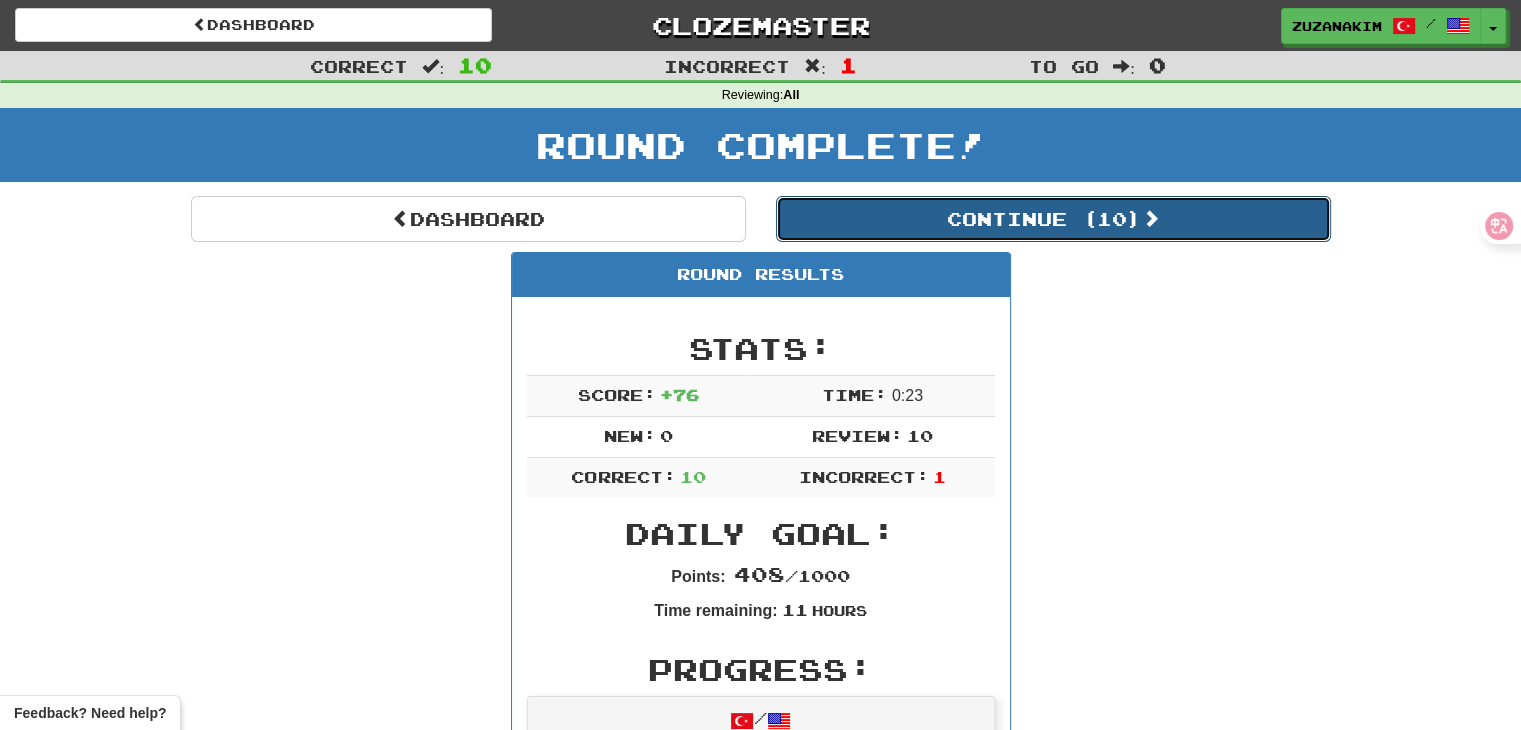 click on "Continue ( 10 )" at bounding box center [1053, 219] 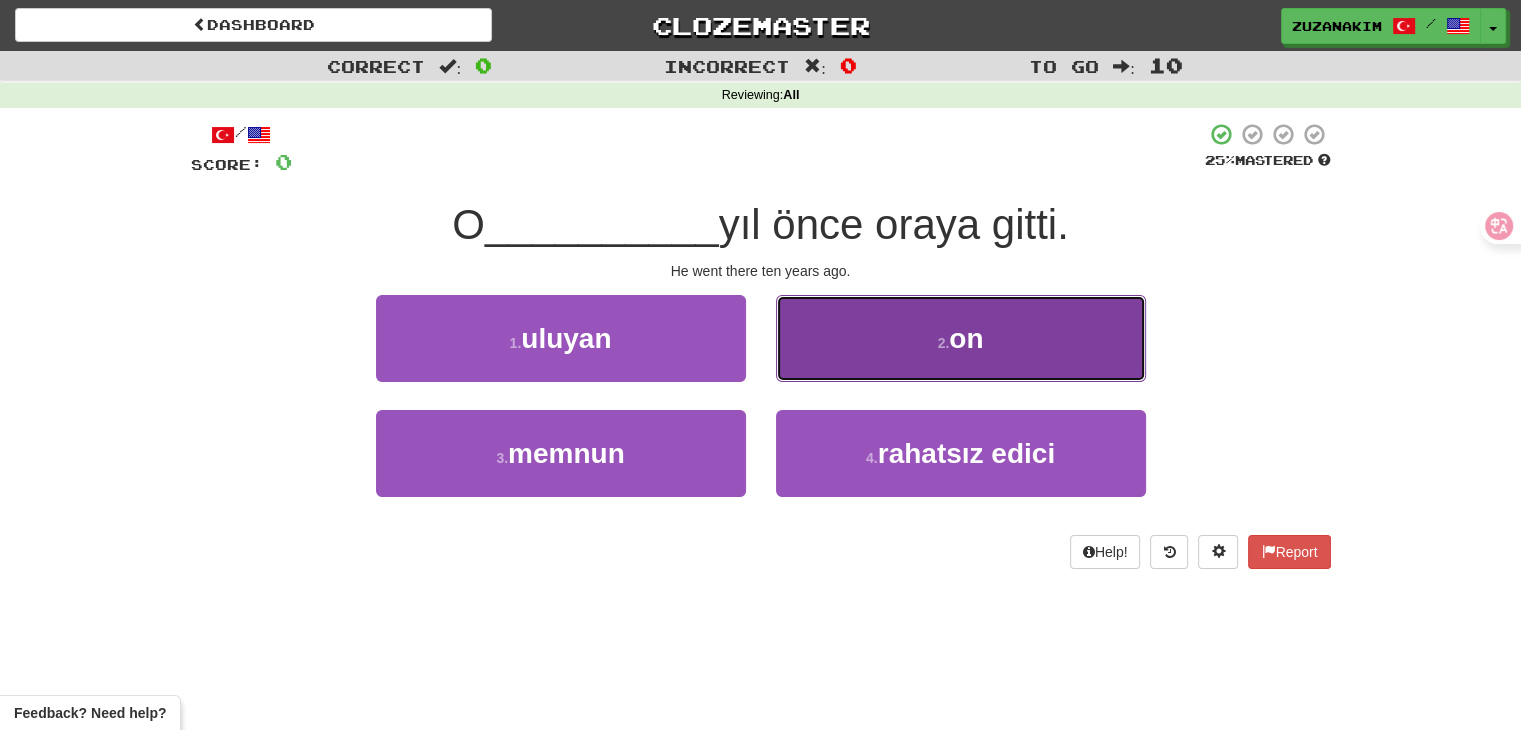 click on "2 .  on" at bounding box center [961, 338] 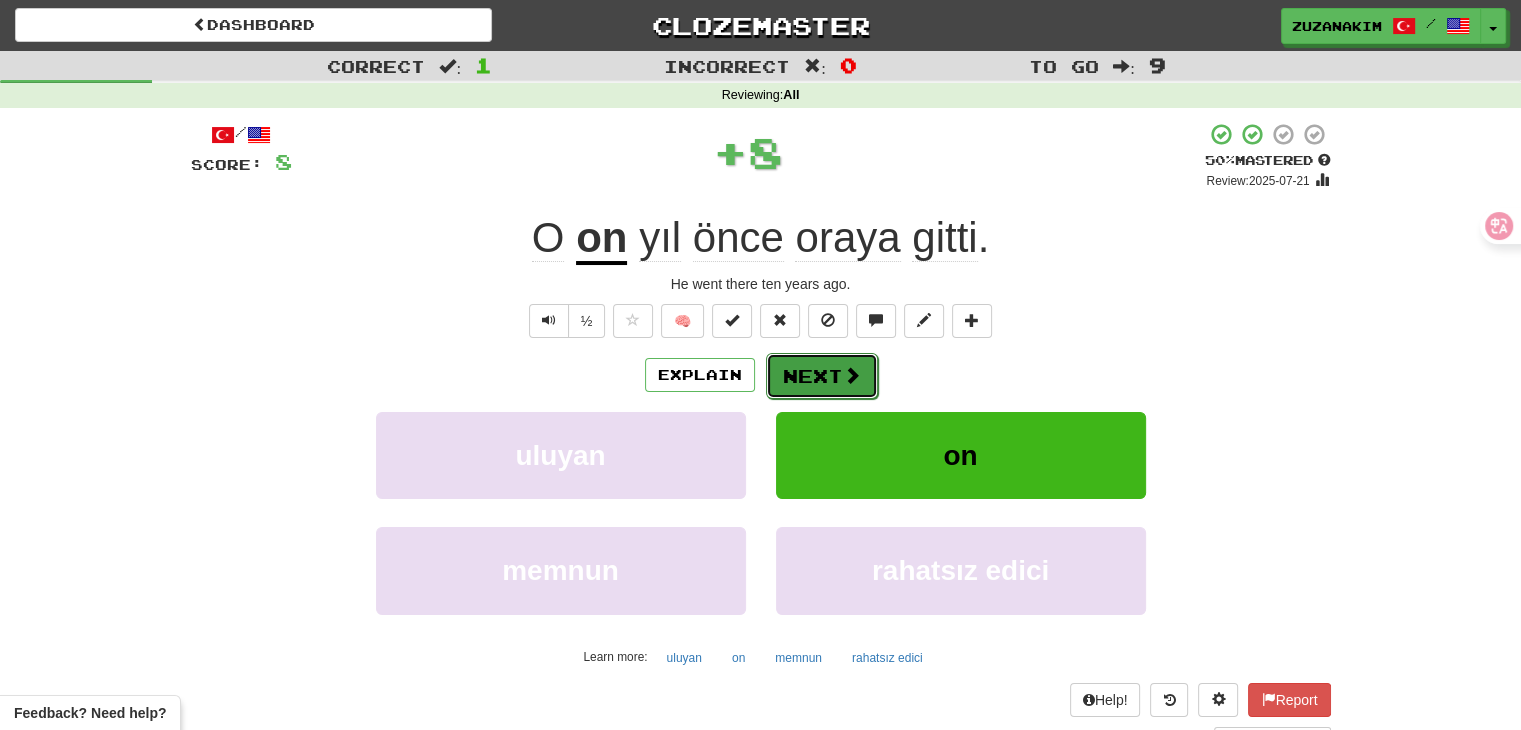 click at bounding box center [852, 375] 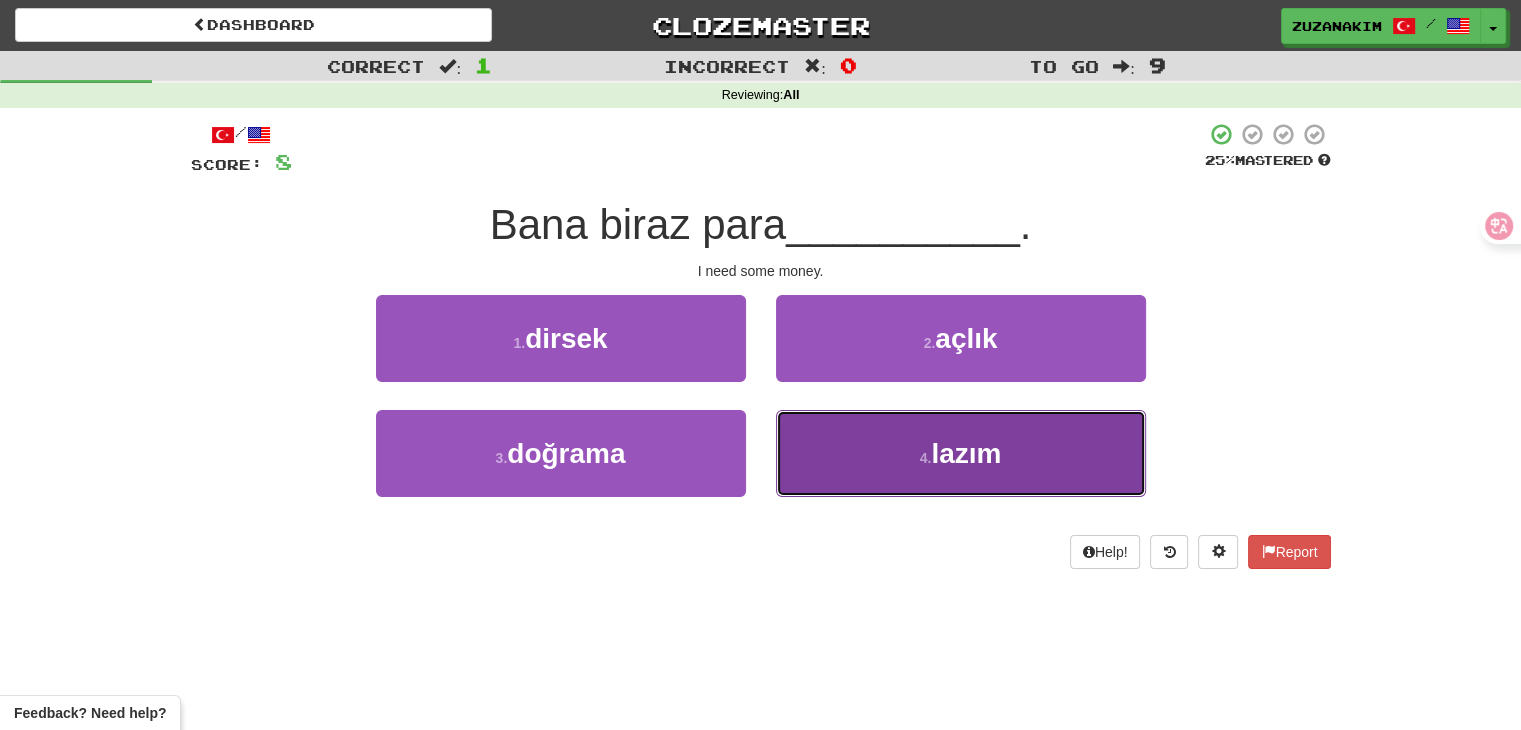 click on "4 .  lazım" at bounding box center [961, 453] 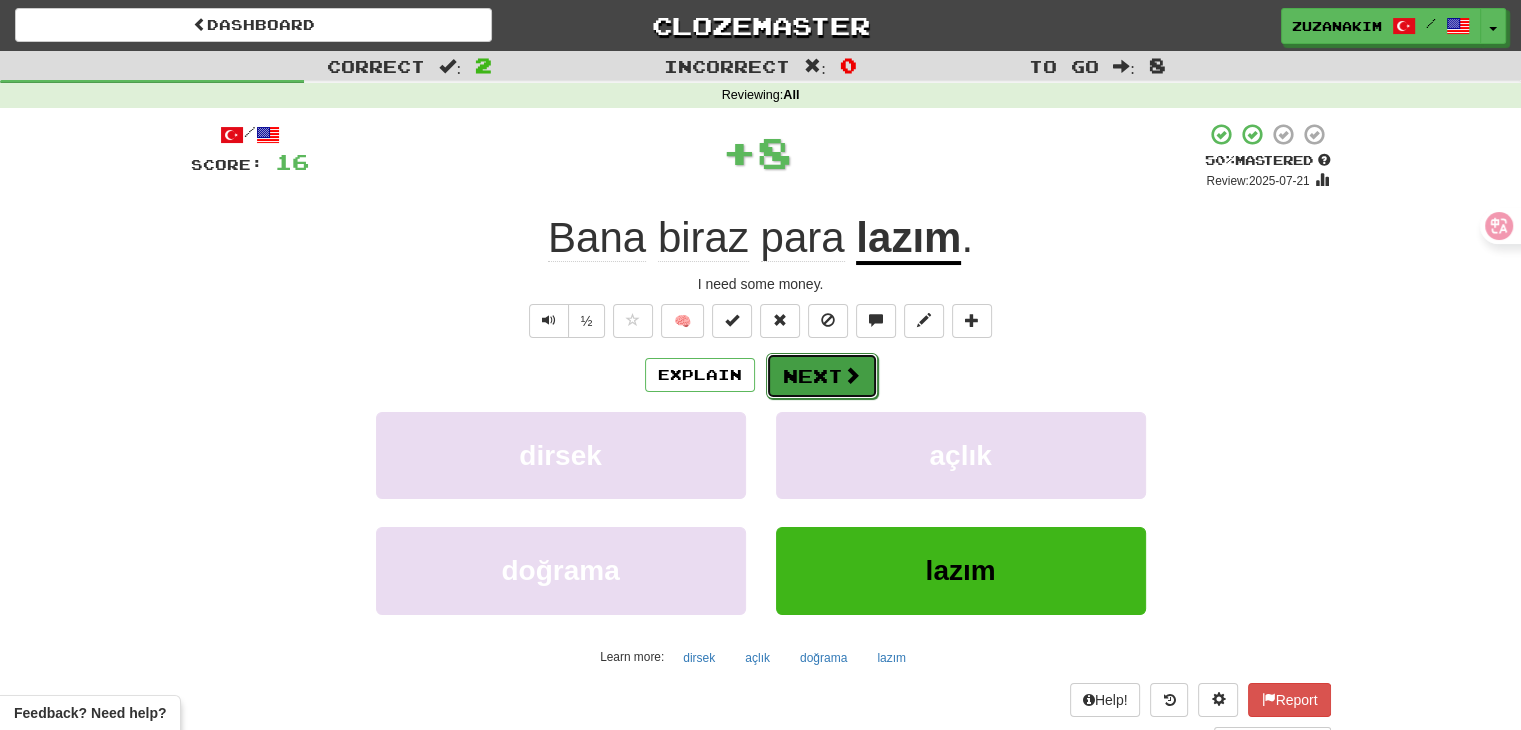 click on "Next" at bounding box center [822, 376] 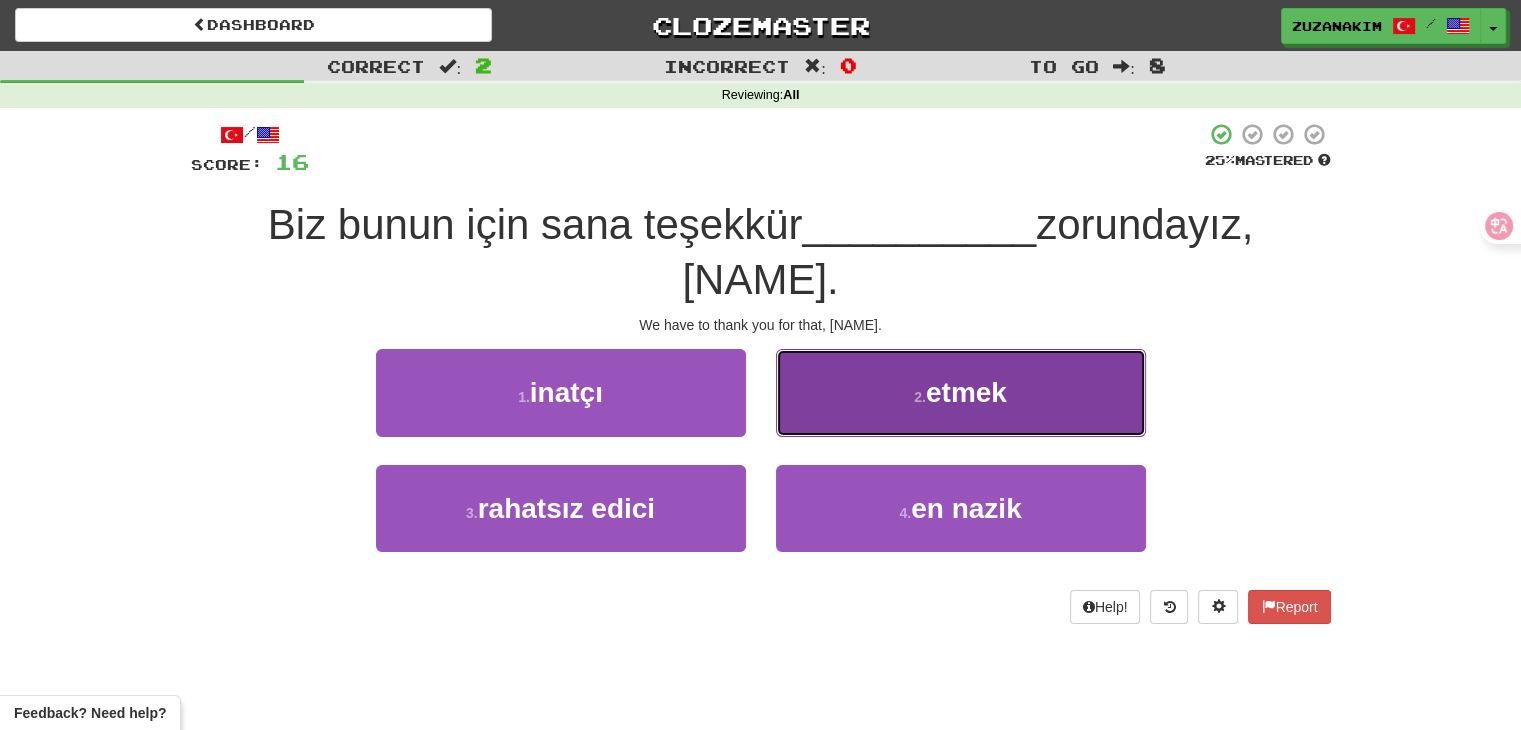 click on "2 .  etmek" at bounding box center (961, 392) 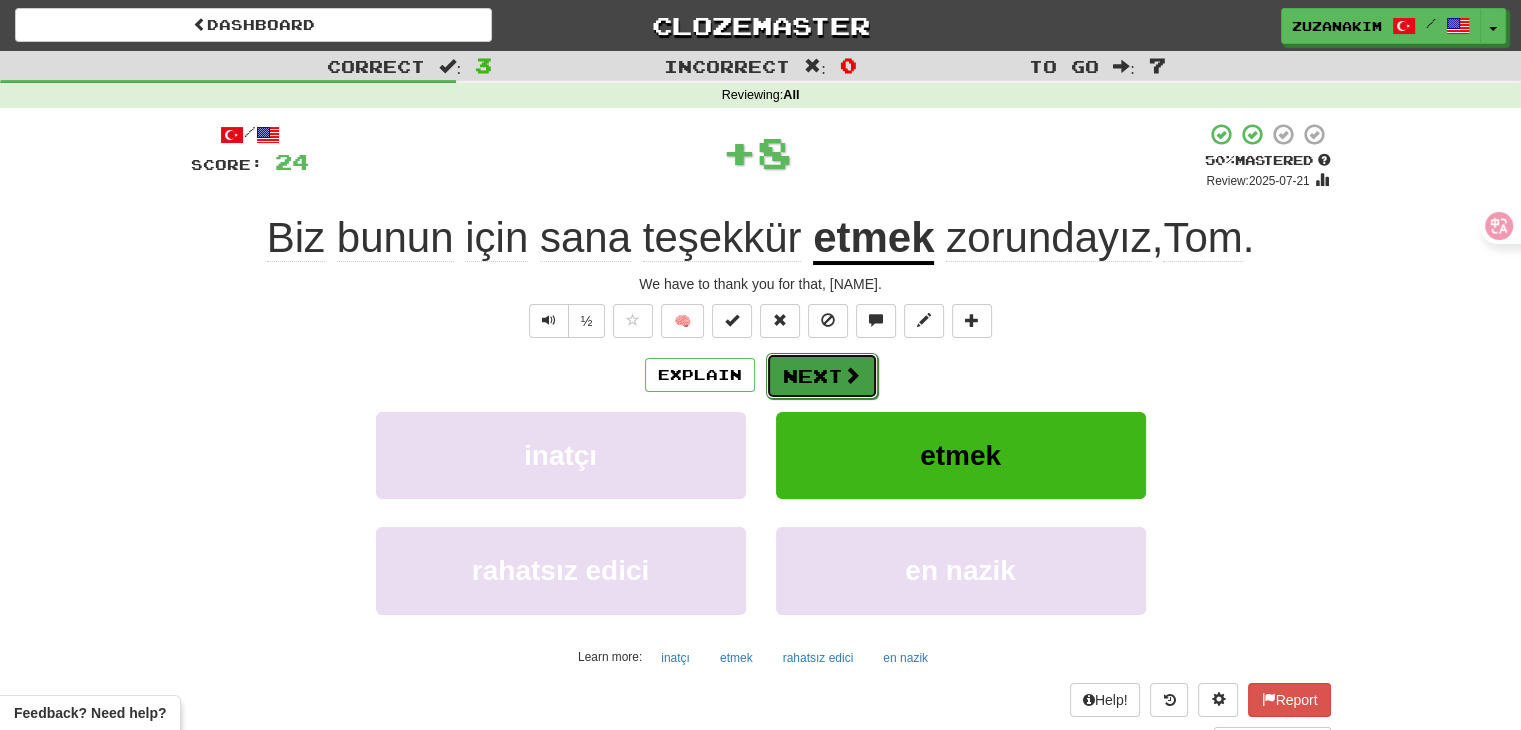 click on "Next" at bounding box center (822, 376) 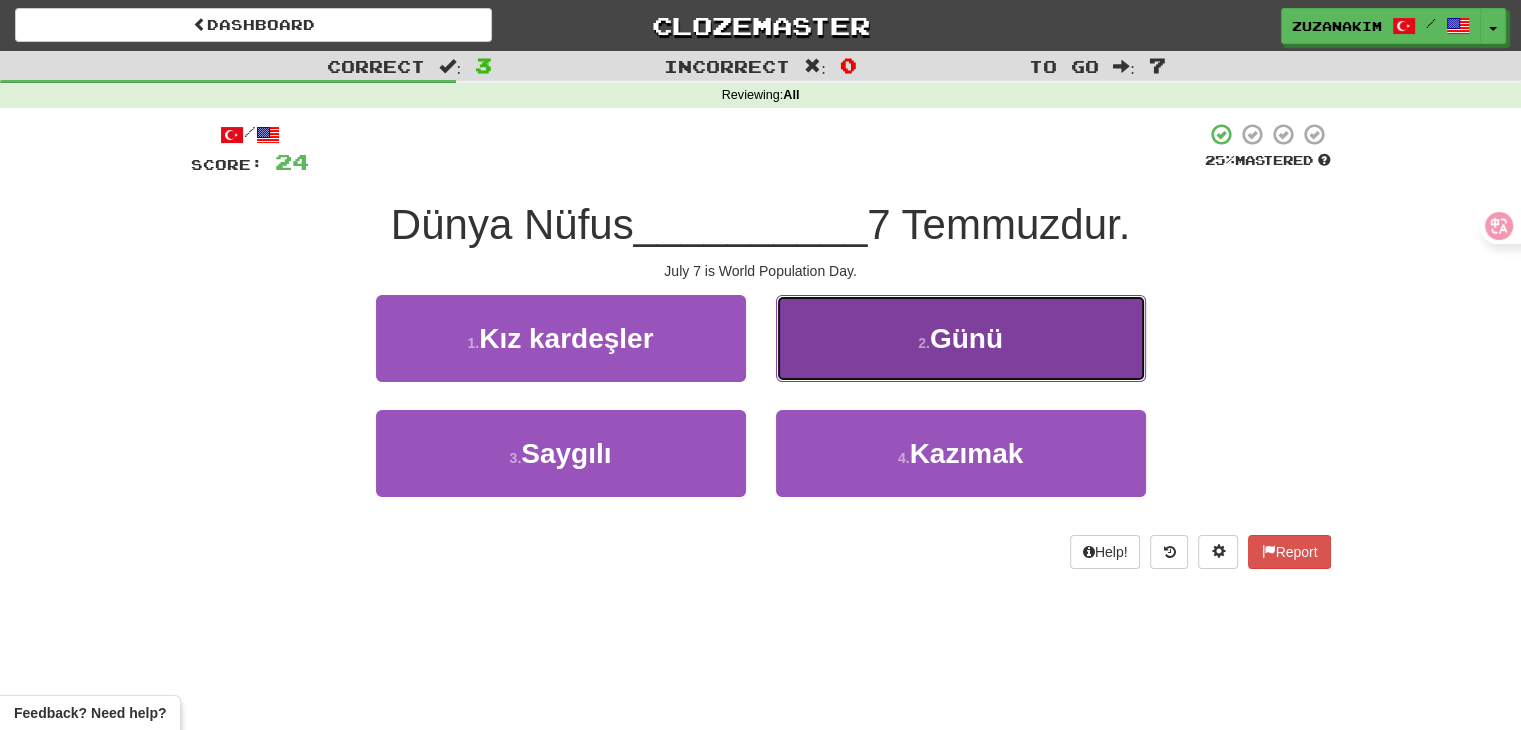 click on "2 .  Günü" at bounding box center [961, 338] 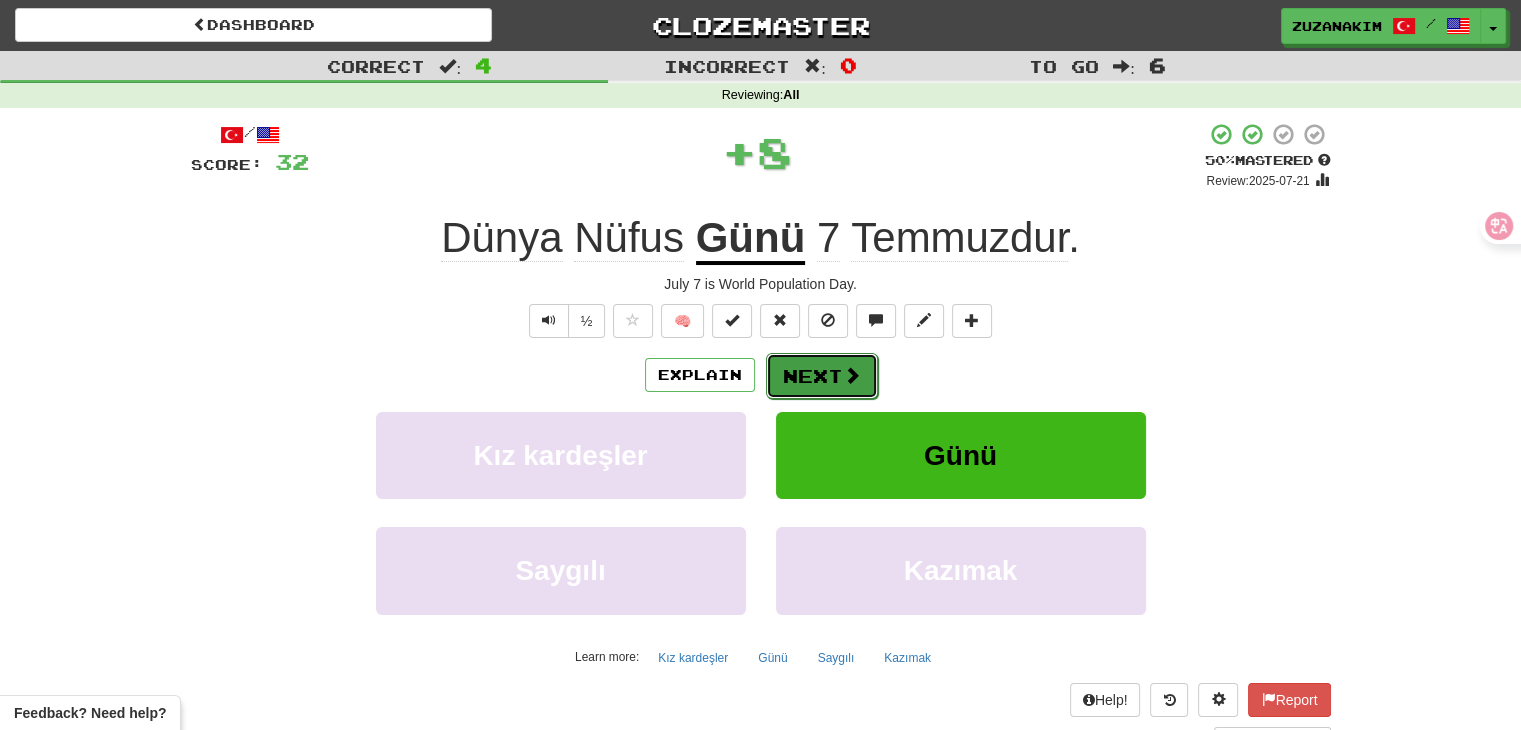 click on "Next" at bounding box center (822, 376) 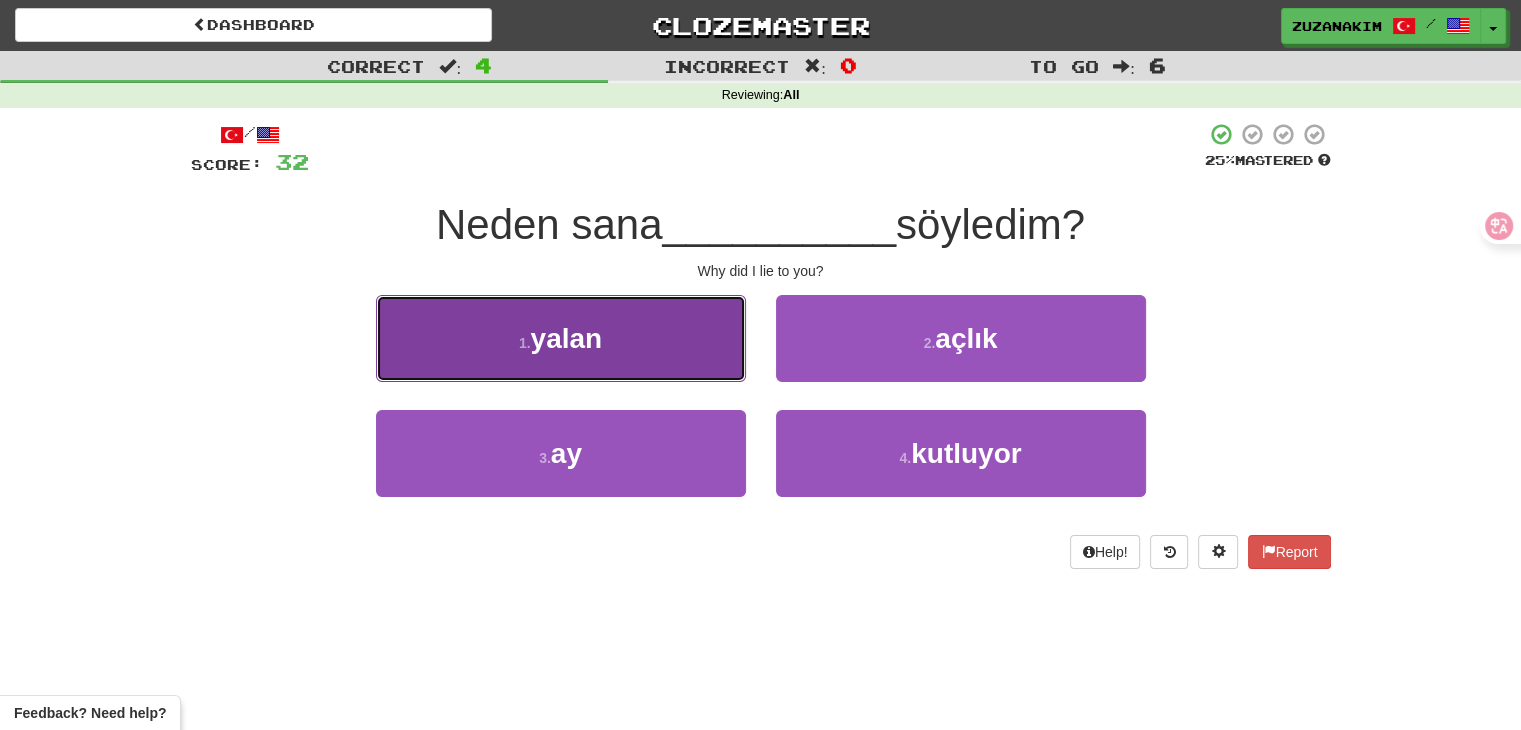click on "1 .  yalan" at bounding box center (561, 338) 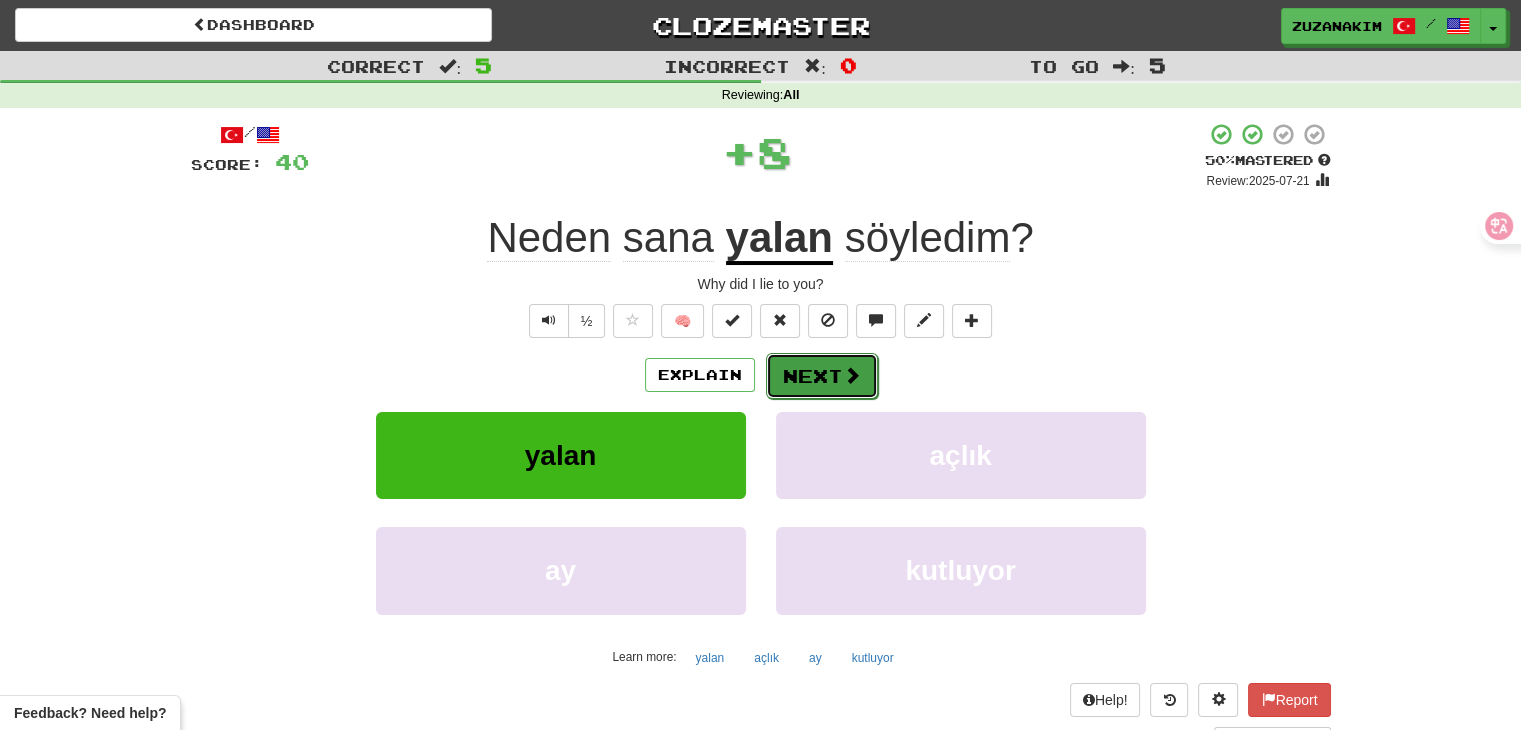 click on "Next" at bounding box center (822, 376) 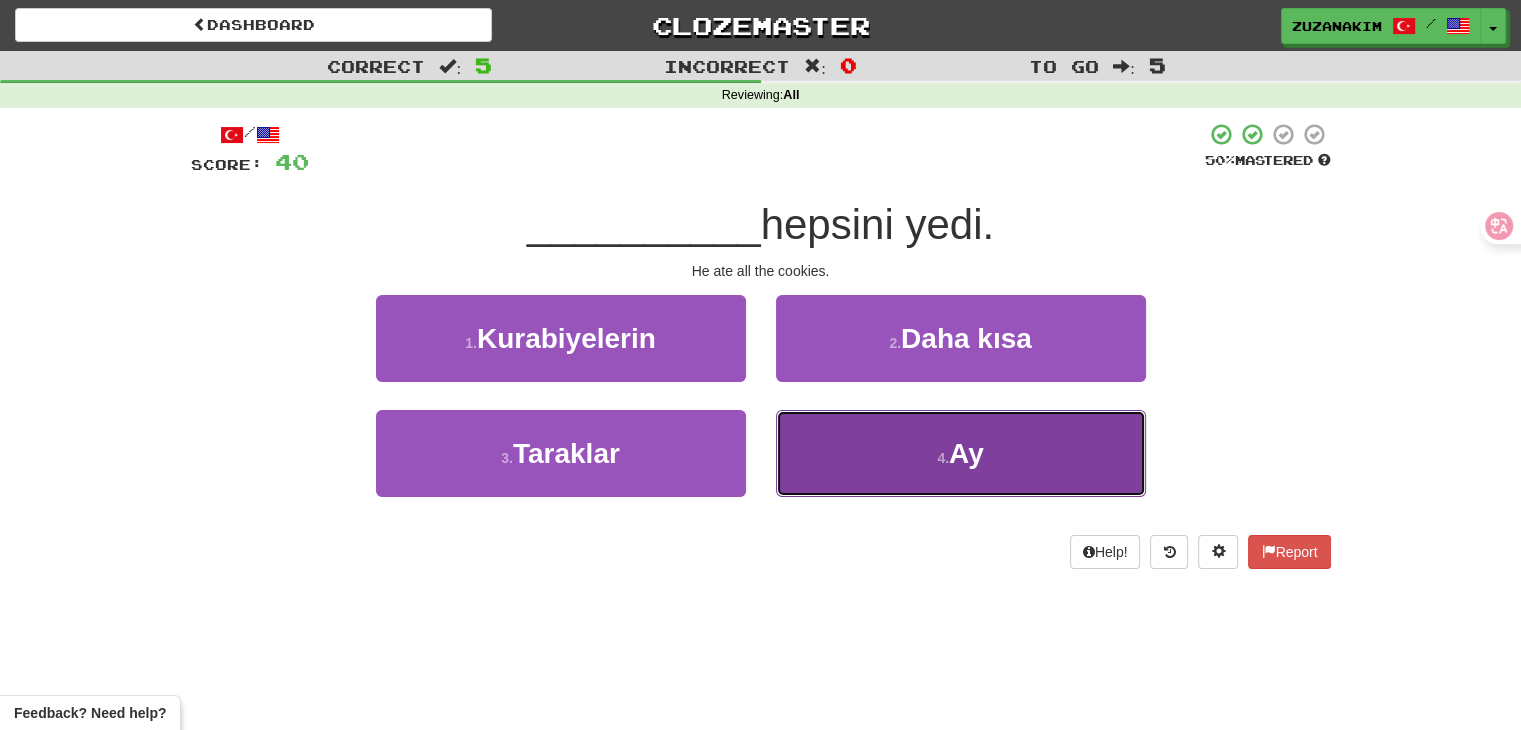 click on "4 .  Ay" at bounding box center (961, 453) 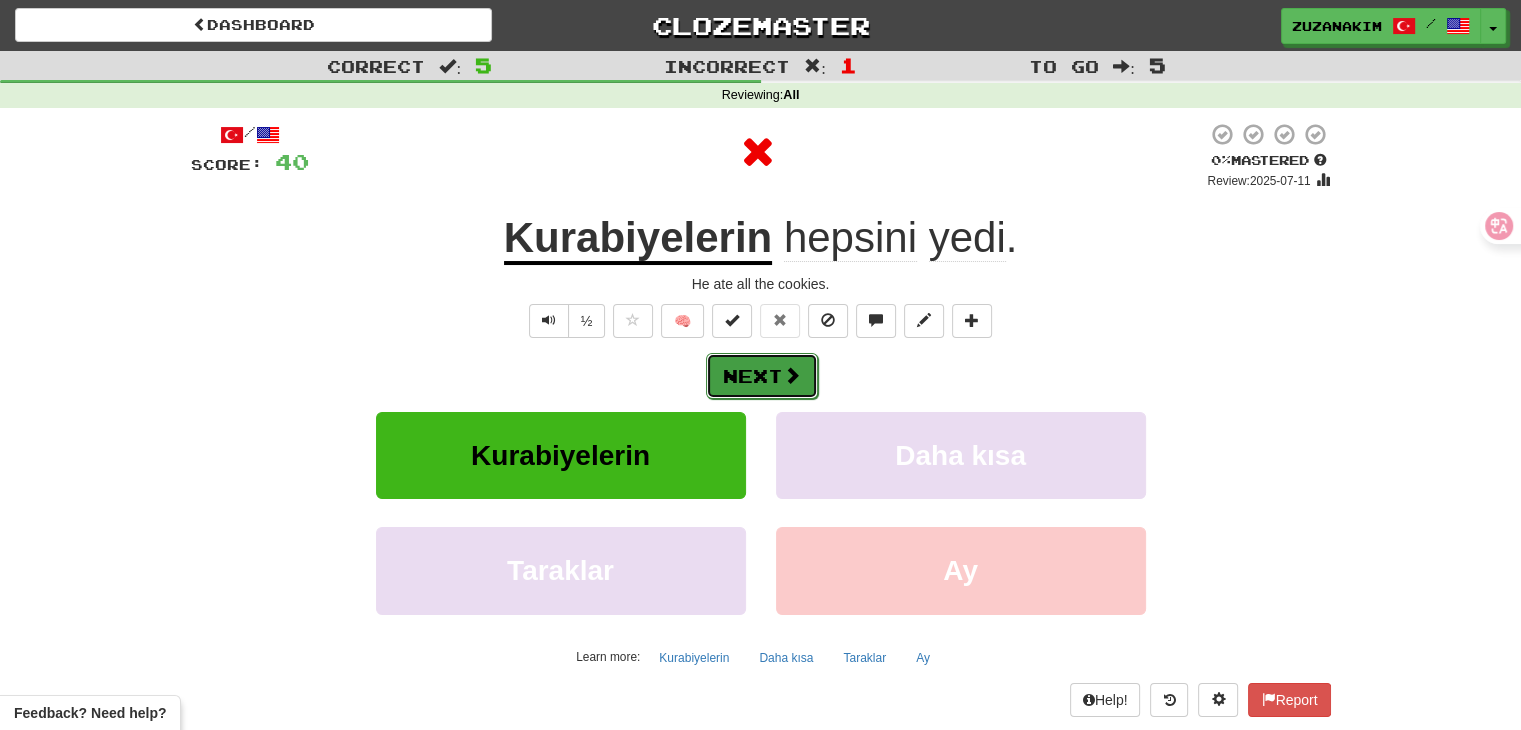 click on "Next" at bounding box center (762, 376) 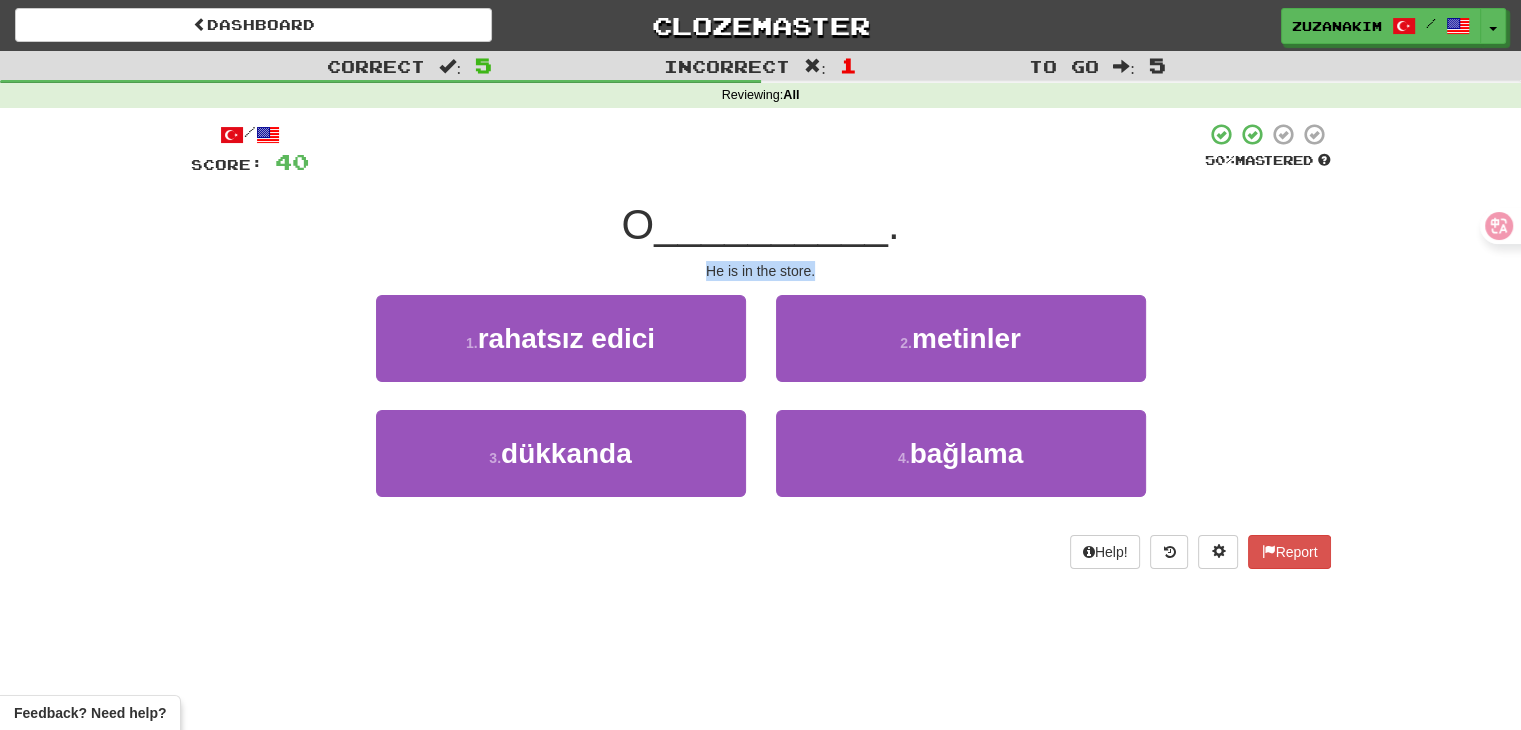 drag, startPoint x: 658, startPoint y: 265, endPoint x: 917, endPoint y: 265, distance: 259 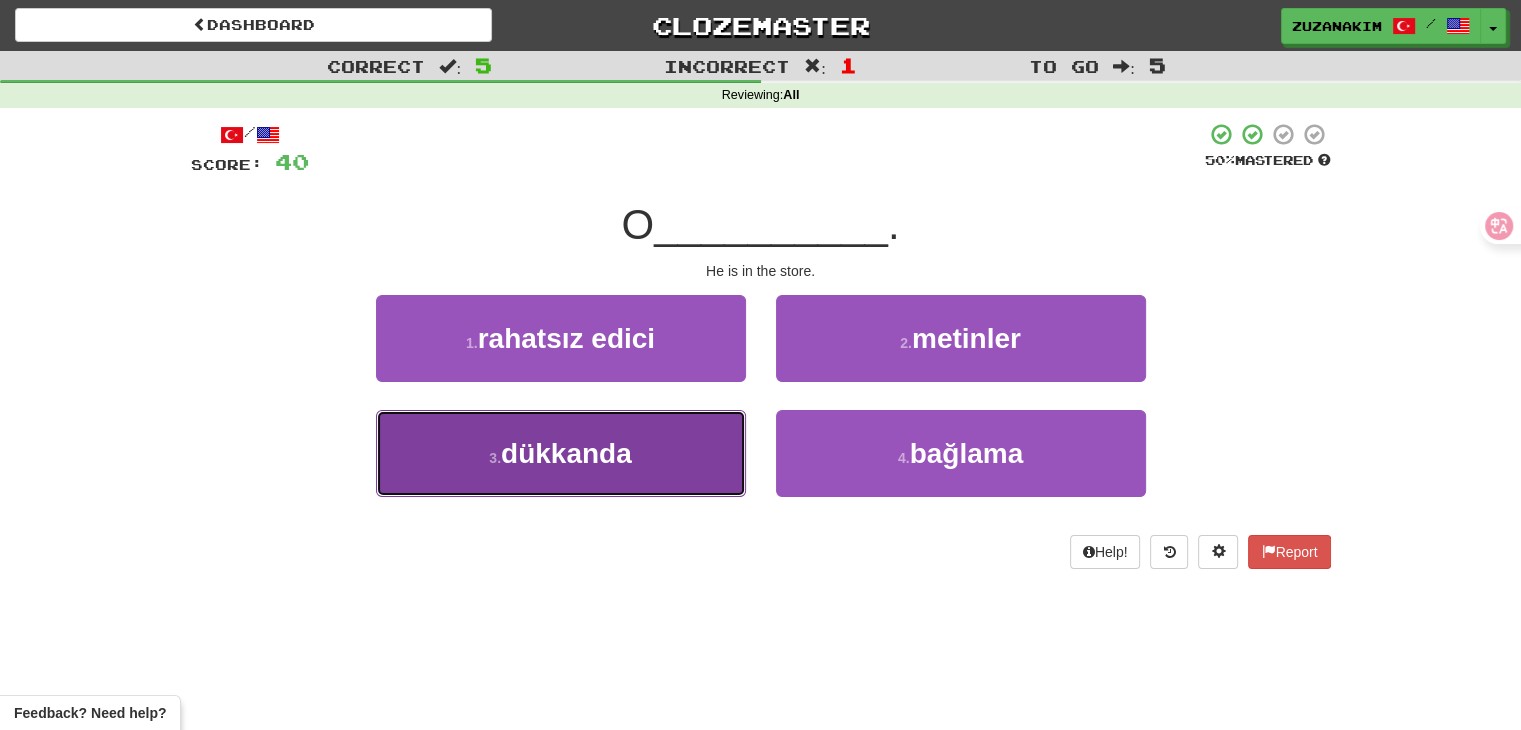 click on "3 .  dükkanda" at bounding box center [561, 453] 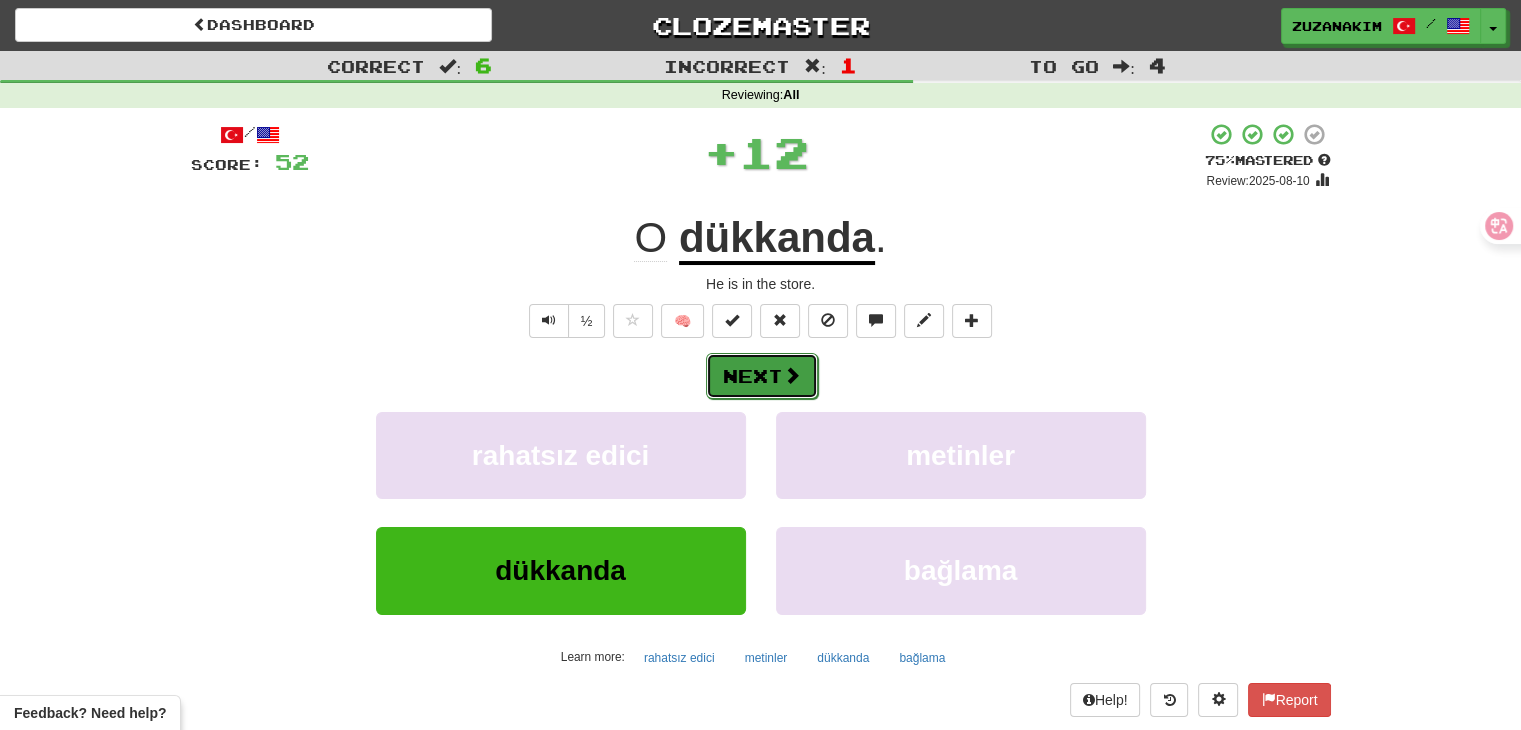 click on "Next" at bounding box center (762, 376) 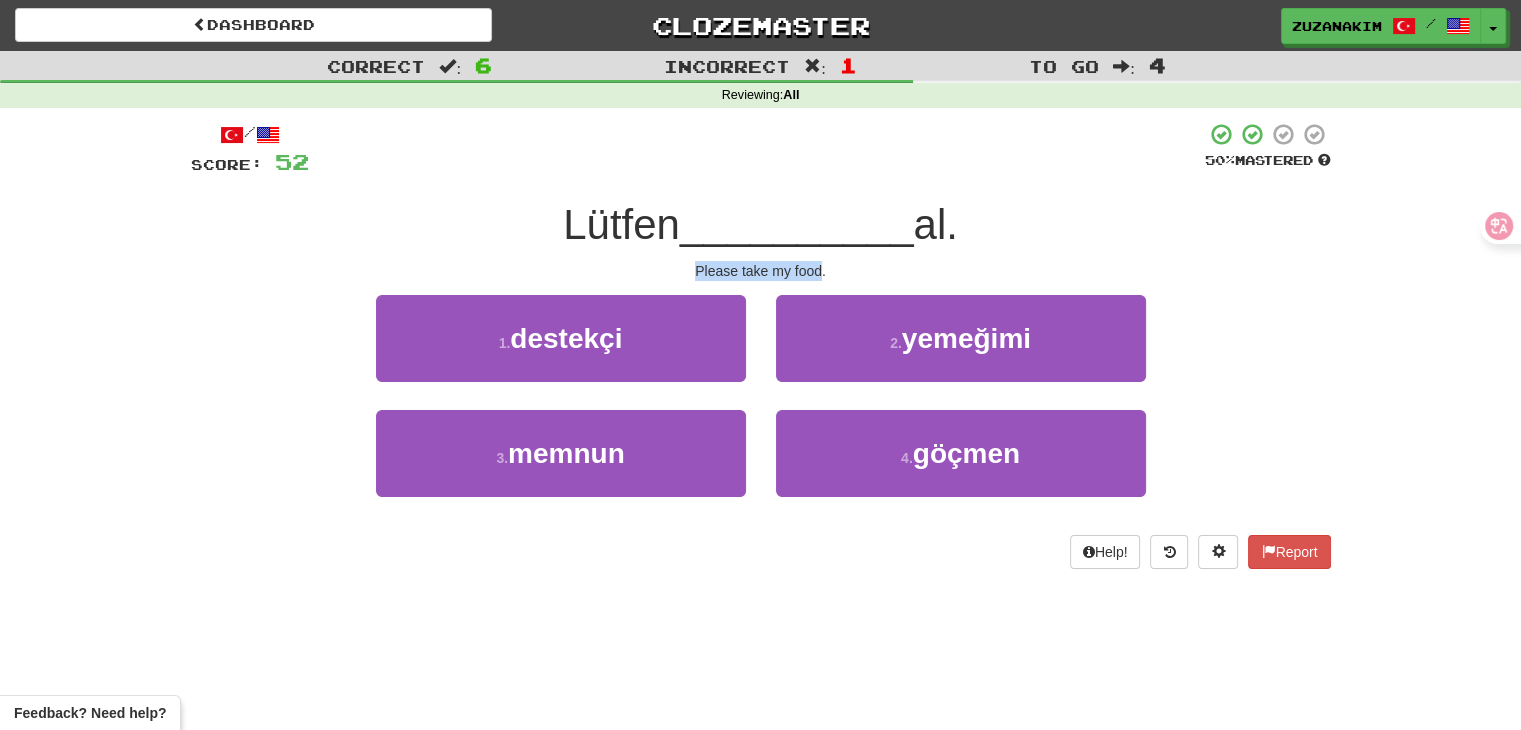 drag, startPoint x: 684, startPoint y: 274, endPoint x: 823, endPoint y: 274, distance: 139 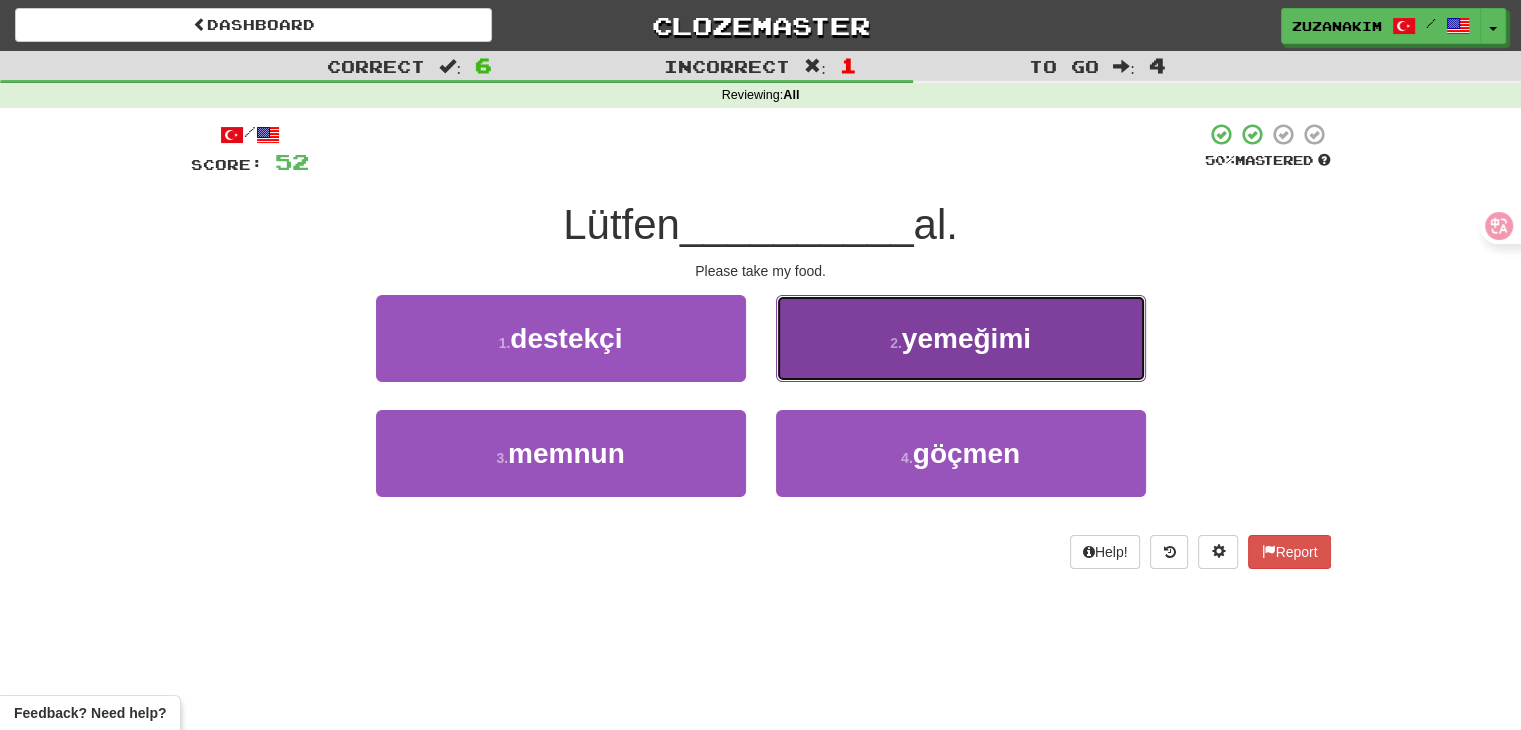 click on "2 .  yemeğimi" at bounding box center (961, 338) 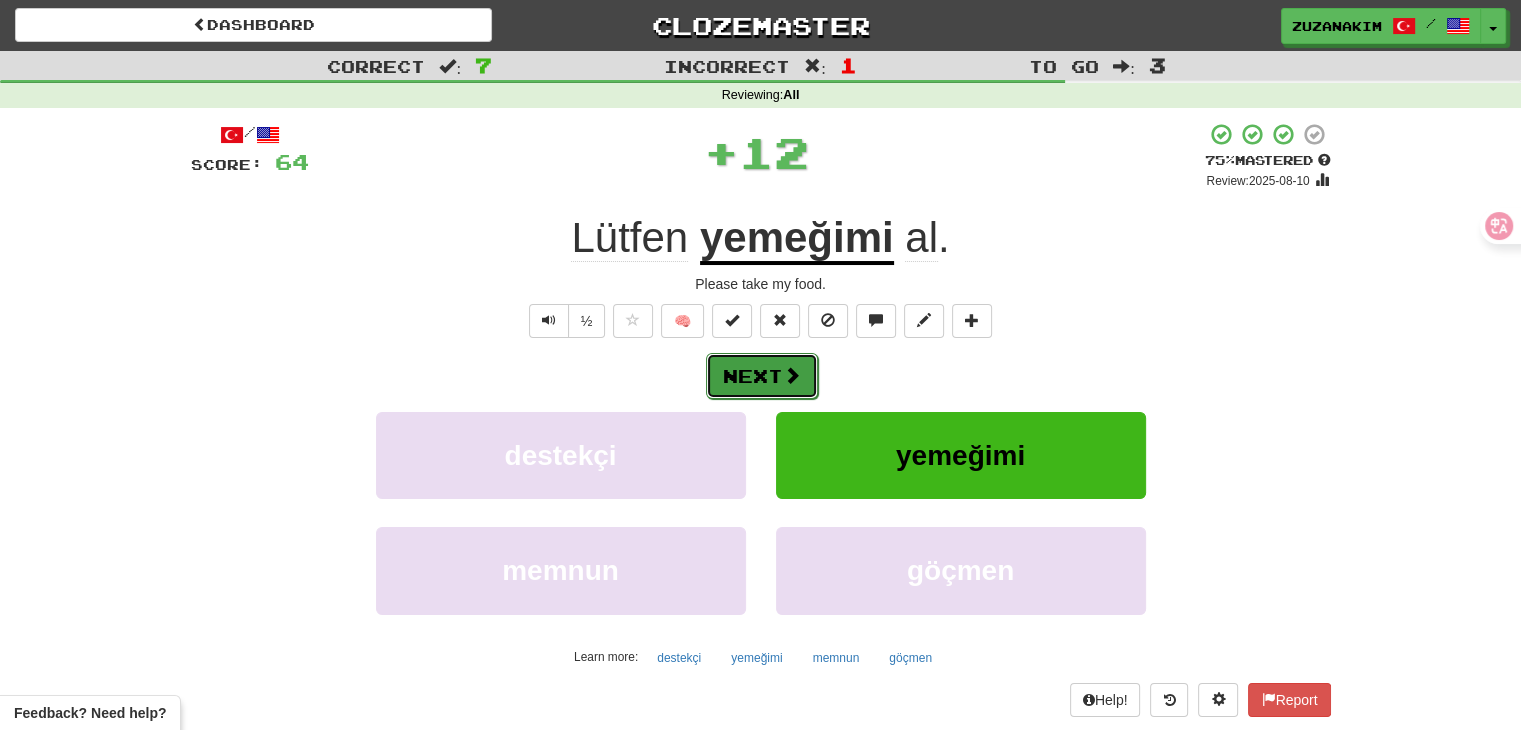click at bounding box center [792, 375] 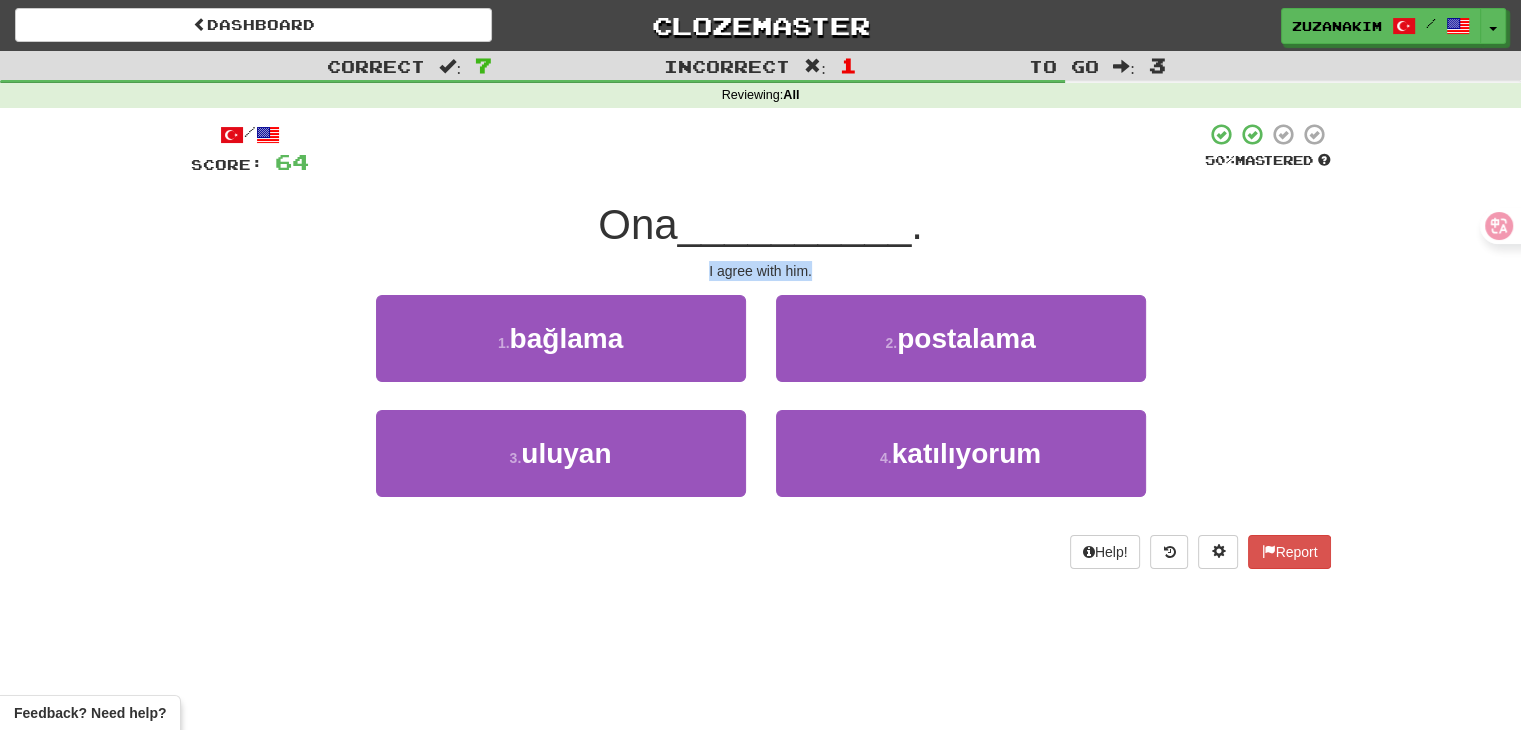 drag, startPoint x: 691, startPoint y: 261, endPoint x: 824, endPoint y: 261, distance: 133 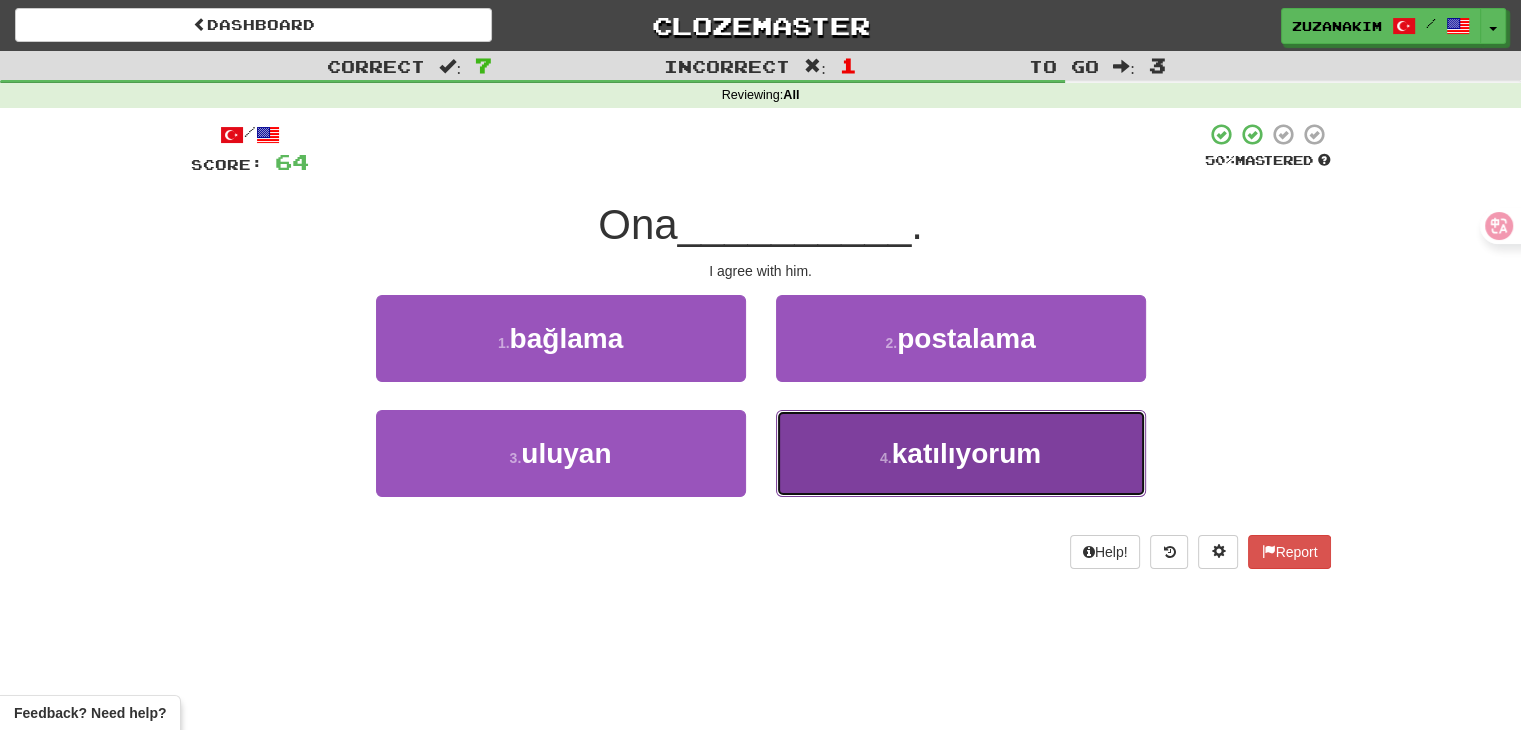 click on "4 .  katılıyorum" at bounding box center (961, 453) 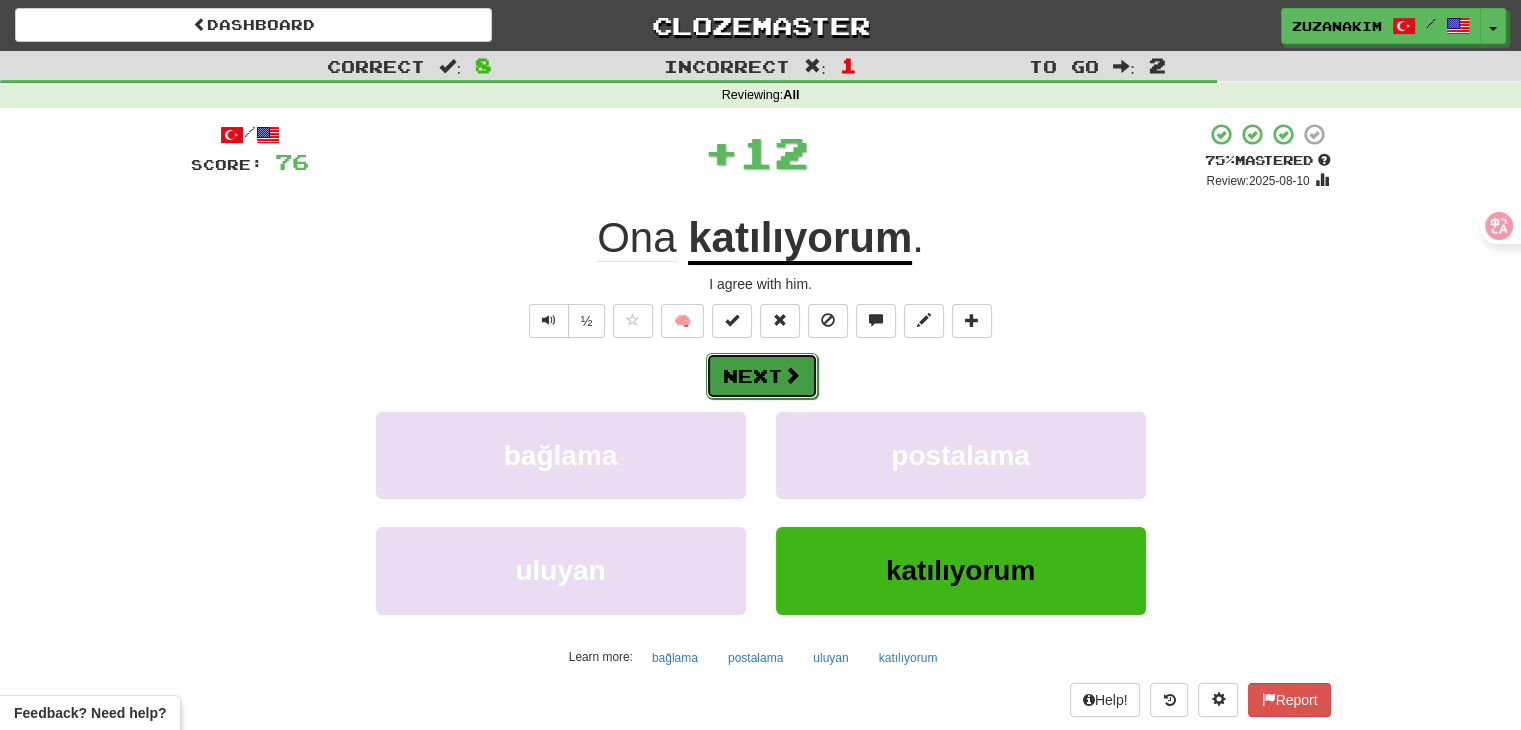 click on "Next" at bounding box center [762, 376] 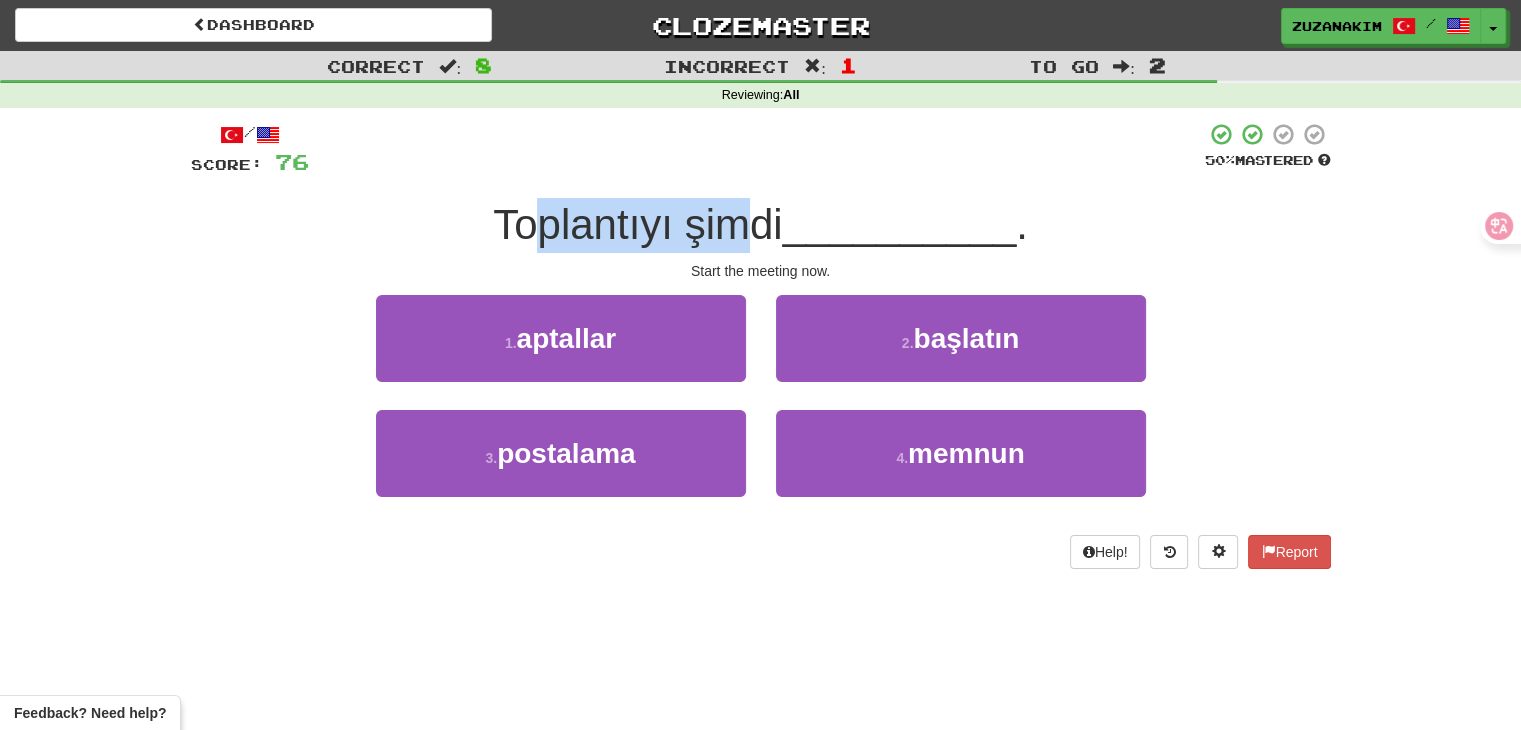 drag, startPoint x: 524, startPoint y: 240, endPoint x: 749, endPoint y: 225, distance: 225.49945 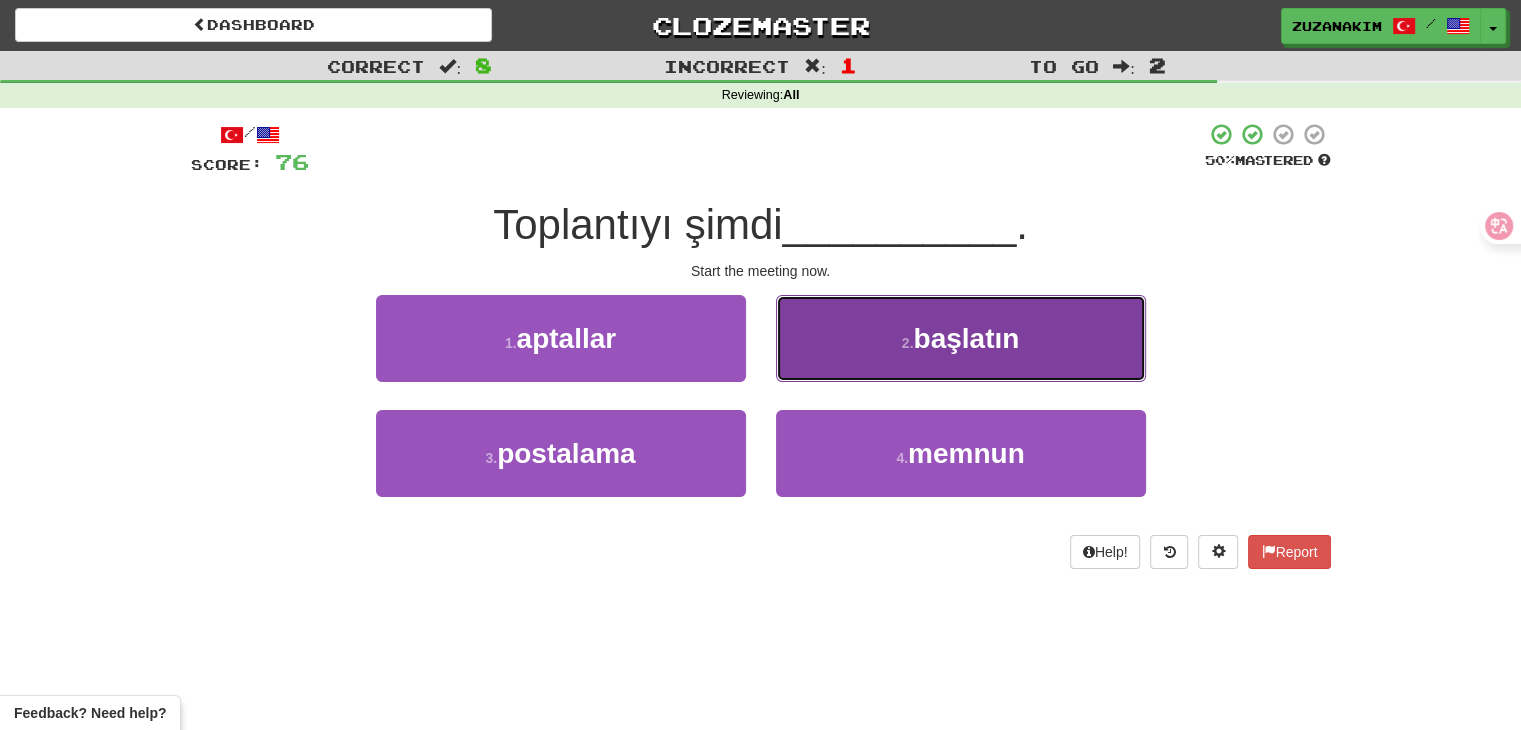 click on "2 .  başlatın" at bounding box center [961, 338] 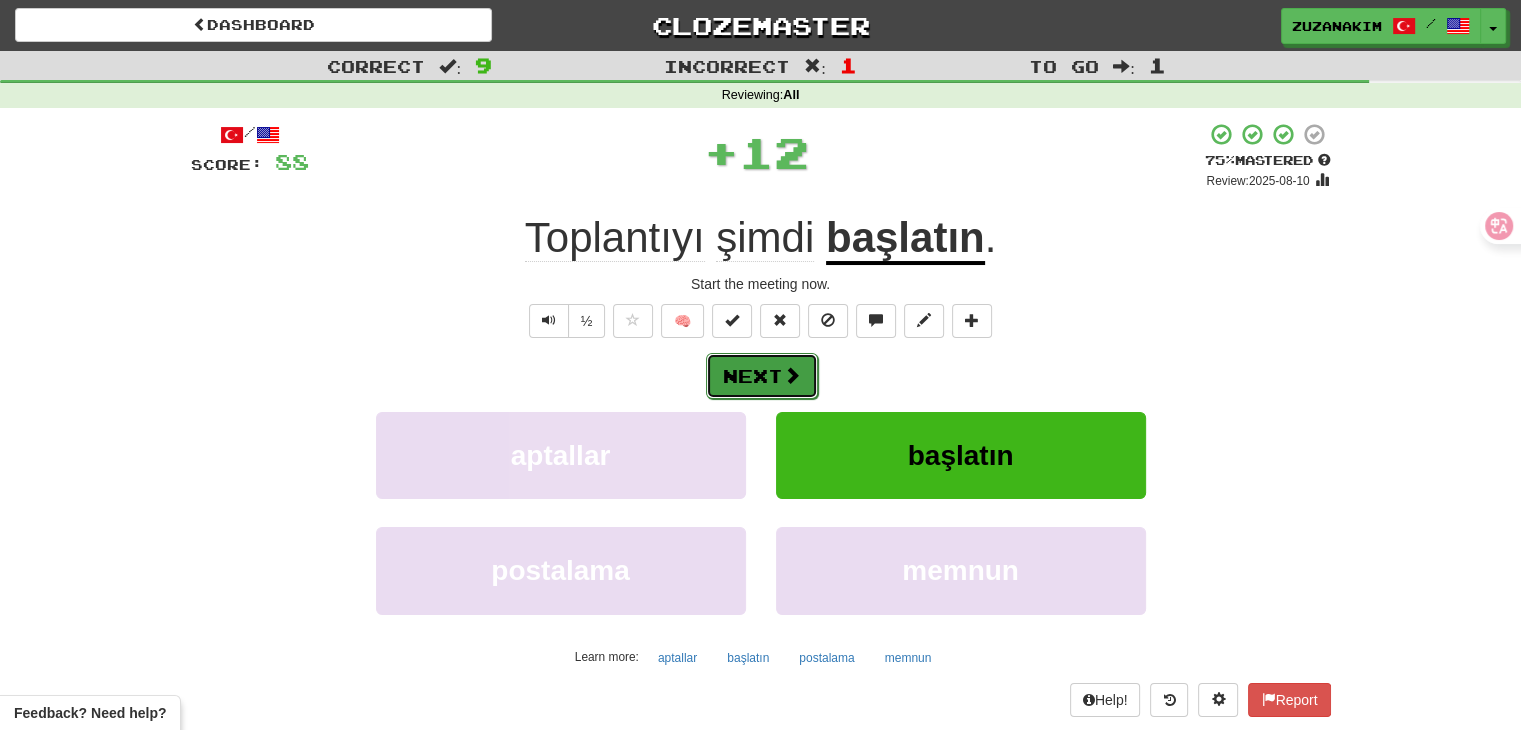 click on "Next" at bounding box center [762, 376] 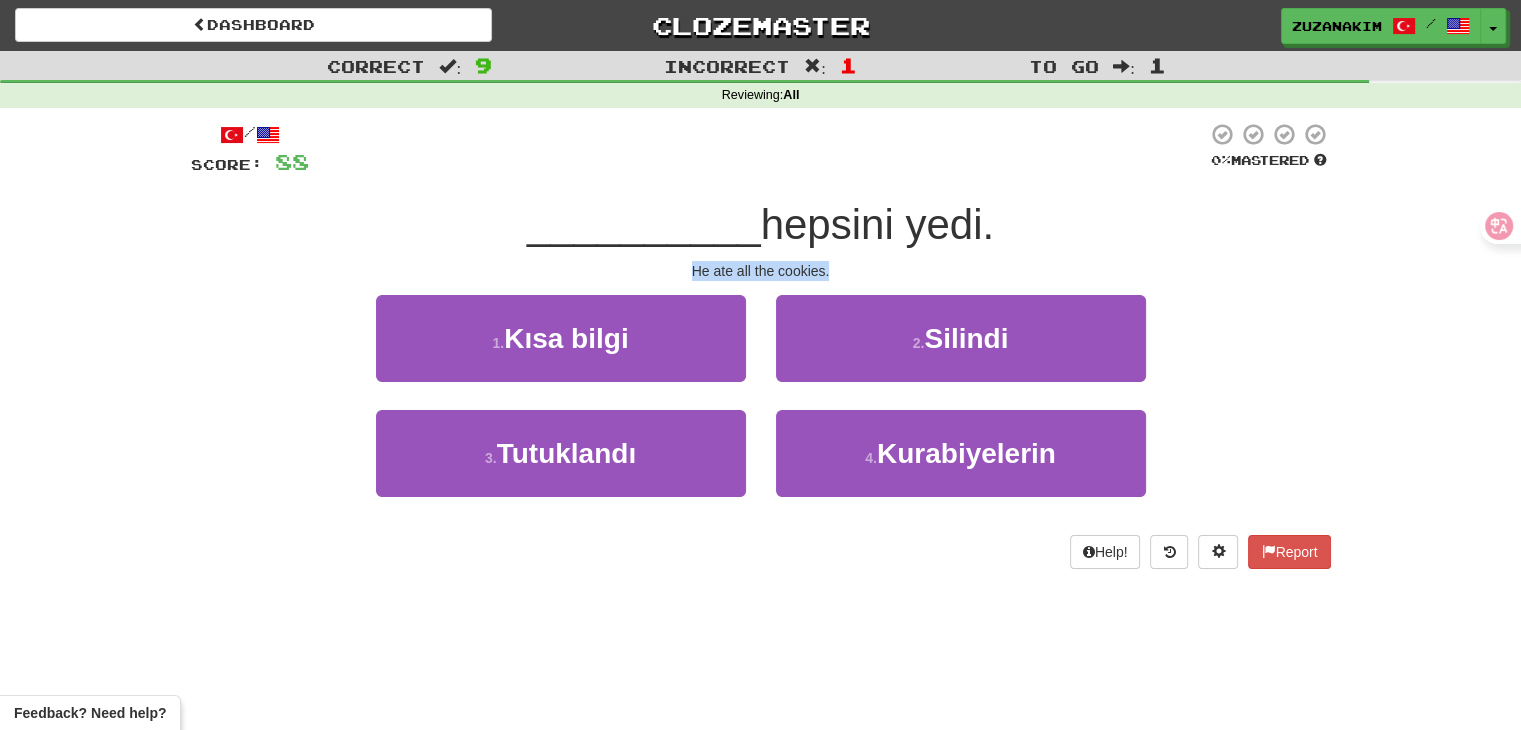 drag, startPoint x: 671, startPoint y: 273, endPoint x: 853, endPoint y: 273, distance: 182 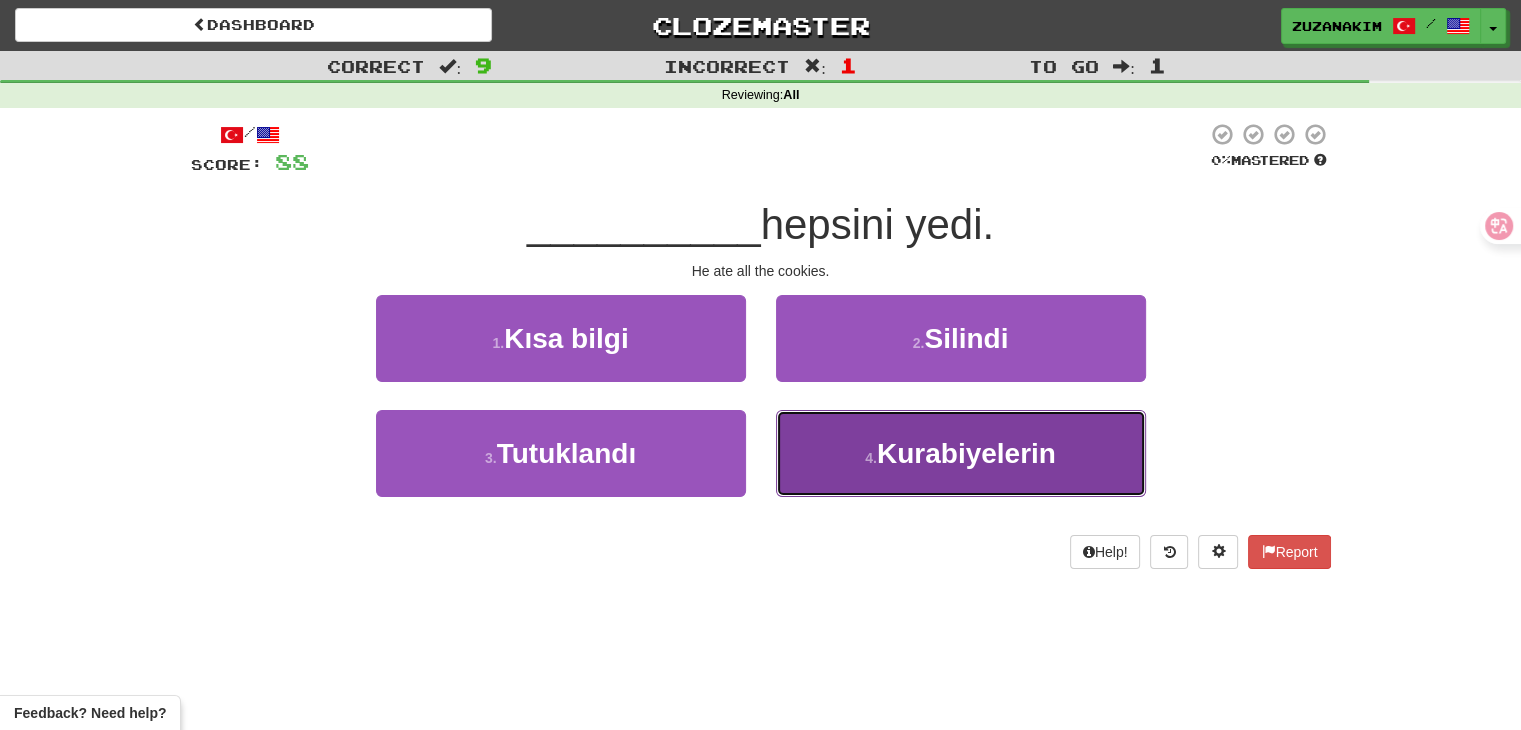 click on "4 .  Kurabiyelerin" at bounding box center [961, 453] 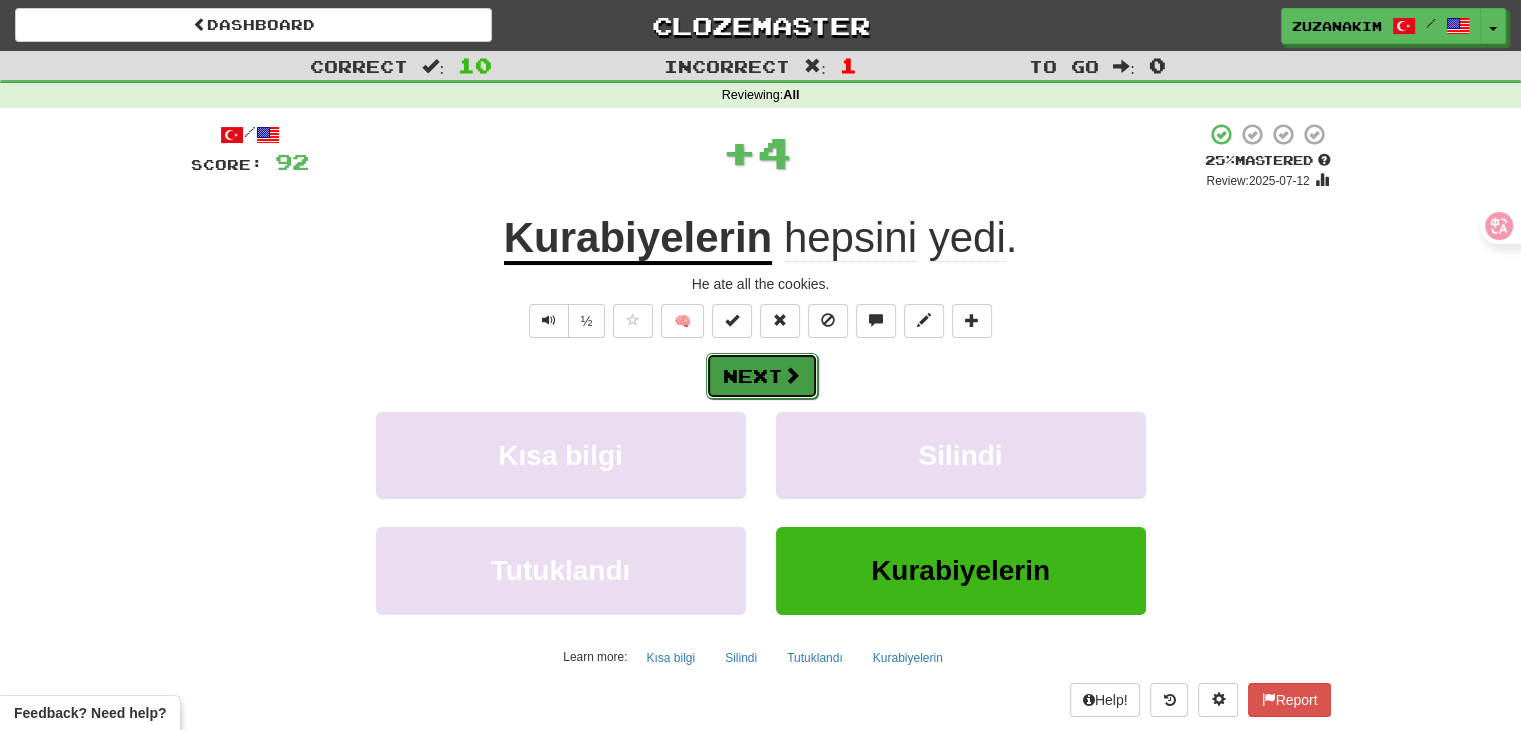 click on "Next" at bounding box center (762, 376) 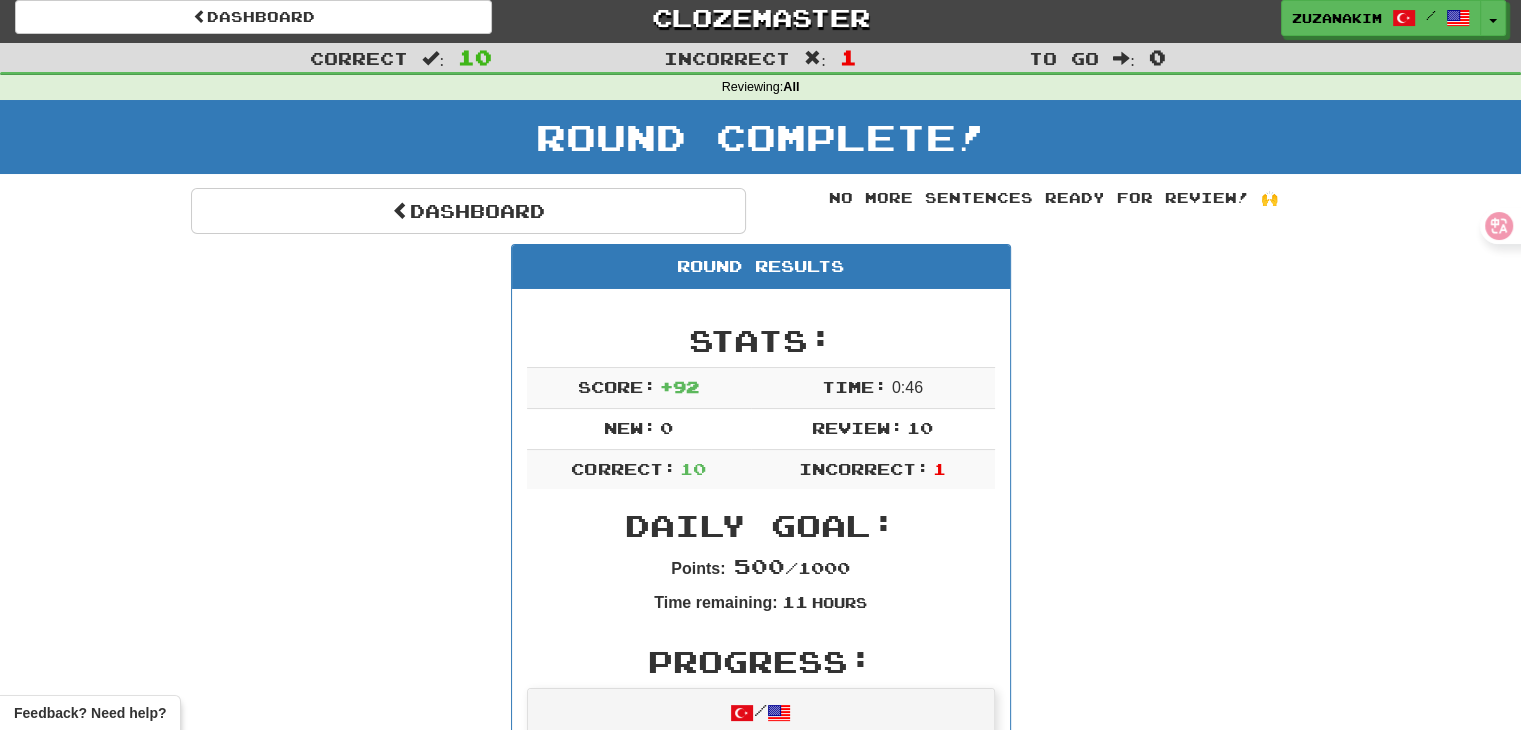 scroll, scrollTop: 0, scrollLeft: 0, axis: both 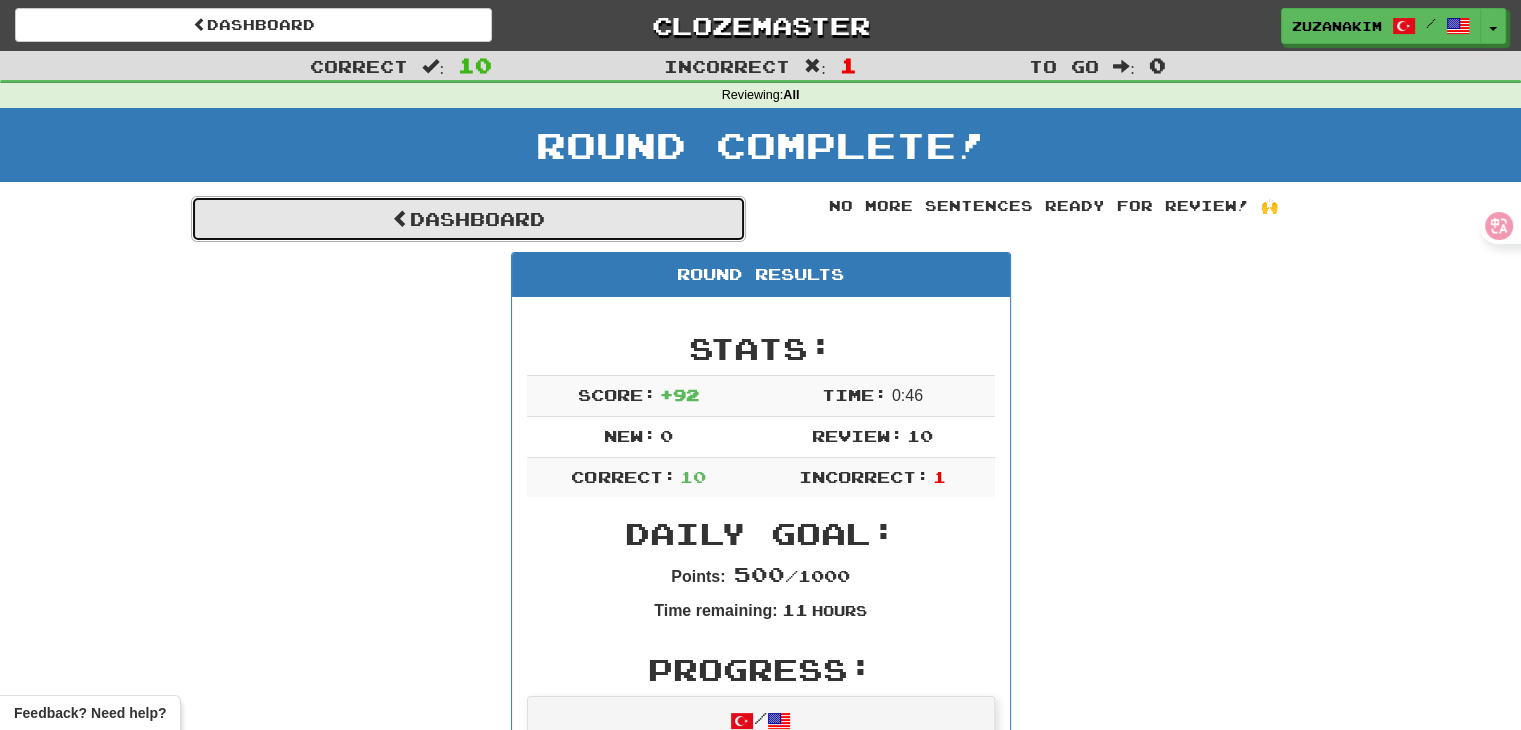 click on "Dashboard" at bounding box center (468, 219) 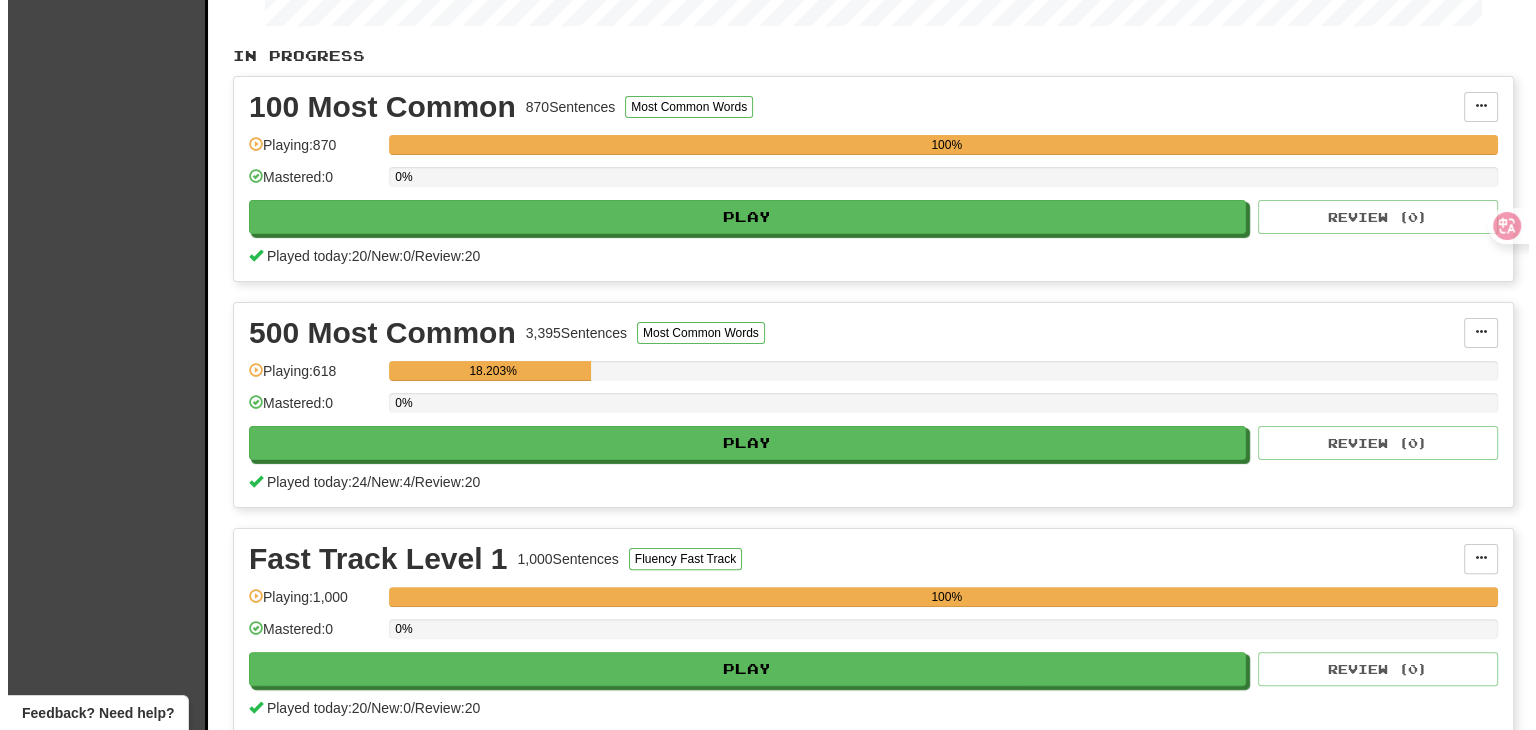 scroll, scrollTop: 400, scrollLeft: 0, axis: vertical 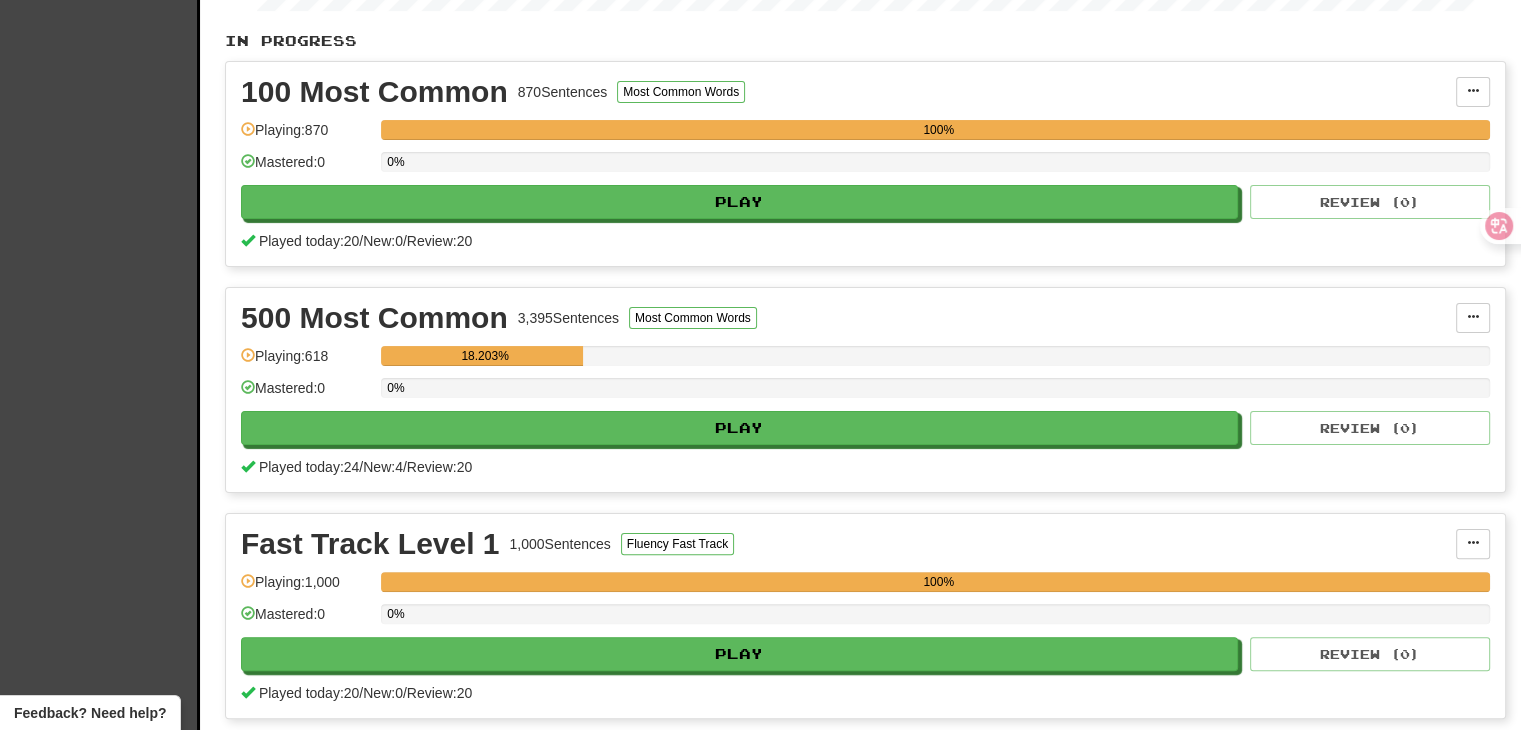 click on "500 Most Common 3,395  Sentences Most Common Words Manage Sentences Unpin from Dashboard  Playing:  618 18.203%  Mastered:  0 0% Play Review ( 0 )   Played today:  24  /  New:  4  /  Review:  20" at bounding box center (865, 390) 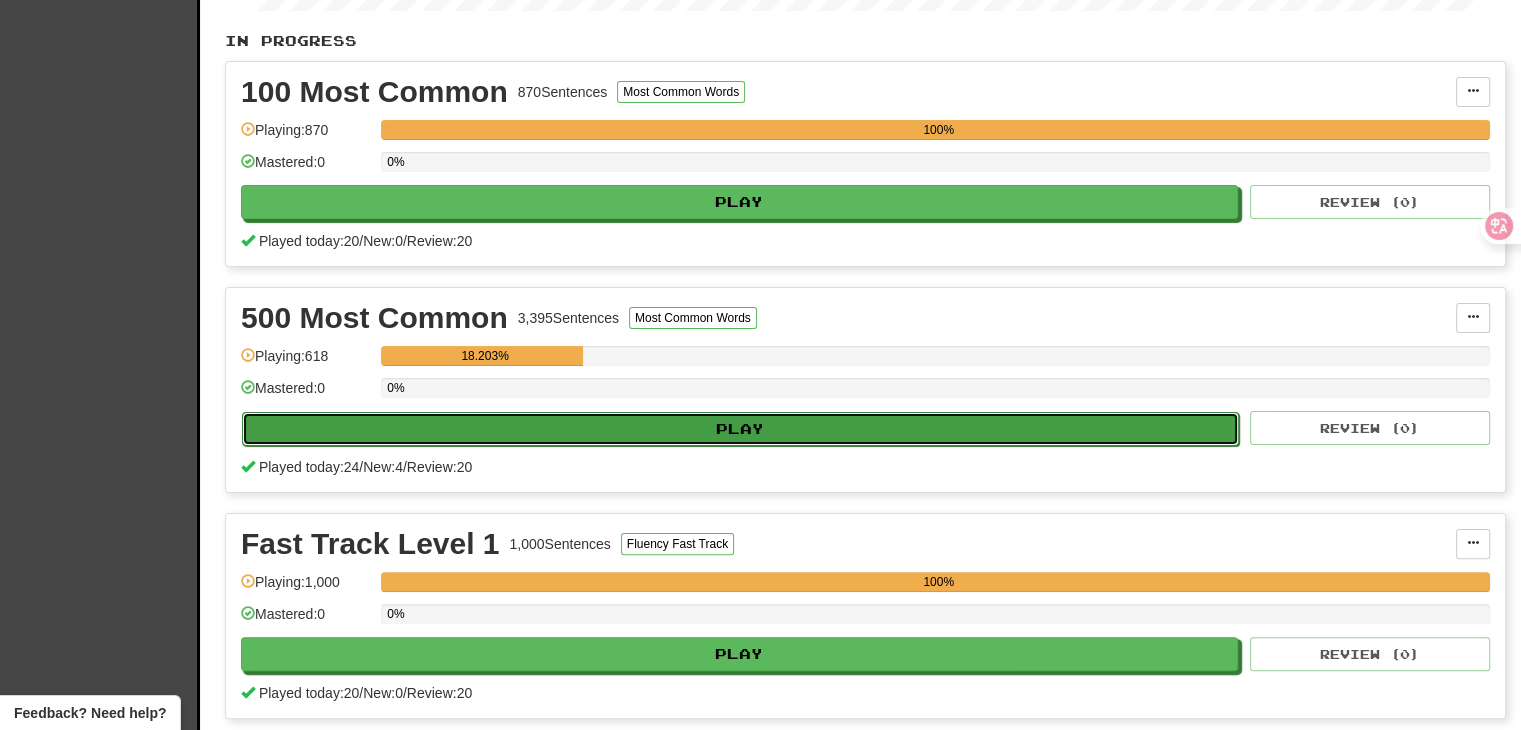 click on "Play" at bounding box center [740, 429] 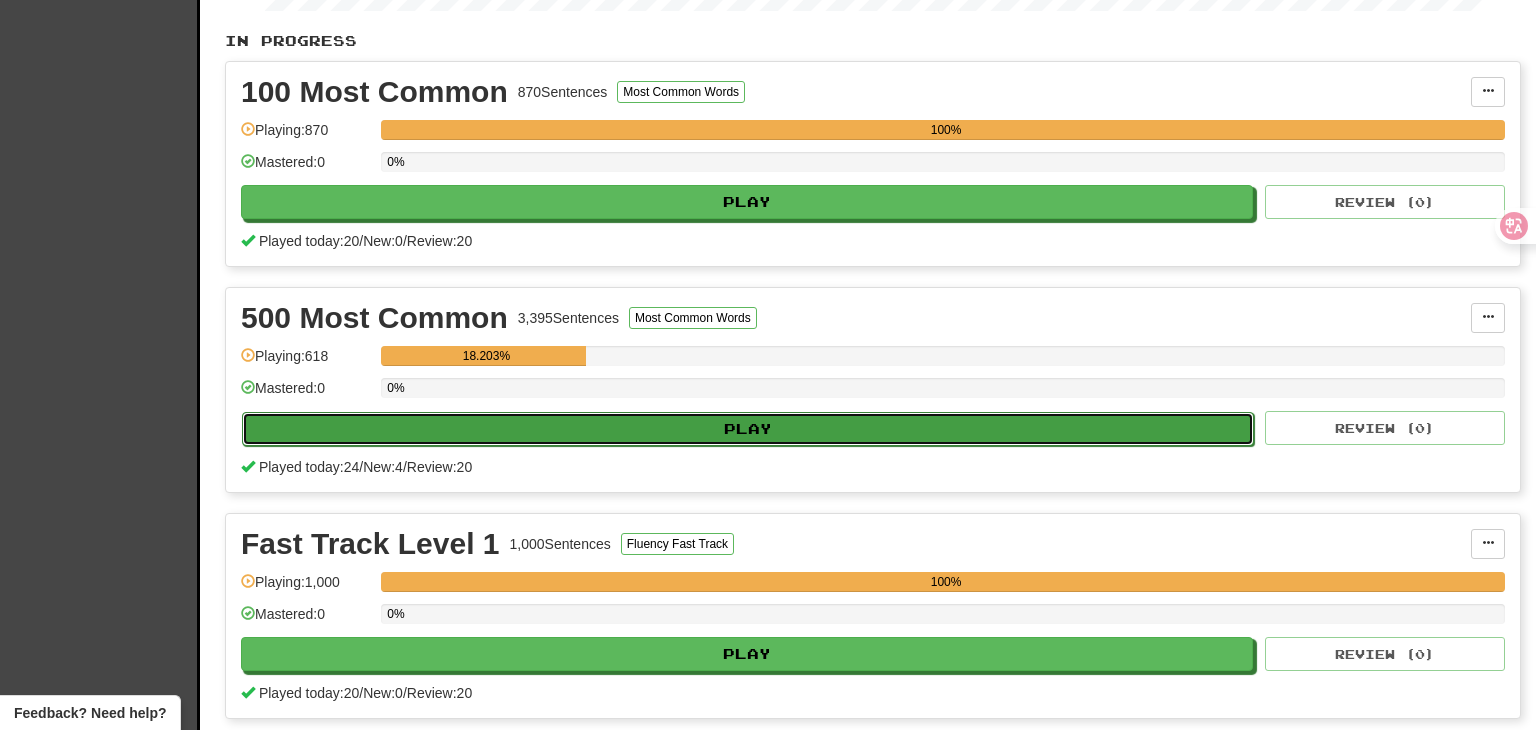 select on "**" 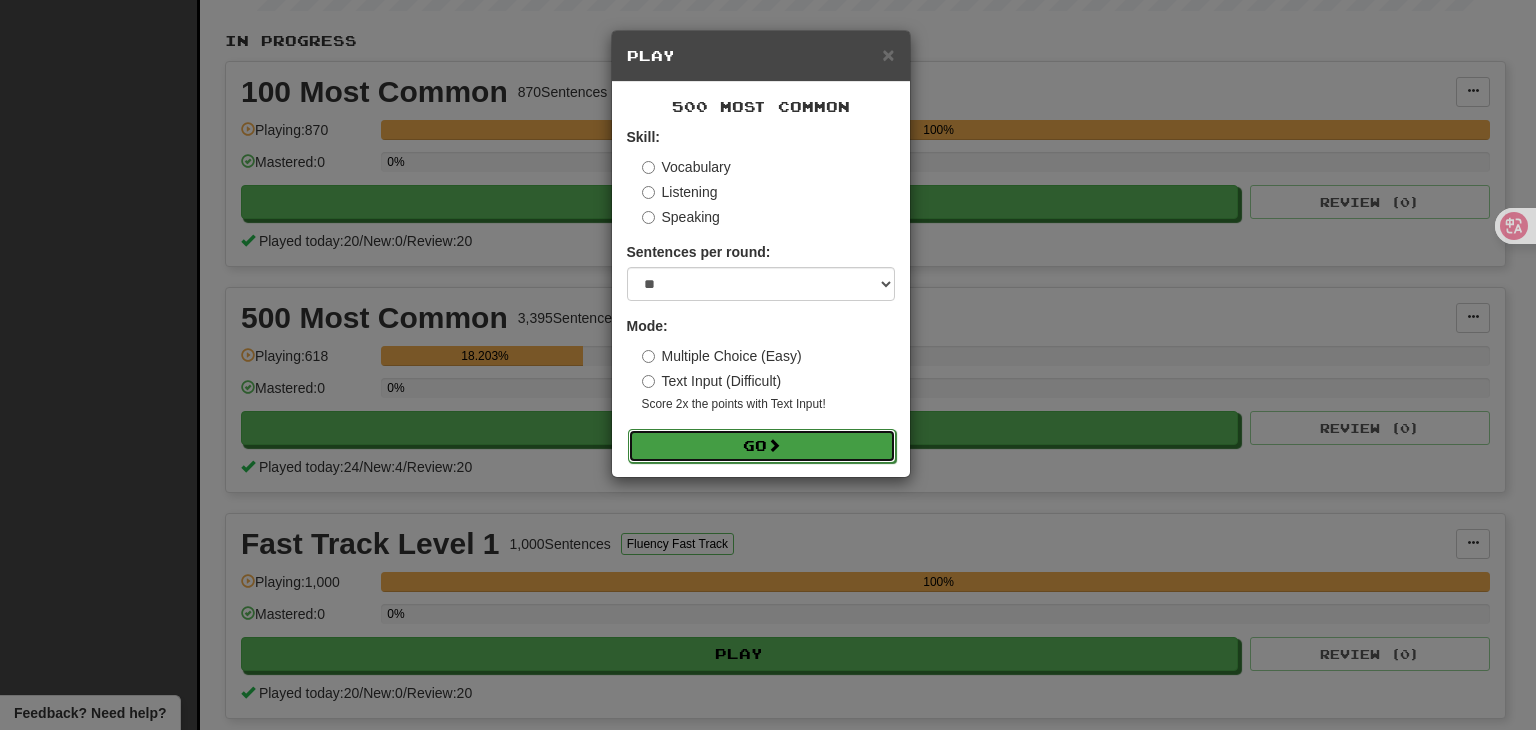 click on "Go" at bounding box center [762, 446] 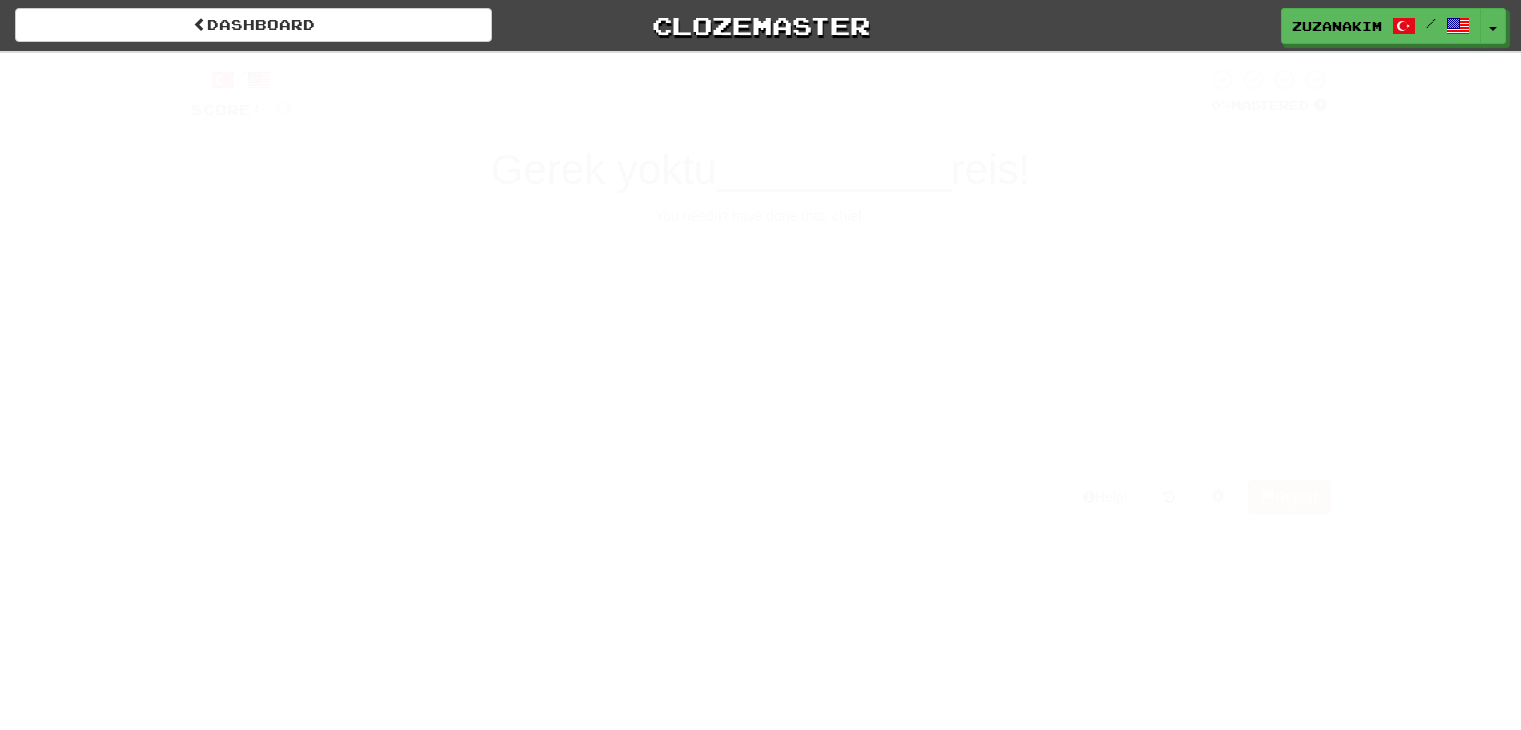 scroll, scrollTop: 0, scrollLeft: 0, axis: both 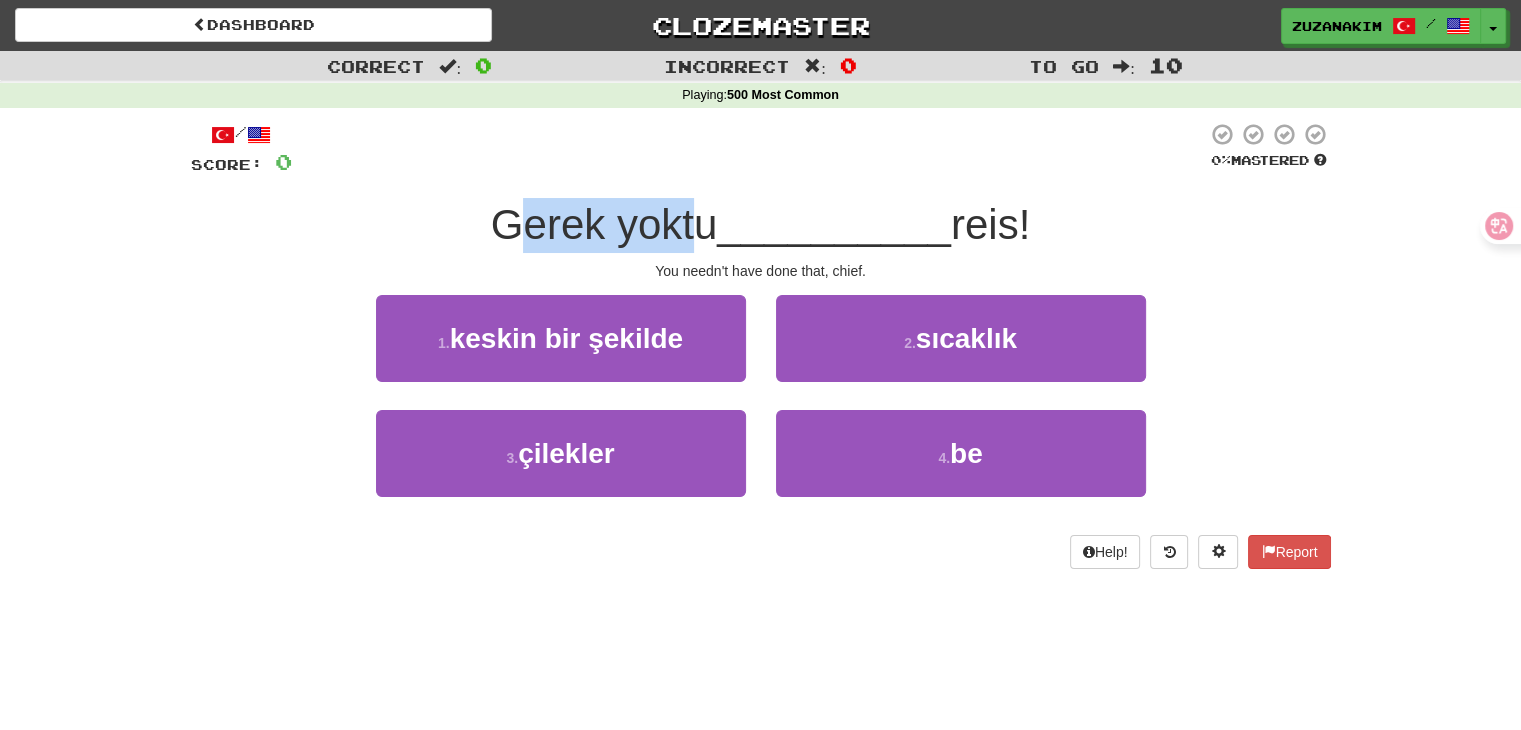 drag, startPoint x: 520, startPoint y: 222, endPoint x: 725, endPoint y: 220, distance: 205.00975 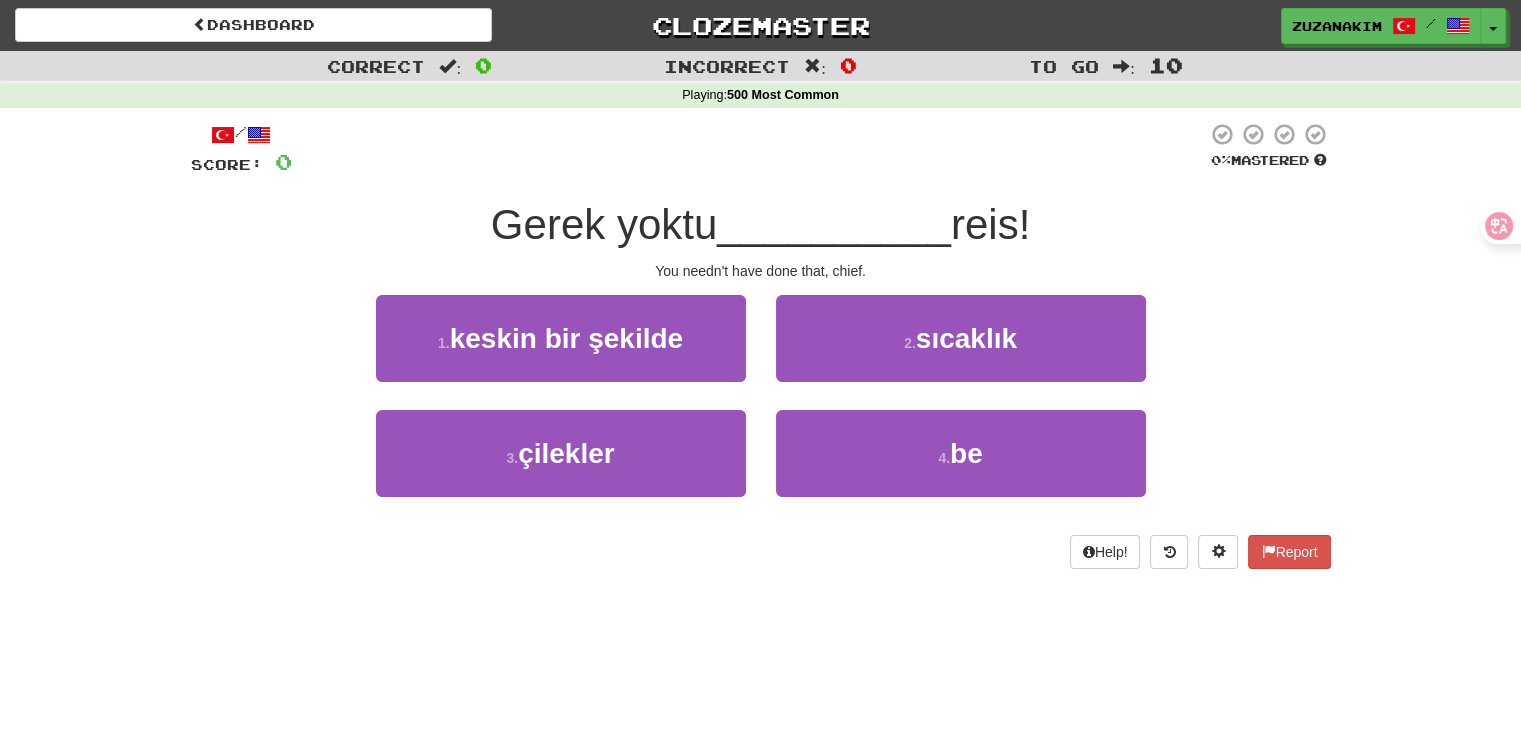 click on "__________" at bounding box center (834, 224) 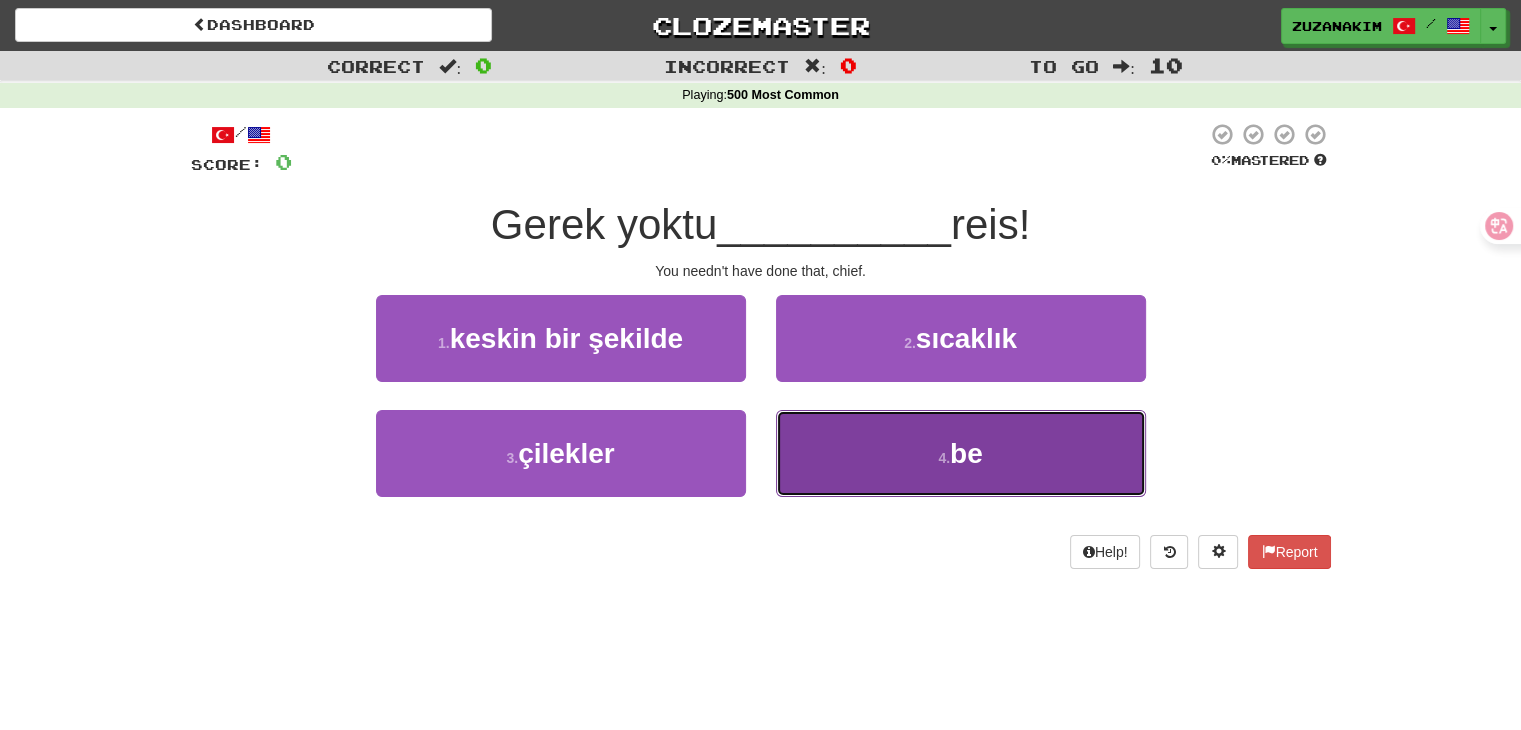 click on "4 .  be" at bounding box center [961, 453] 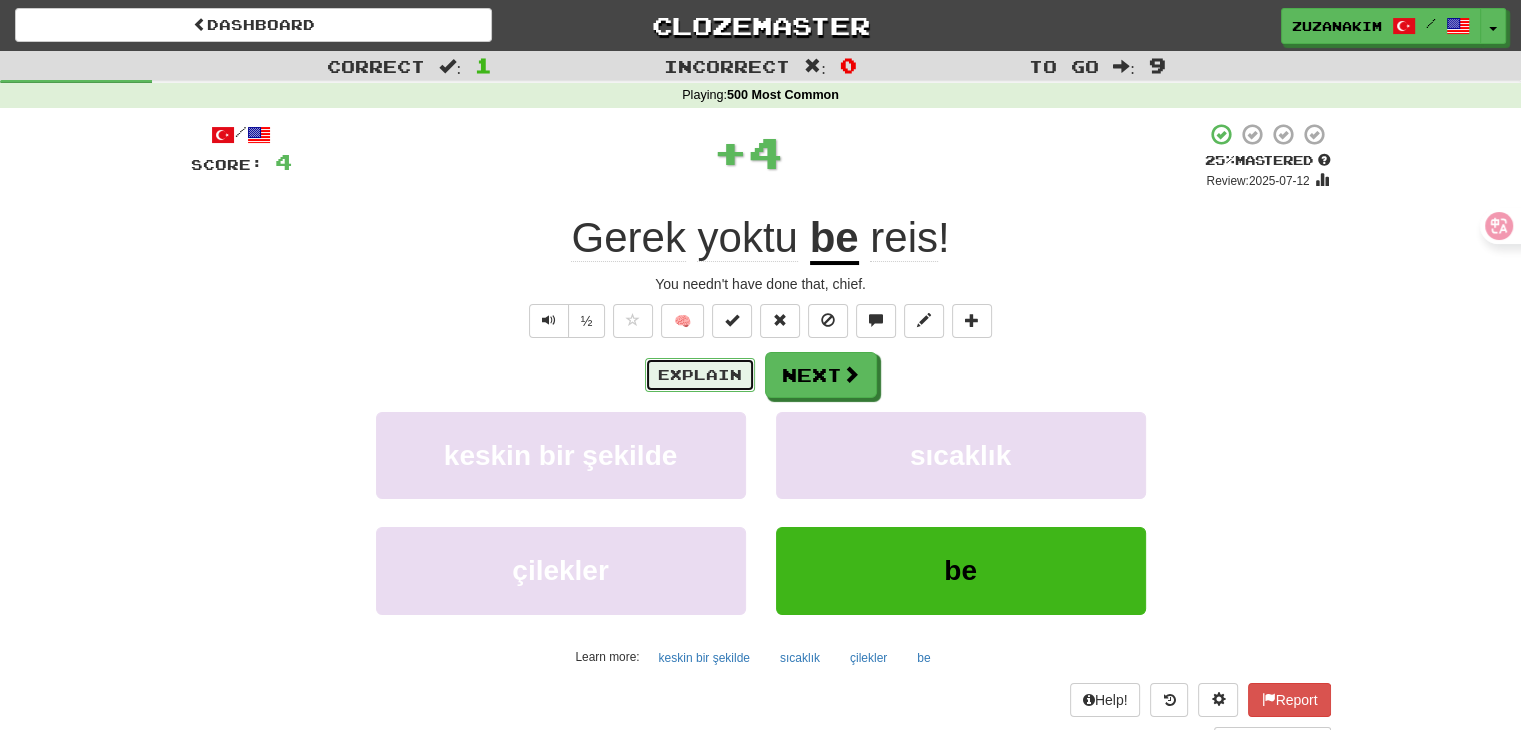 click on "Explain" at bounding box center [700, 375] 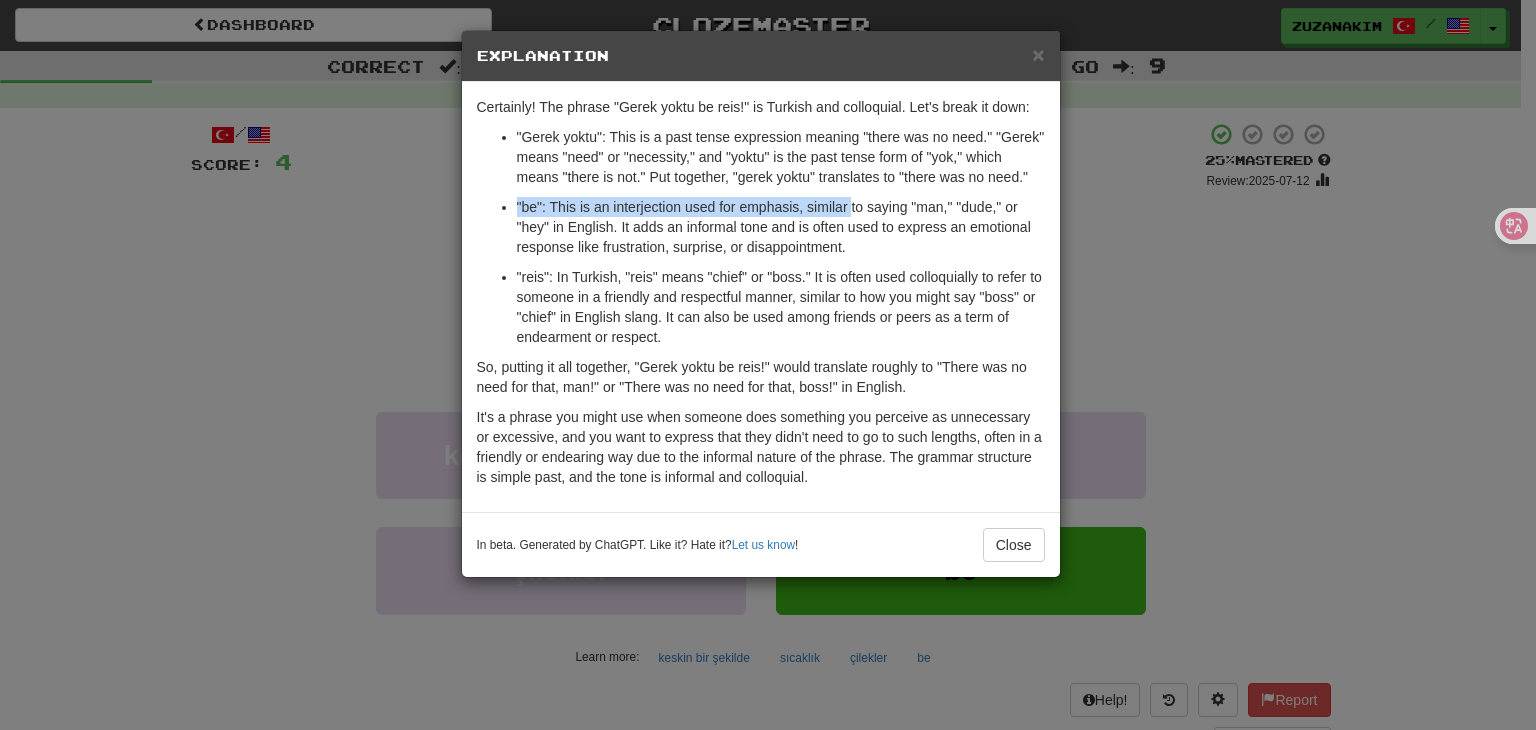 drag, startPoint x: 589, startPoint y: 188, endPoint x: 849, endPoint y: 197, distance: 260.15573 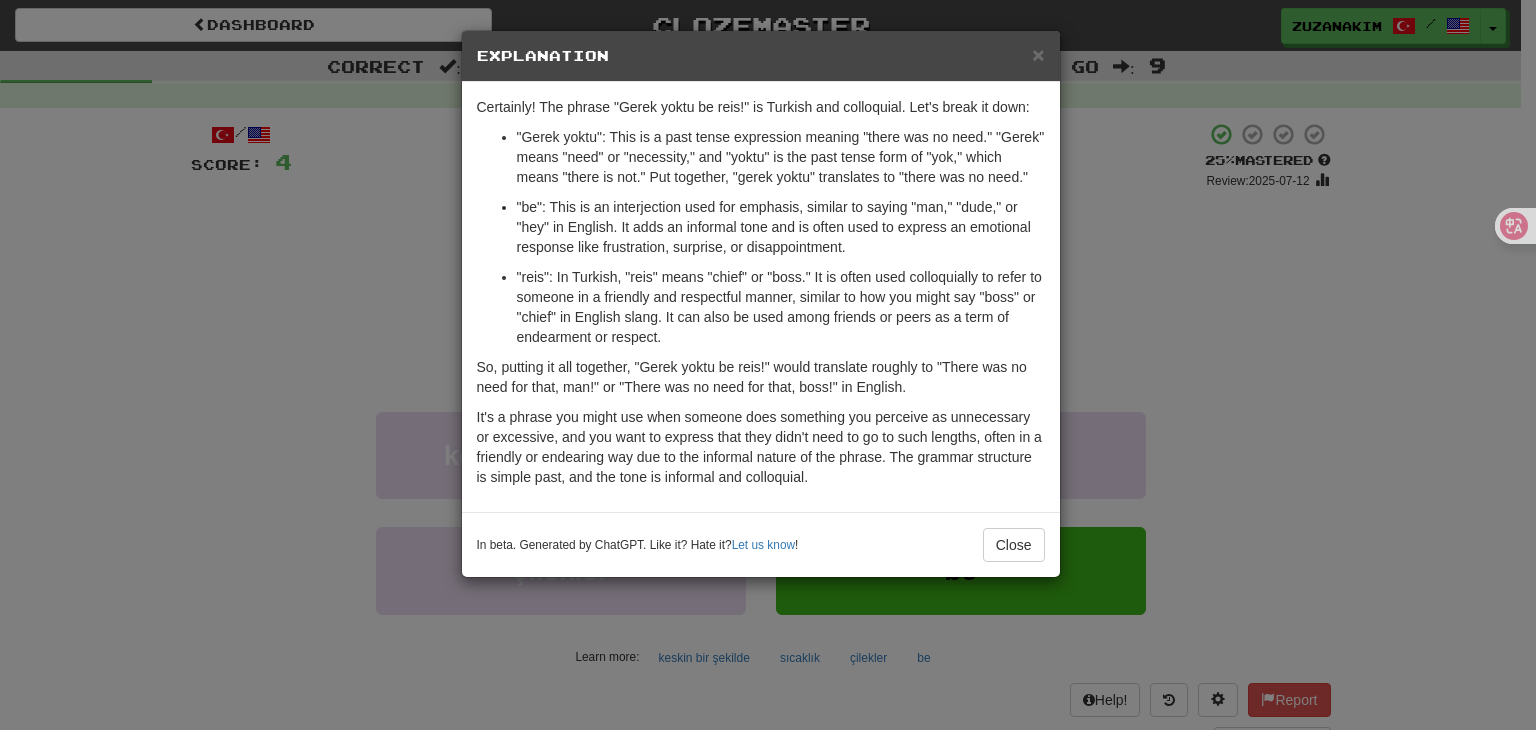 click on ""be": This is an interjection used for emphasis, similar to saying "man," "dude," or "hey" in English. It adds an informal tone and is often used to express an emotional response like frustration, surprise, or disappointment." at bounding box center [781, 227] 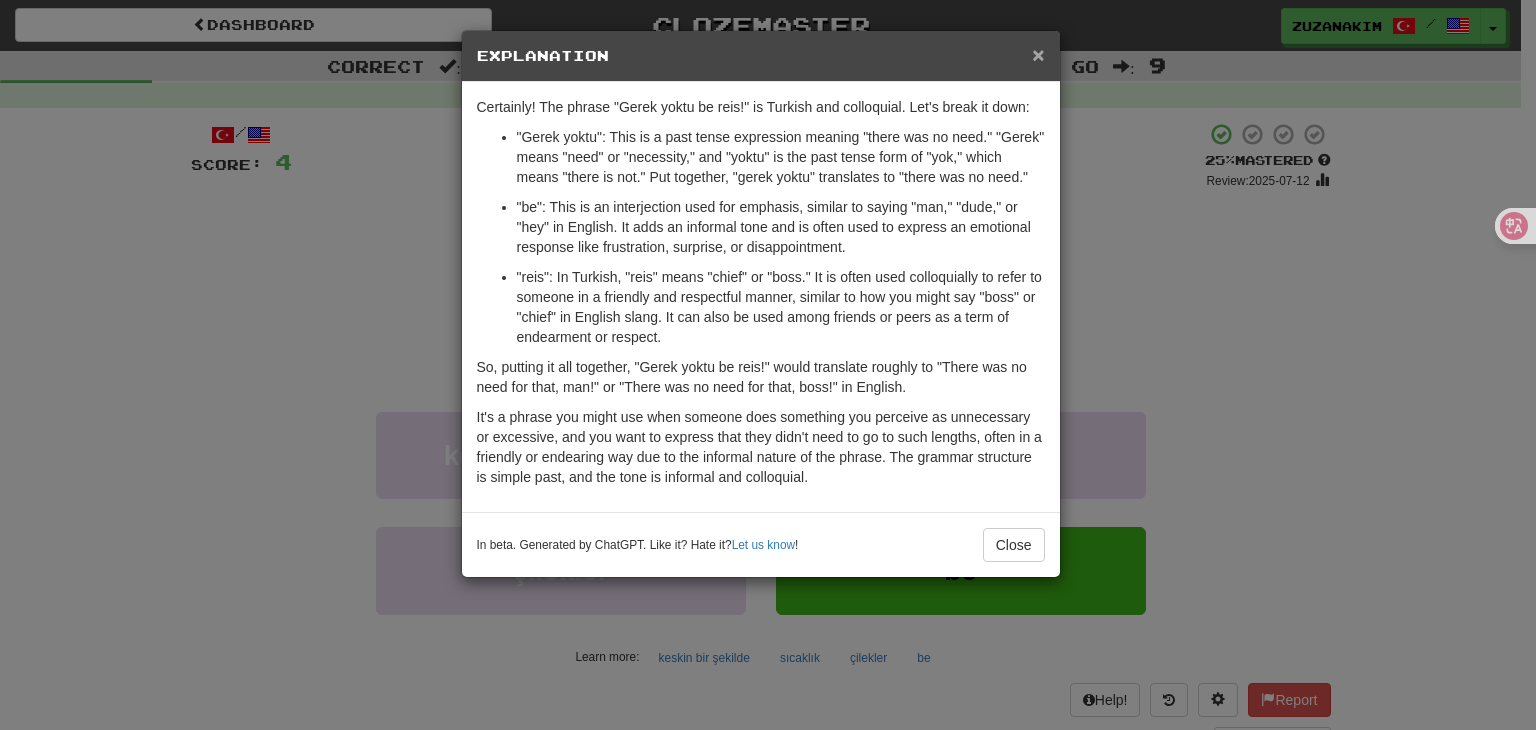 click on "×" at bounding box center [1038, 54] 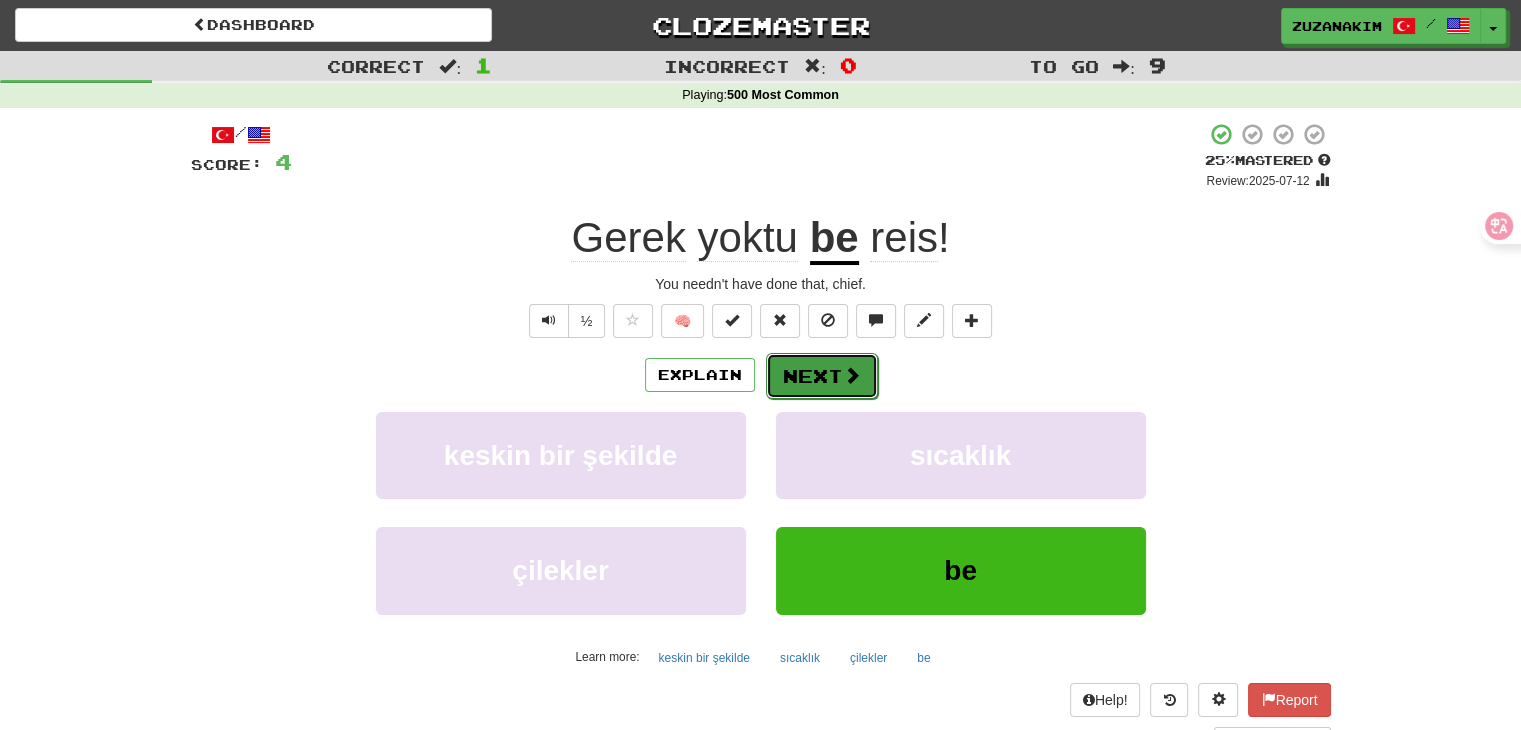 click on "Next" at bounding box center (822, 376) 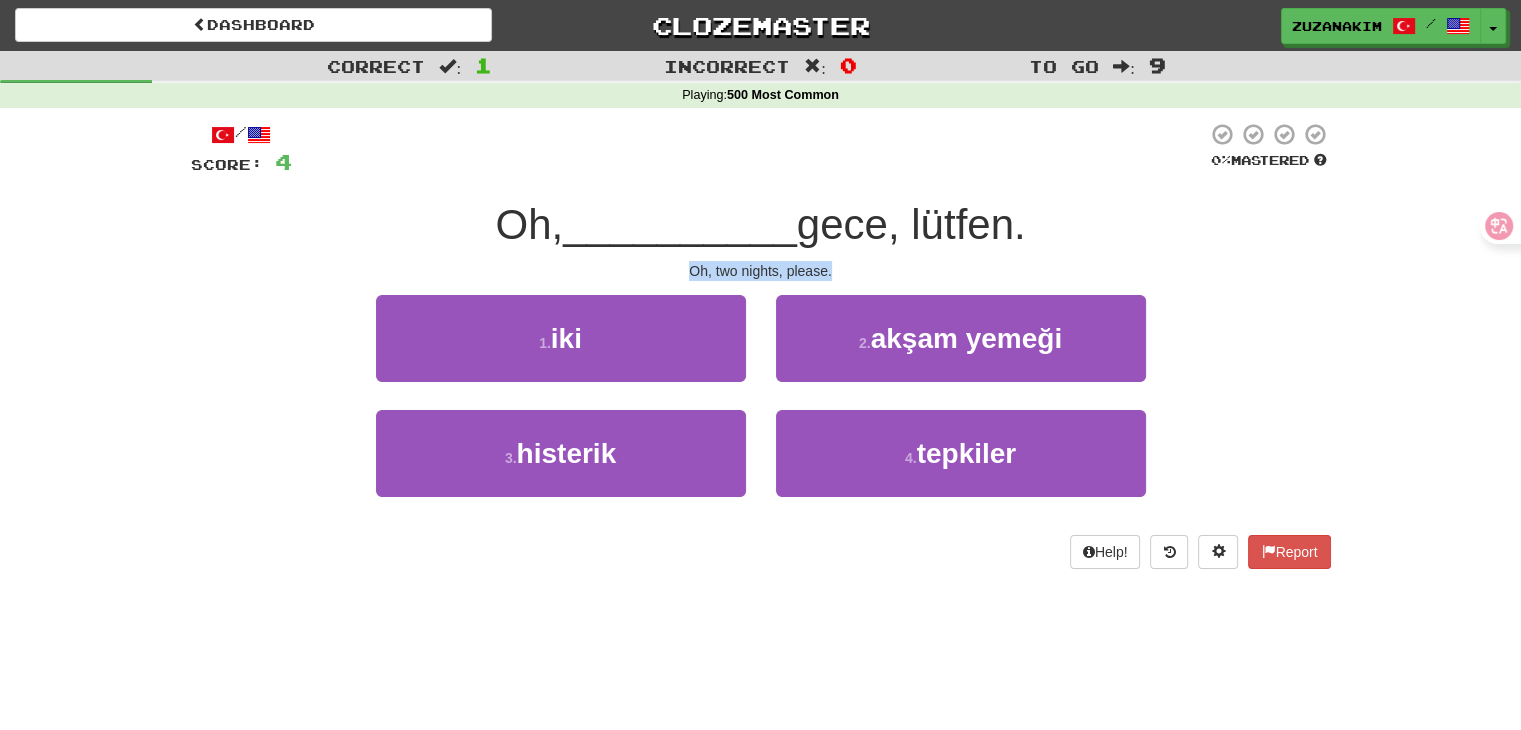 drag, startPoint x: 666, startPoint y: 272, endPoint x: 855, endPoint y: 272, distance: 189 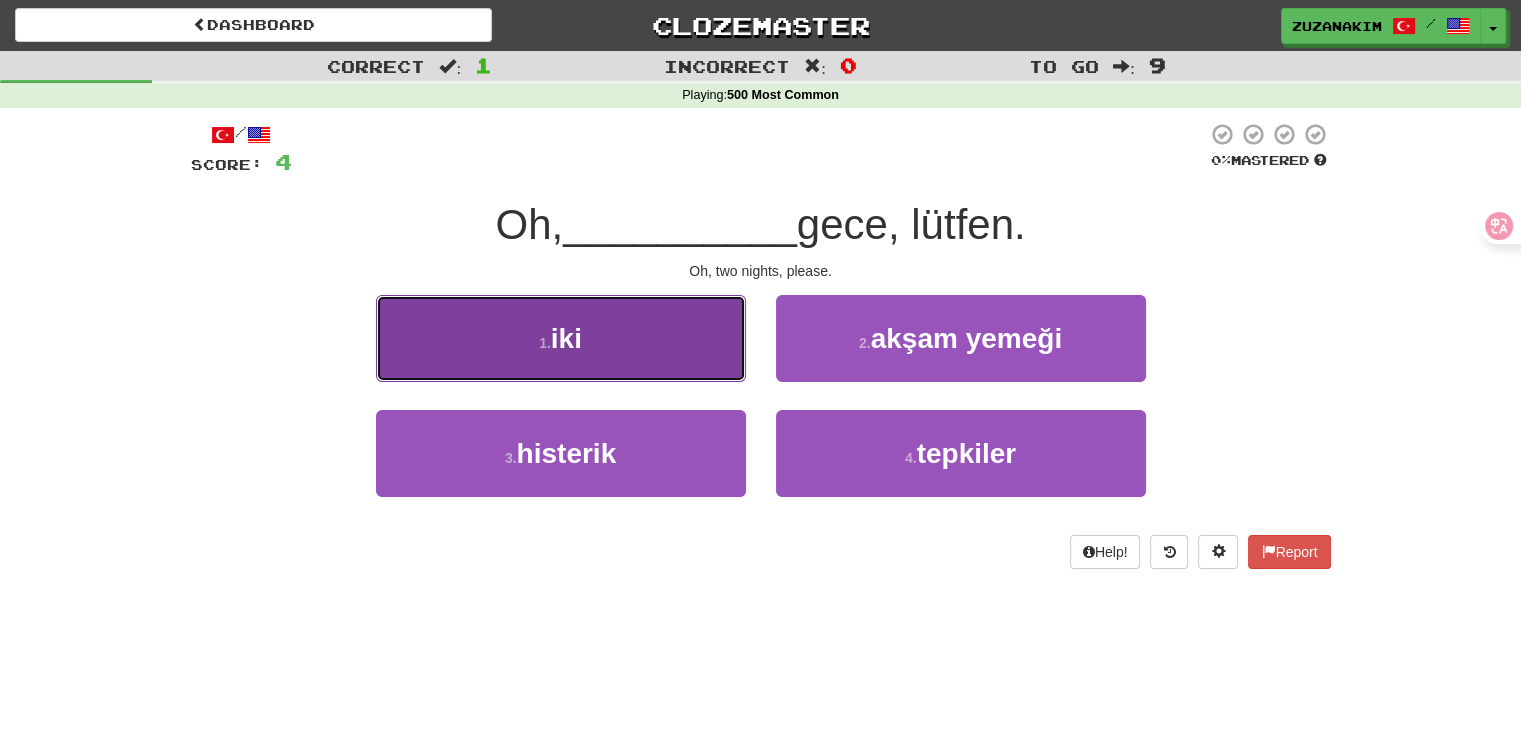 click on "1 .  iki" at bounding box center [561, 338] 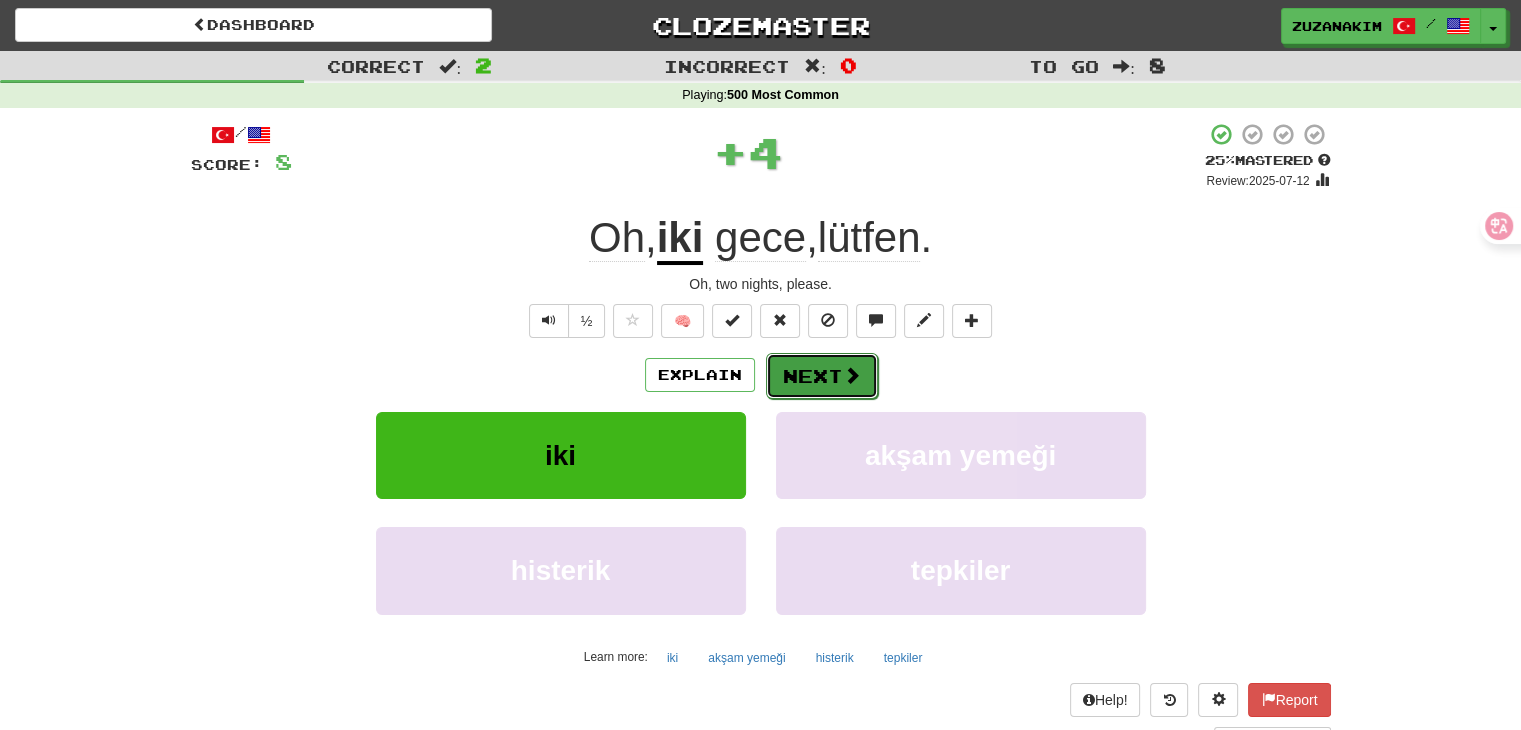 click on "Next" at bounding box center [822, 376] 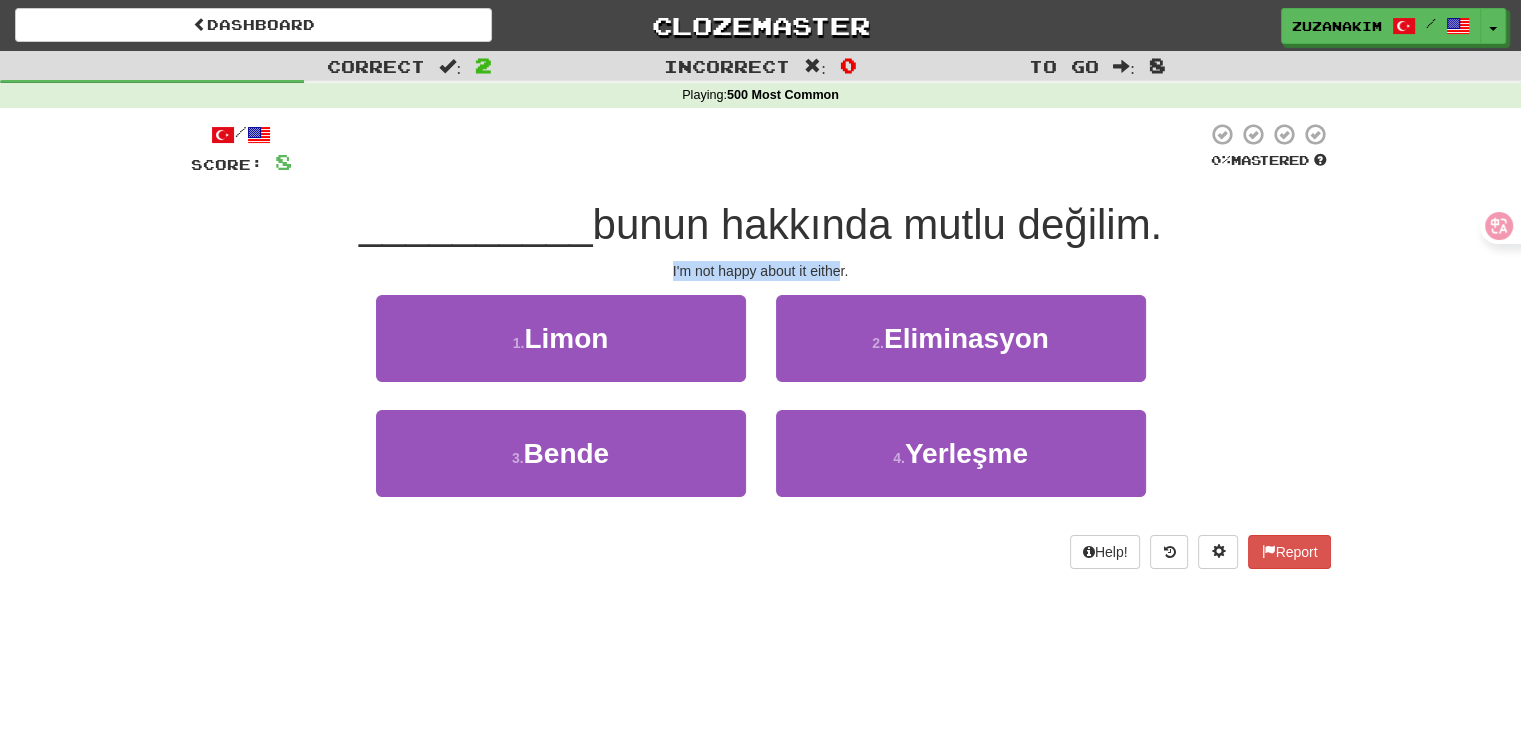 drag, startPoint x: 599, startPoint y: 273, endPoint x: 840, endPoint y: 276, distance: 241.01868 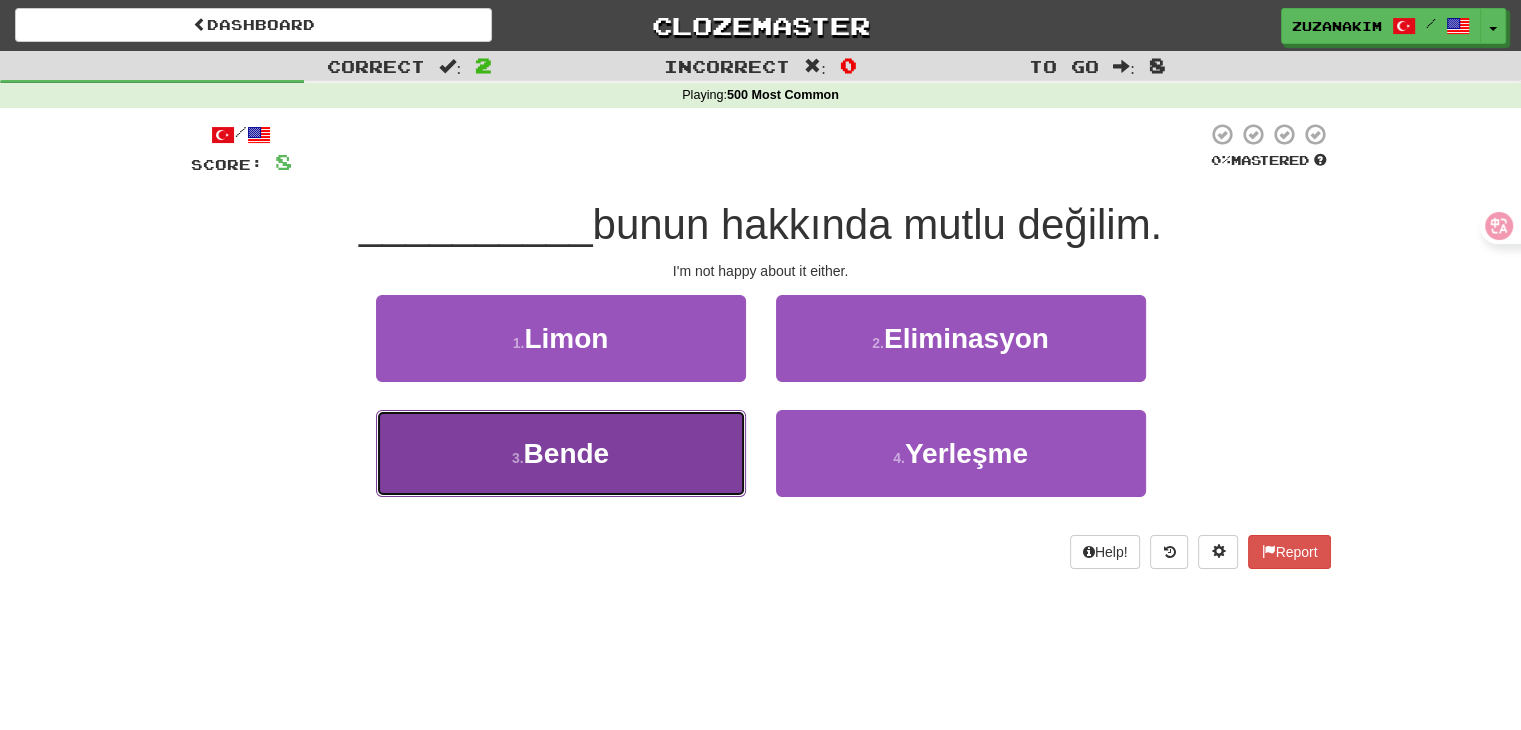 click on "3 .  Bende" at bounding box center [561, 453] 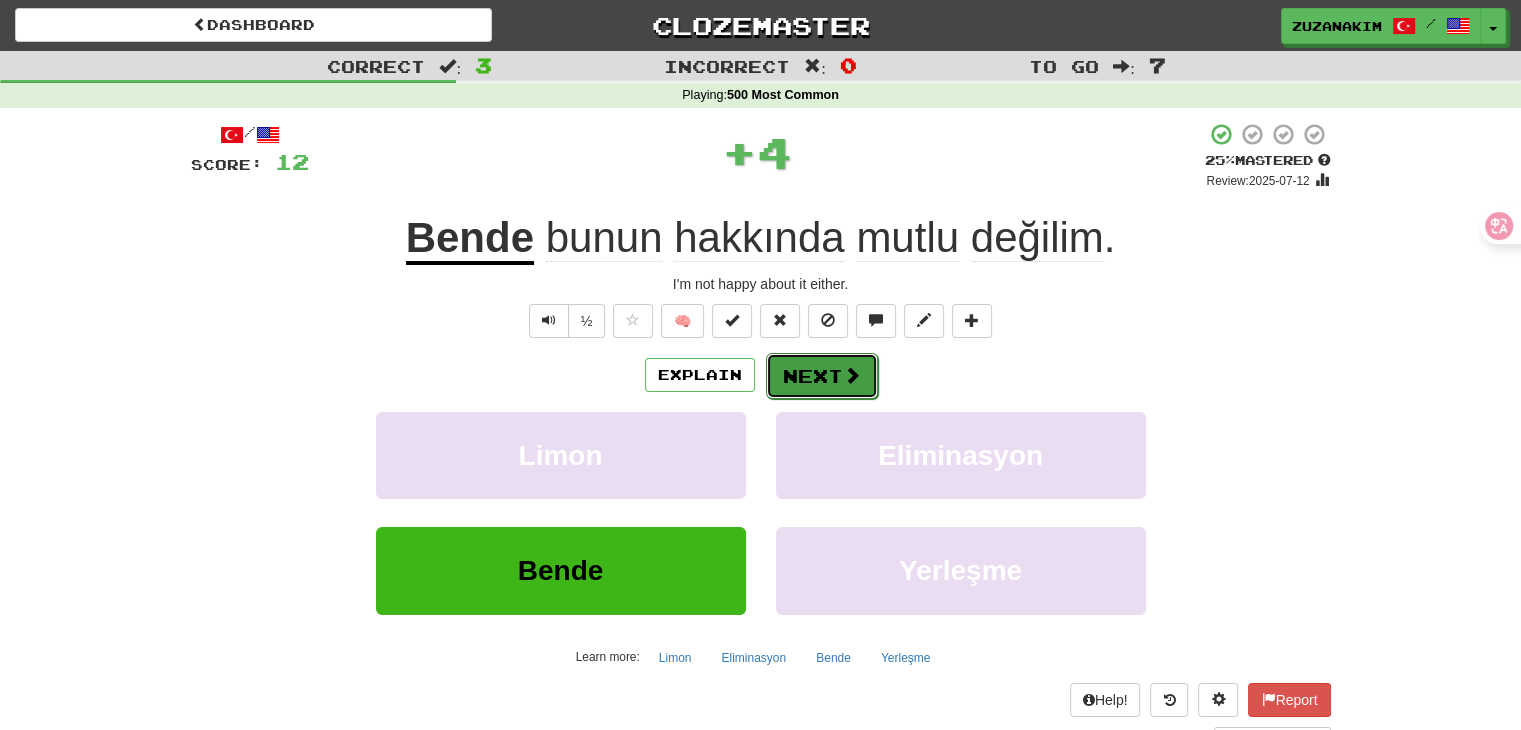 click on "Next" at bounding box center [822, 376] 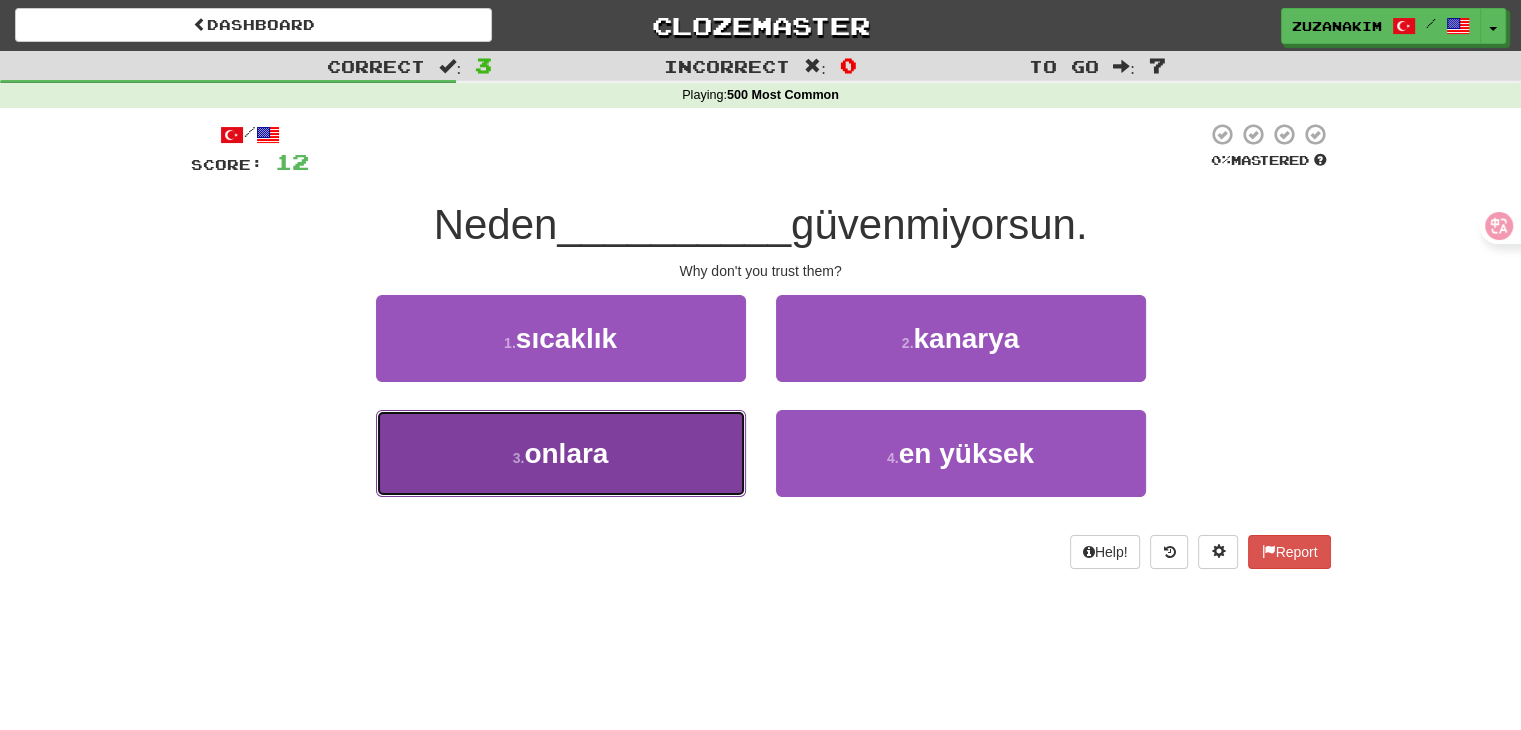 click on "onlara" at bounding box center (566, 453) 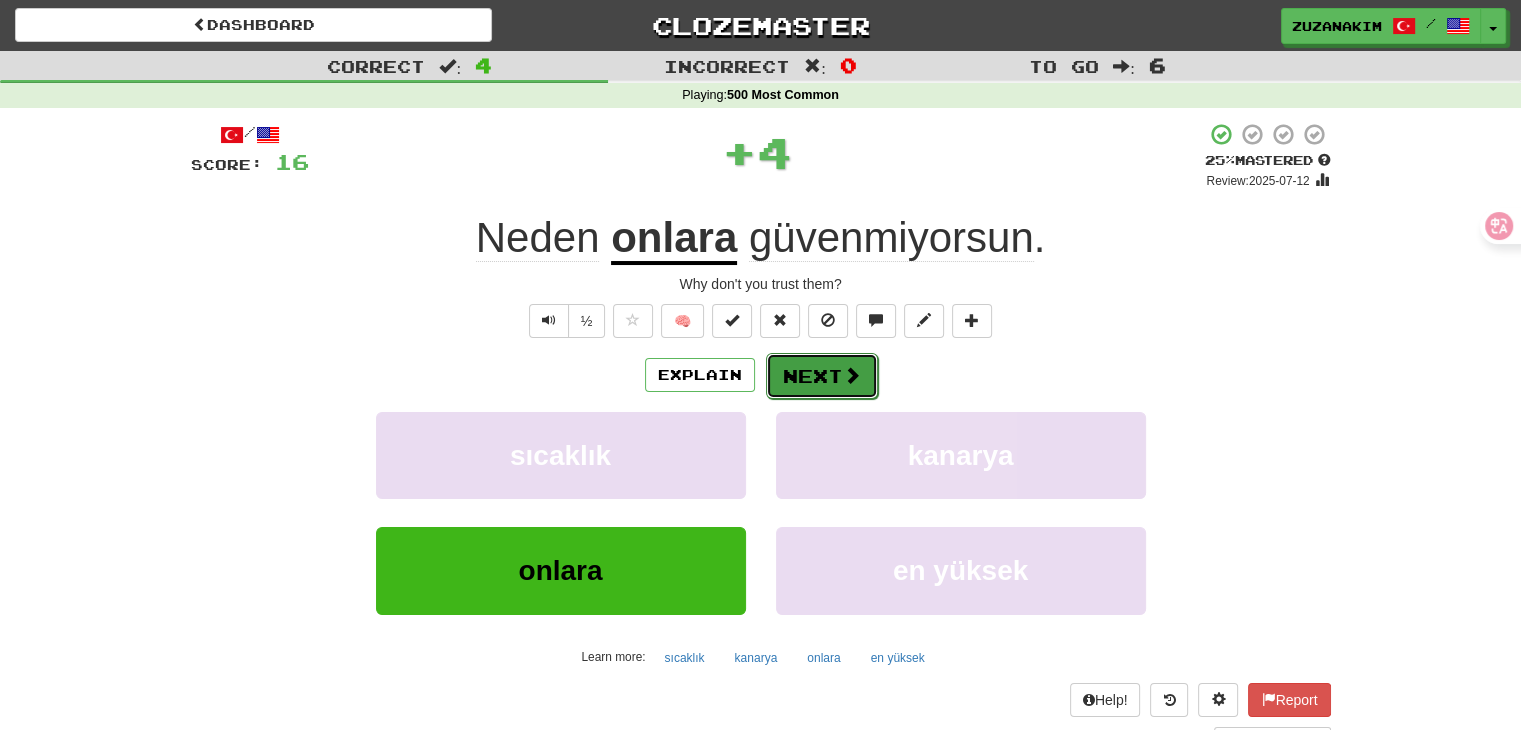 click on "Next" at bounding box center (822, 376) 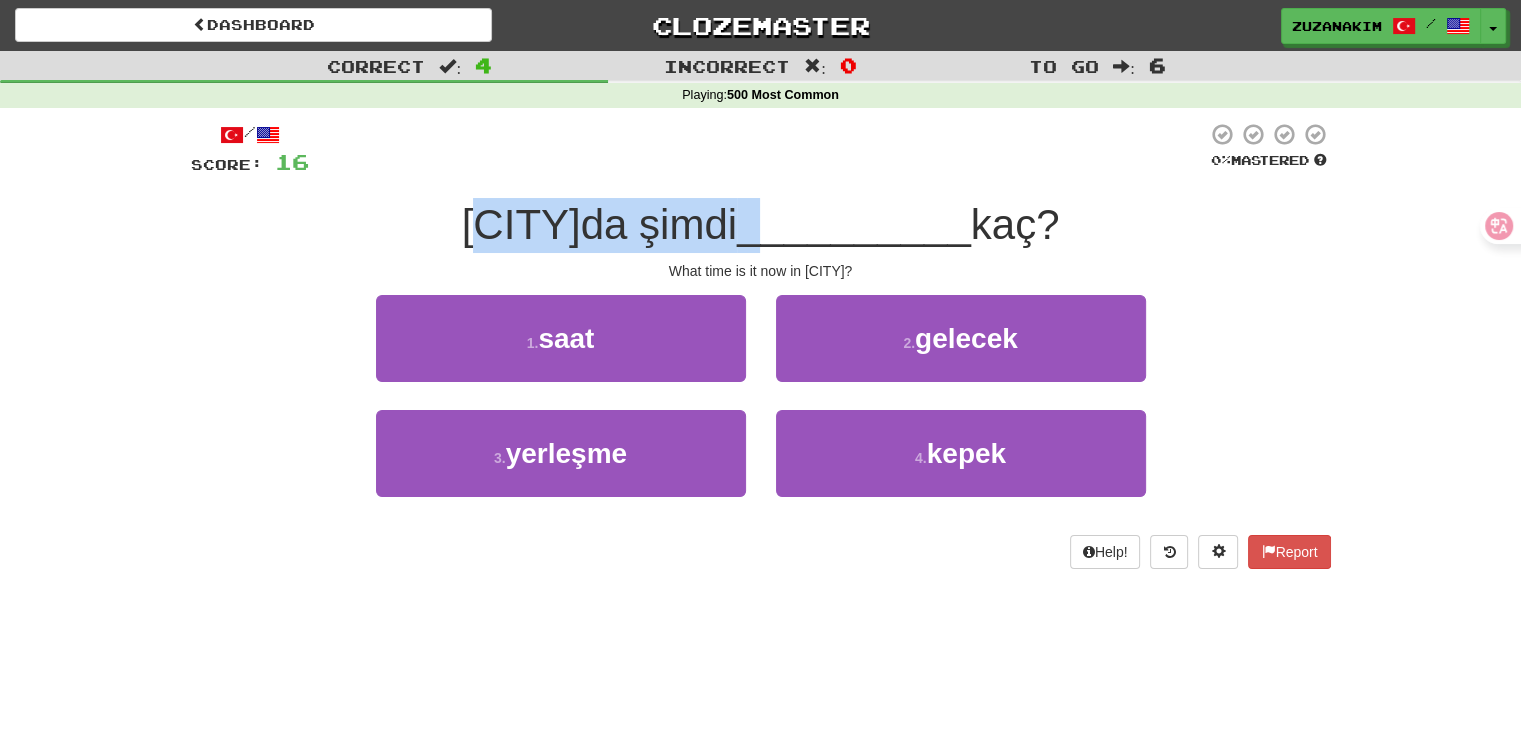 drag, startPoint x: 469, startPoint y: 229, endPoint x: 778, endPoint y: 229, distance: 309 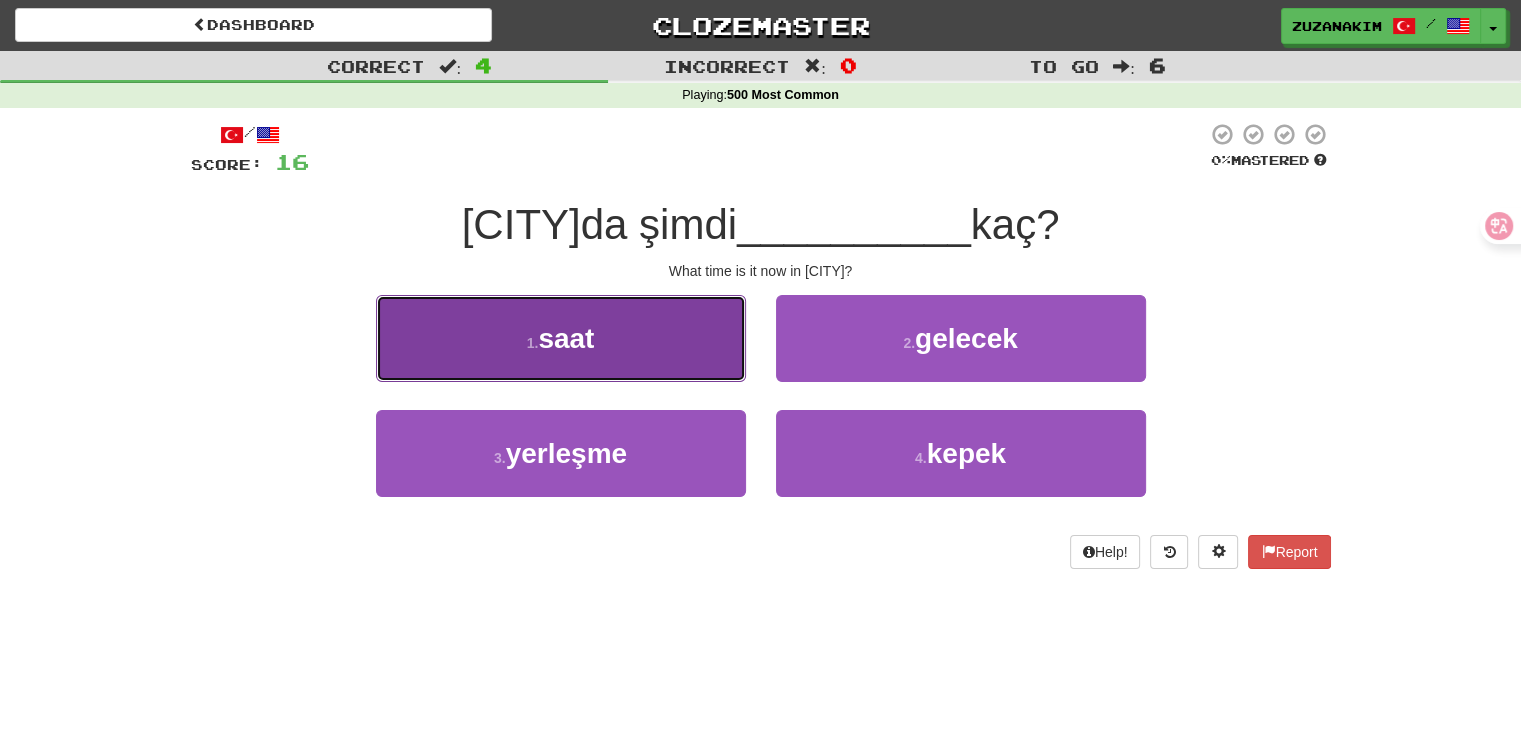 click on "1 .  saat" at bounding box center [561, 338] 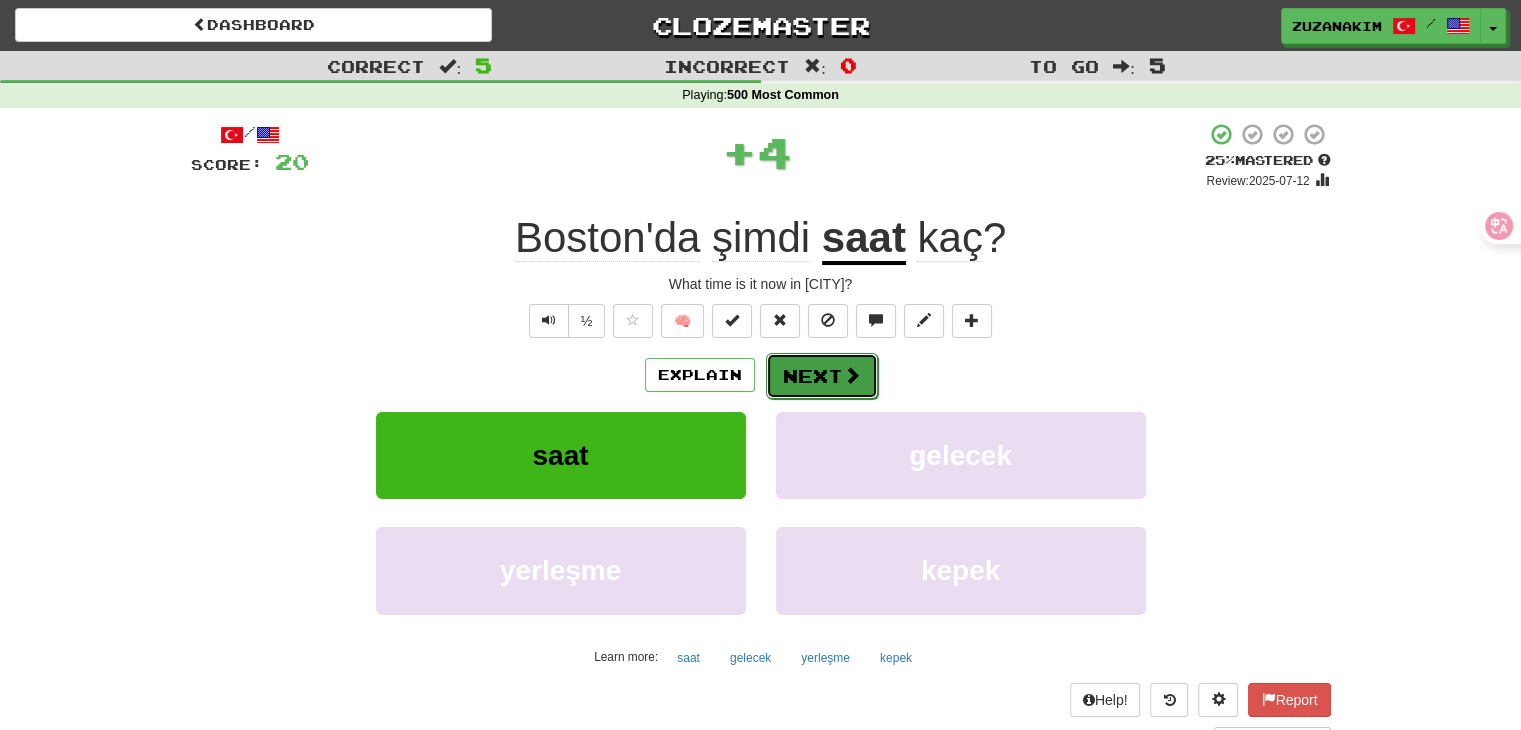 click at bounding box center (852, 375) 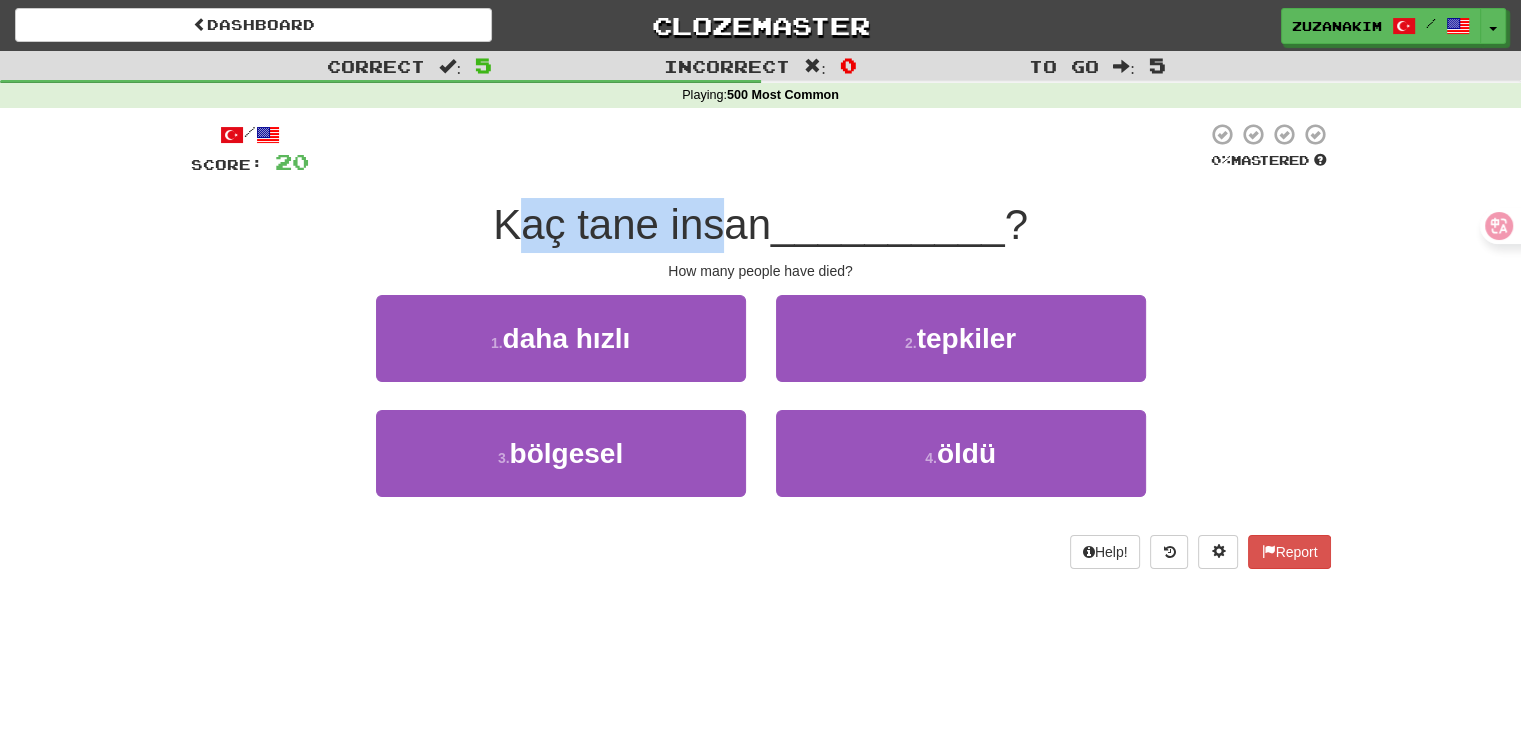 drag, startPoint x: 524, startPoint y: 231, endPoint x: 712, endPoint y: 231, distance: 188 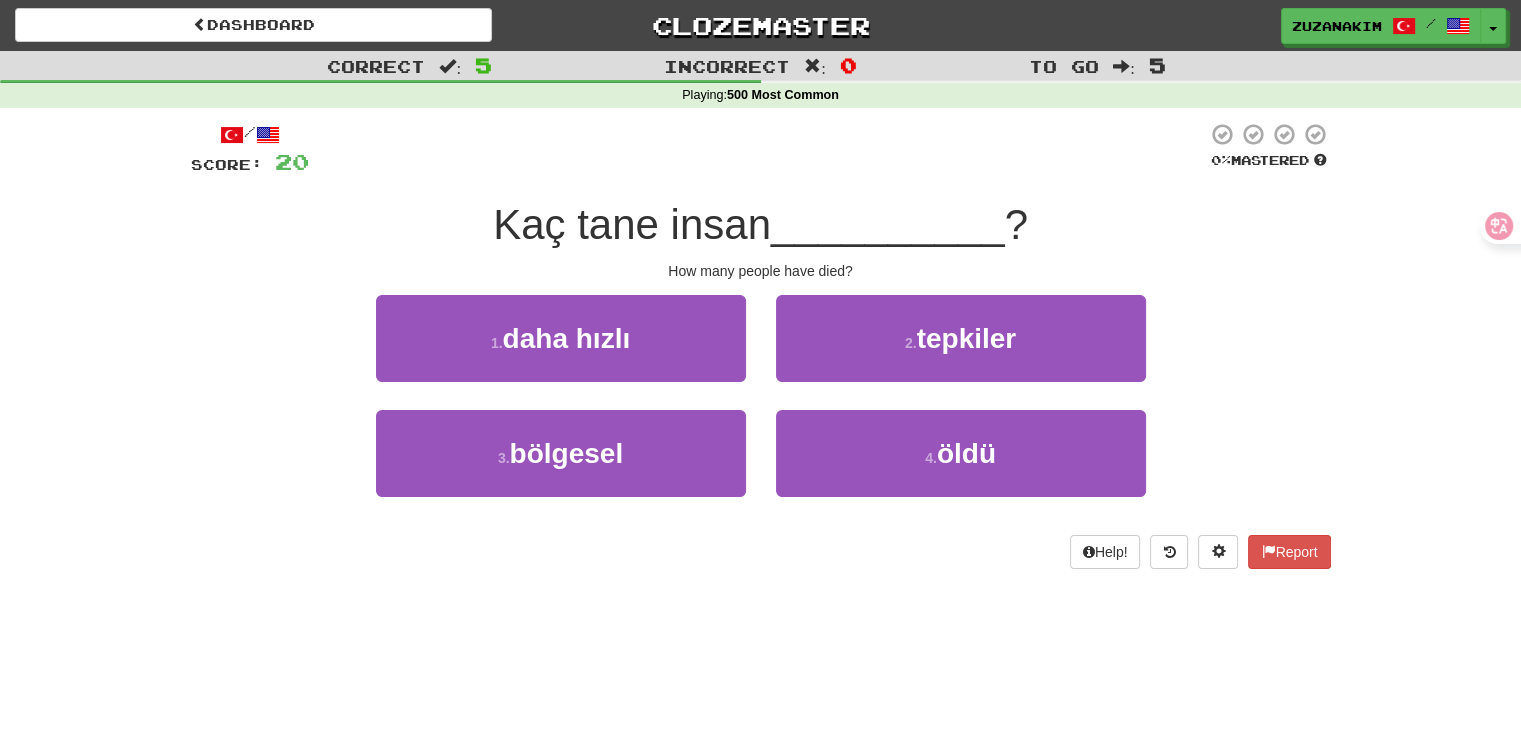 click on "/  Score:   20 0 %  Mastered Kaç tane insan  __________ ? How many people have died? 1 .  daha hızlı 2 .  tepkiler 3 .  bölgesel 4 .  öldü  Help!  Report" at bounding box center (761, 345) 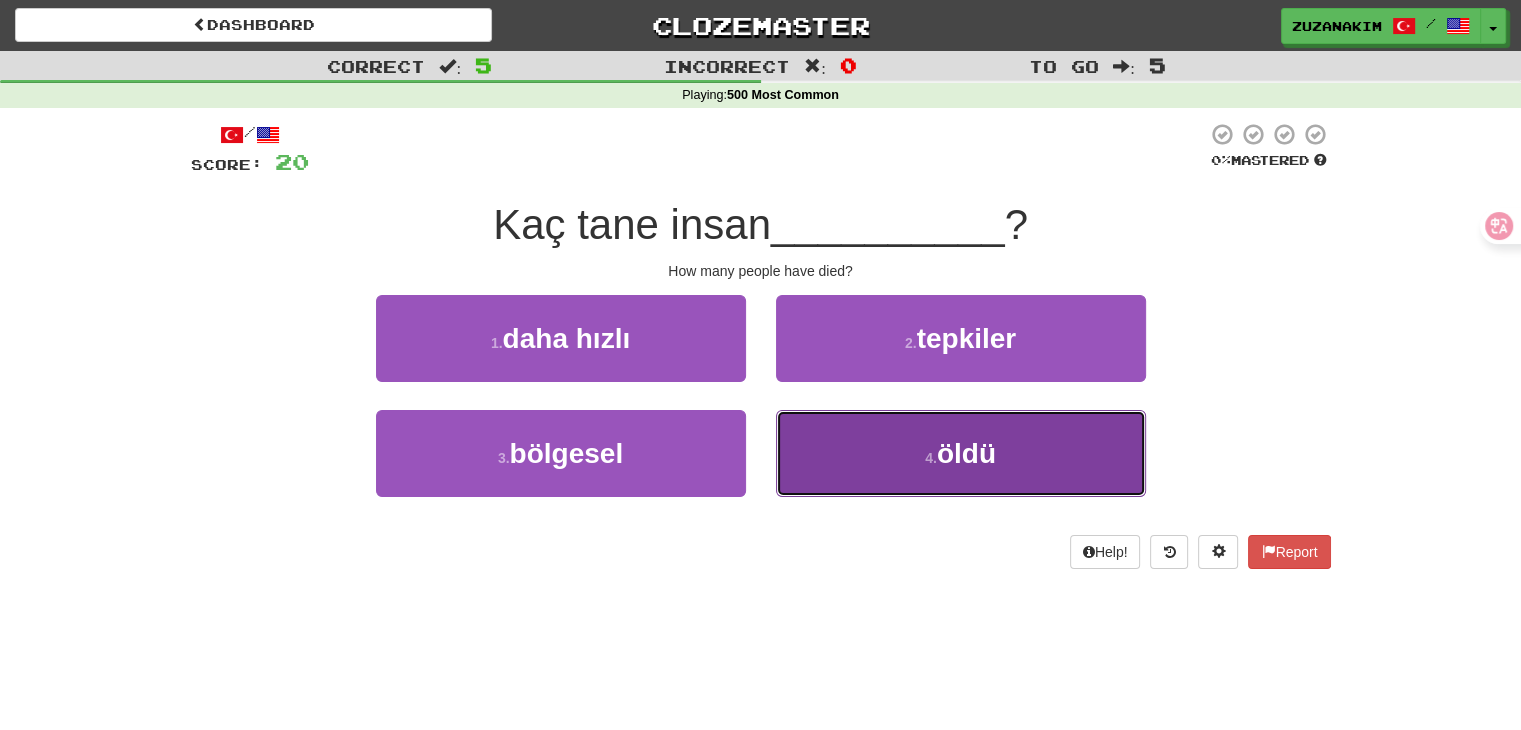click on "4 .  öldü" at bounding box center (961, 453) 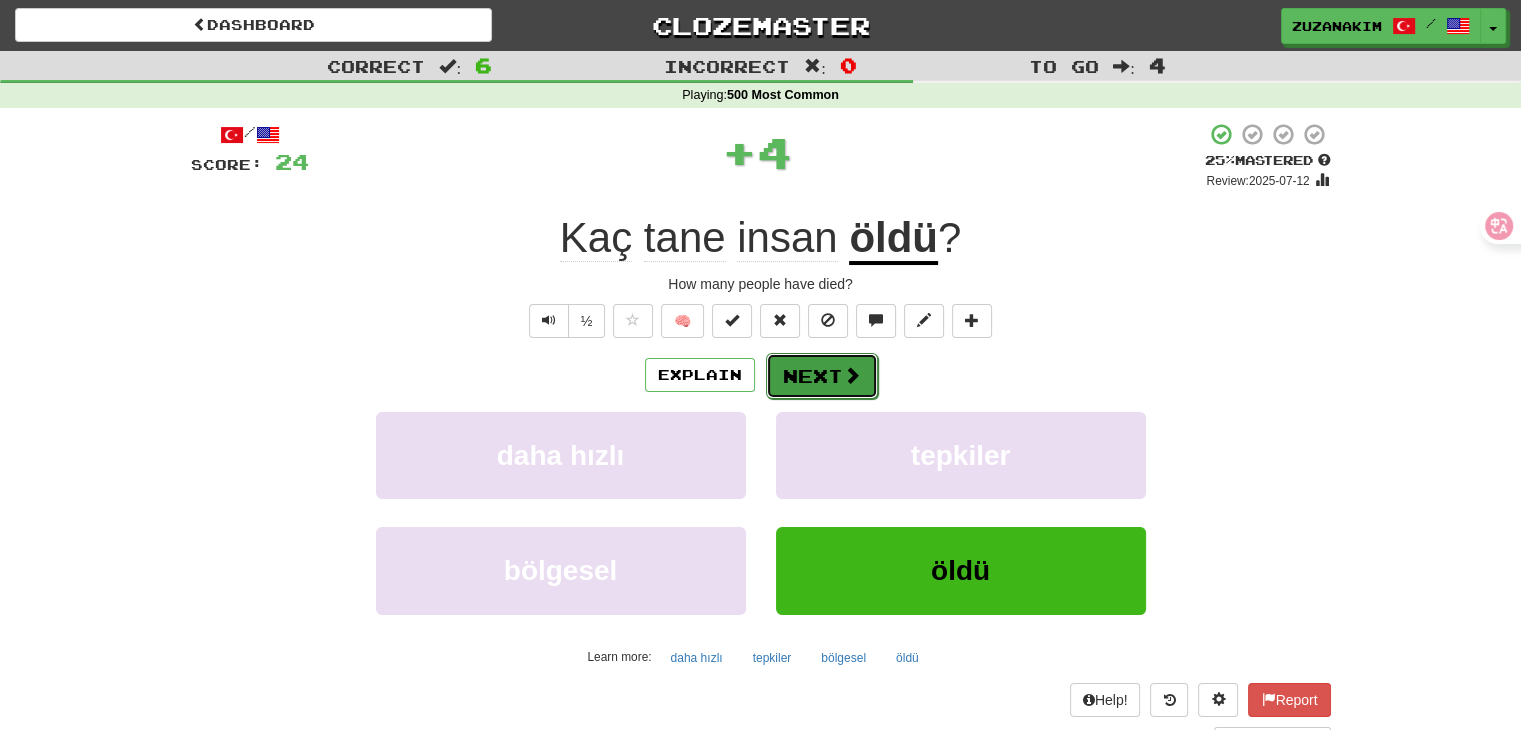 click on "Next" at bounding box center (822, 376) 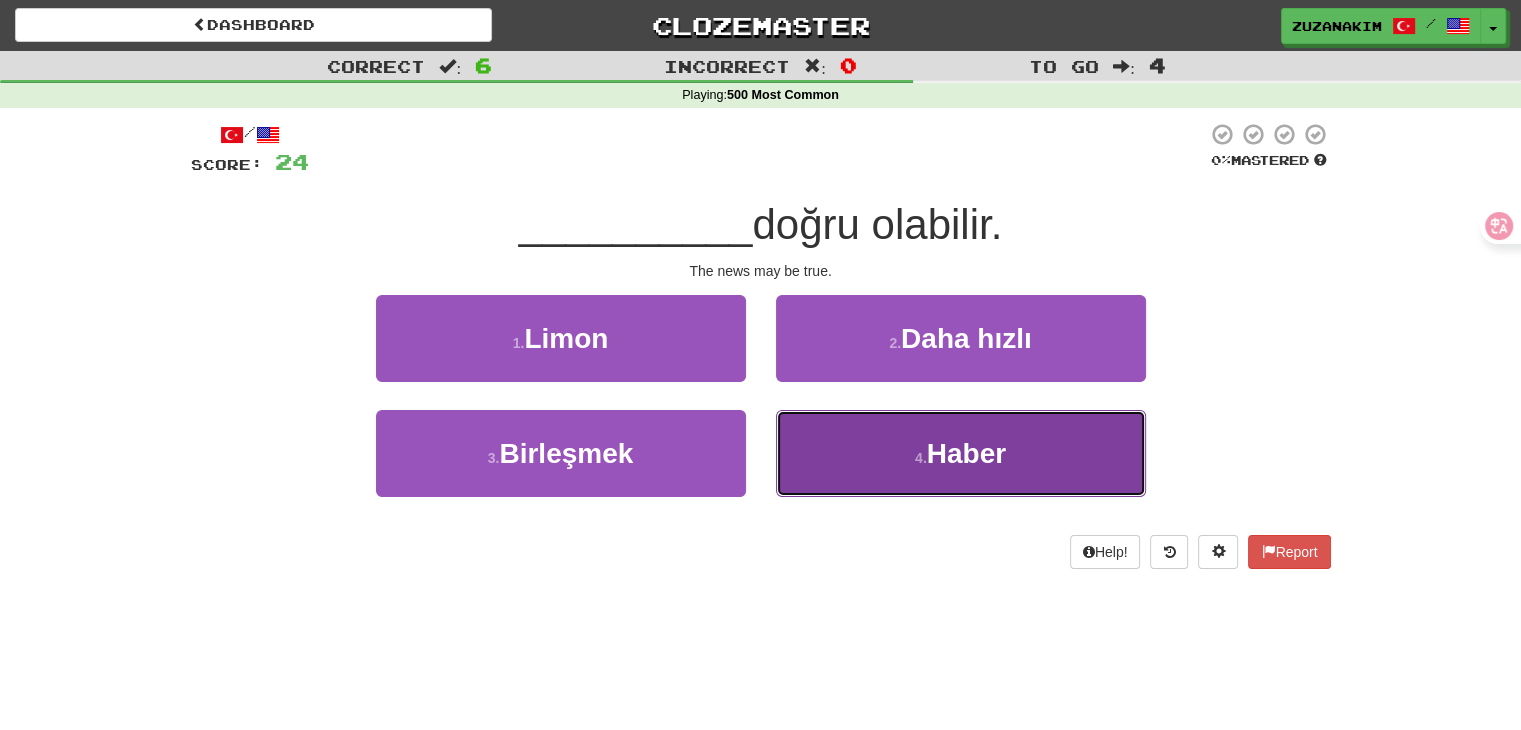 click on "4 .  Haber" at bounding box center (961, 453) 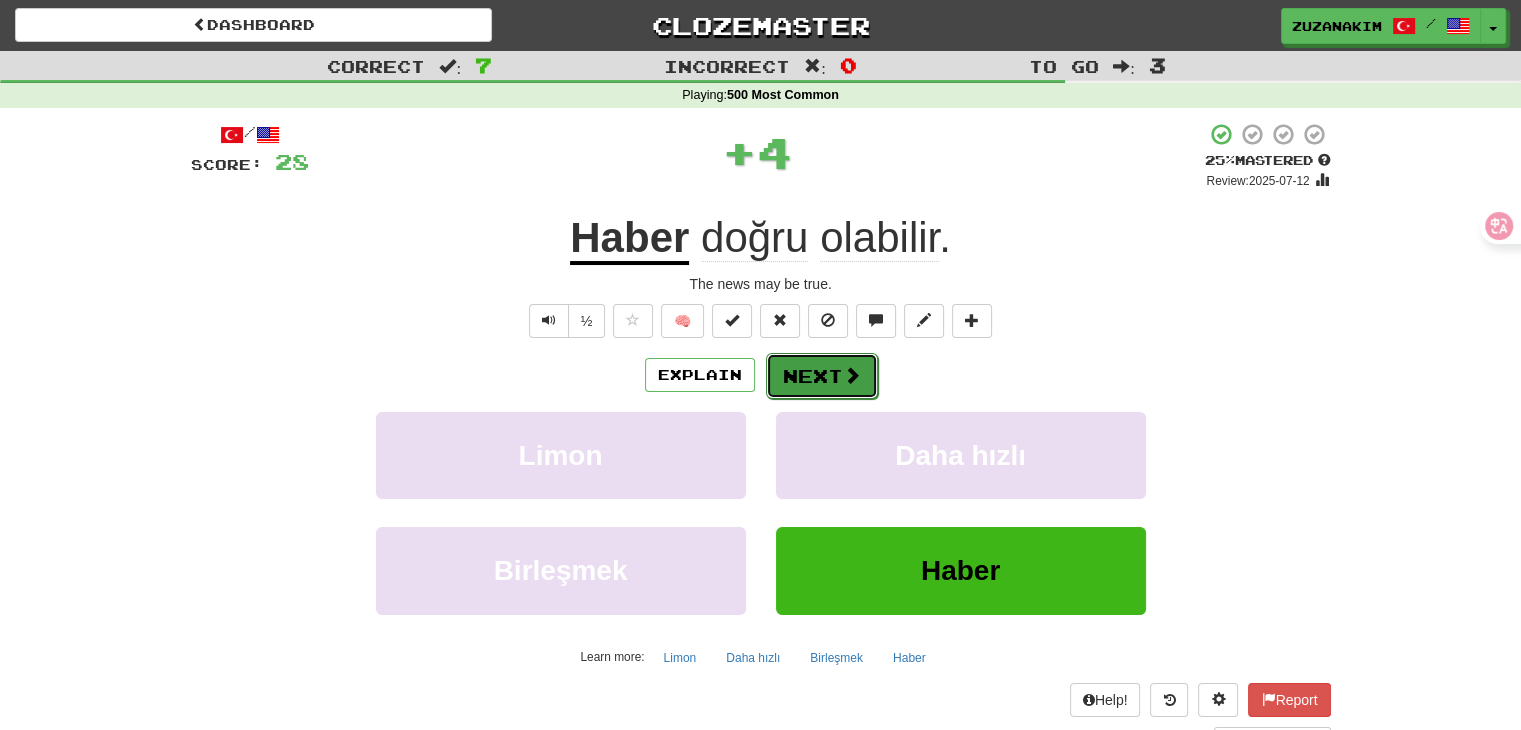 click on "Next" at bounding box center (822, 376) 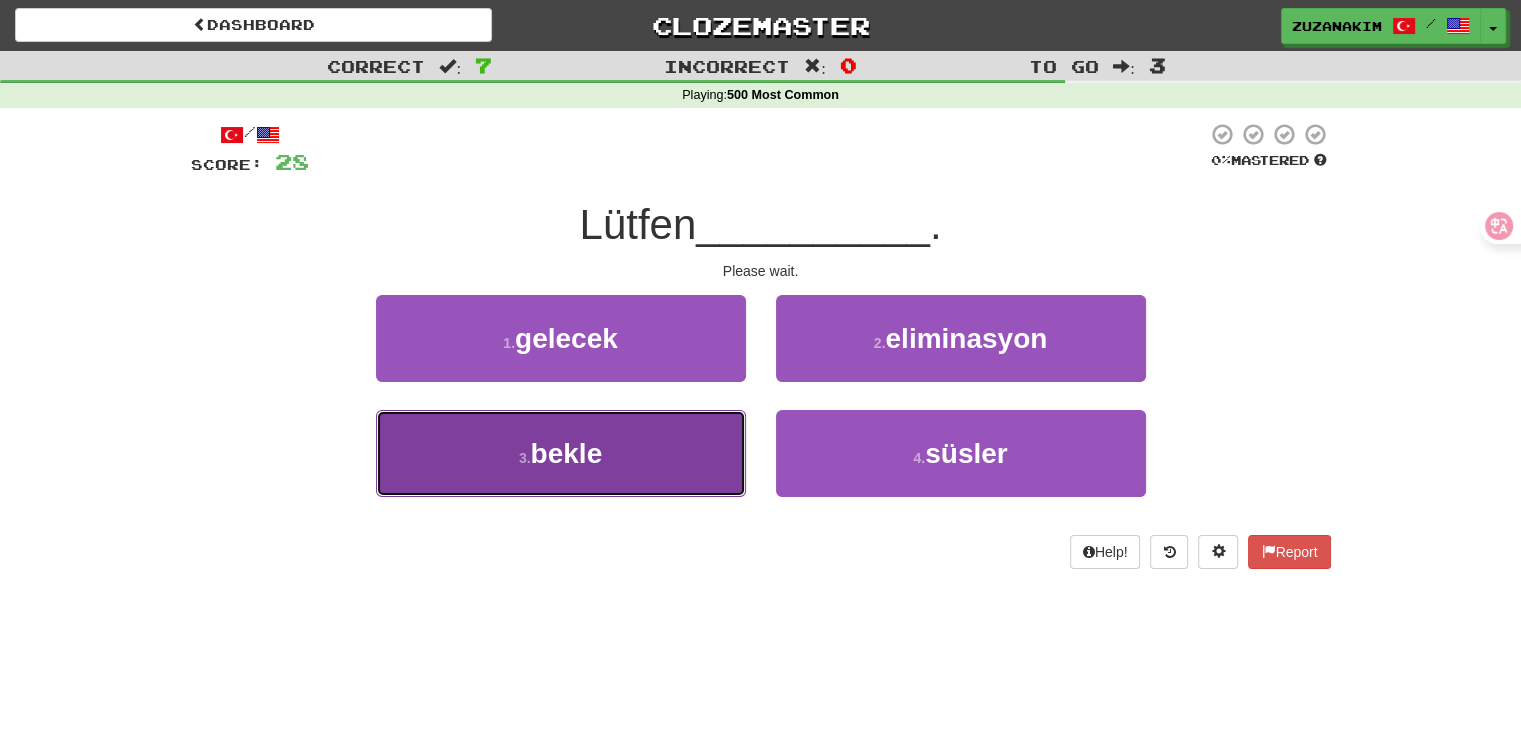 click on "bekle" at bounding box center [567, 453] 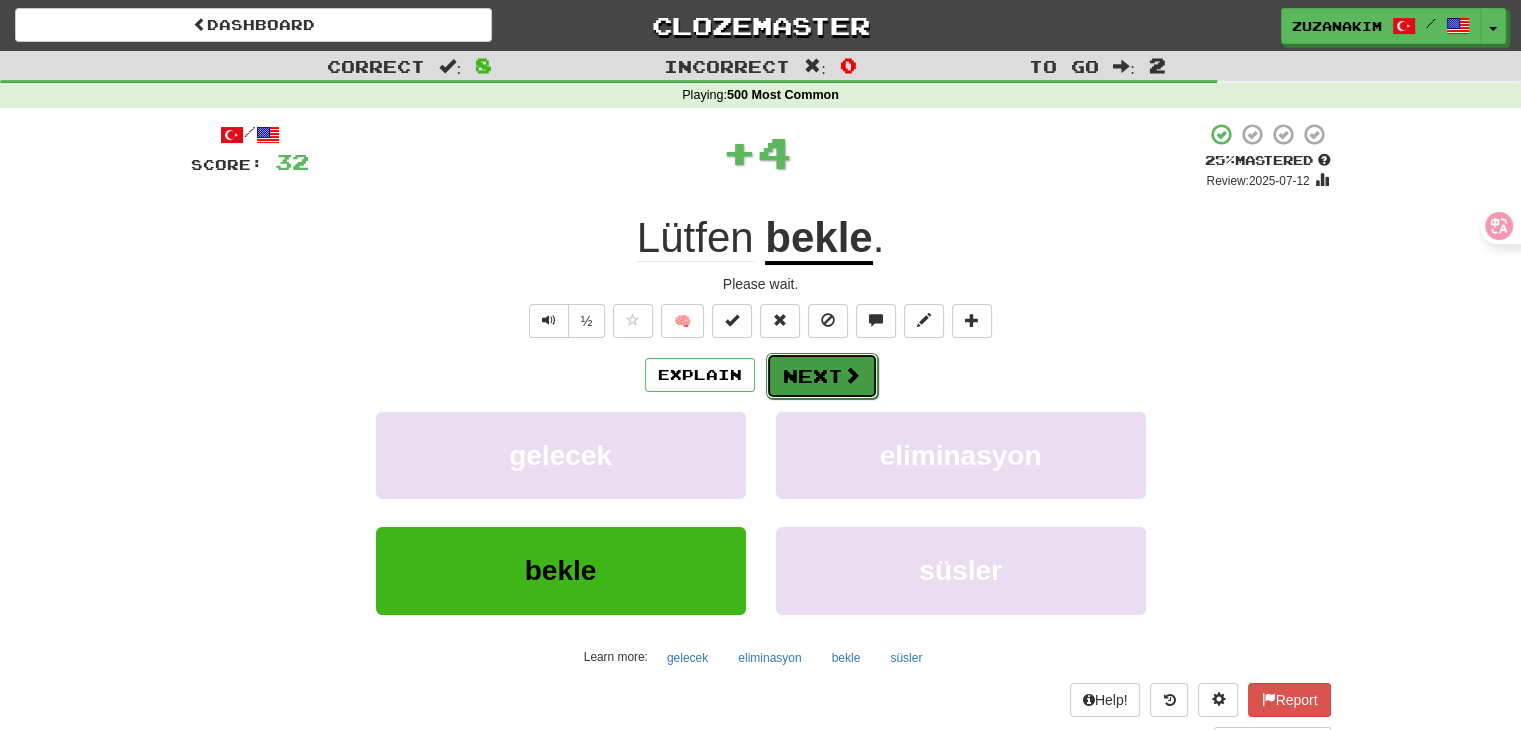 click on "Next" at bounding box center [822, 376] 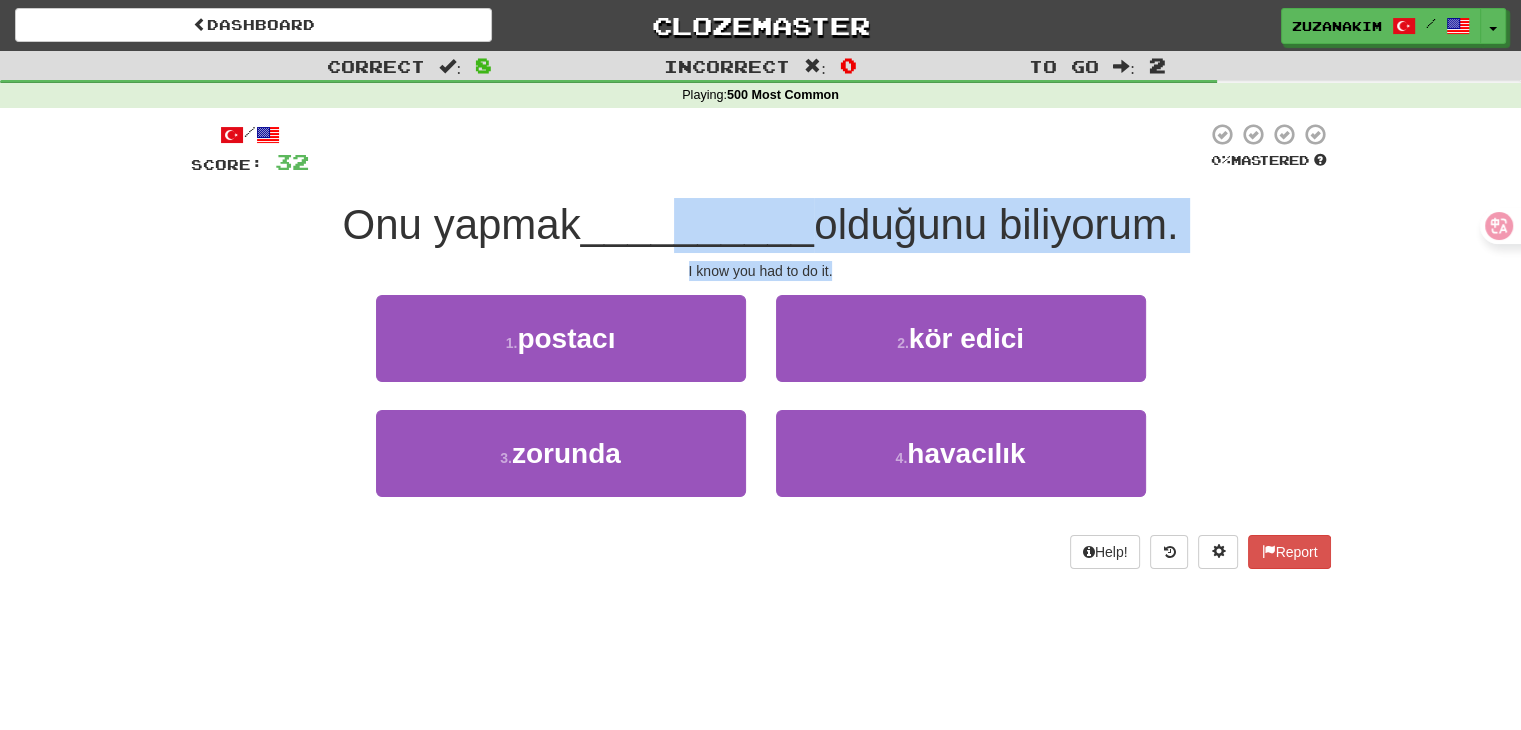 drag, startPoint x: 682, startPoint y: 249, endPoint x: 929, endPoint y: 260, distance: 247.24481 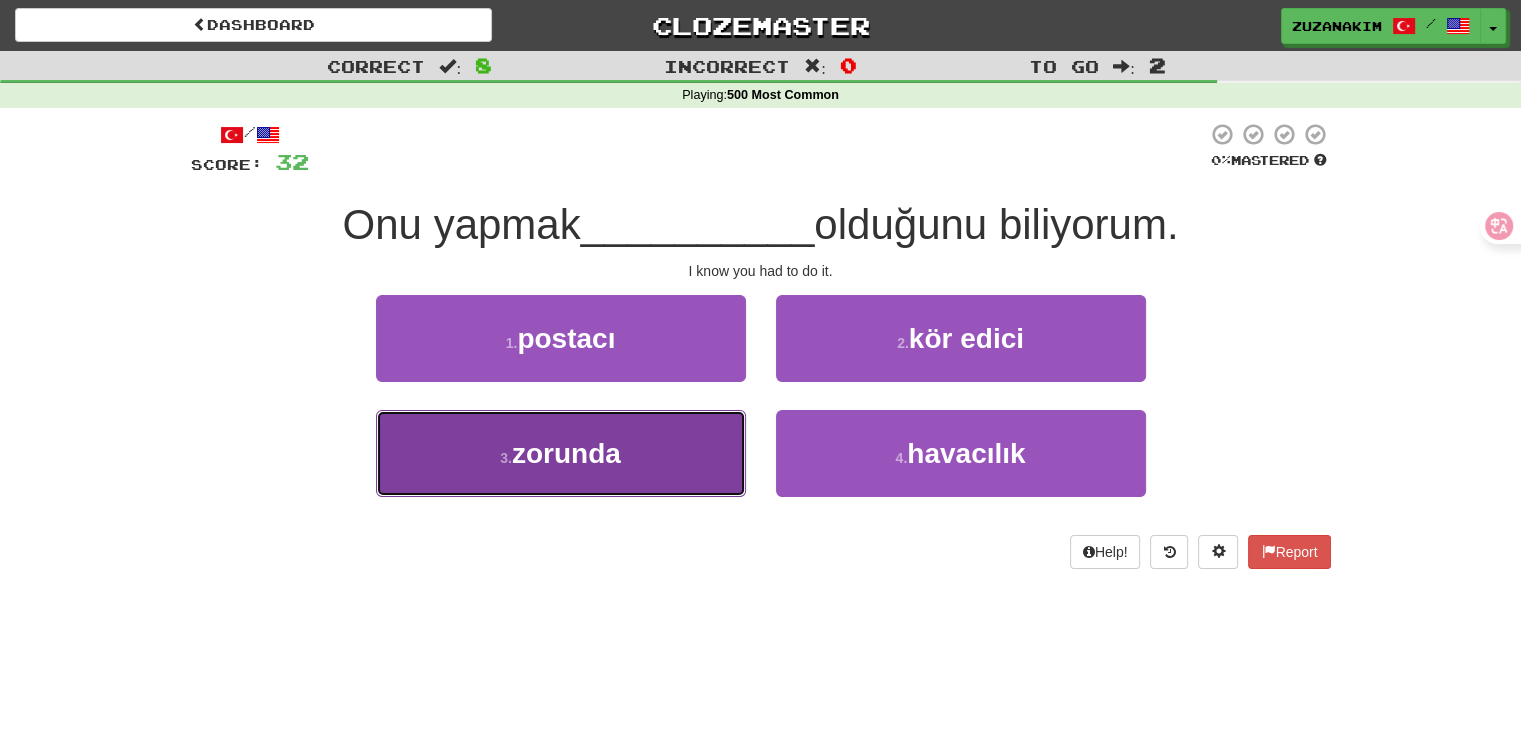 click on "3 .  zorunda" at bounding box center [561, 453] 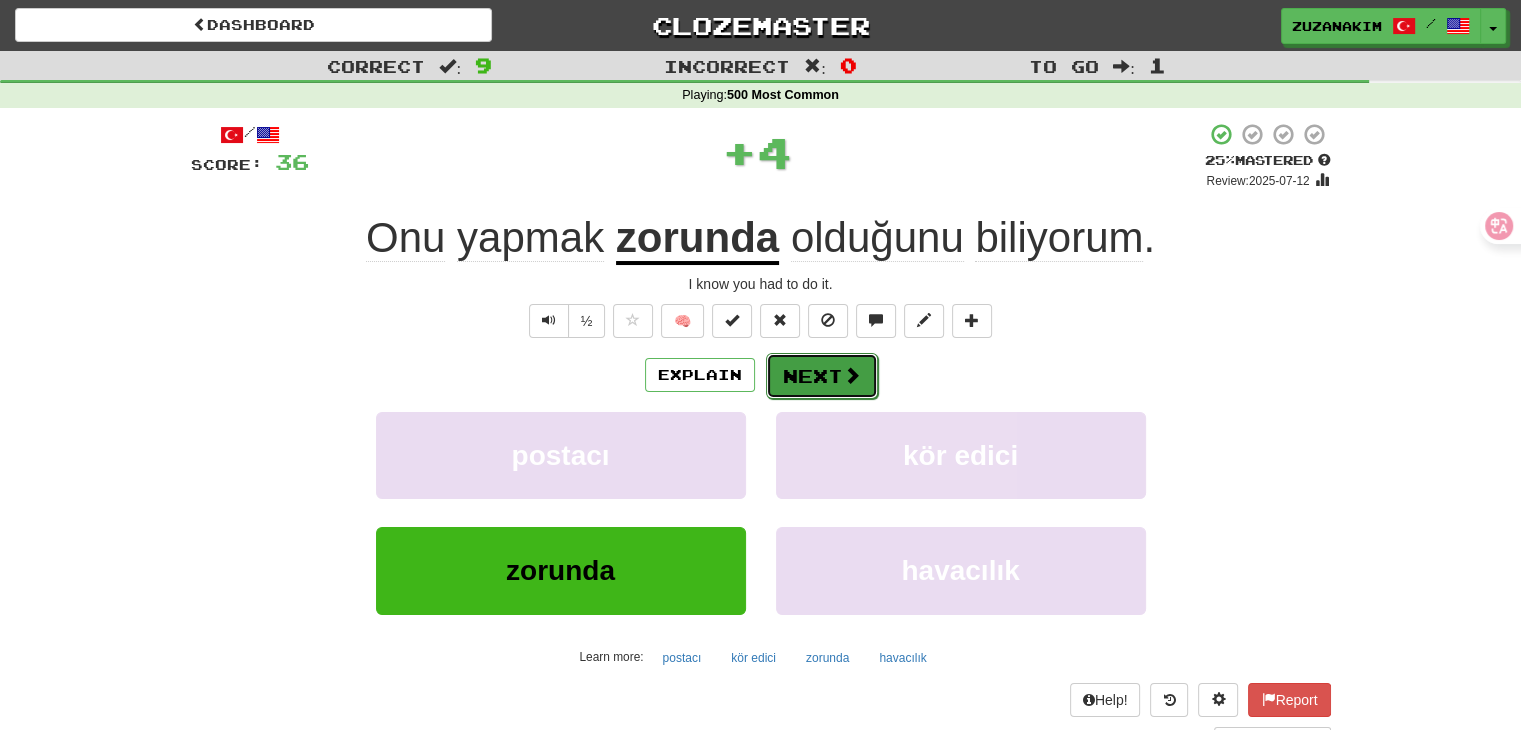click on "Next" at bounding box center [822, 376] 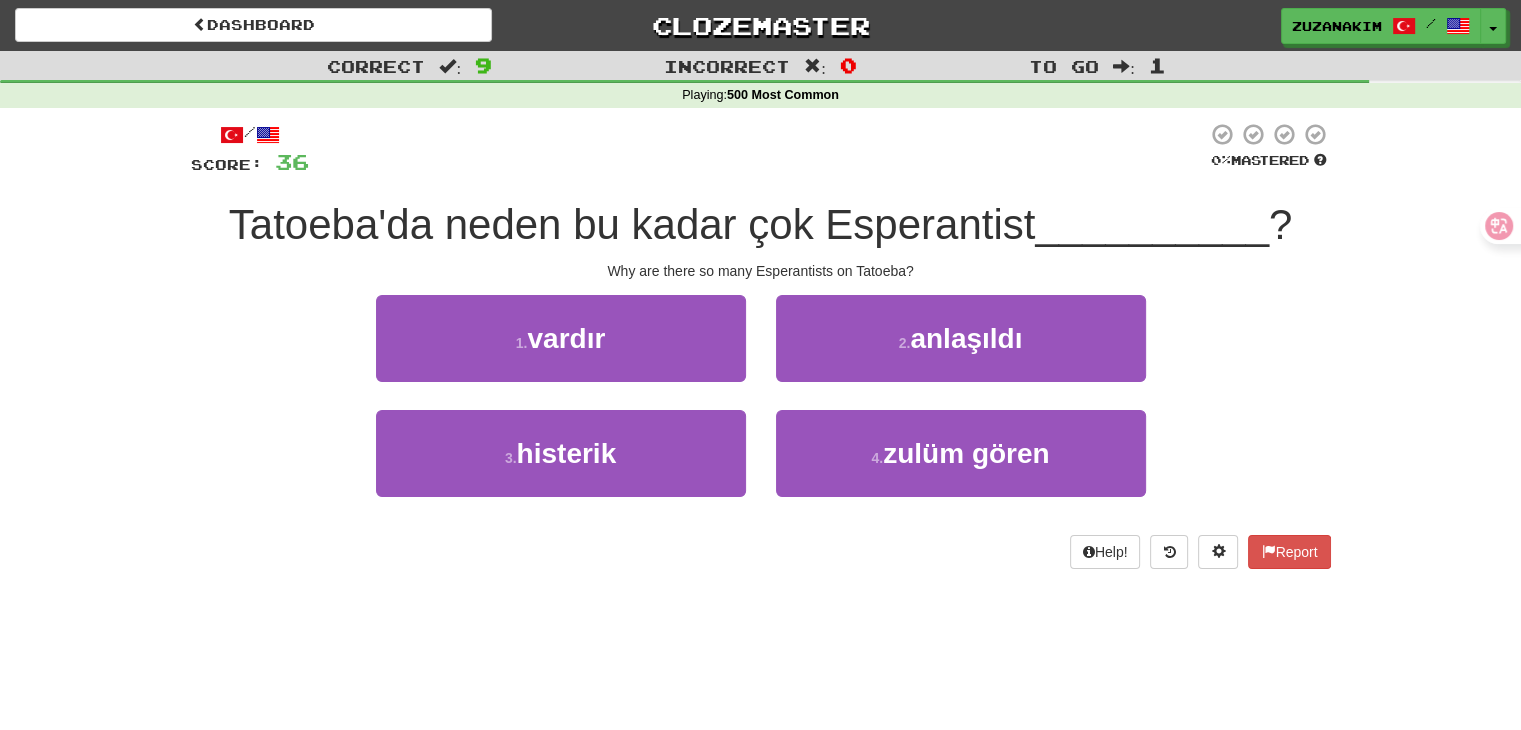 click on "Tatoeba'da neden bu kadar çok Esperantist" at bounding box center (632, 224) 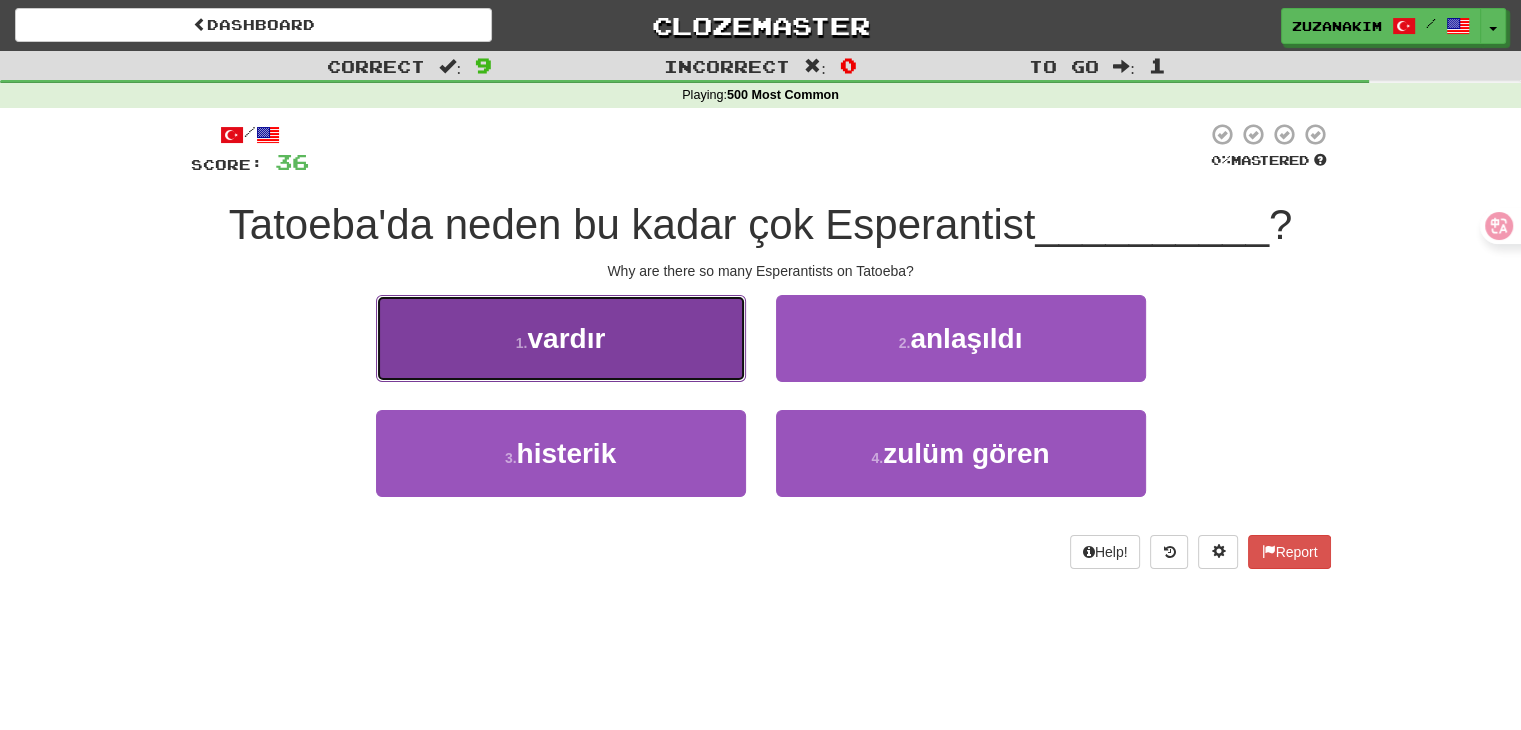 click on "1 .  vardır" at bounding box center (561, 338) 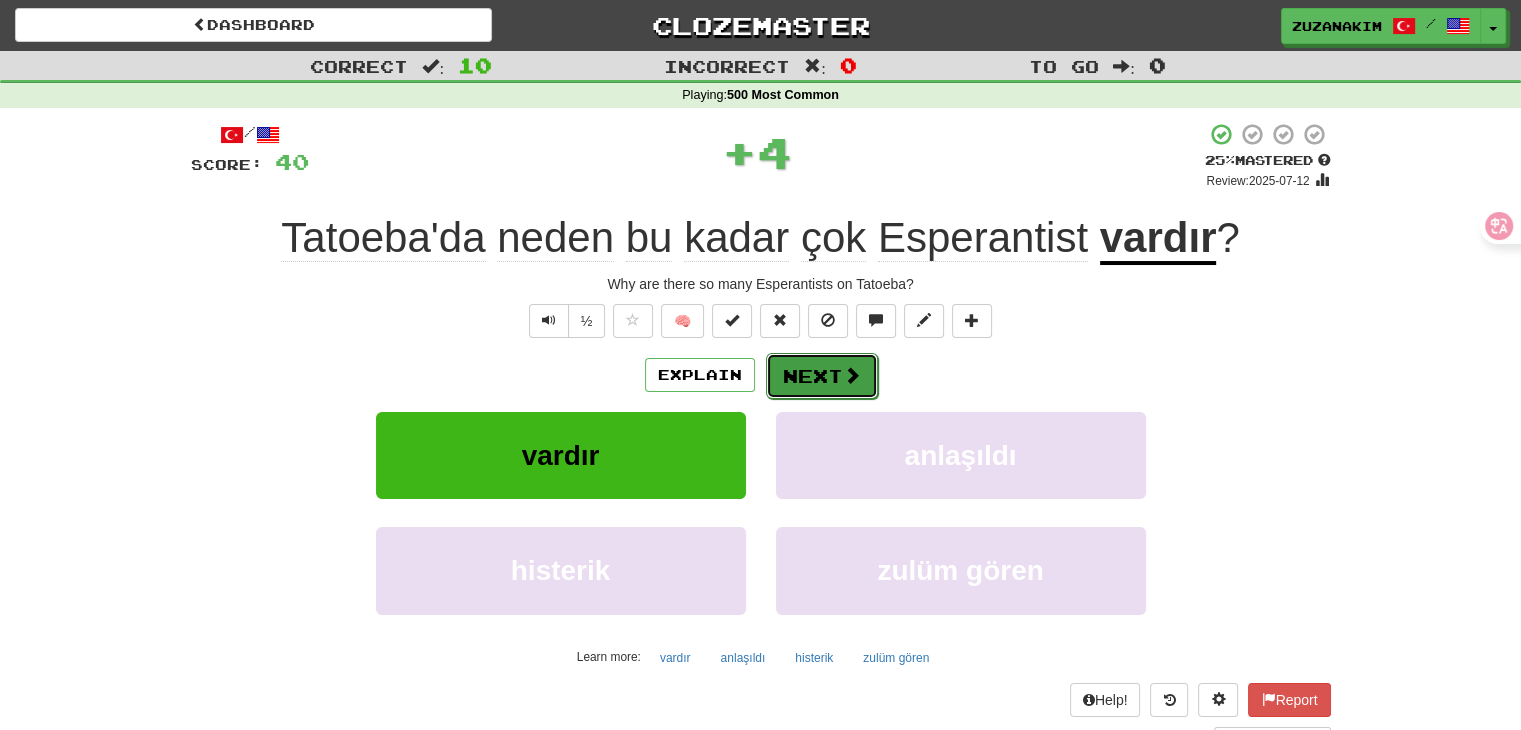 click on "Next" at bounding box center (822, 376) 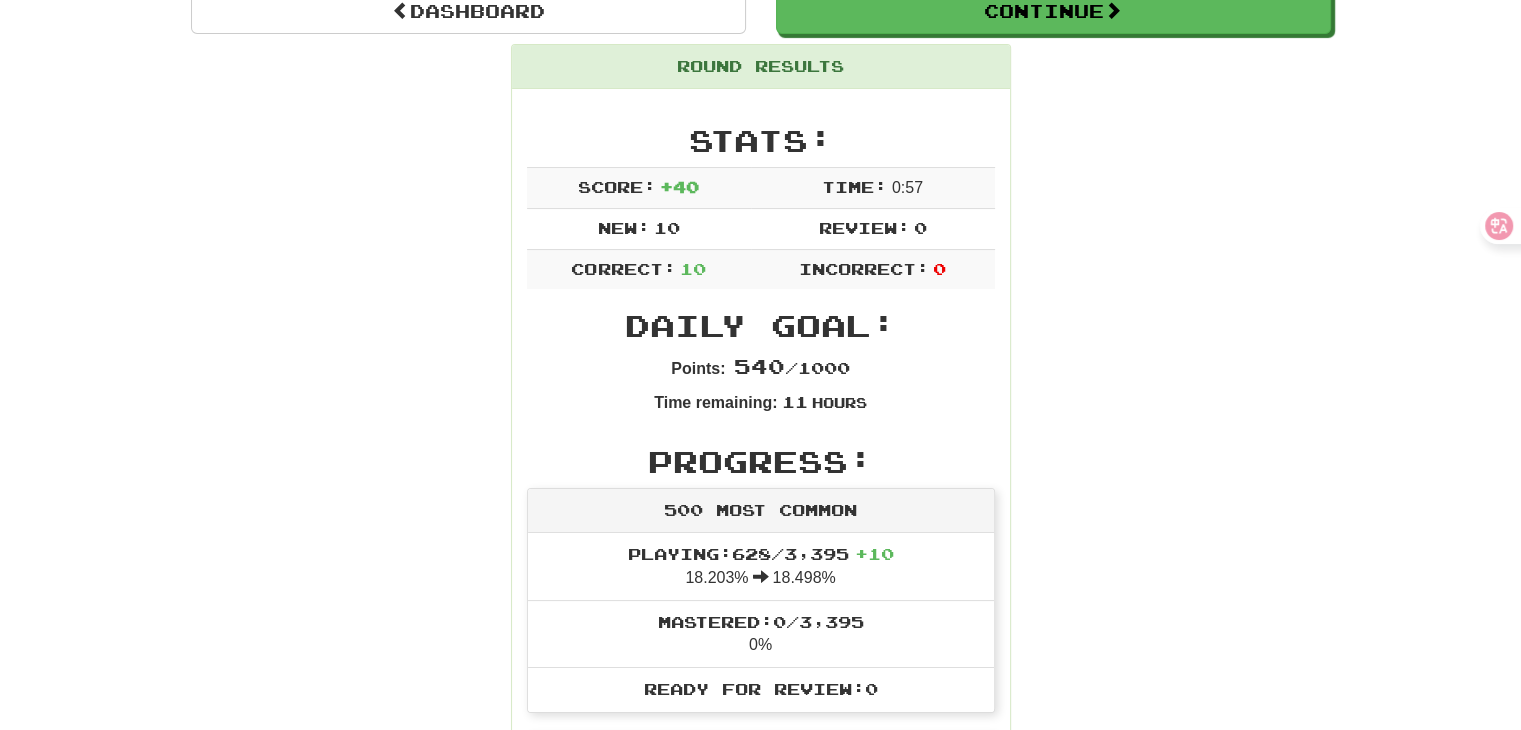 scroll, scrollTop: 0, scrollLeft: 0, axis: both 